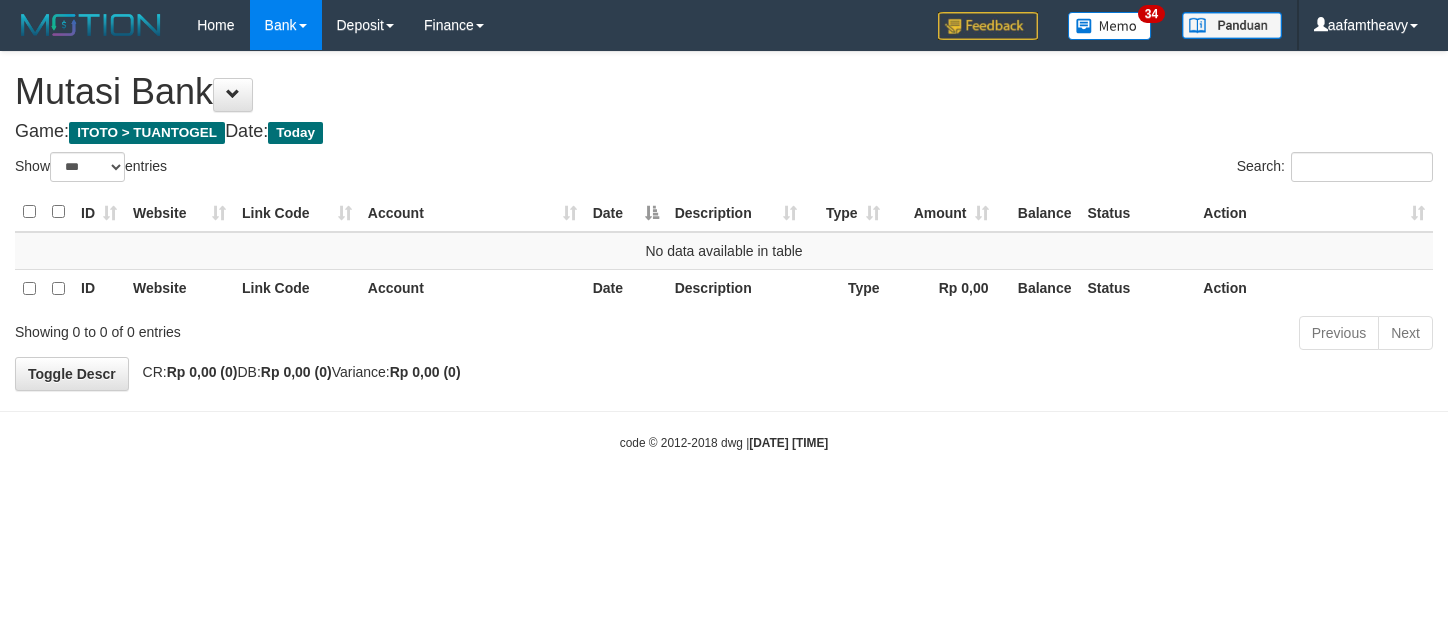 select on "***" 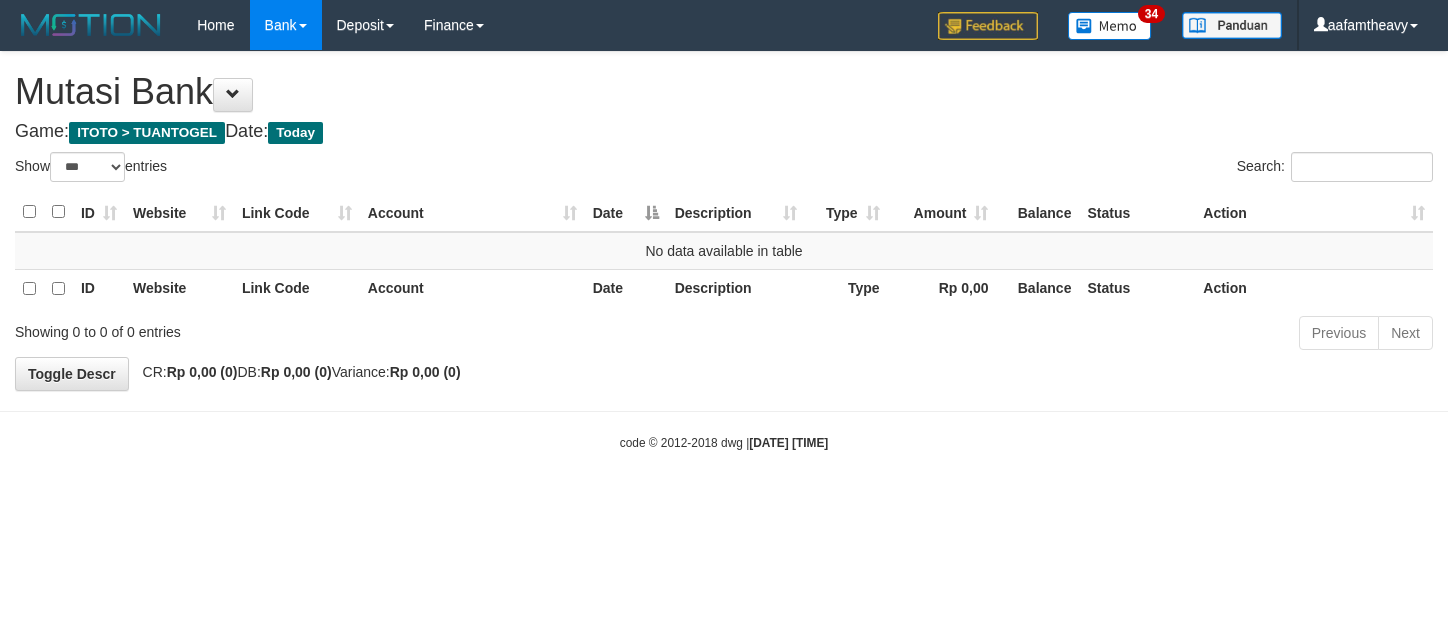 scroll, scrollTop: 0, scrollLeft: 0, axis: both 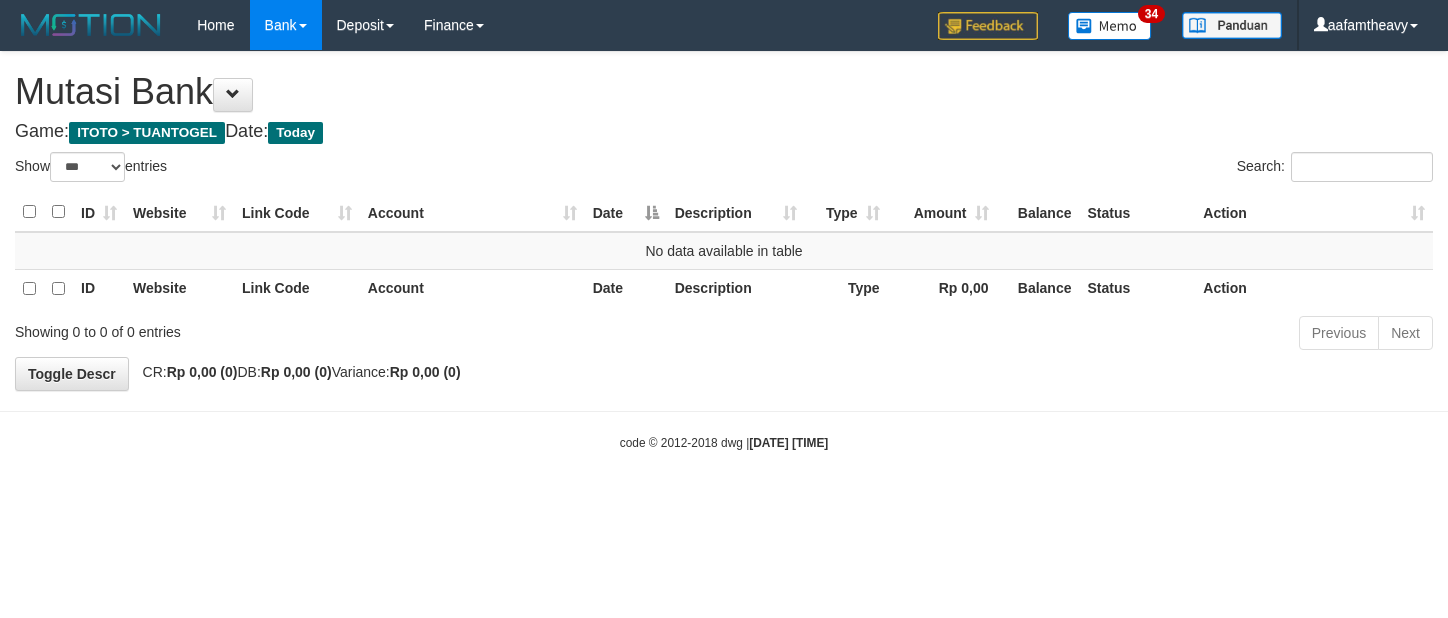 select on "***" 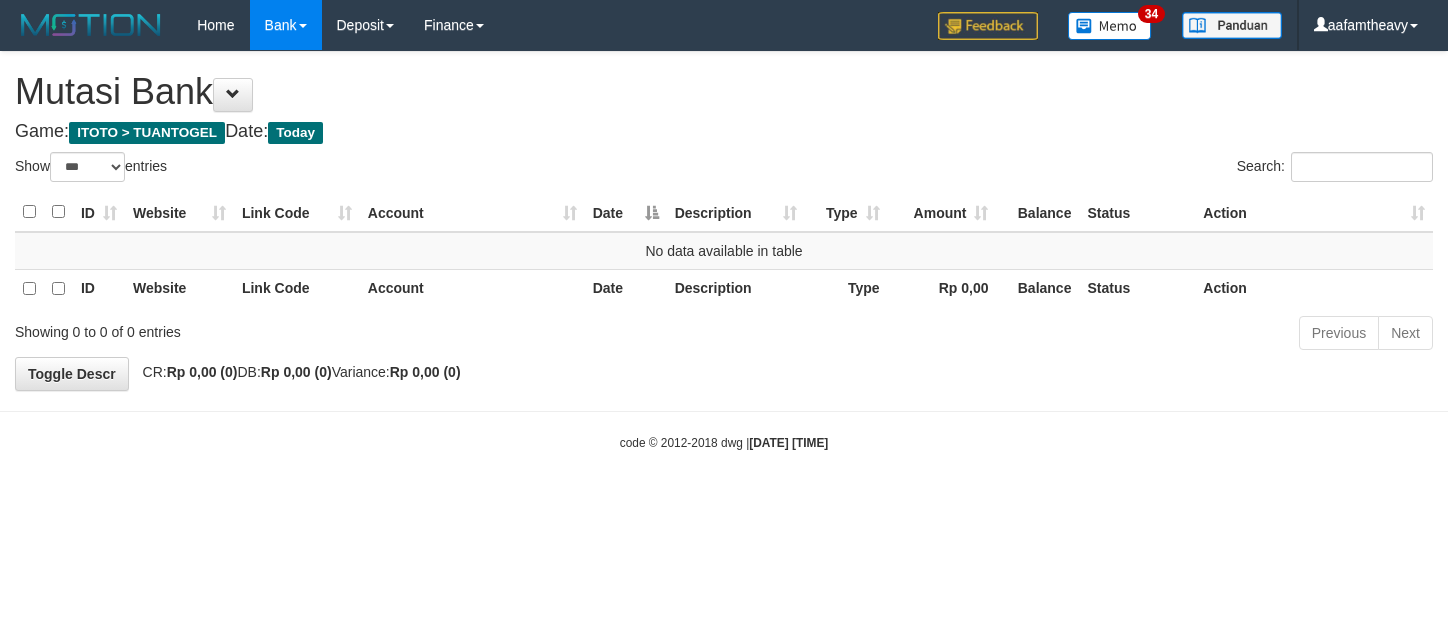 scroll, scrollTop: 0, scrollLeft: 0, axis: both 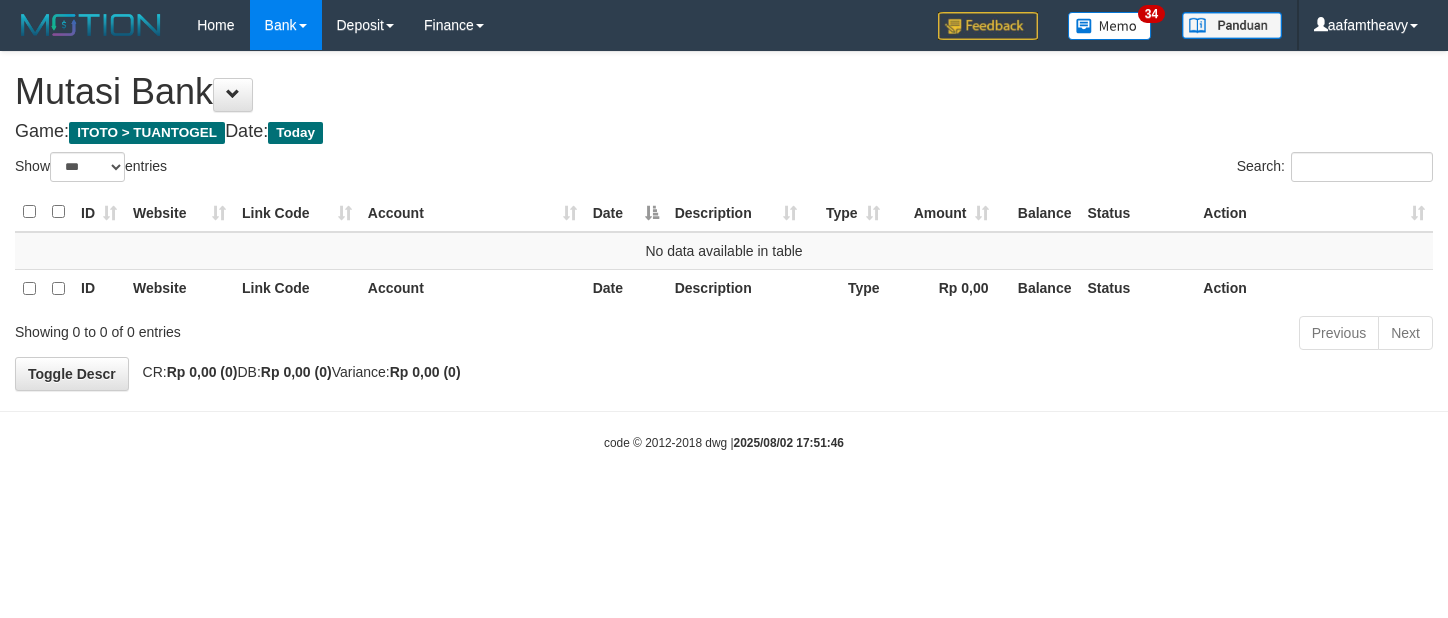 select on "***" 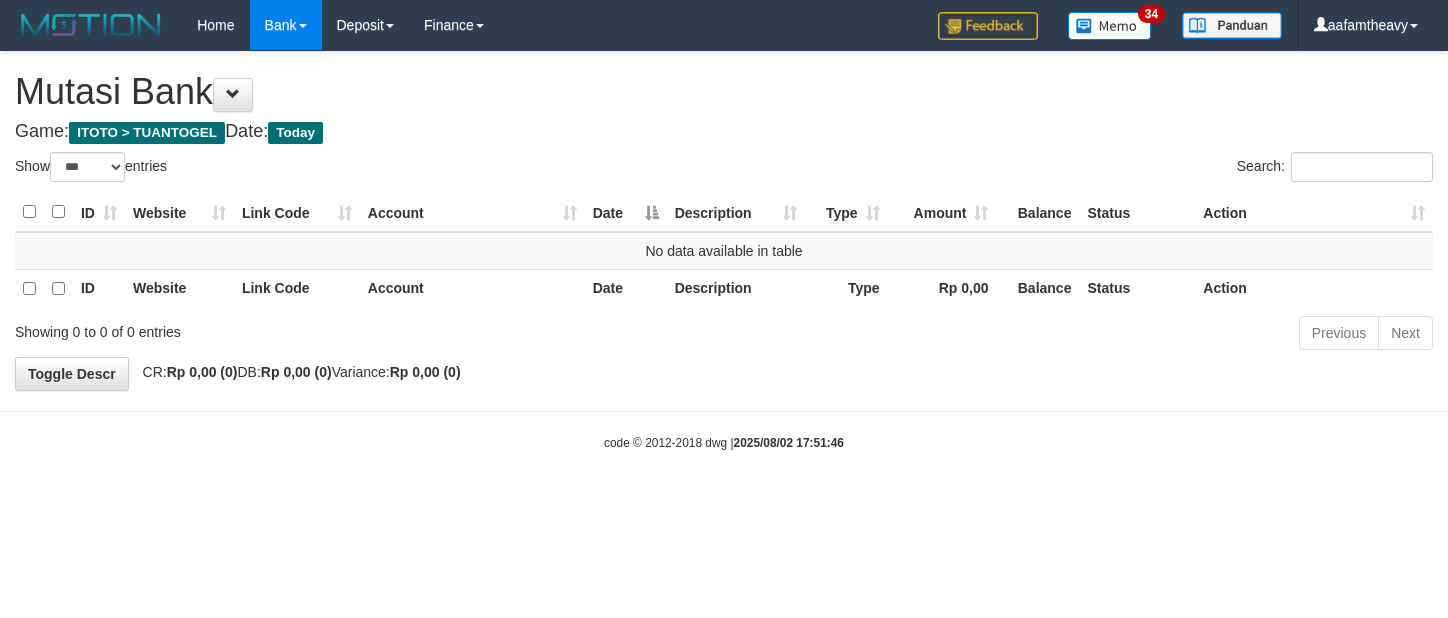 scroll, scrollTop: 0, scrollLeft: 0, axis: both 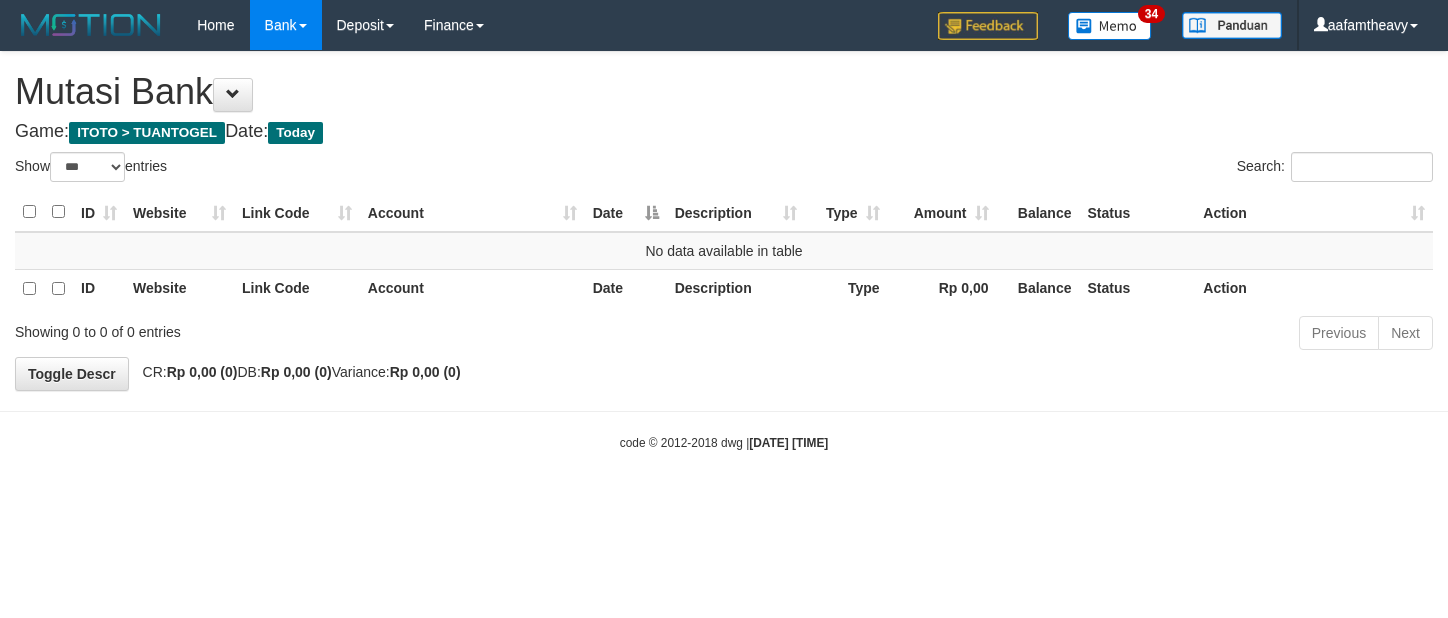 select on "***" 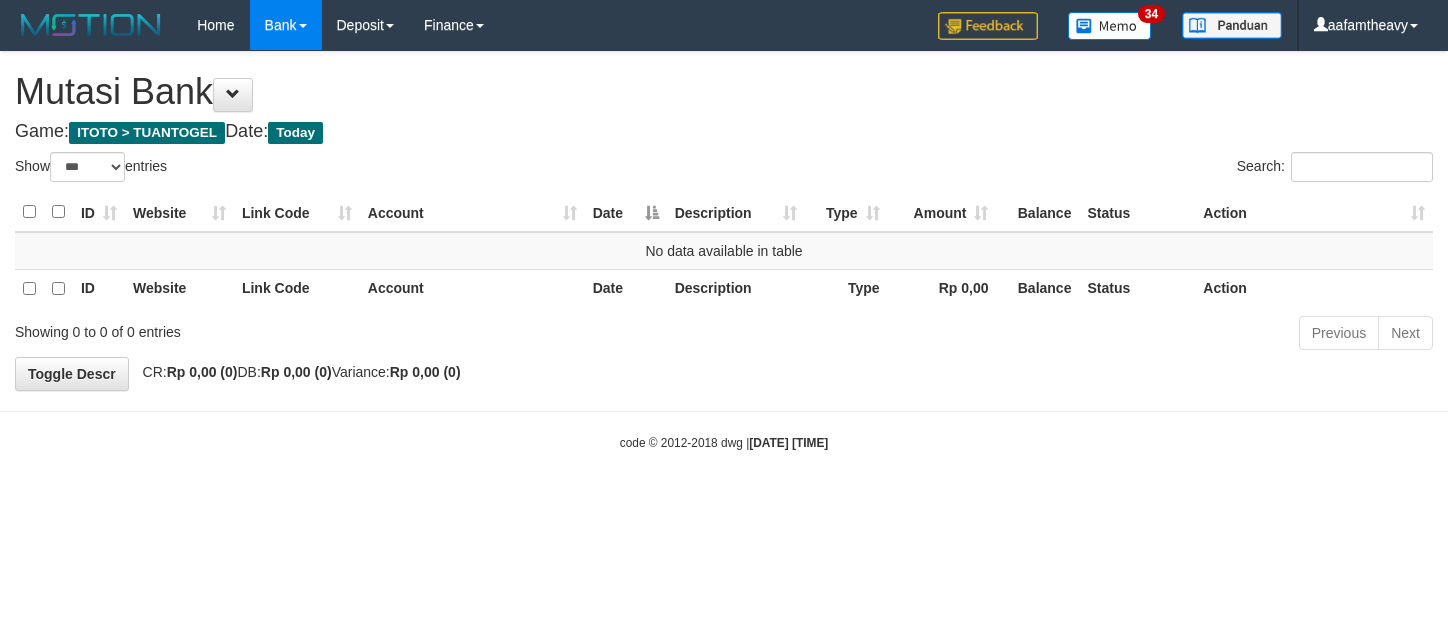 scroll, scrollTop: 0, scrollLeft: 0, axis: both 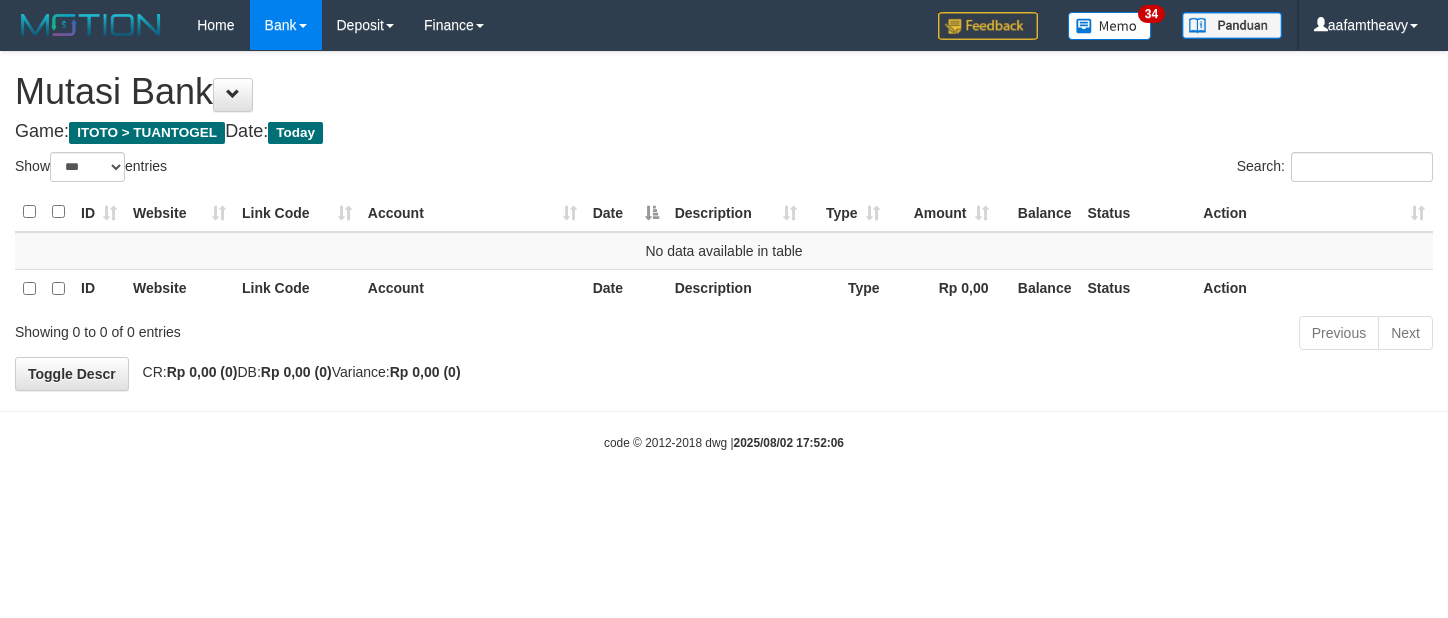 select on "***" 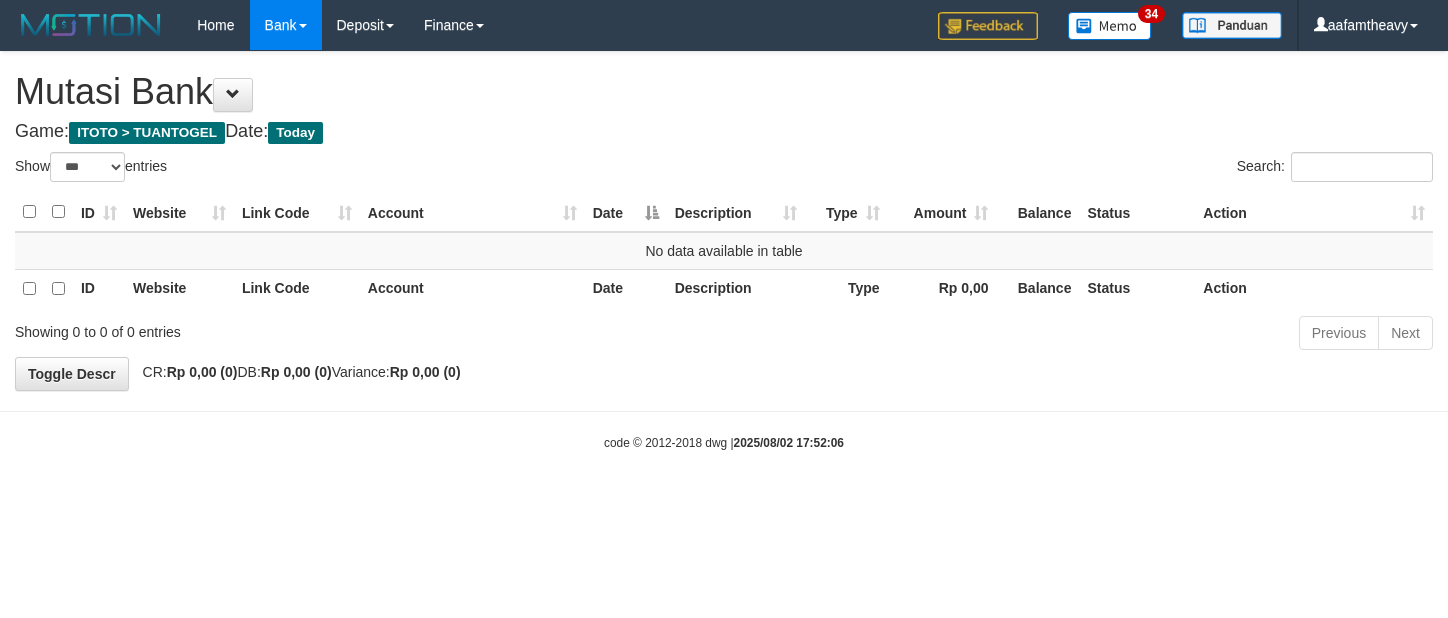 scroll, scrollTop: 0, scrollLeft: 0, axis: both 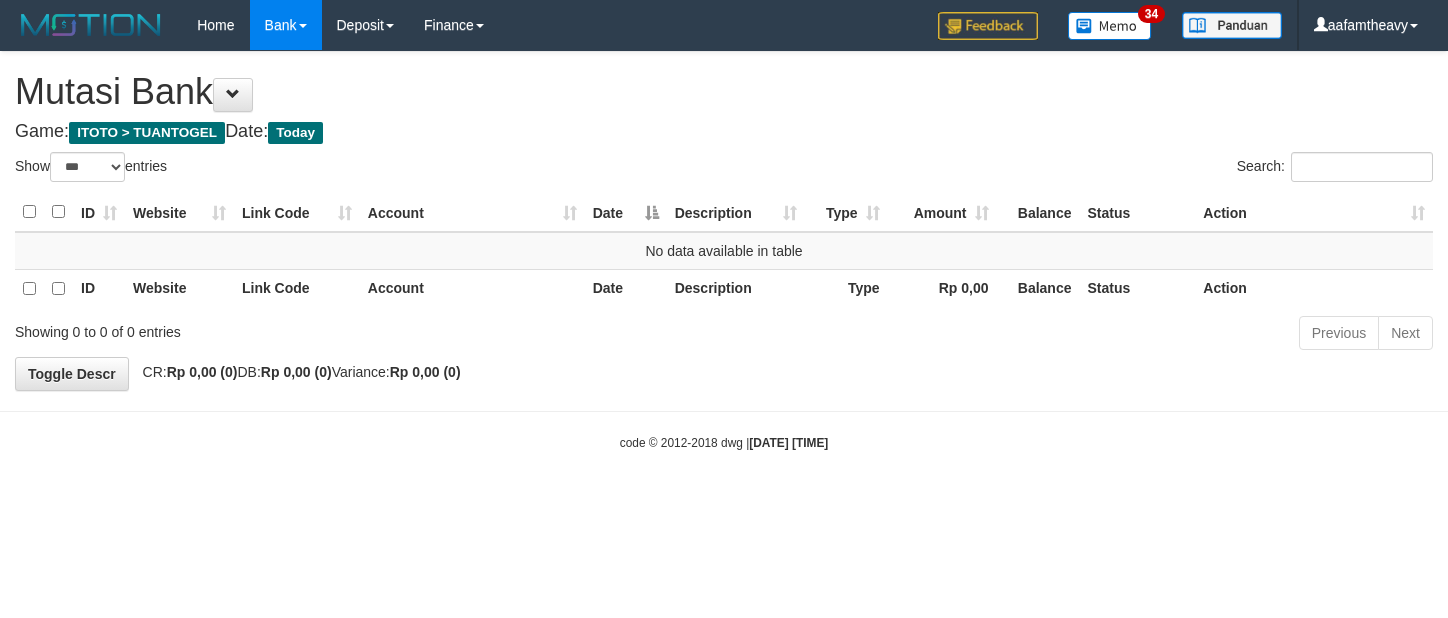 select on "***" 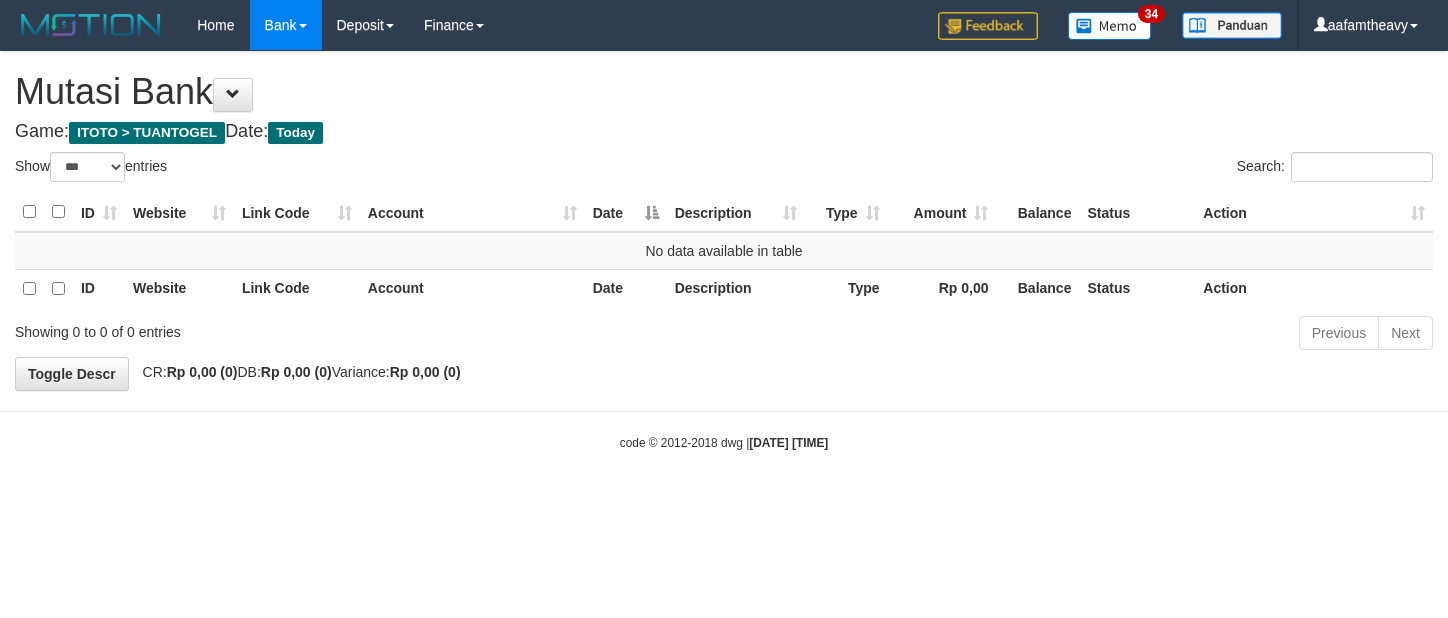 scroll, scrollTop: 0, scrollLeft: 0, axis: both 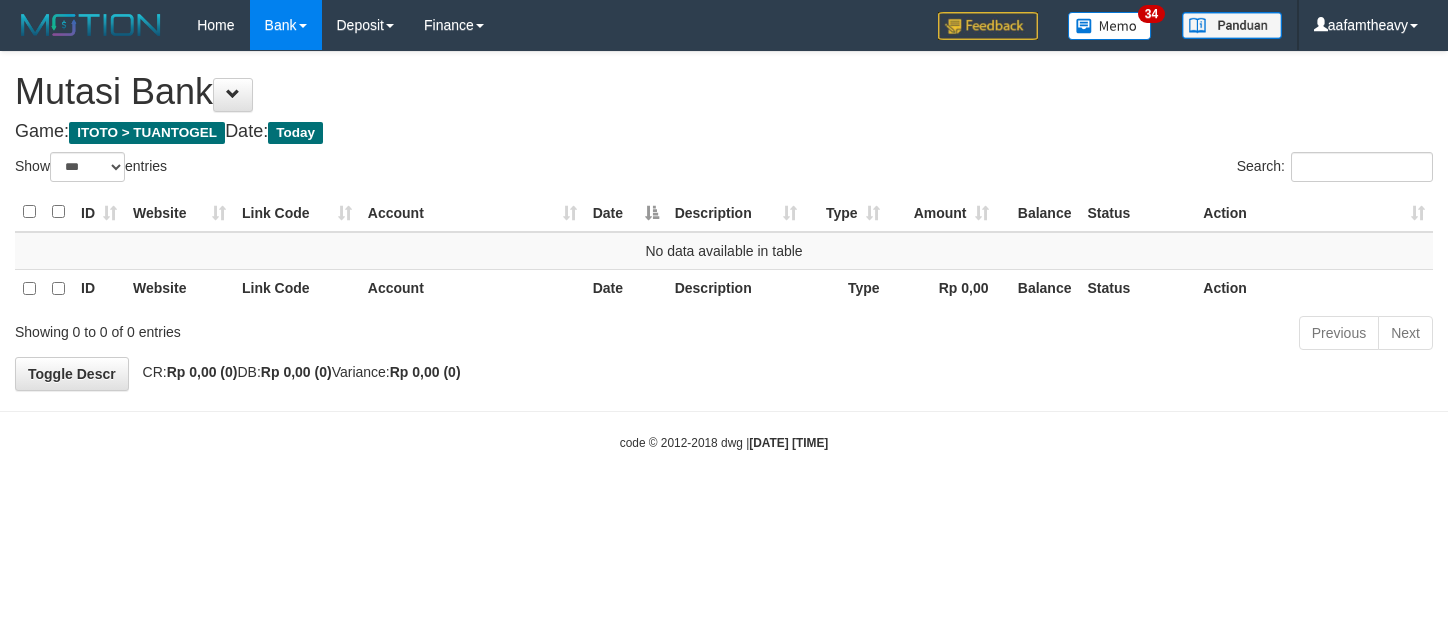 select on "***" 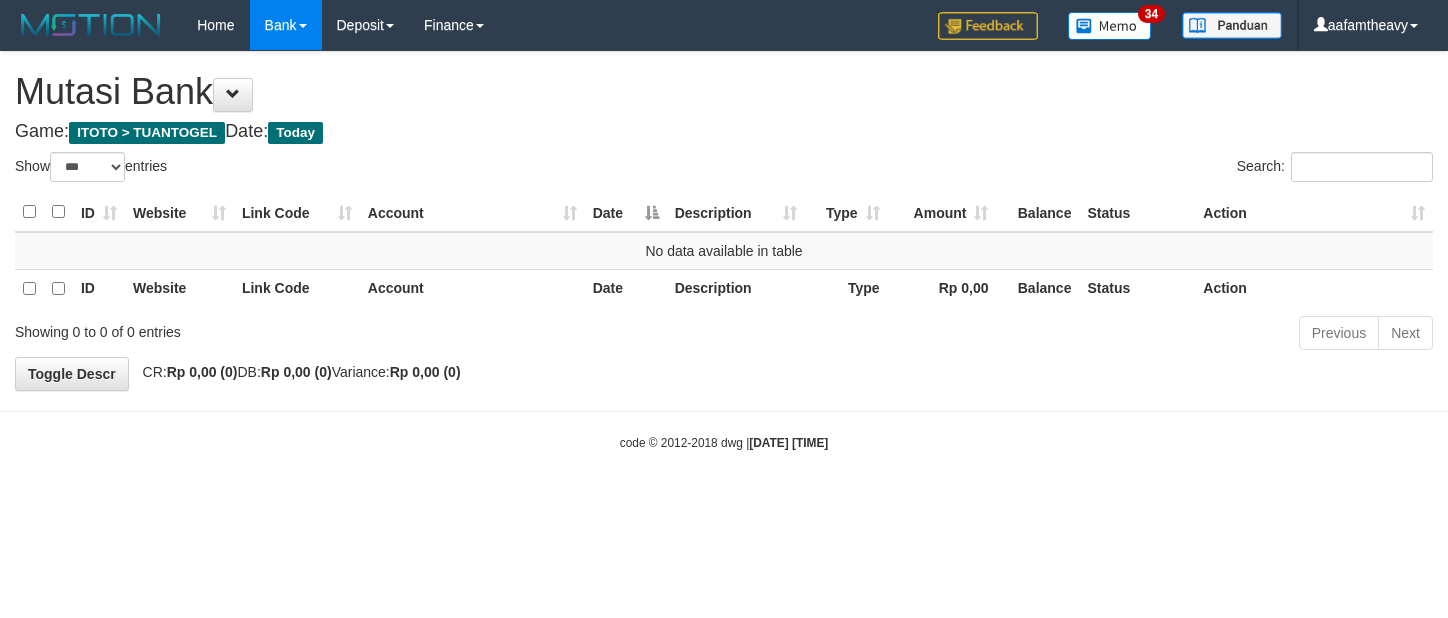 scroll, scrollTop: 0, scrollLeft: 0, axis: both 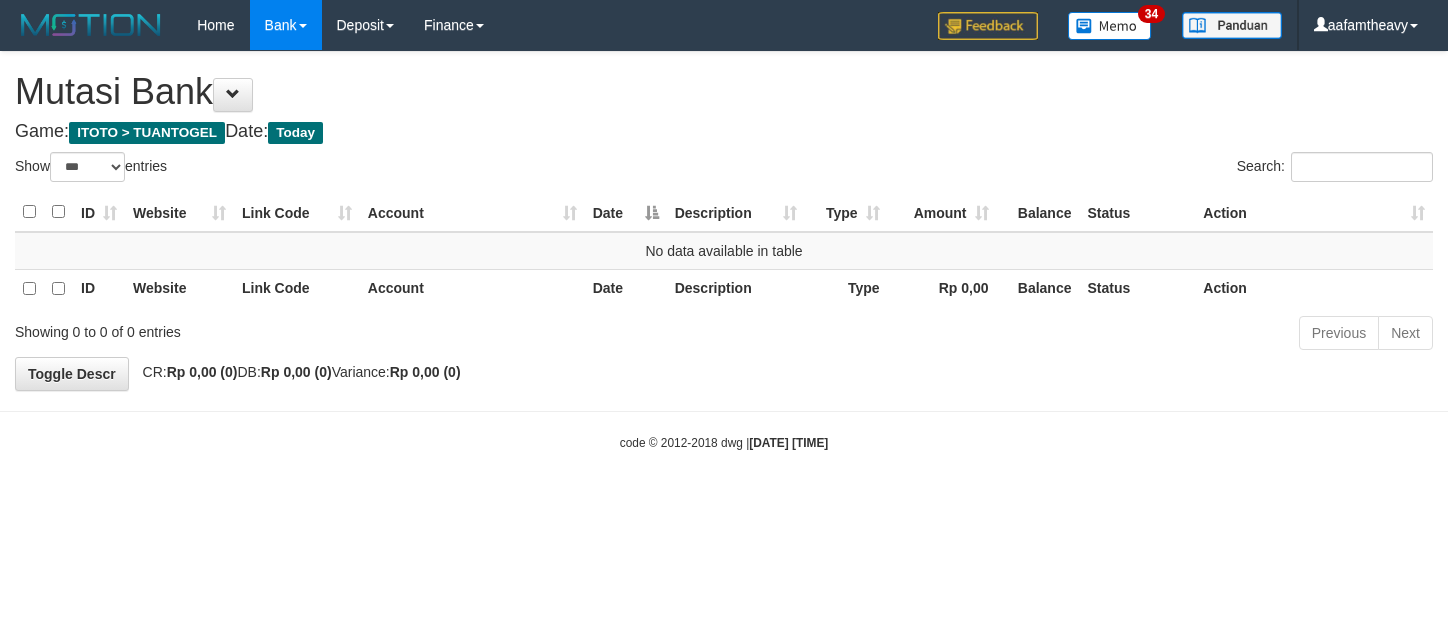 select on "***" 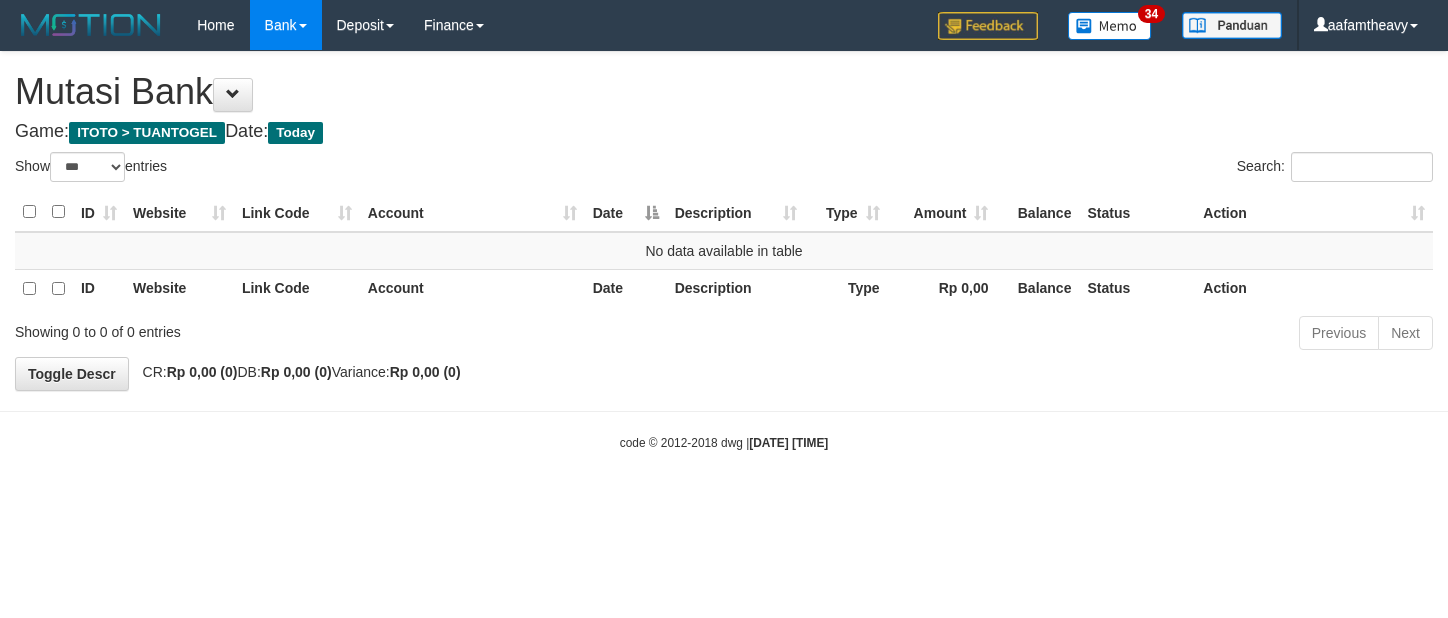 scroll, scrollTop: 0, scrollLeft: 0, axis: both 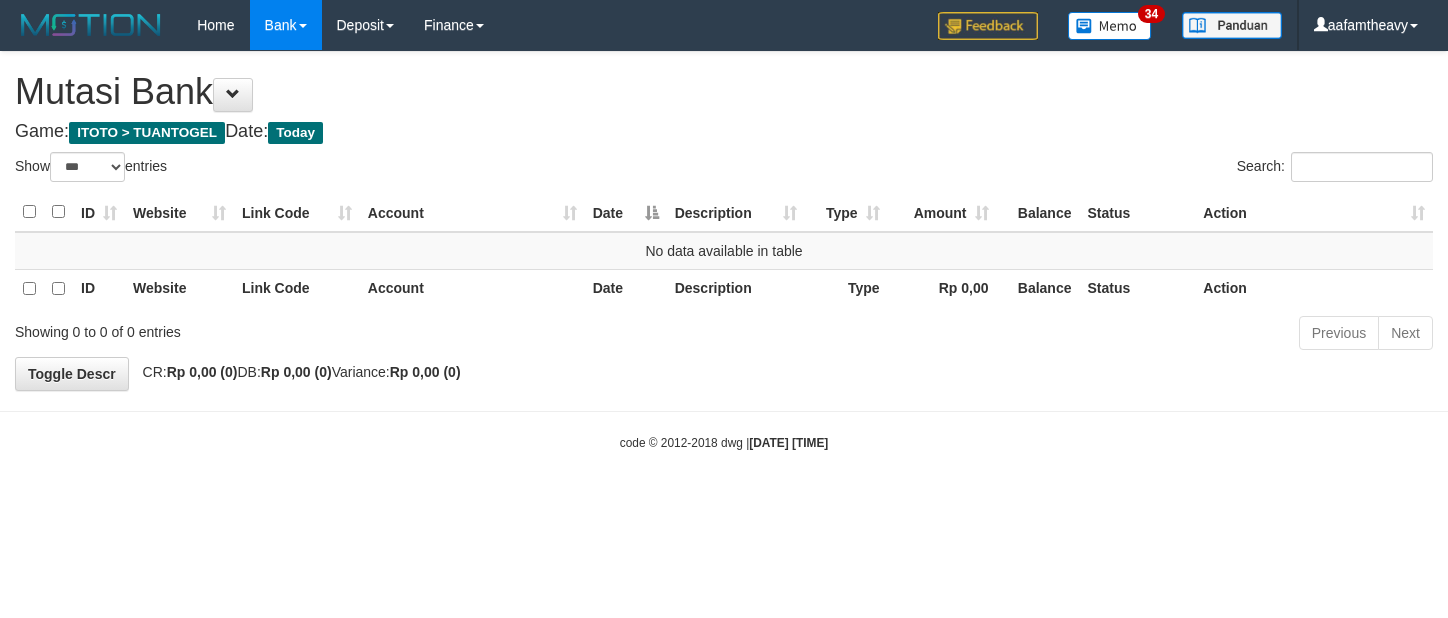 select on "***" 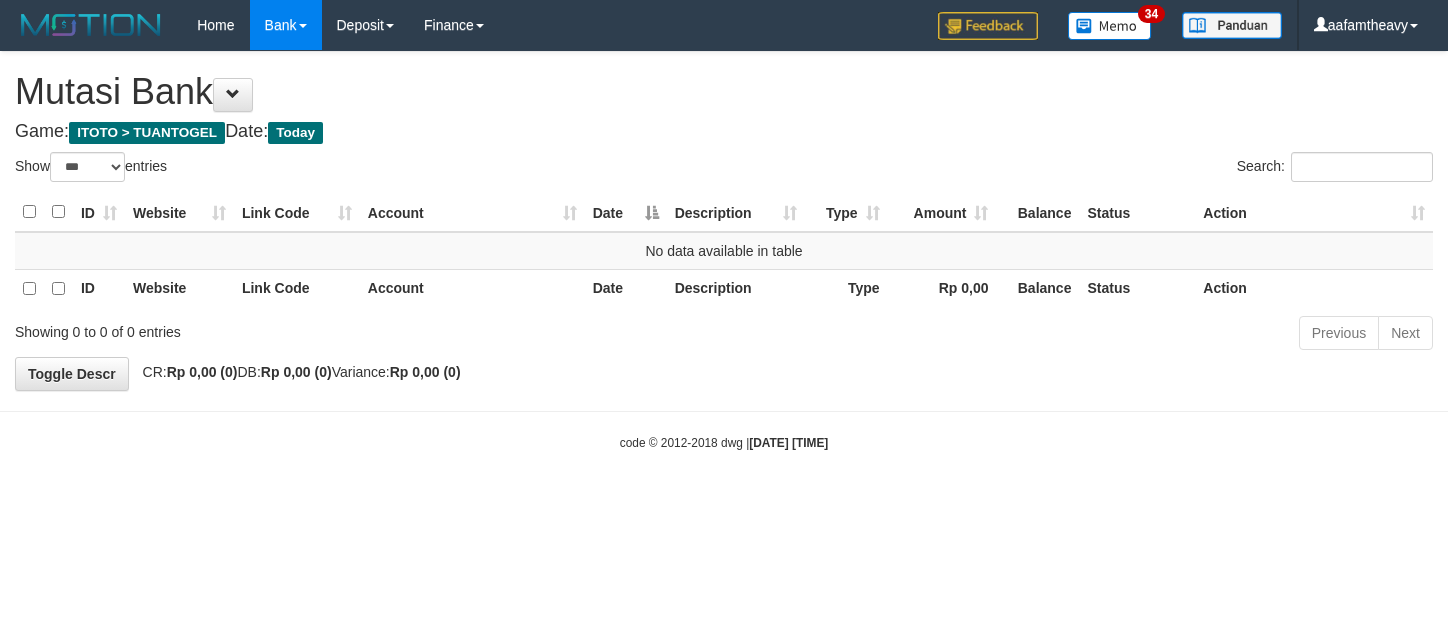 scroll, scrollTop: 0, scrollLeft: 0, axis: both 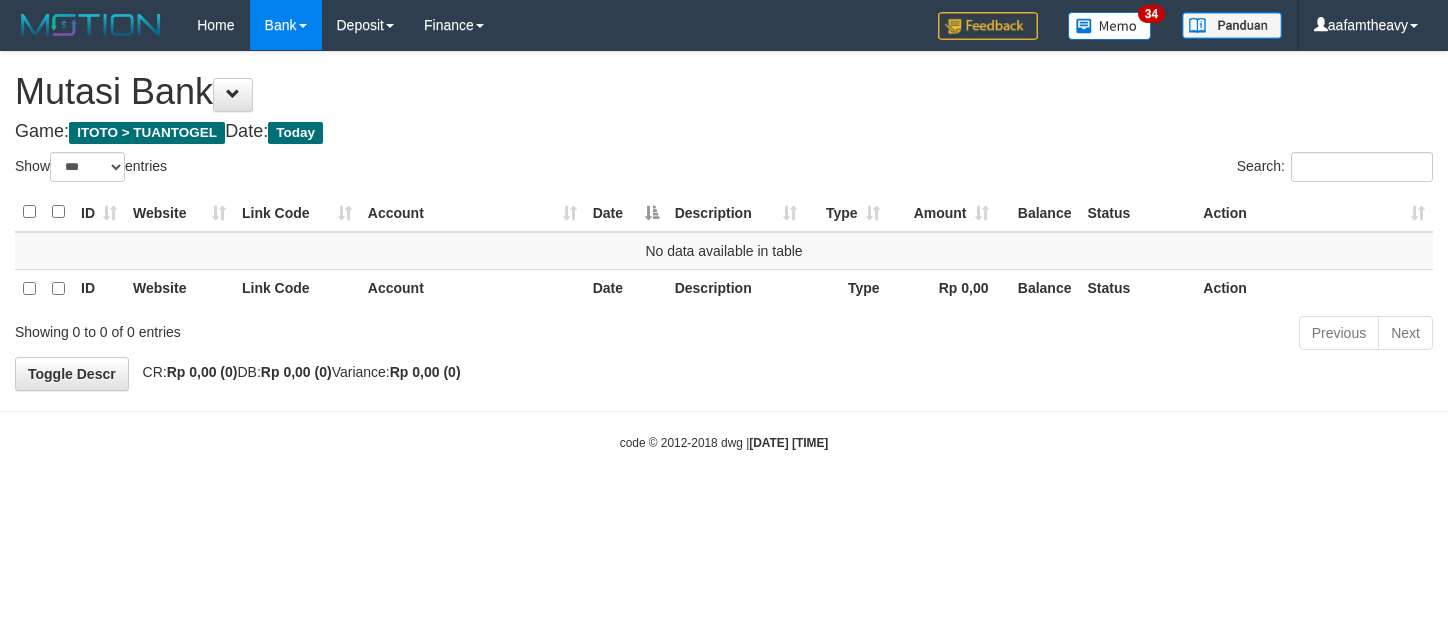 select on "***" 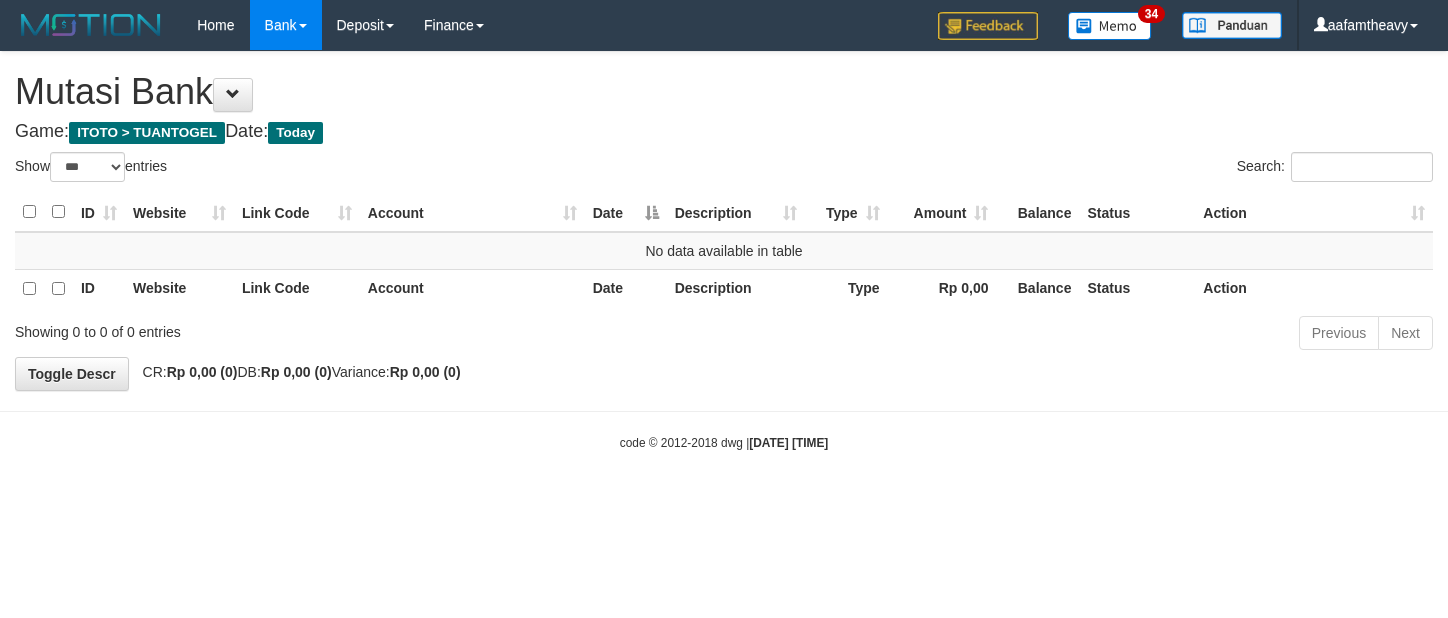 scroll, scrollTop: 0, scrollLeft: 0, axis: both 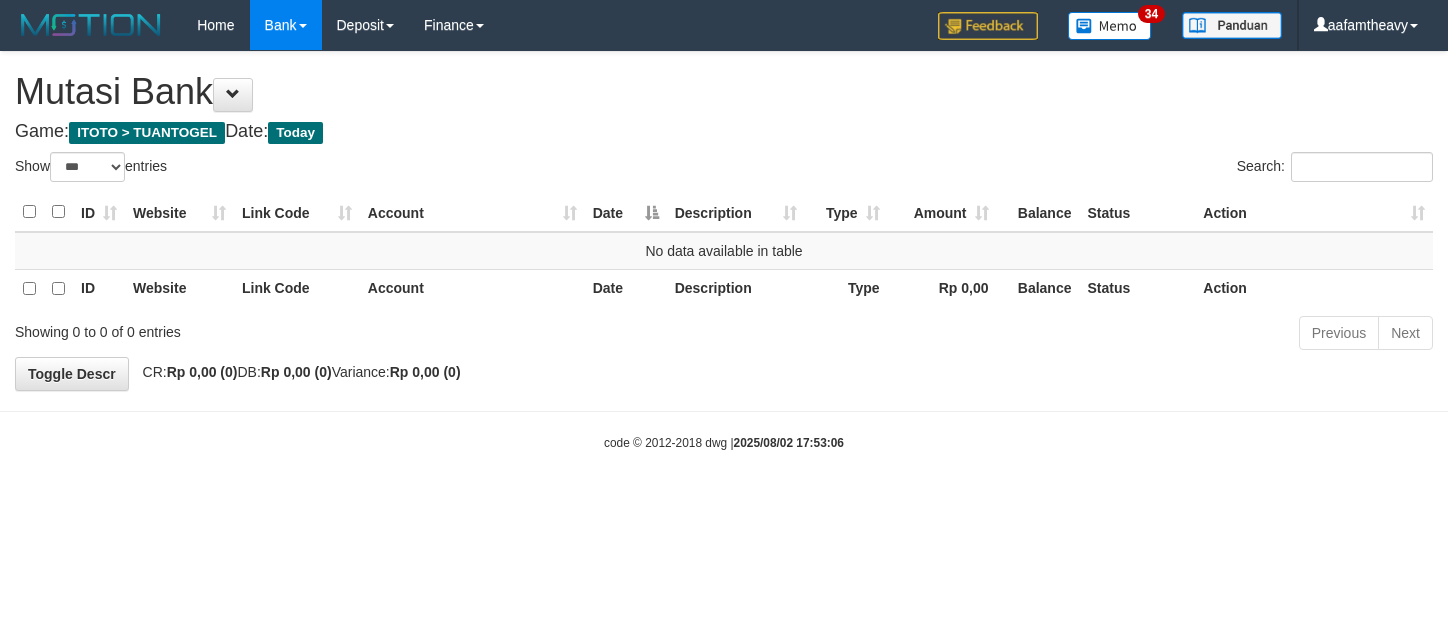 select on "***" 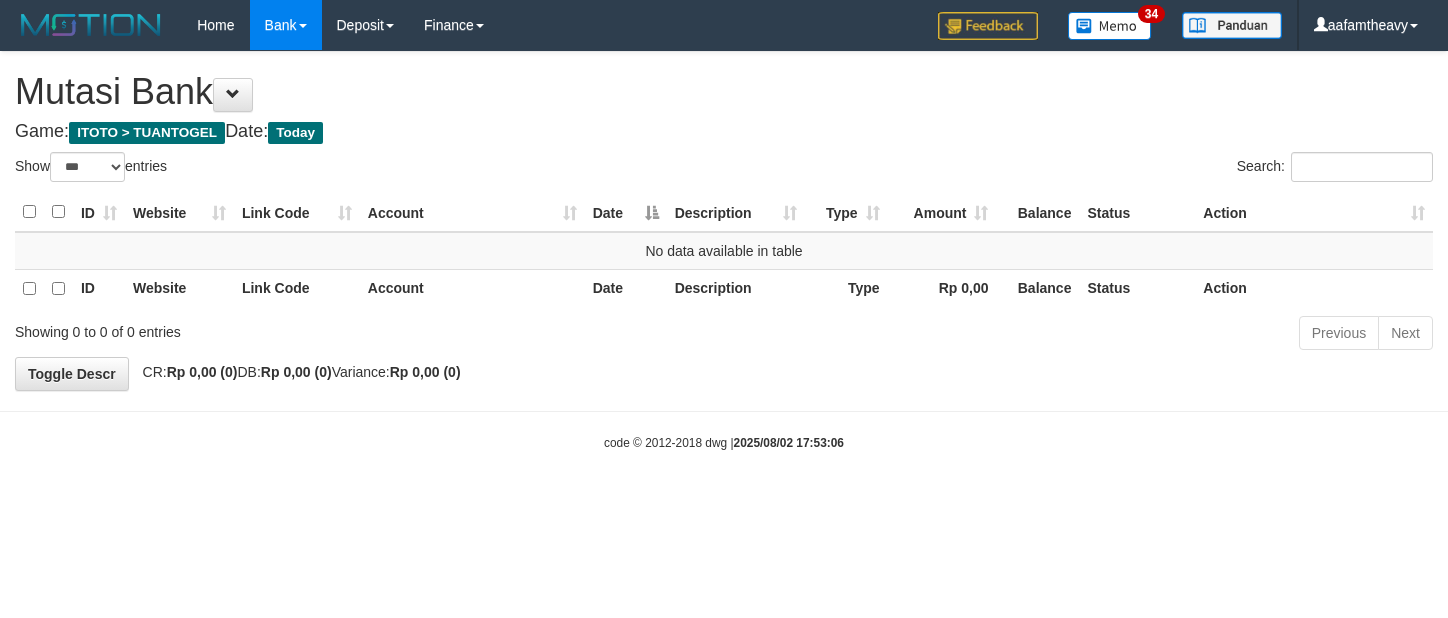scroll, scrollTop: 0, scrollLeft: 0, axis: both 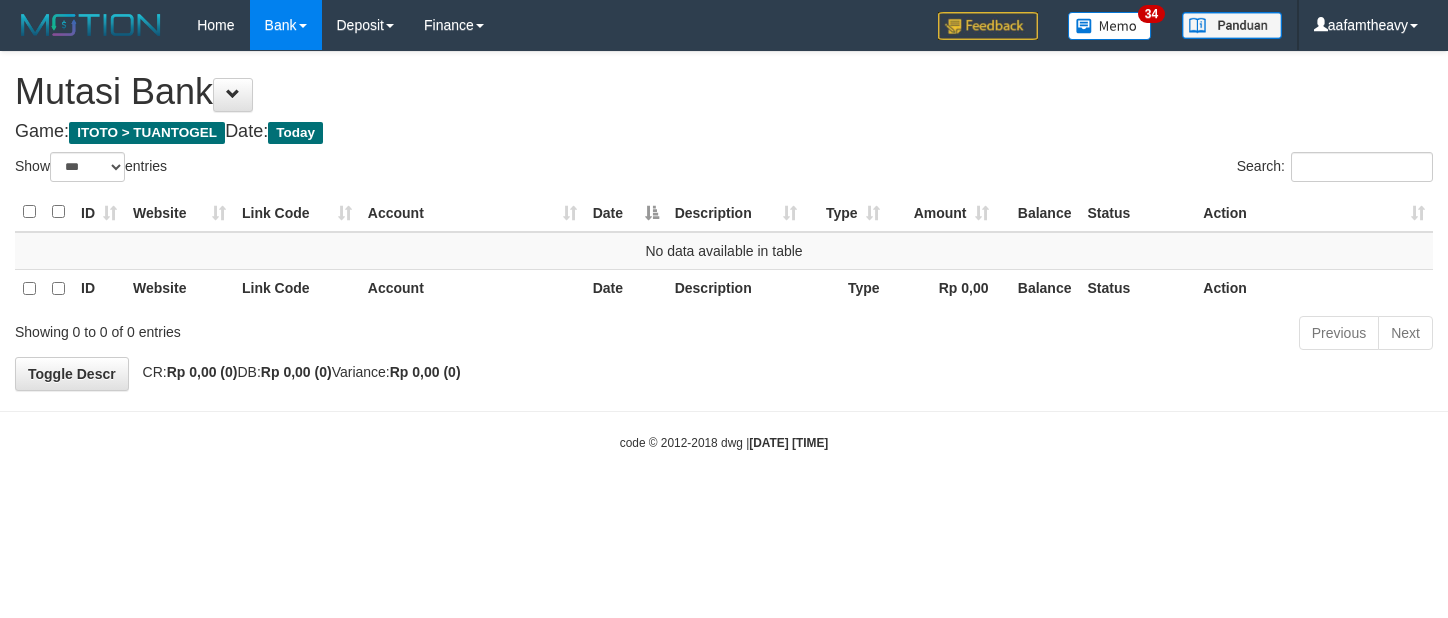 select on "***" 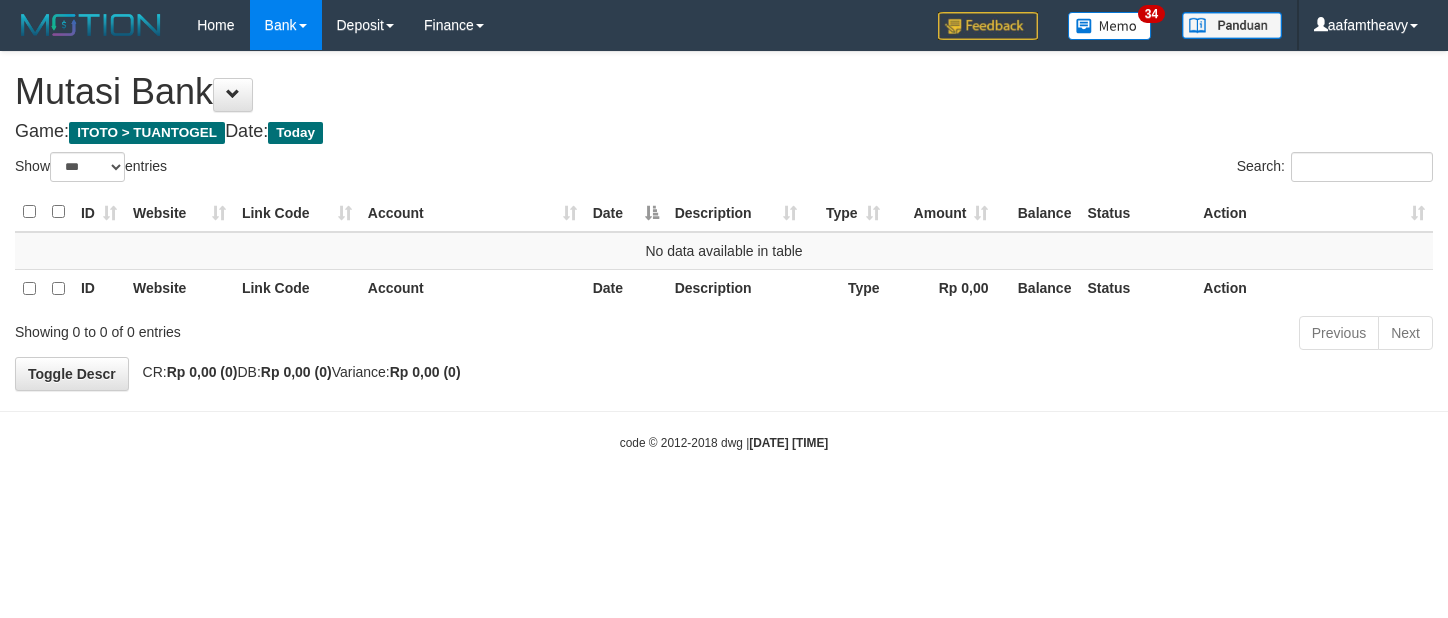 scroll, scrollTop: 0, scrollLeft: 0, axis: both 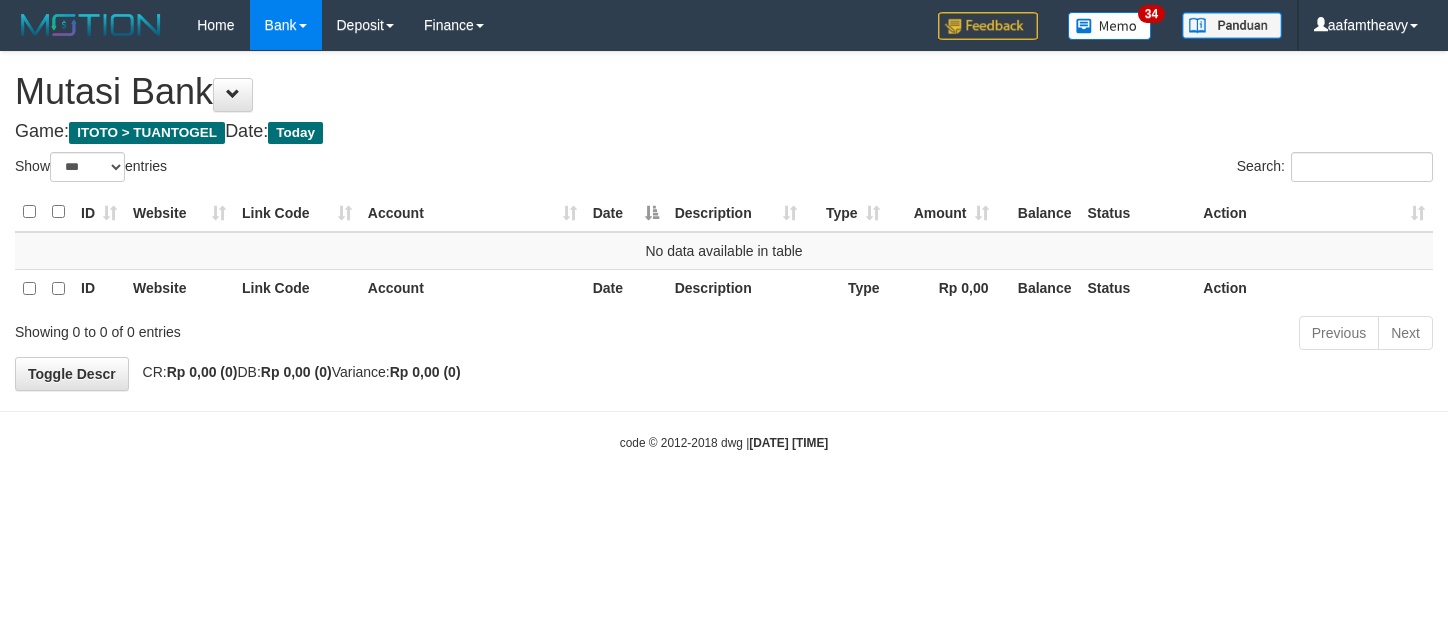 select on "***" 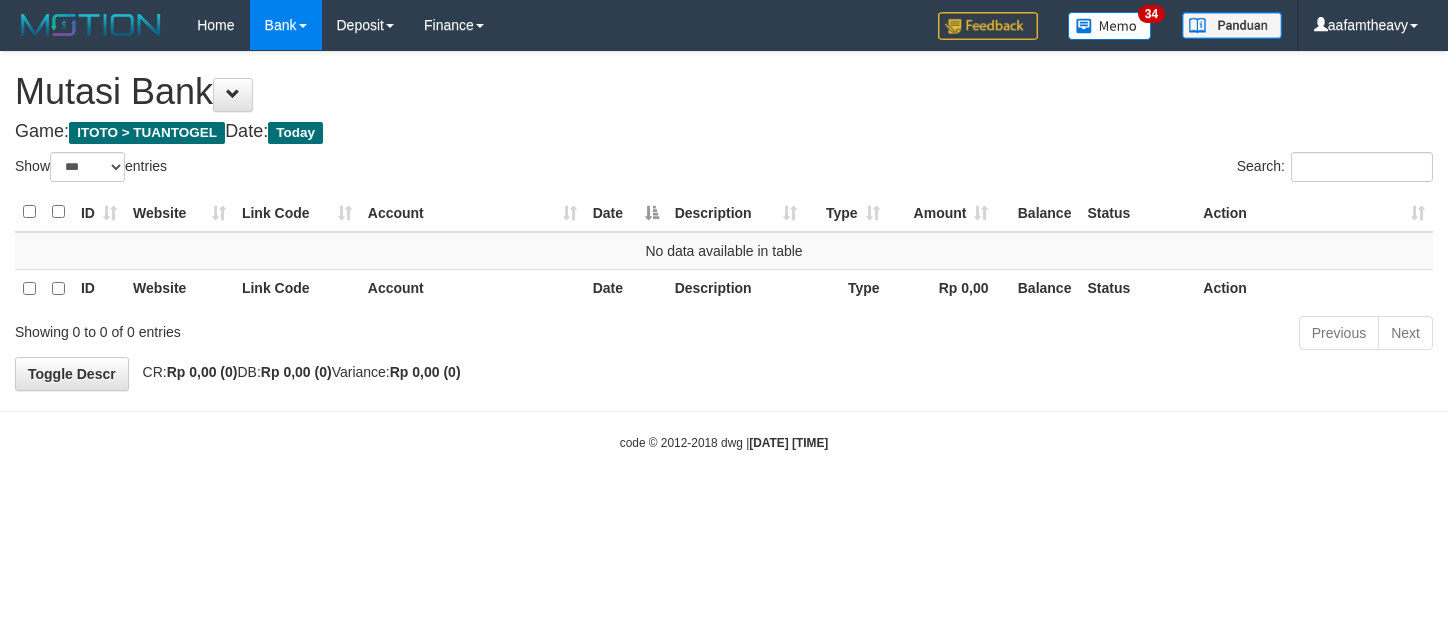 scroll, scrollTop: 0, scrollLeft: 0, axis: both 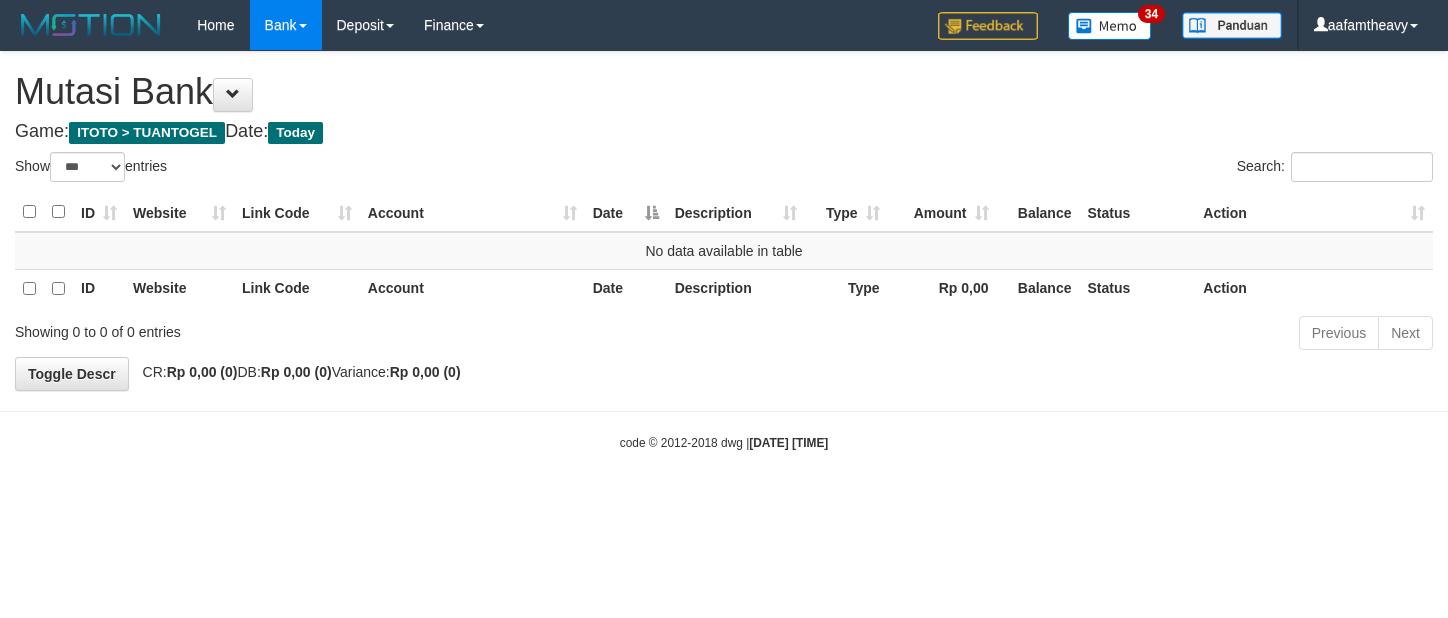 select on "***" 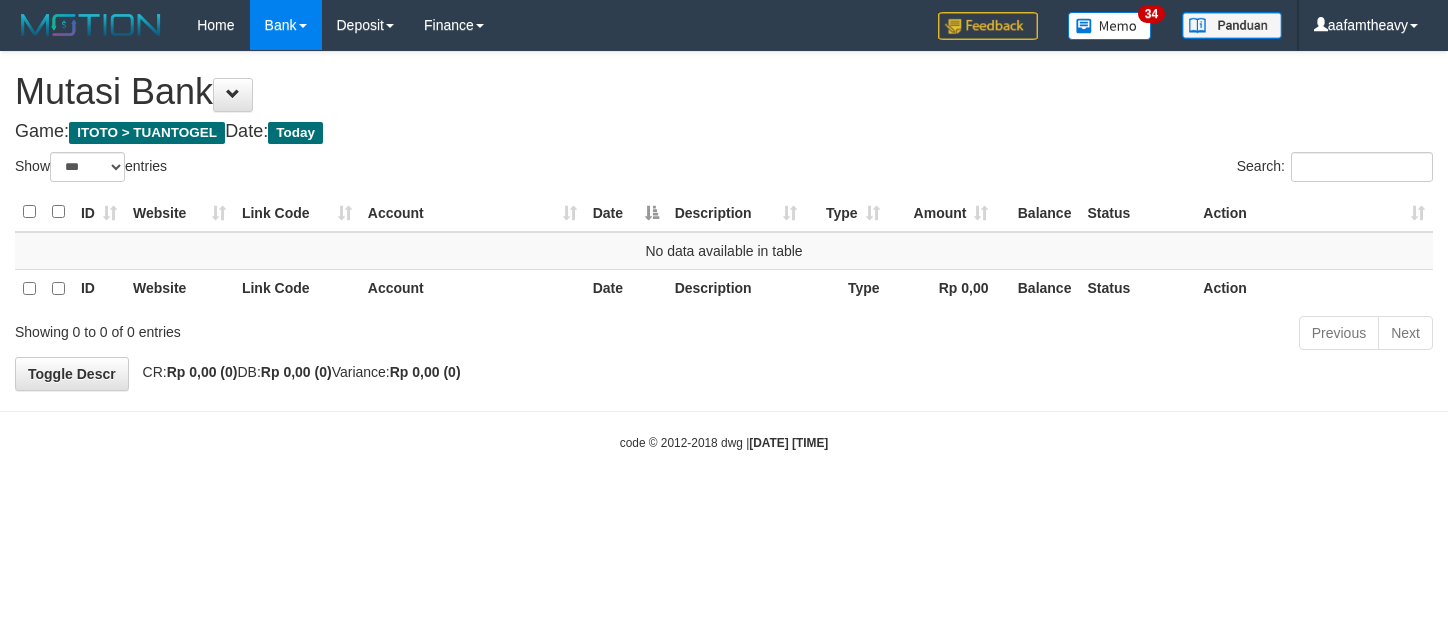 scroll, scrollTop: 0, scrollLeft: 0, axis: both 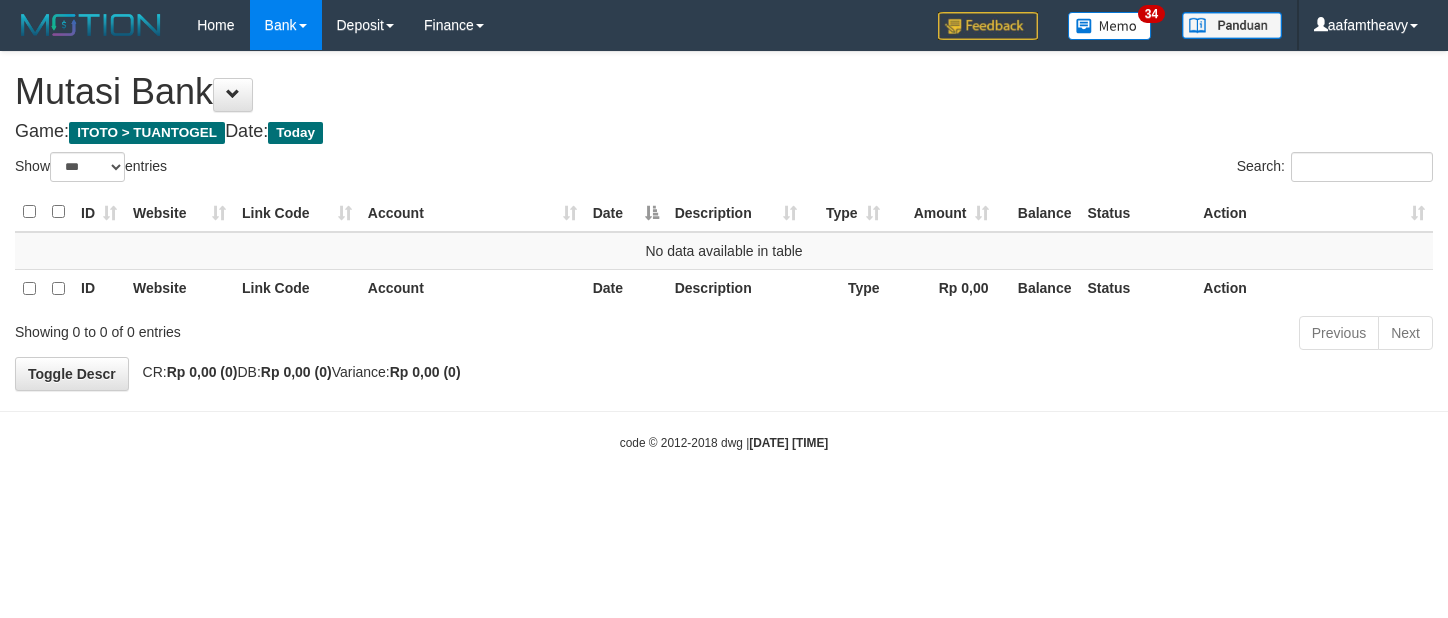 select on "***" 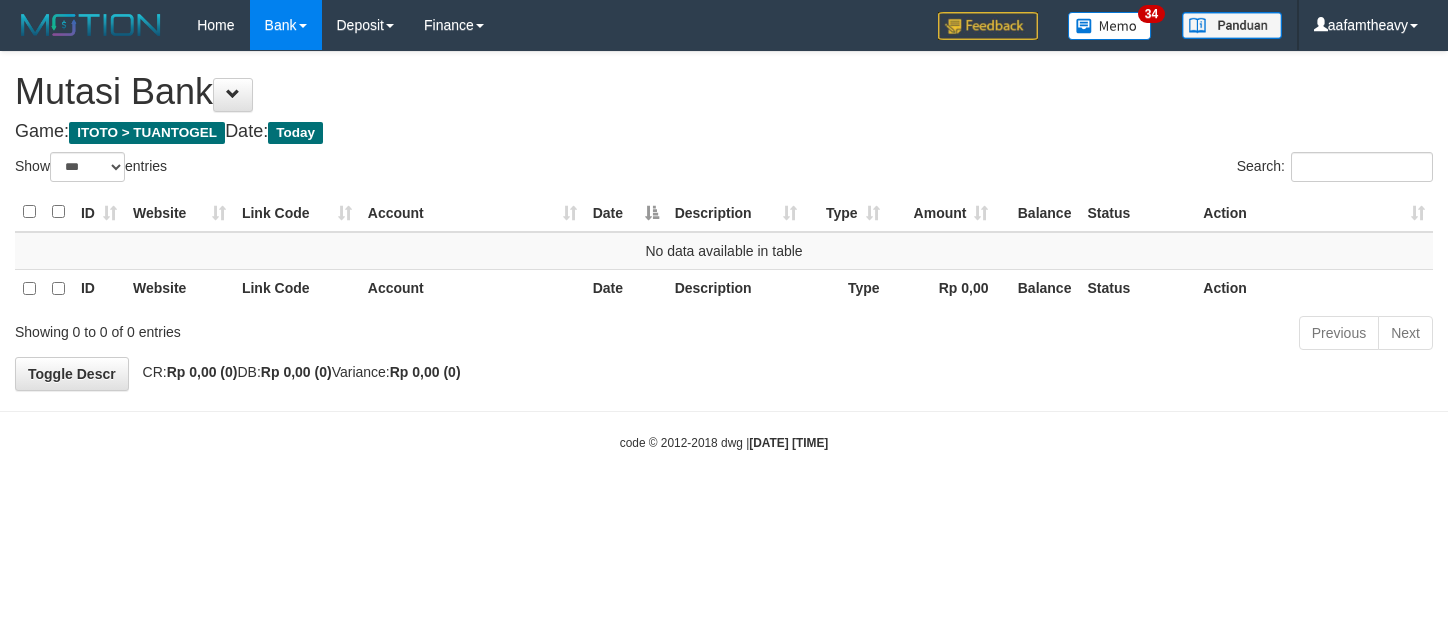 scroll, scrollTop: 0, scrollLeft: 0, axis: both 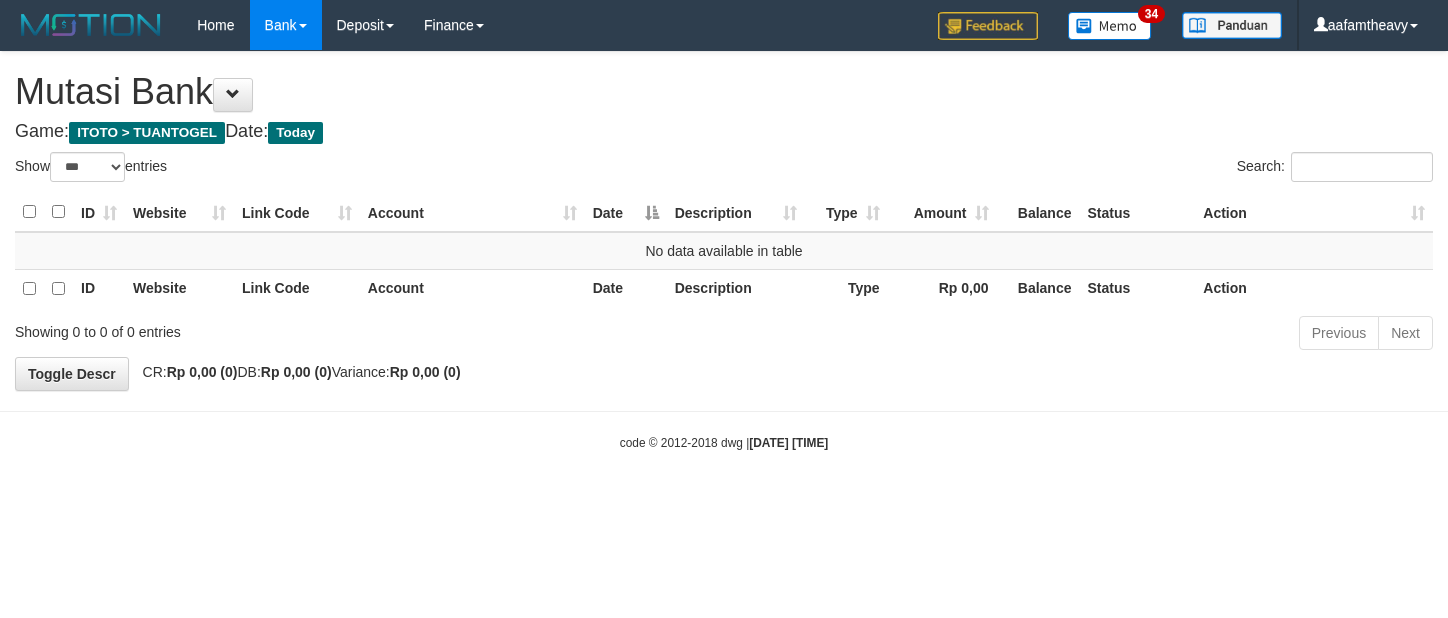 select on "***" 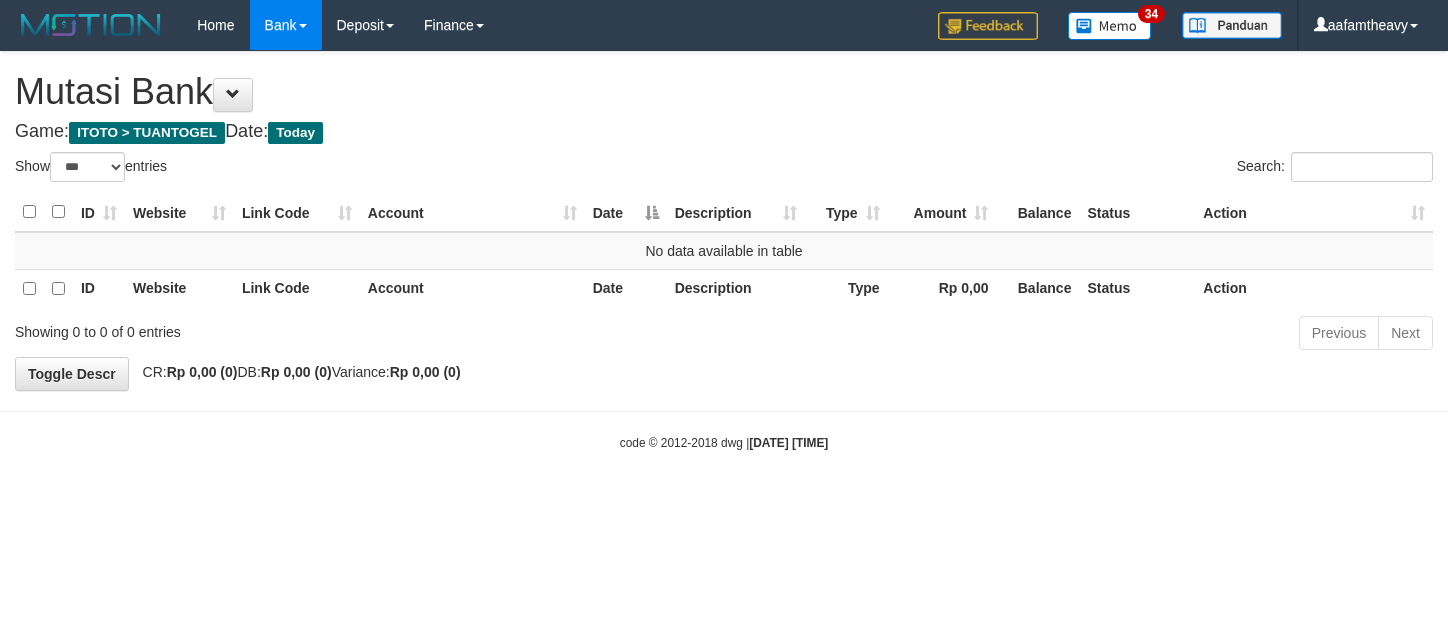 scroll, scrollTop: 0, scrollLeft: 0, axis: both 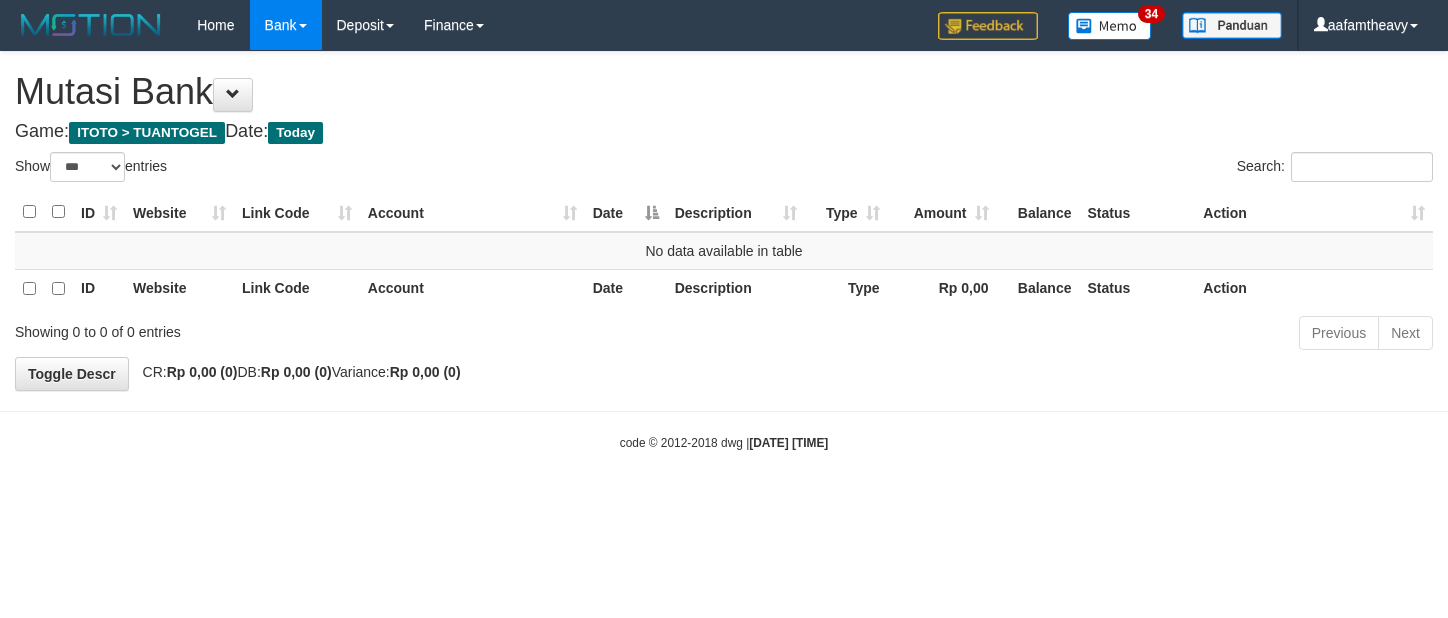select on "***" 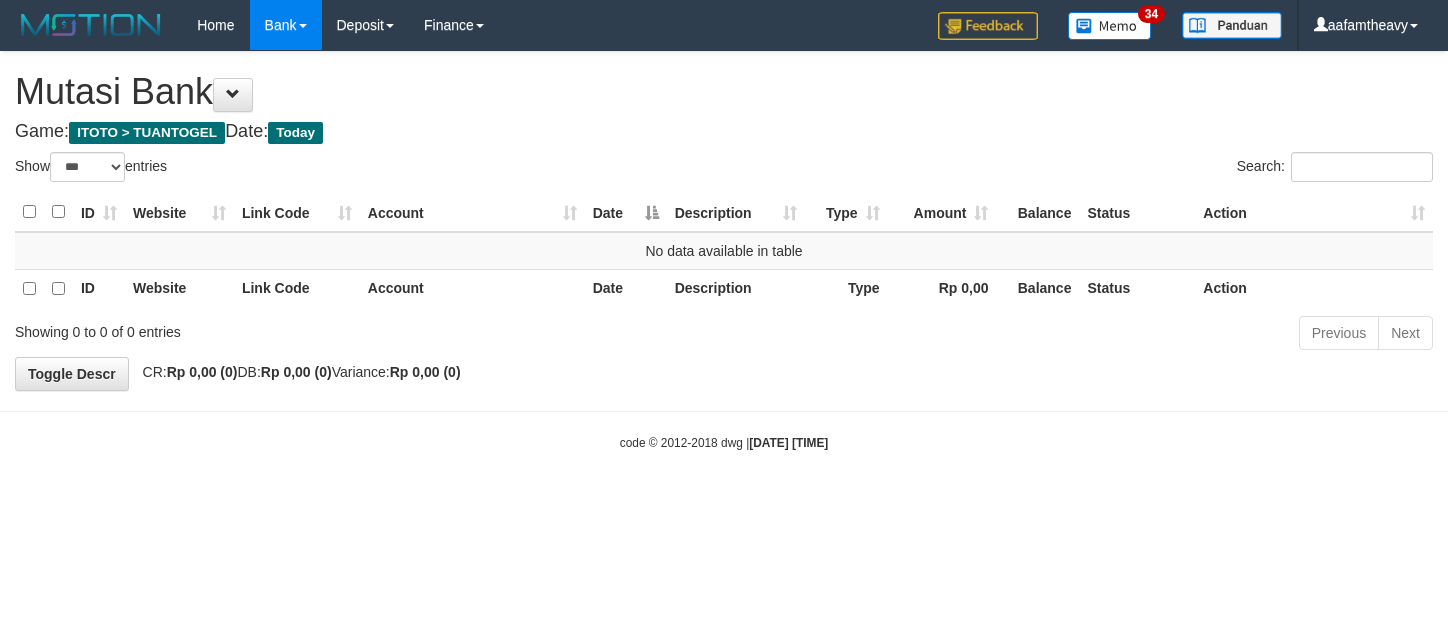 scroll, scrollTop: 0, scrollLeft: 0, axis: both 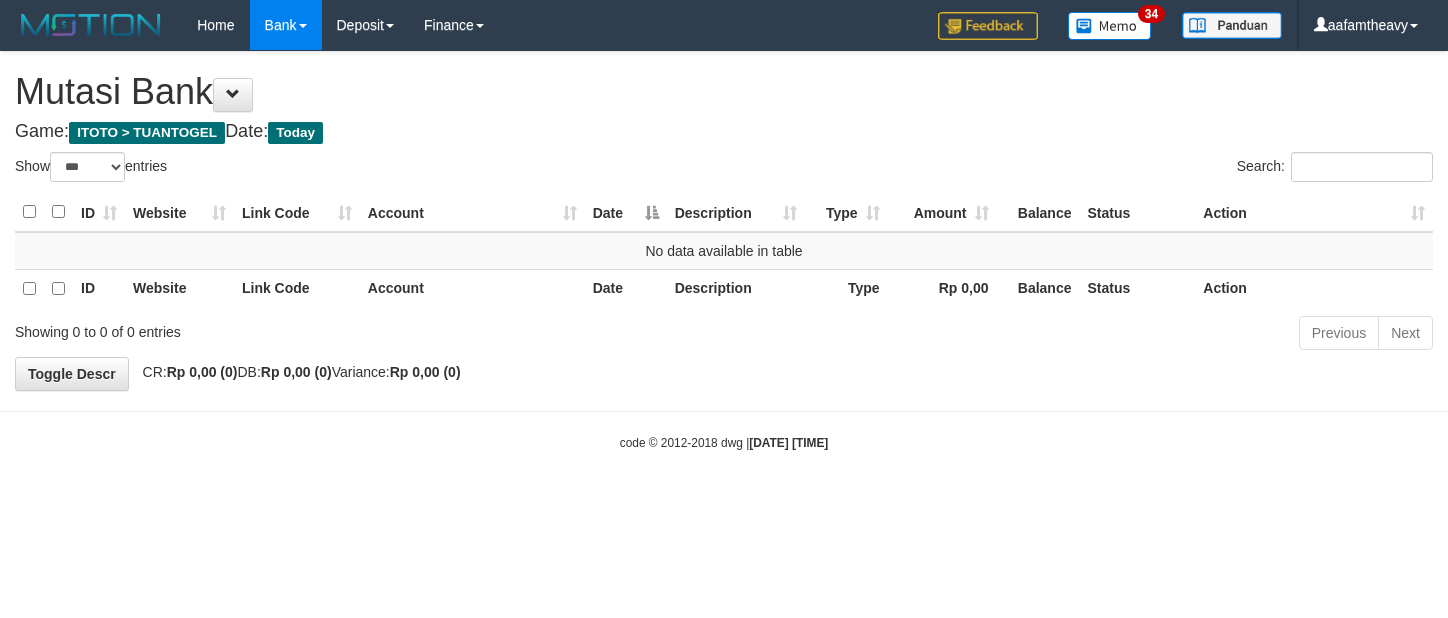 select on "***" 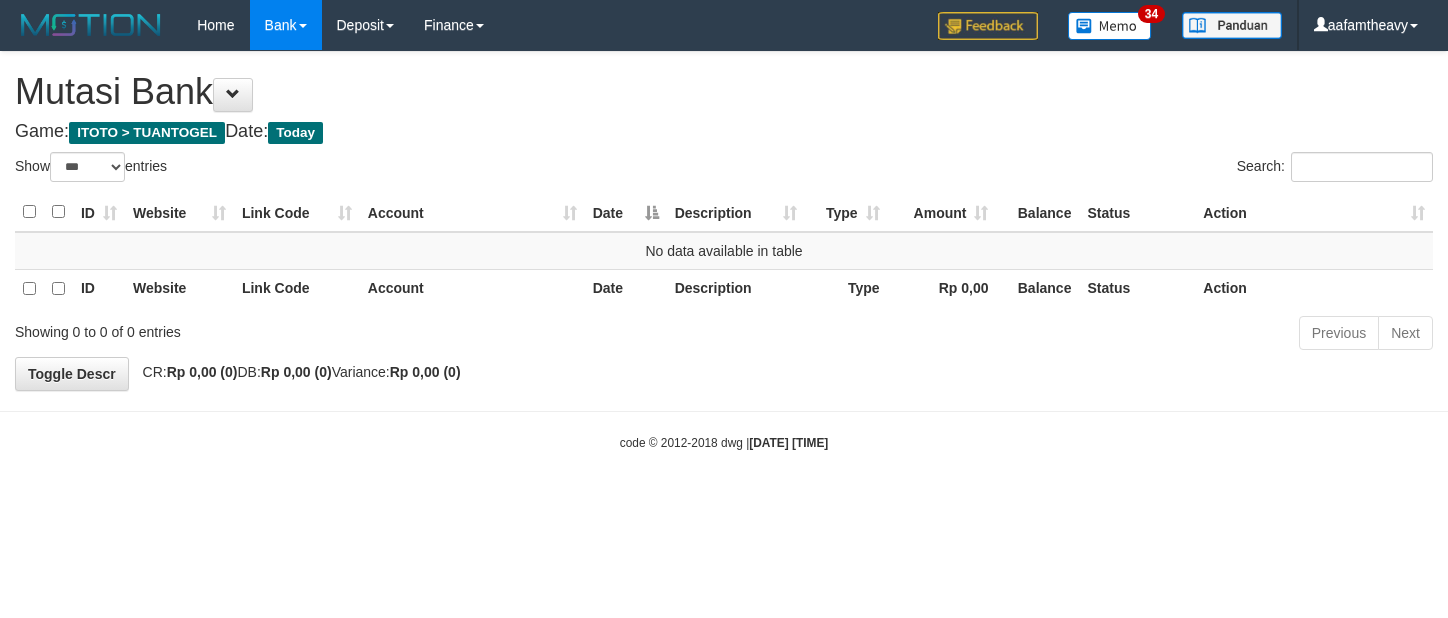 scroll, scrollTop: 0, scrollLeft: 0, axis: both 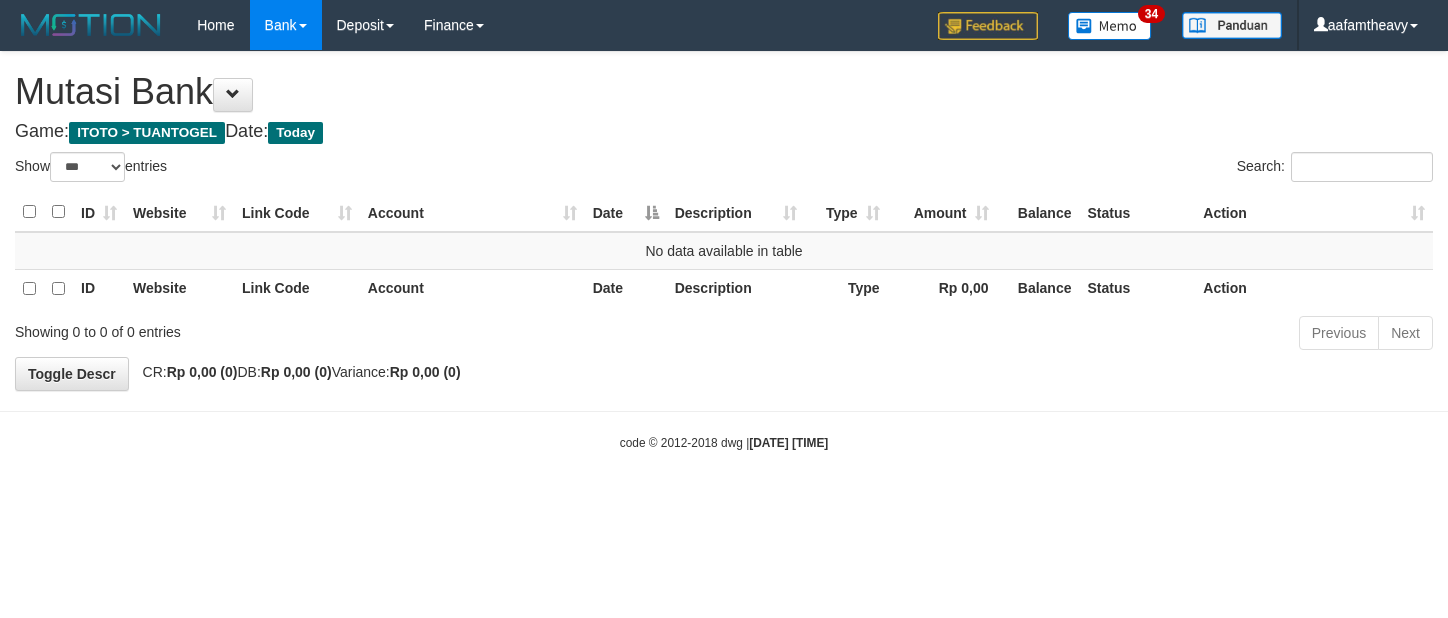 select on "***" 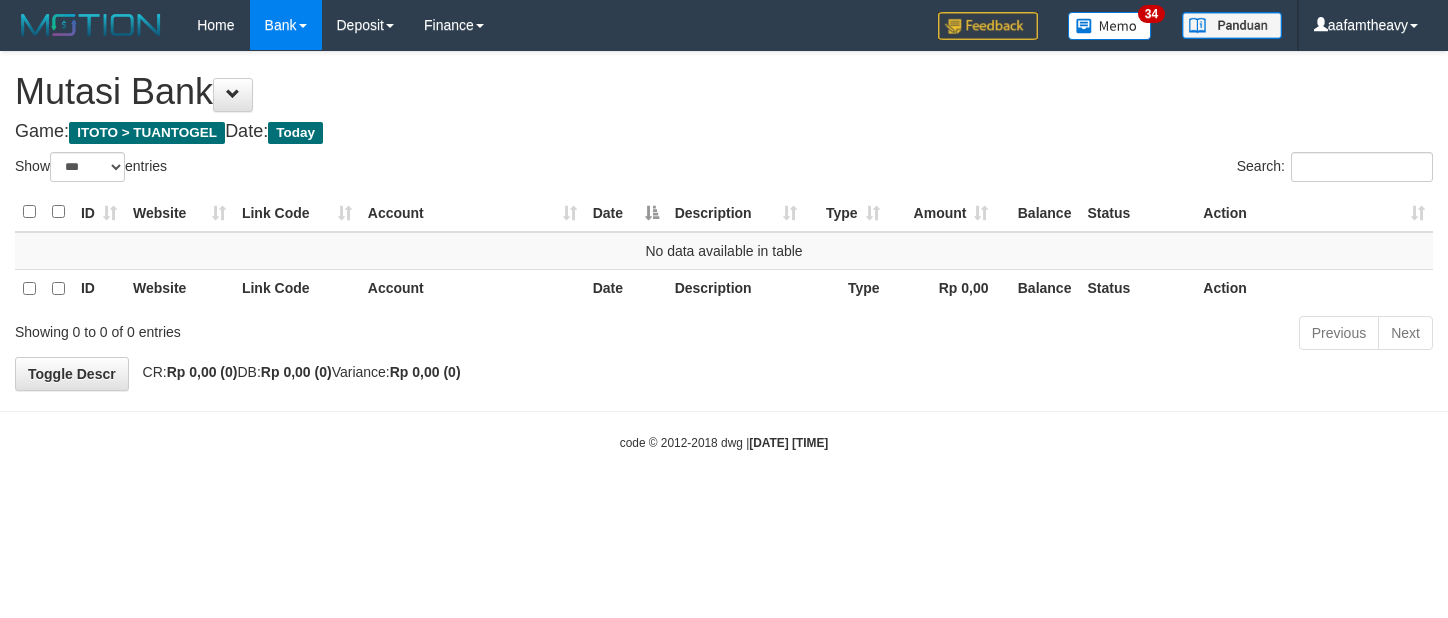 scroll, scrollTop: 0, scrollLeft: 0, axis: both 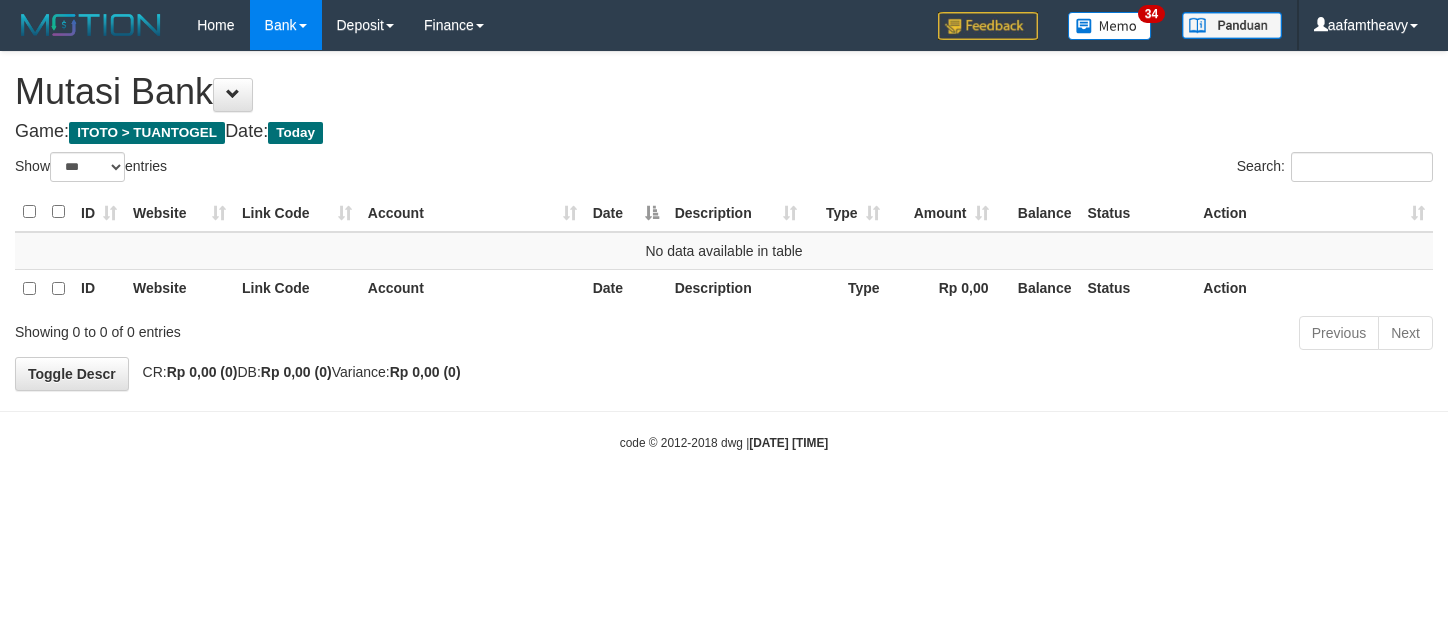 select on "***" 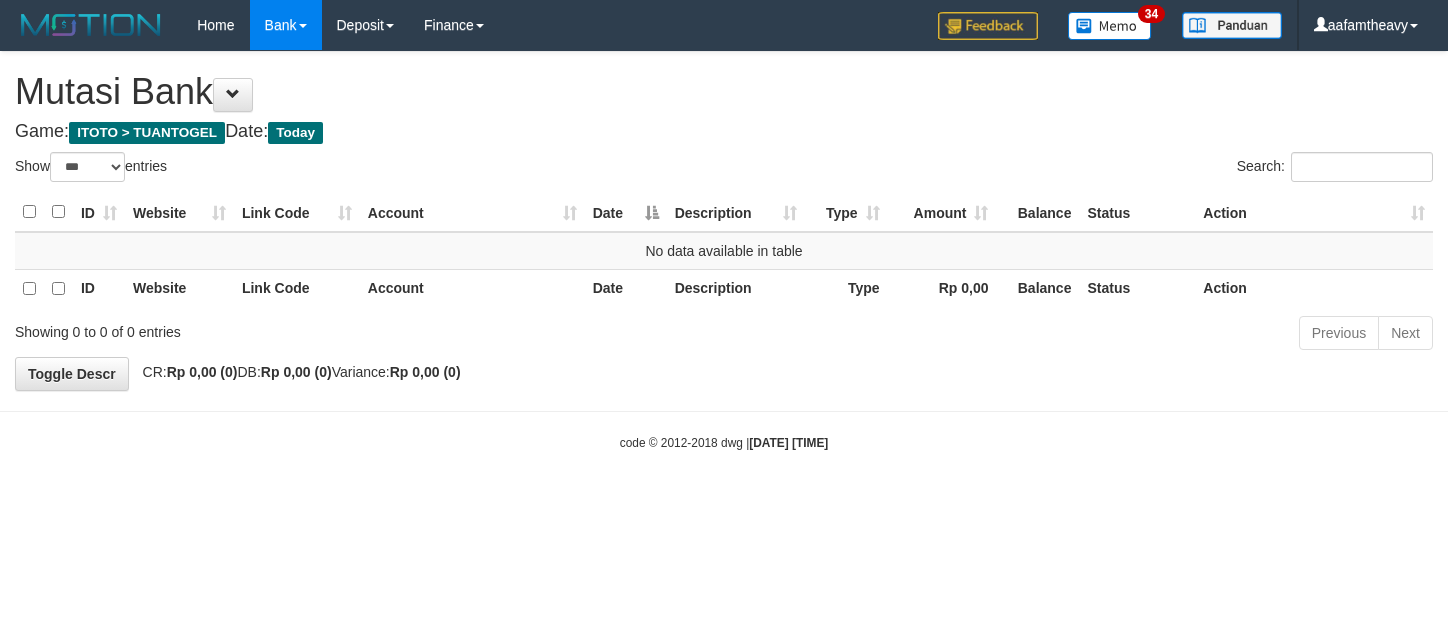 scroll, scrollTop: 0, scrollLeft: 0, axis: both 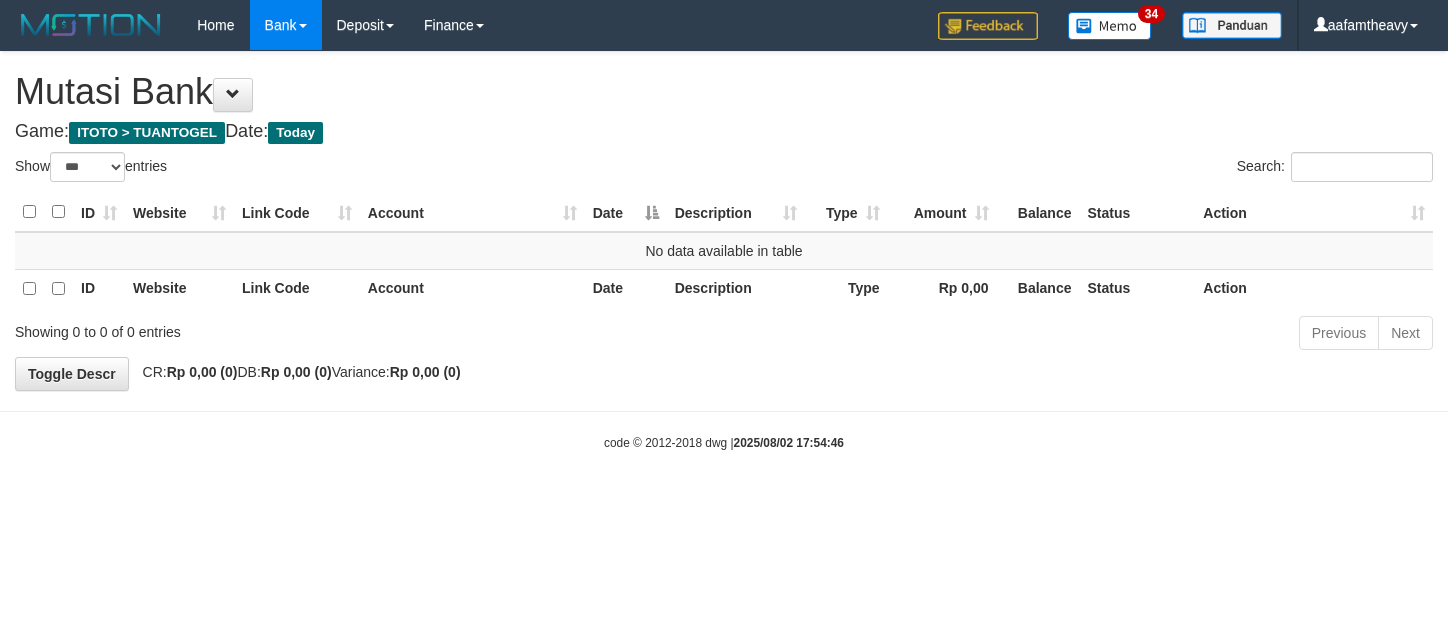 select on "***" 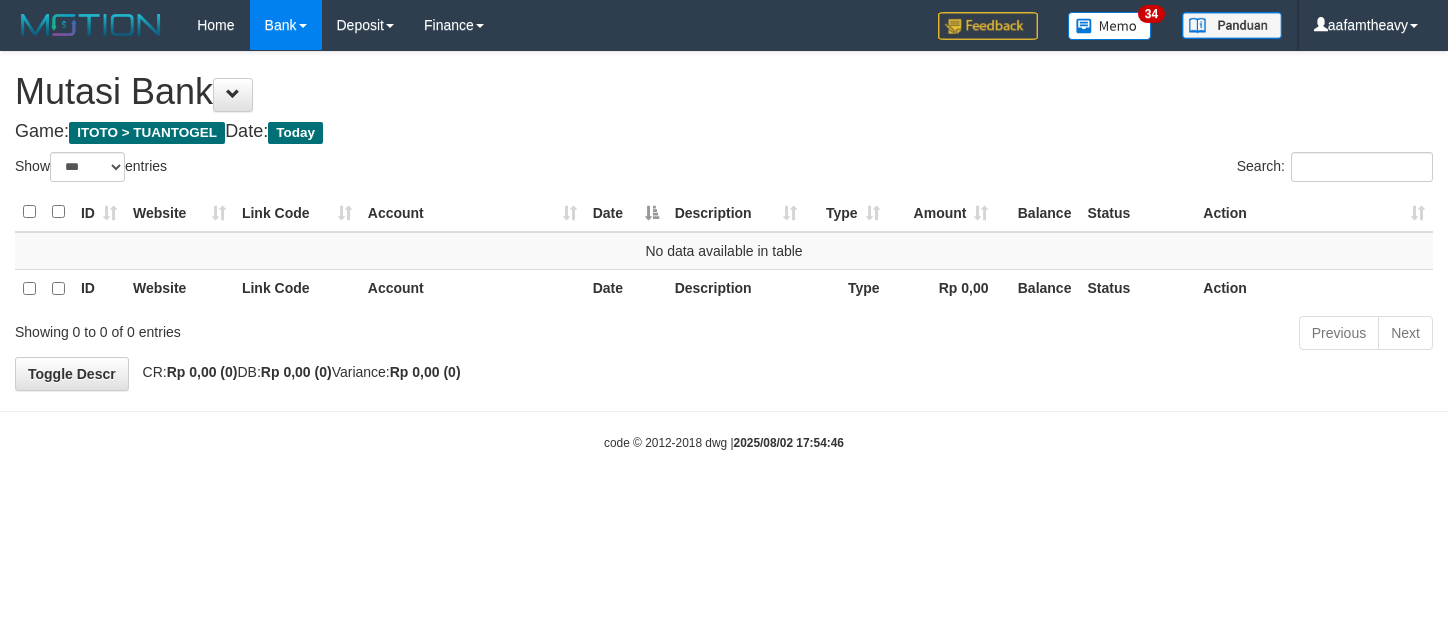 scroll, scrollTop: 0, scrollLeft: 0, axis: both 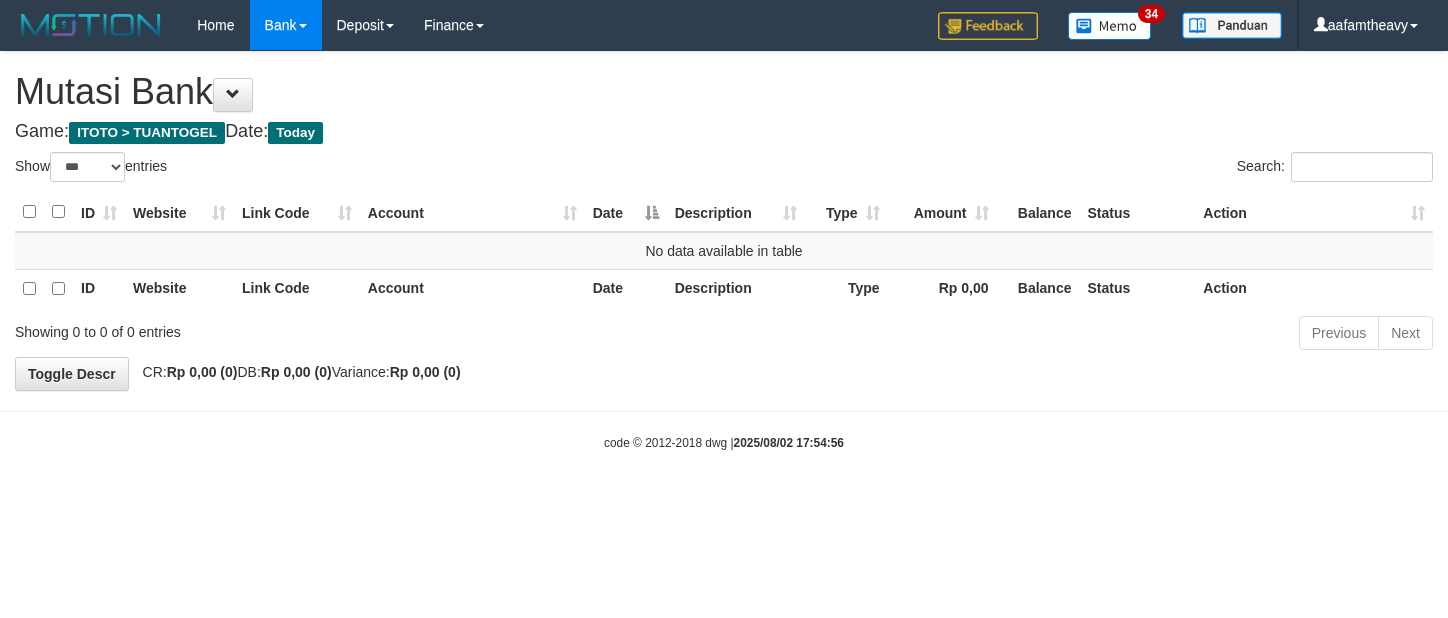 select on "***" 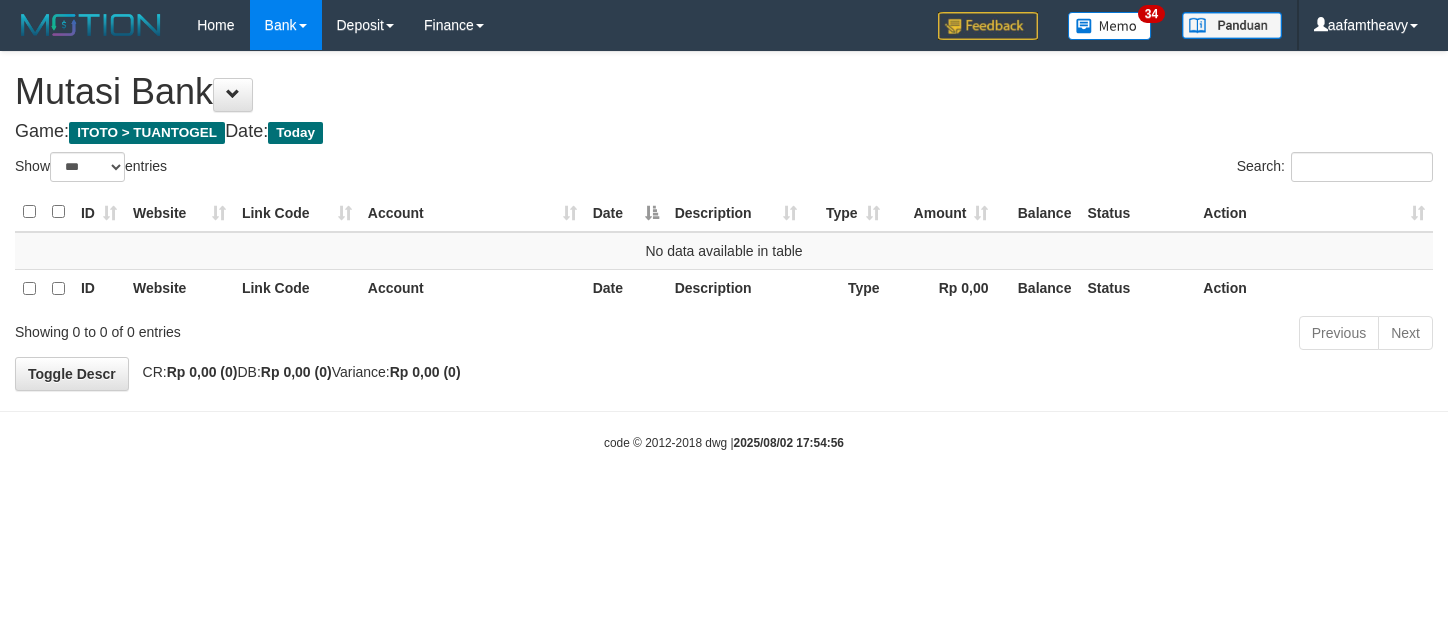 scroll, scrollTop: 0, scrollLeft: 0, axis: both 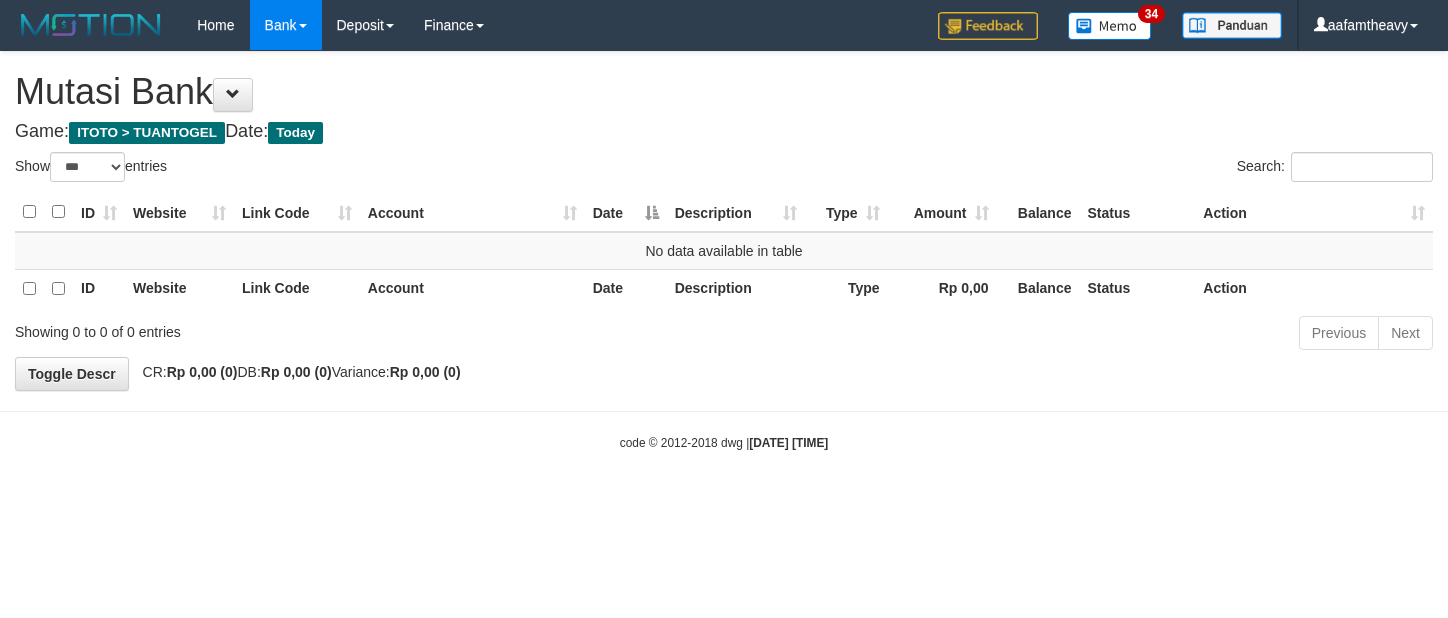 select on "***" 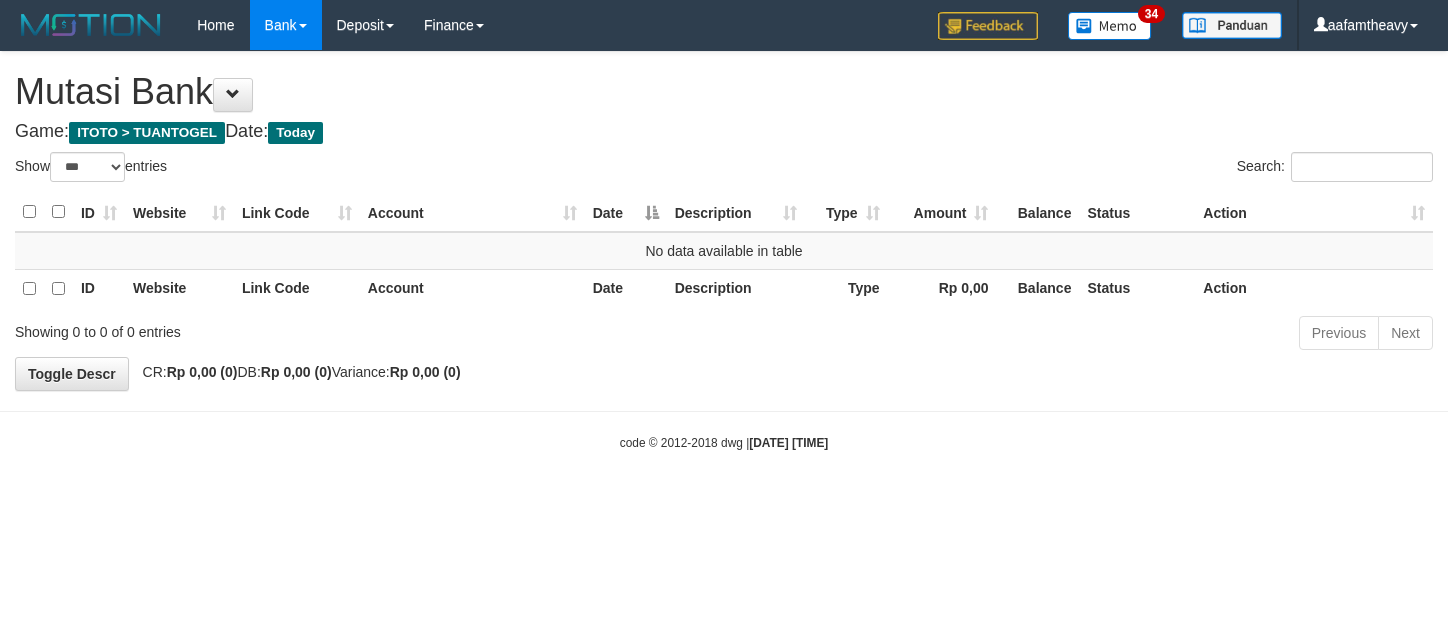 scroll, scrollTop: 0, scrollLeft: 0, axis: both 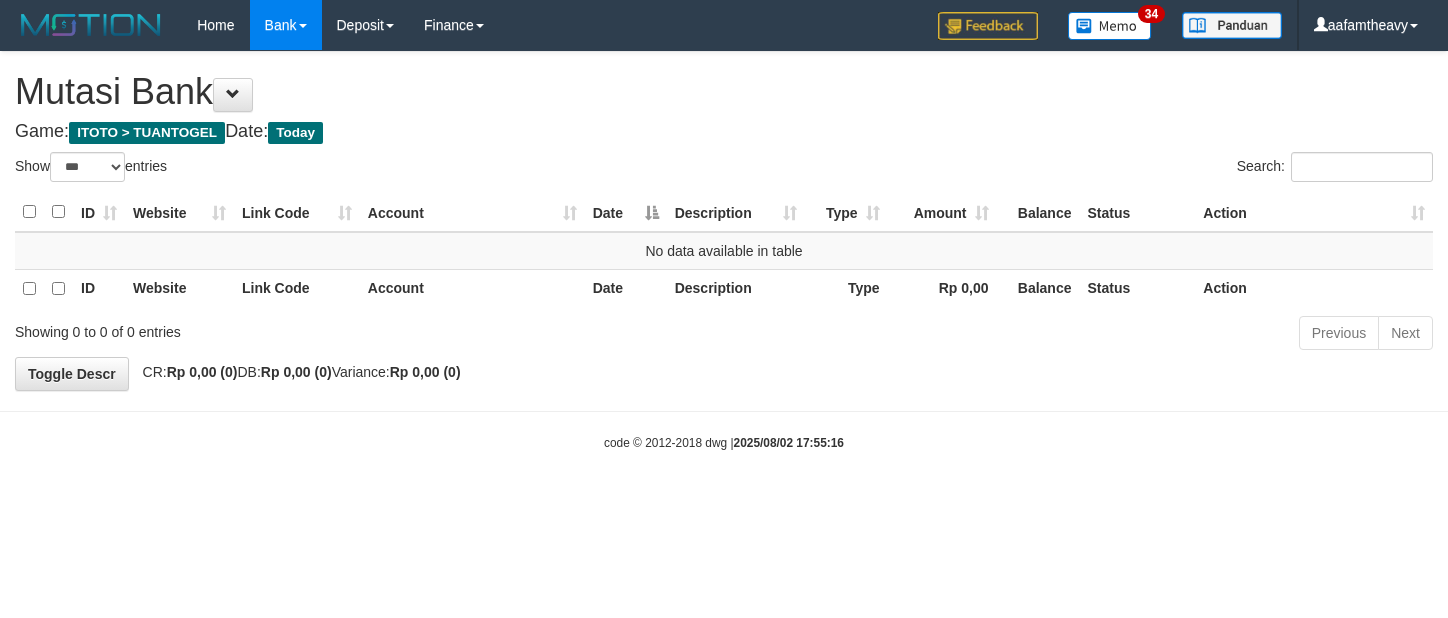 select on "***" 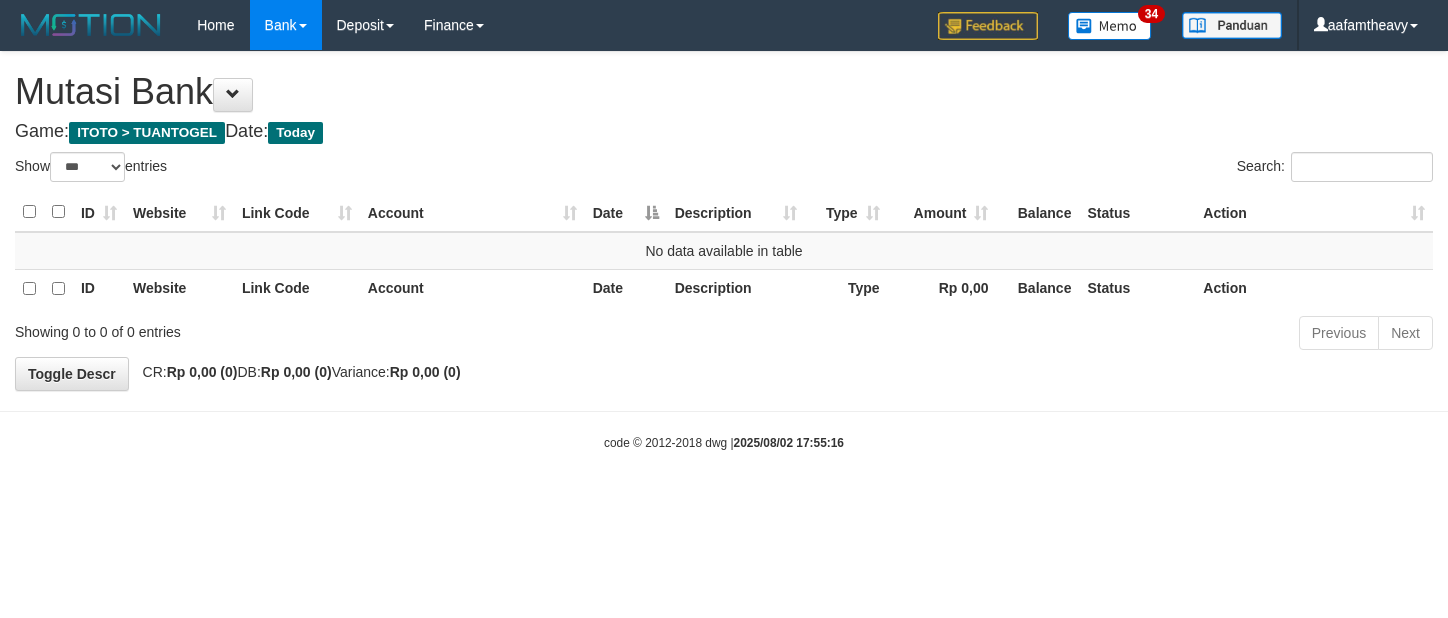 scroll, scrollTop: 0, scrollLeft: 0, axis: both 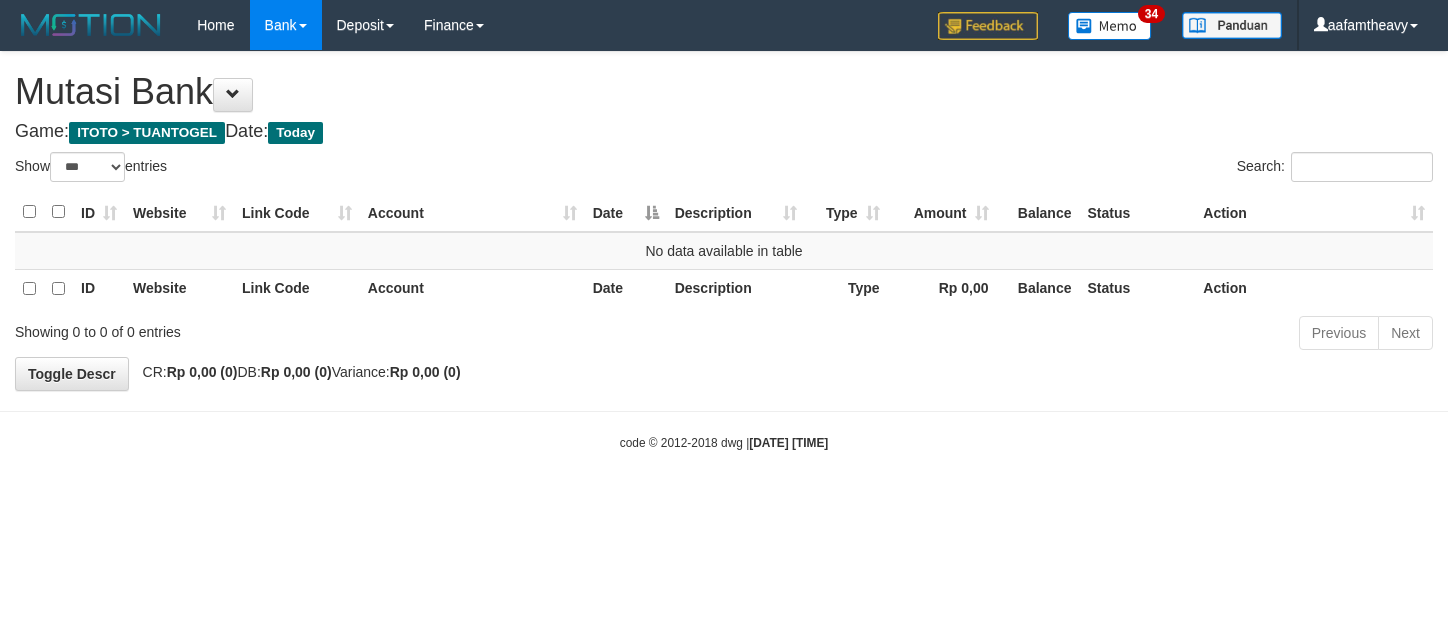 select on "***" 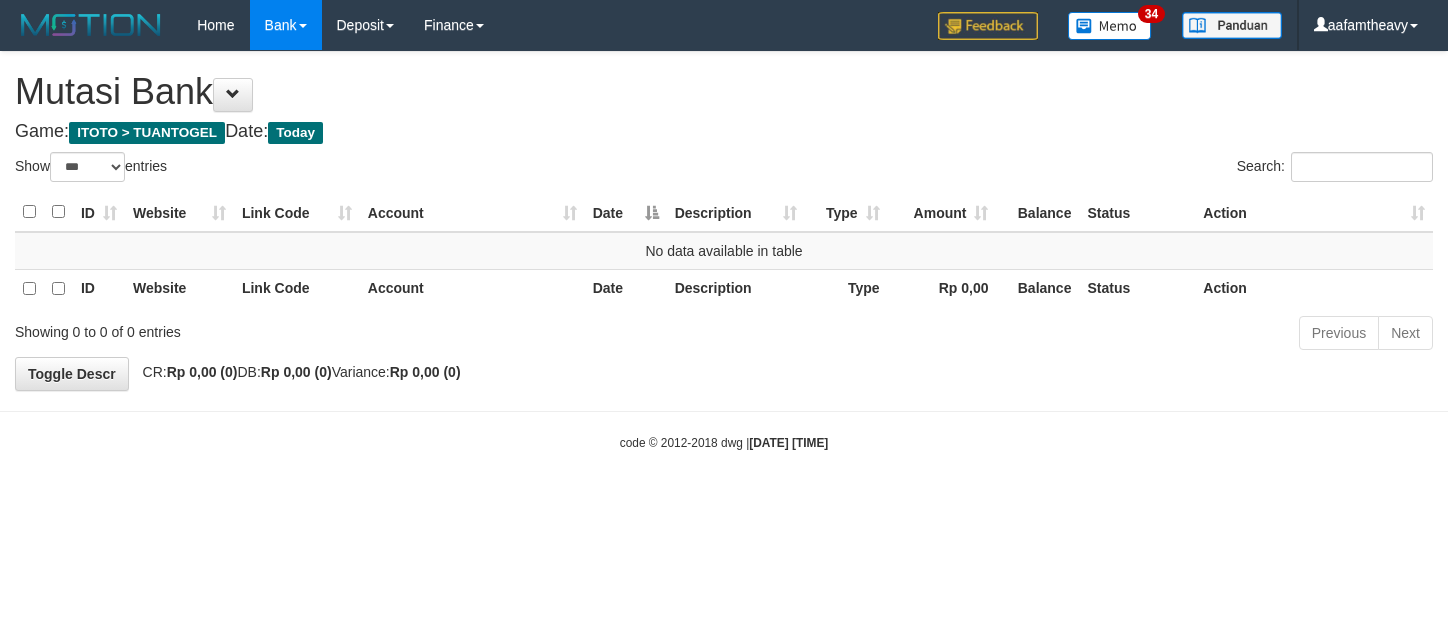 scroll, scrollTop: 0, scrollLeft: 0, axis: both 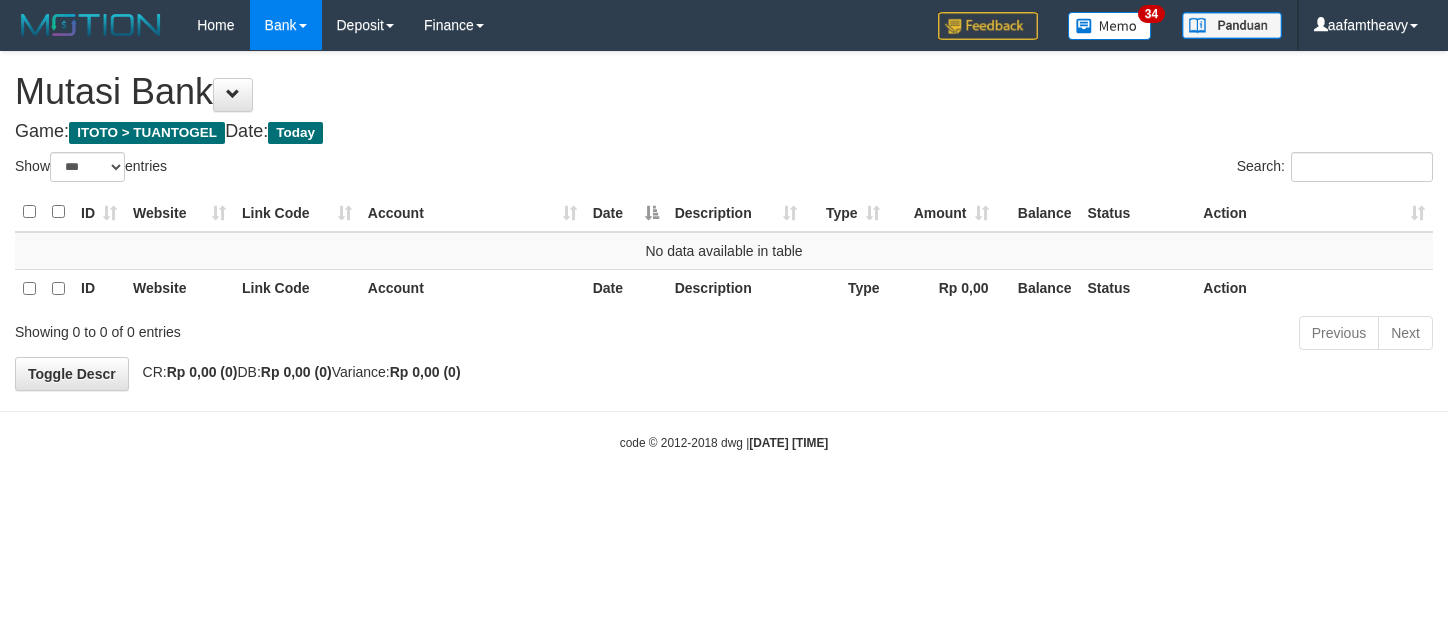 select on "***" 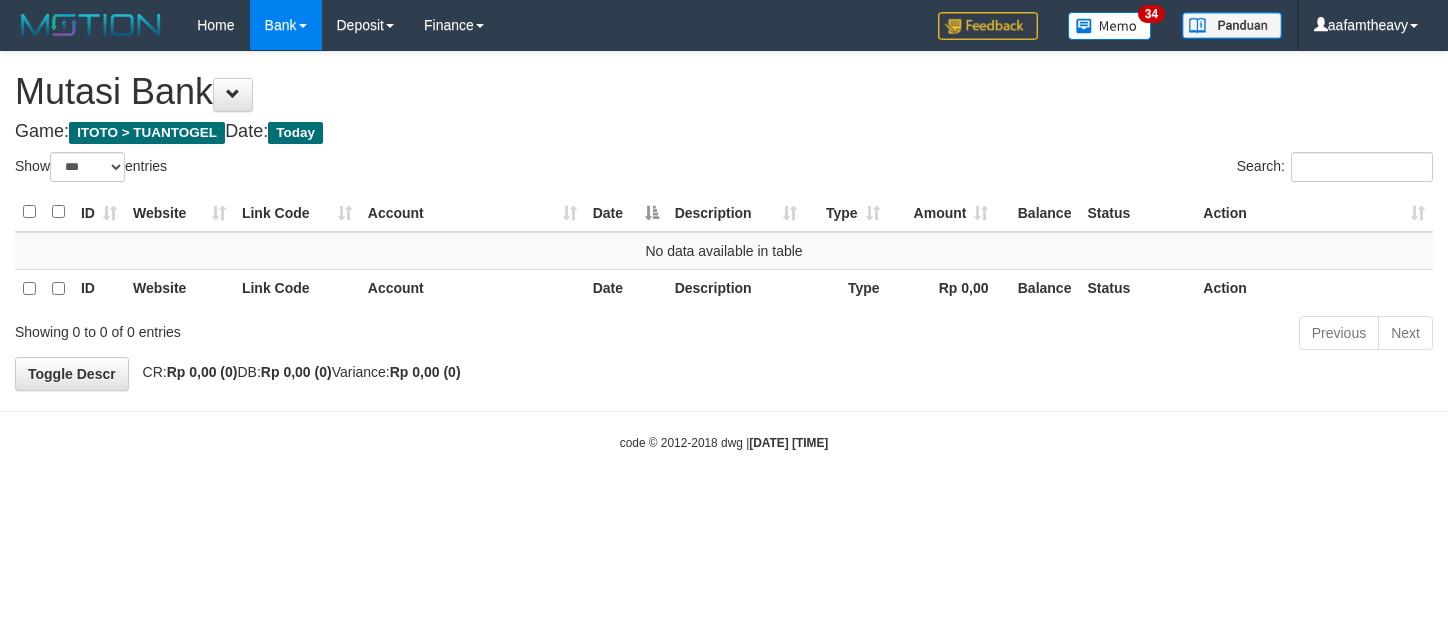 scroll, scrollTop: 0, scrollLeft: 0, axis: both 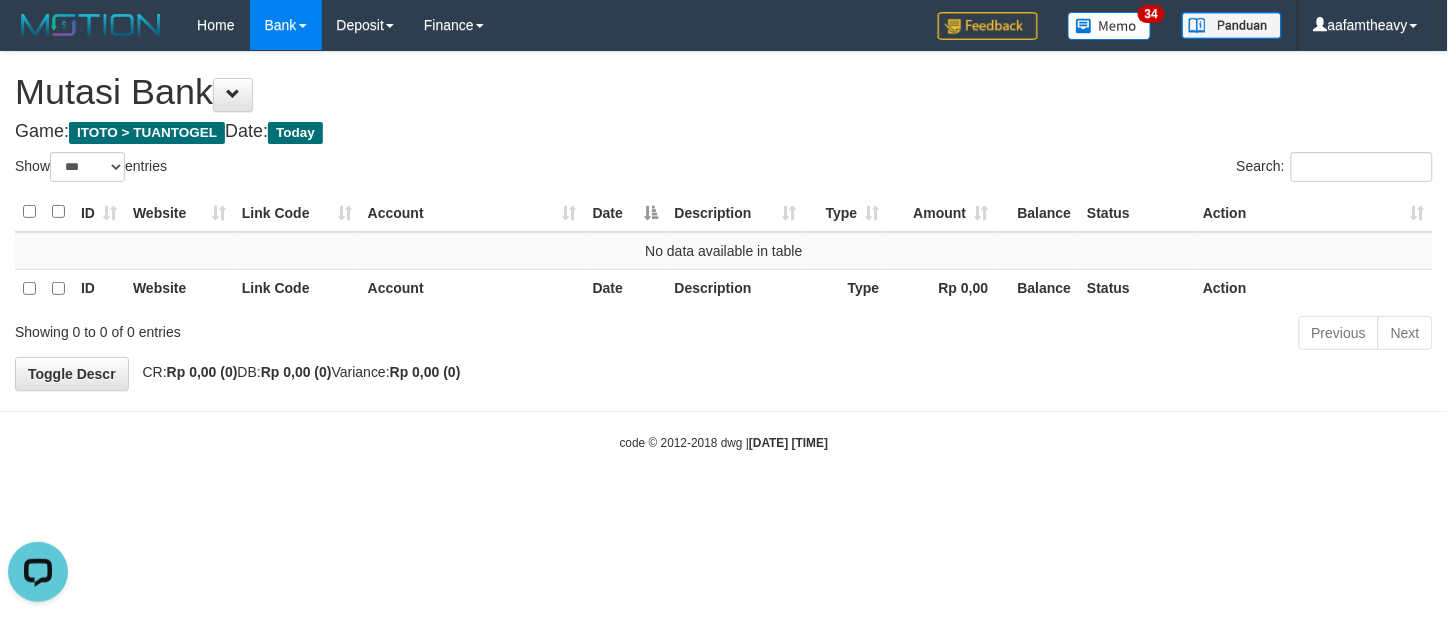 click on "Toggle navigation
Home
Bank
Account List
Load
By Website
Group
[ITOTO]													TUANTOGEL
By Load Group (DPS)
Group aaf-DPBCA02TUANTOGEL" at bounding box center [724, 251] 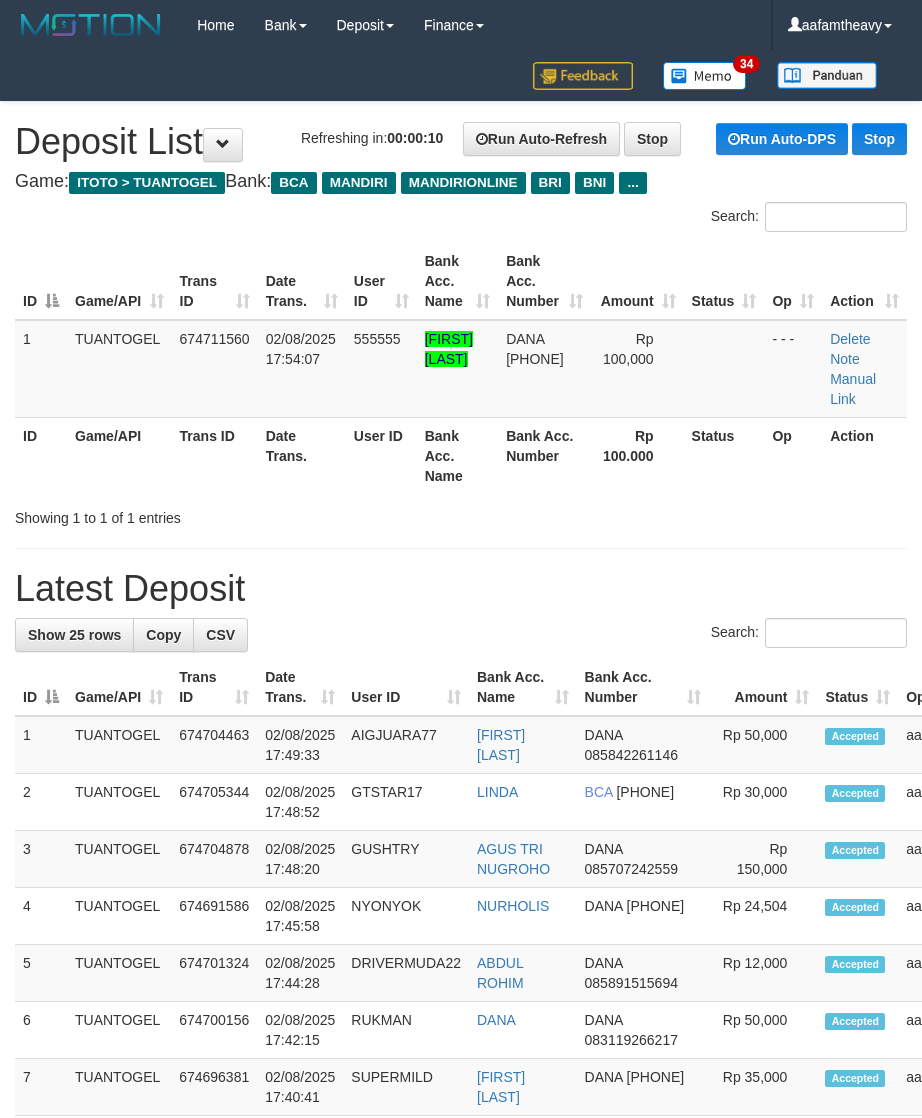 scroll, scrollTop: 0, scrollLeft: 0, axis: both 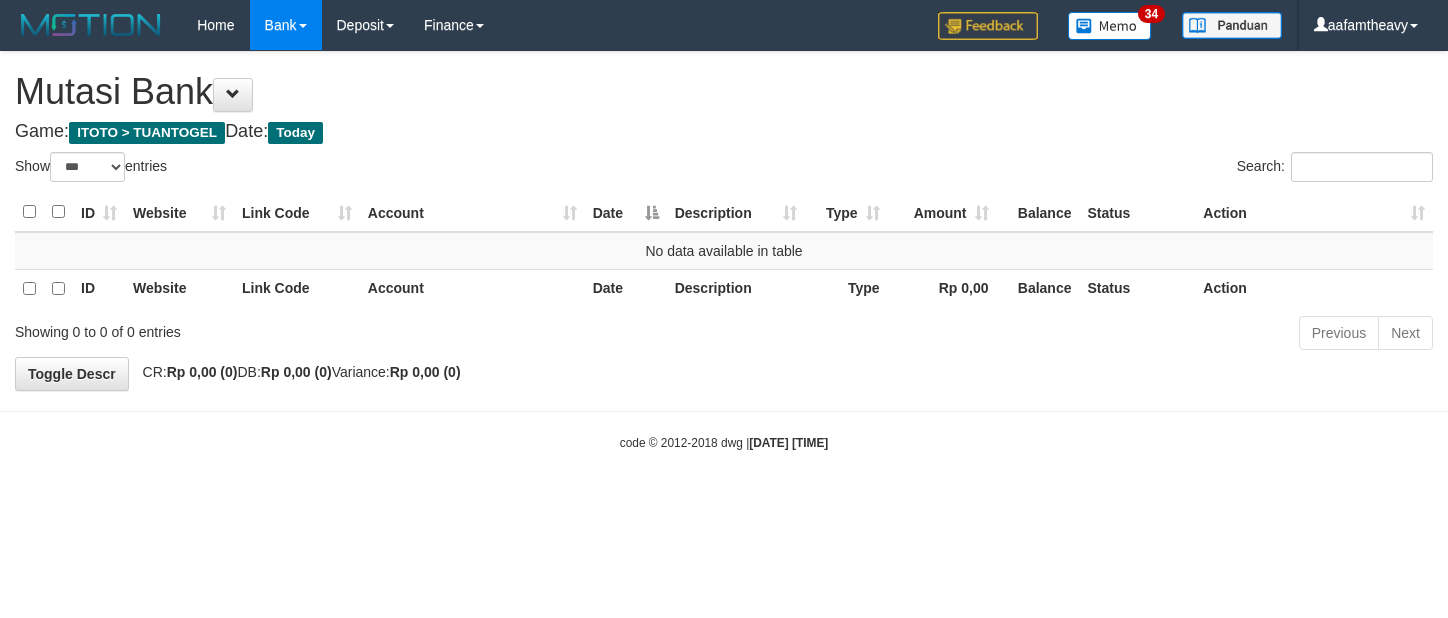 select on "***" 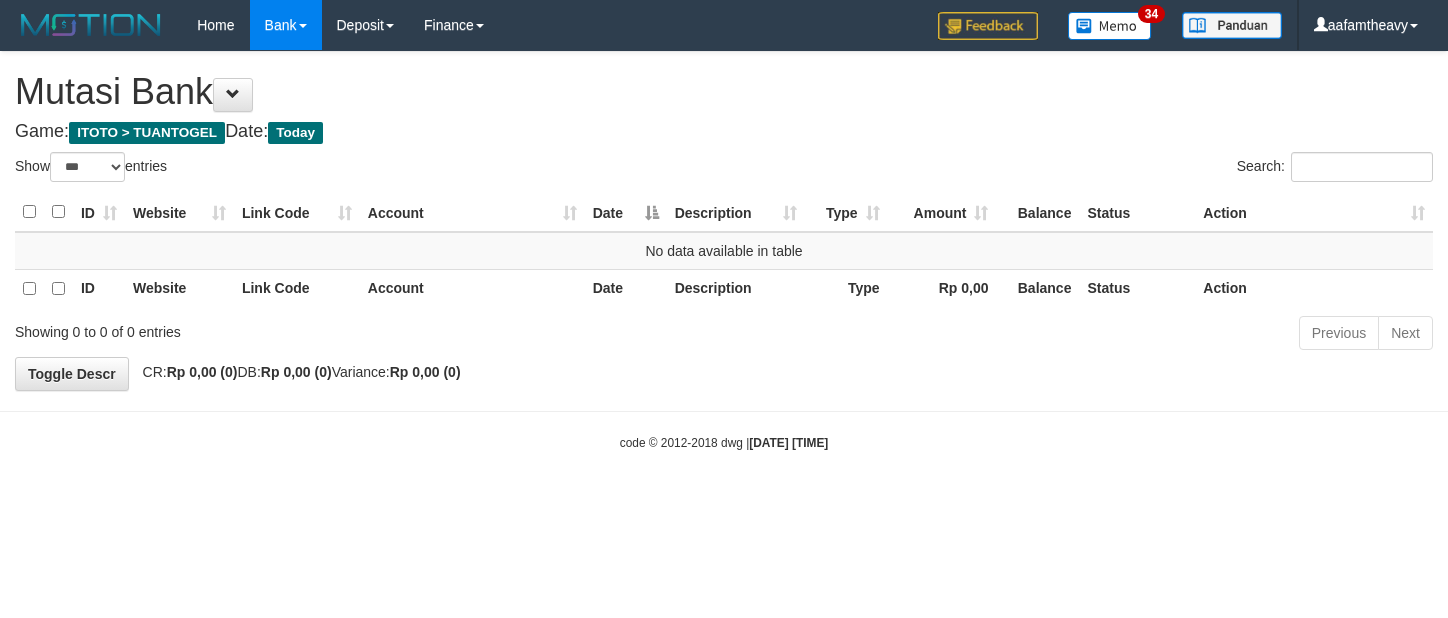 scroll, scrollTop: 0, scrollLeft: 0, axis: both 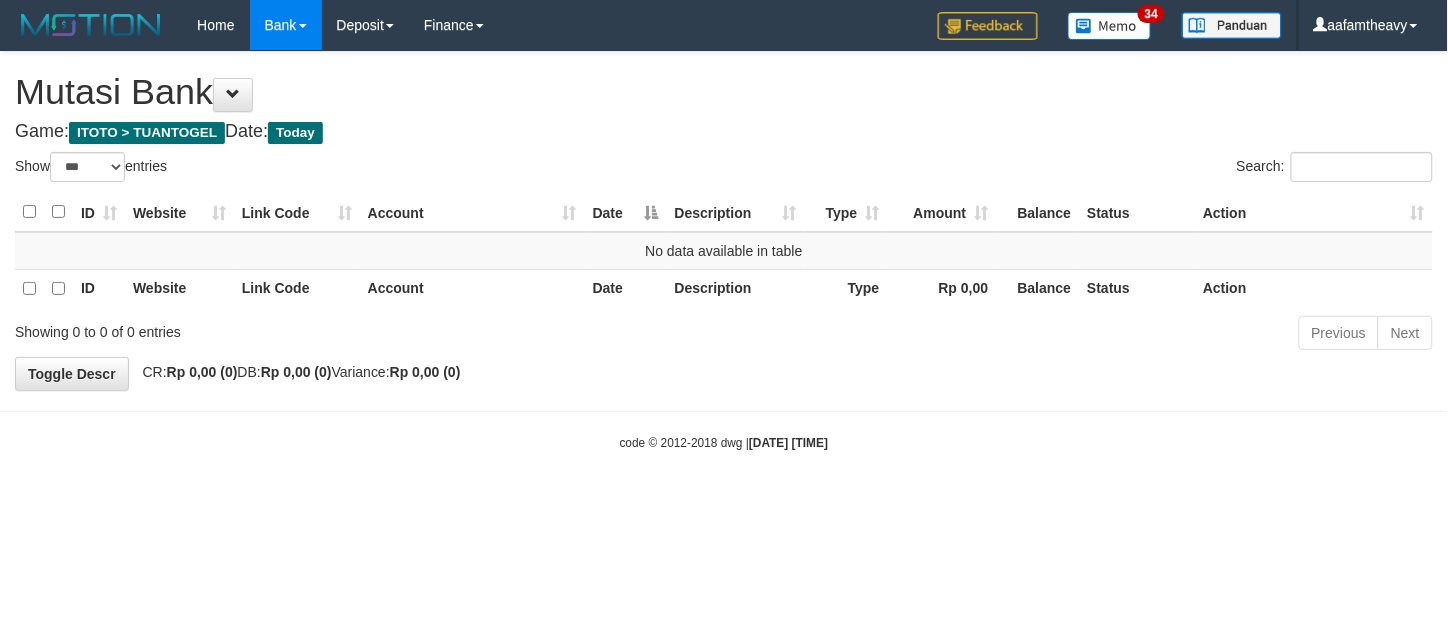 click on "Toggle navigation
Home
Bank
Account List
Load
By Website
Group
[ITOTO]													TUANTOGEL
By Load Group (DPS)
Group aaf-DPBCA02TUANTOGEL" at bounding box center (724, 251) 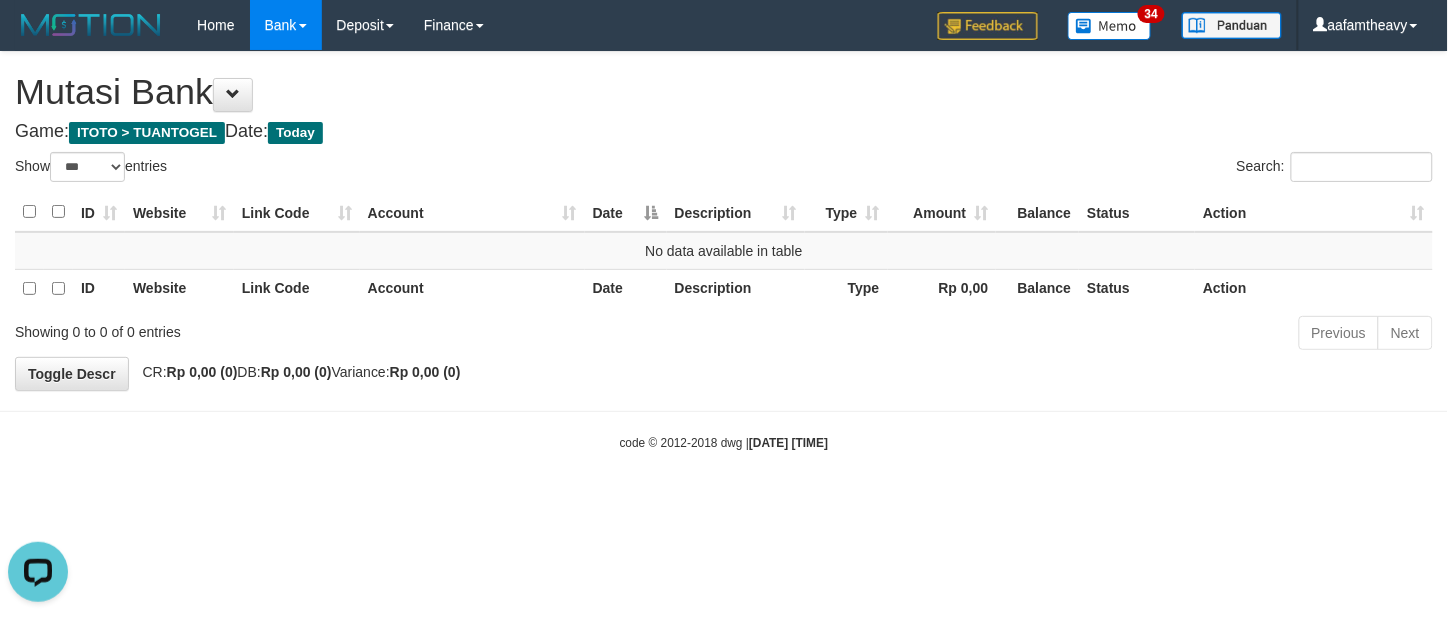 scroll, scrollTop: 0, scrollLeft: 0, axis: both 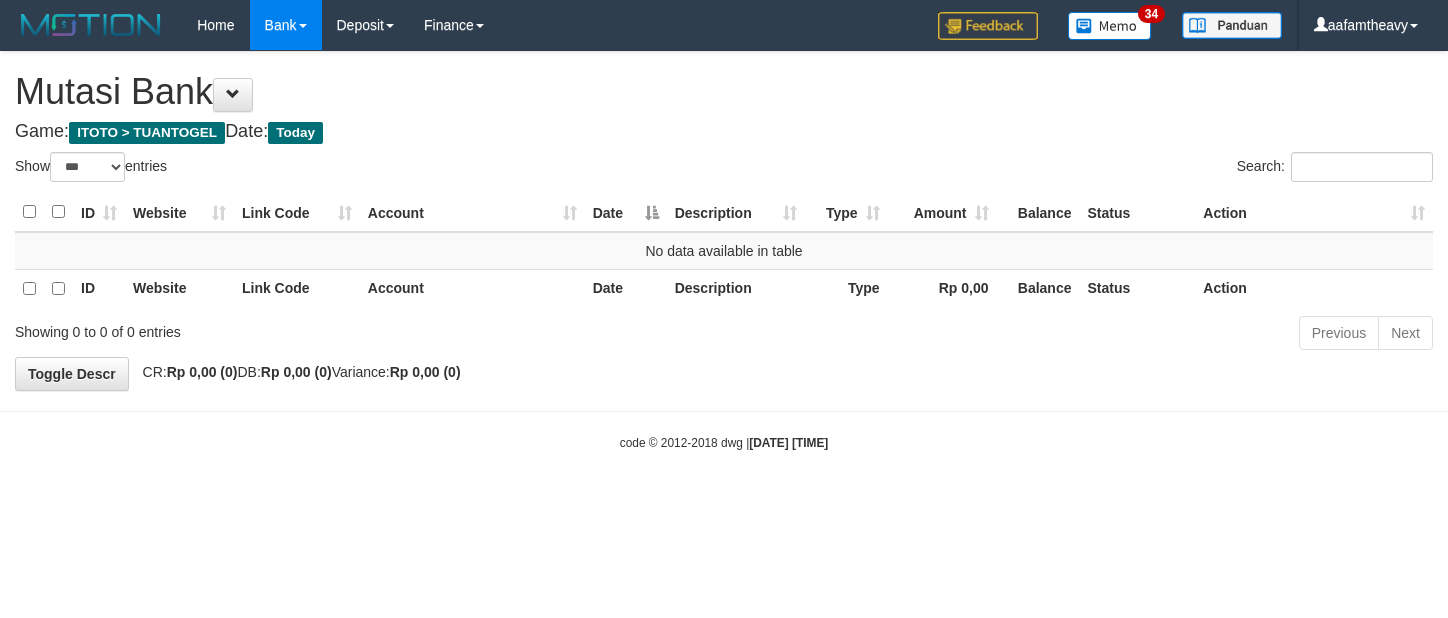 select on "***" 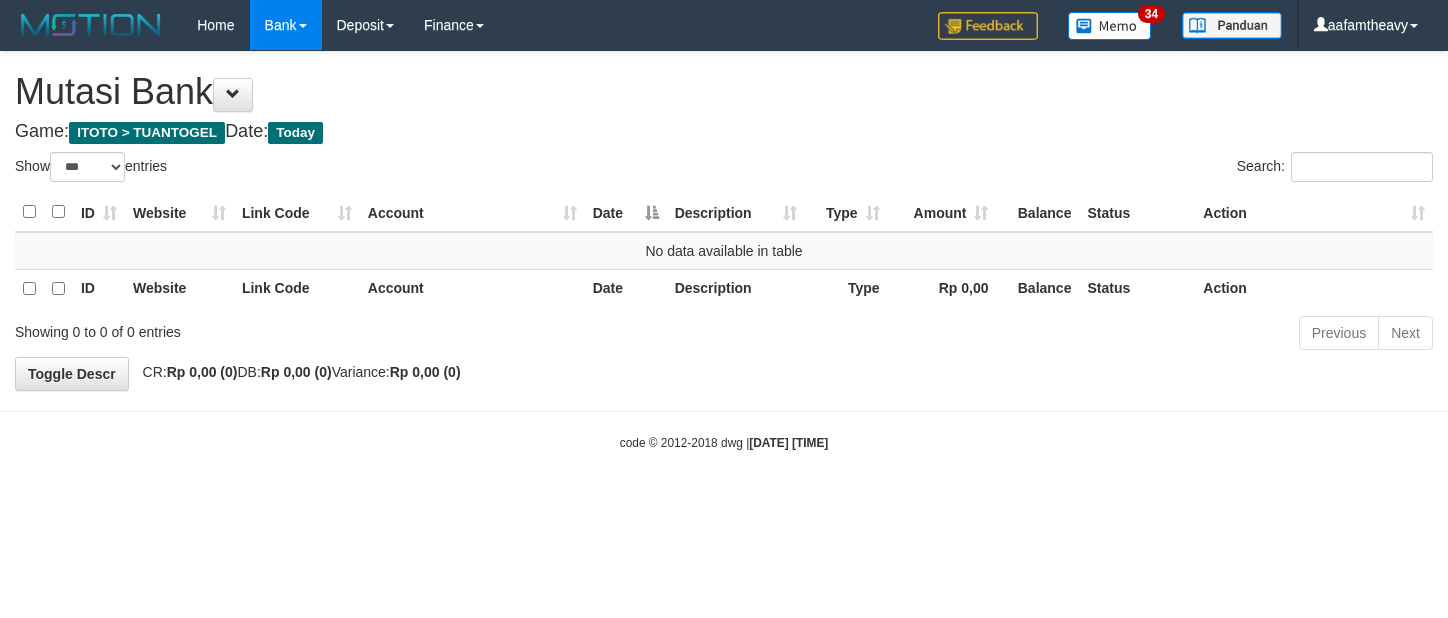 scroll, scrollTop: 0, scrollLeft: 0, axis: both 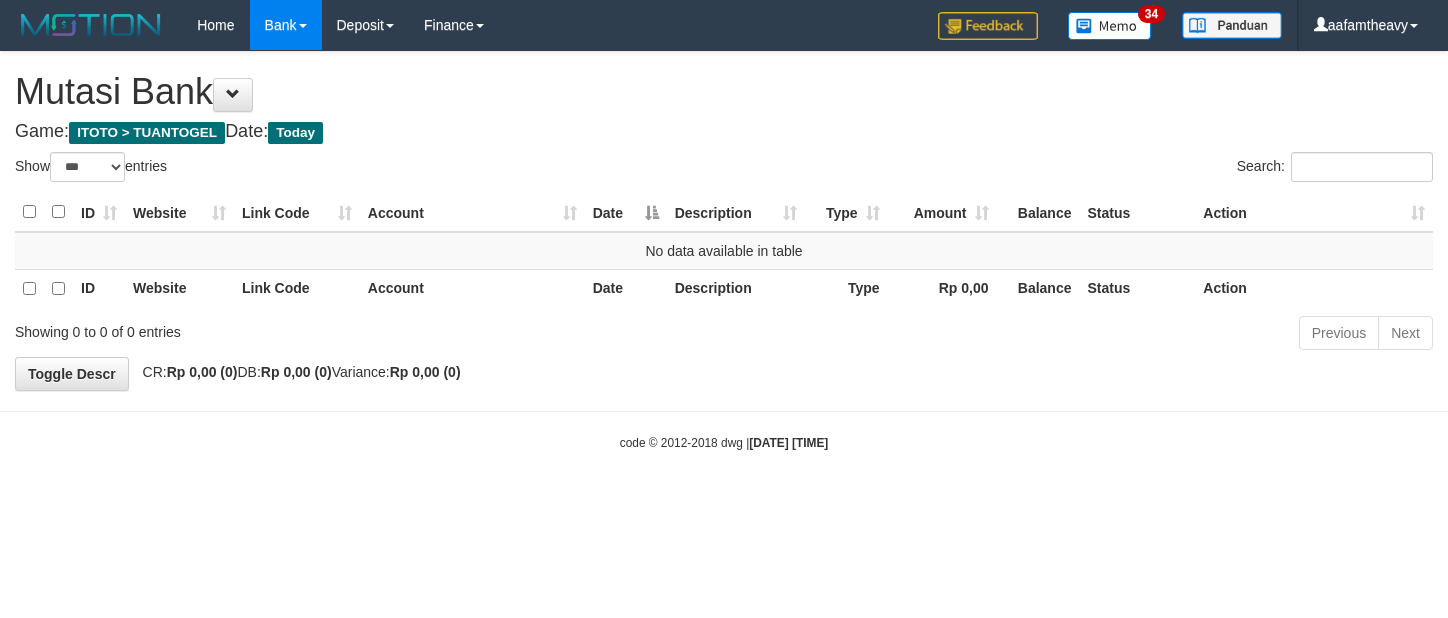 select on "***" 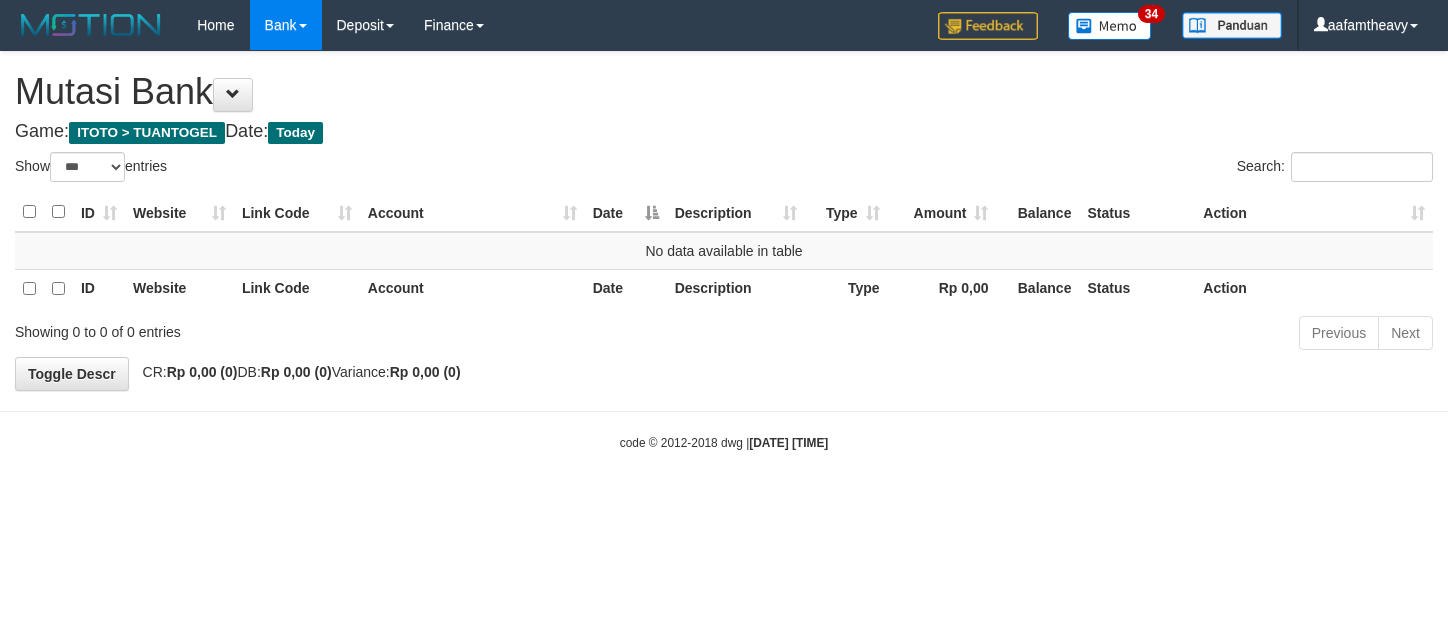 scroll, scrollTop: 0, scrollLeft: 0, axis: both 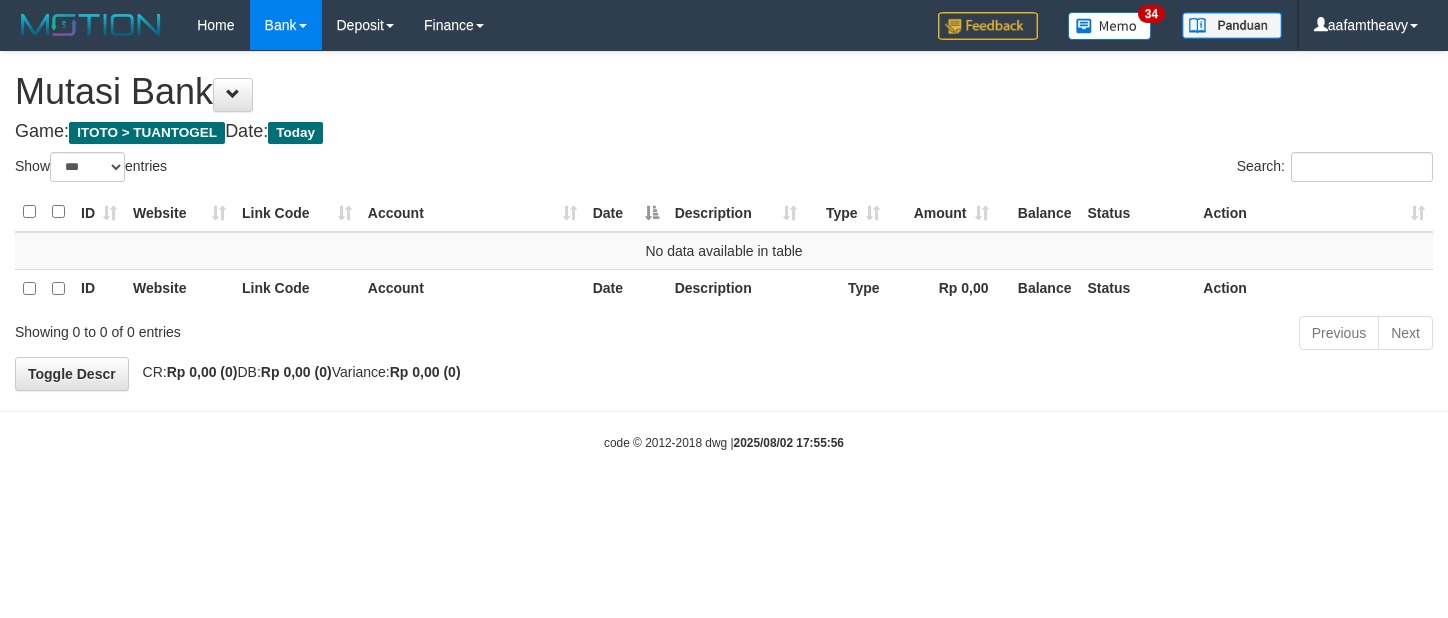 select on "***" 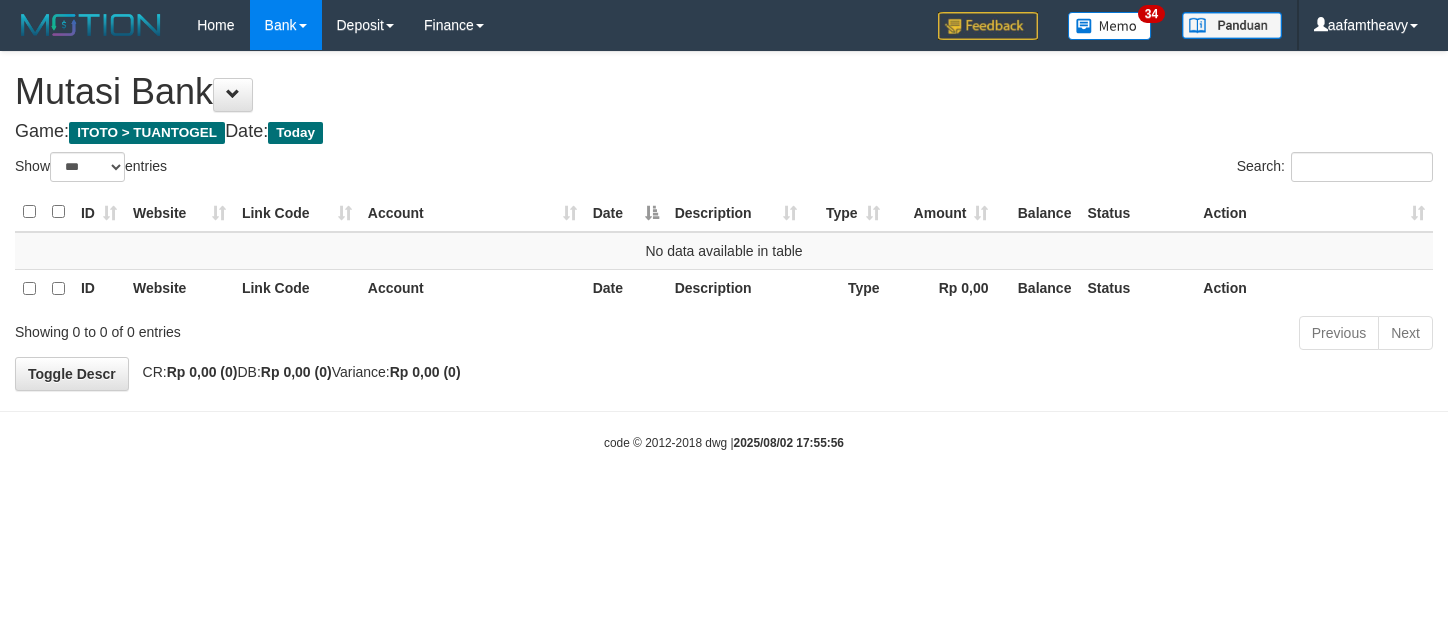 scroll, scrollTop: 0, scrollLeft: 0, axis: both 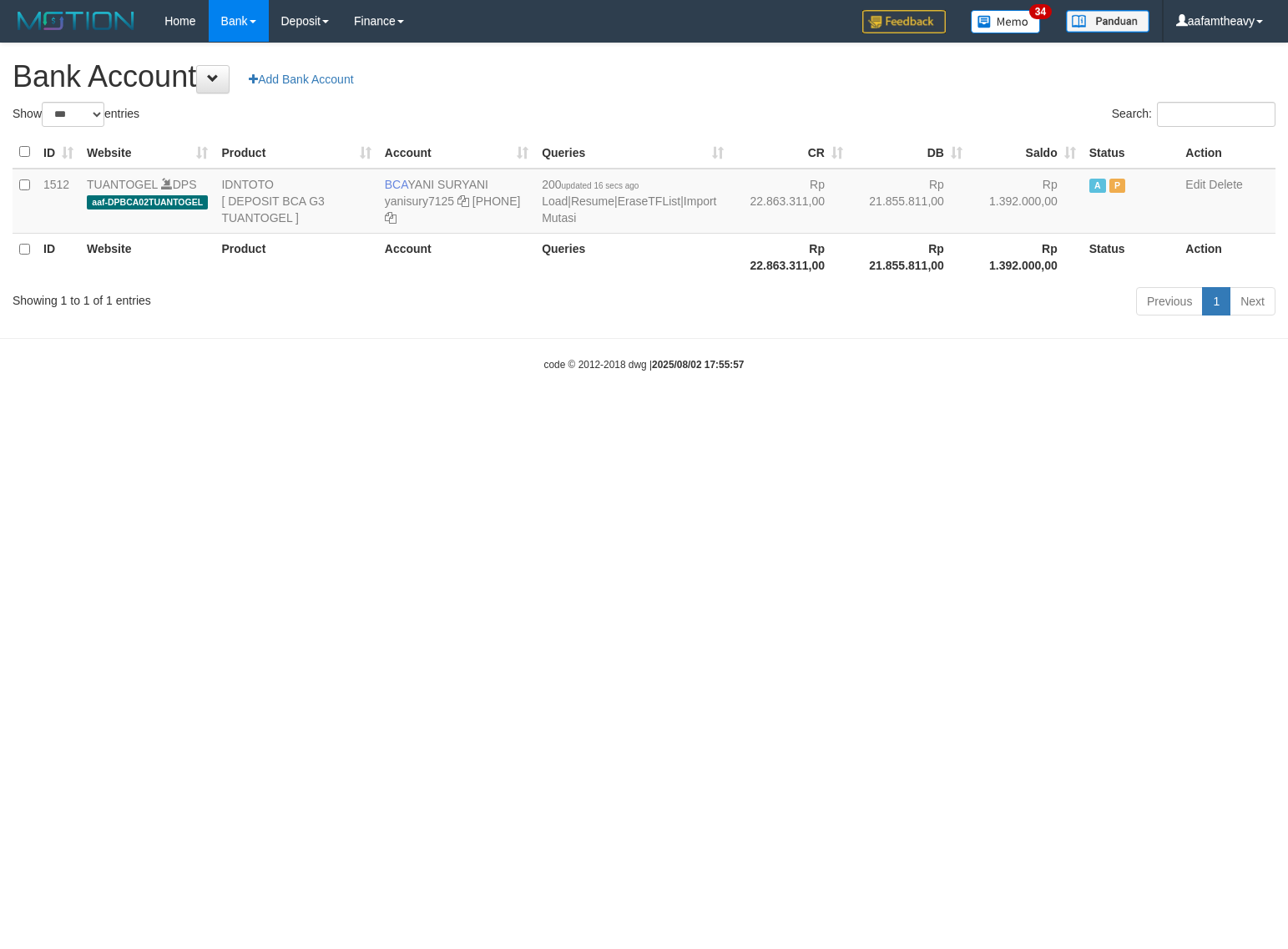 select on "***" 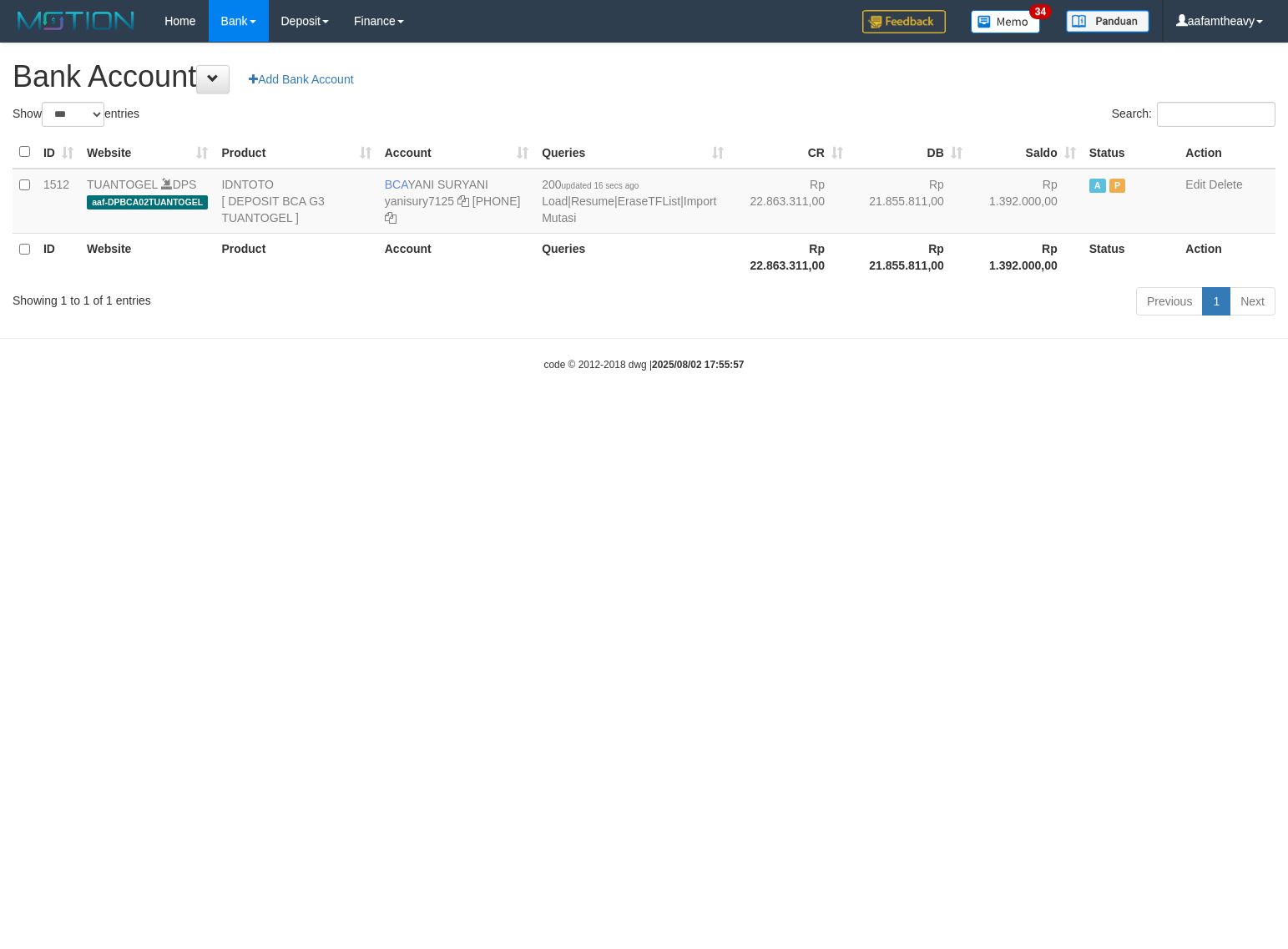 scroll, scrollTop: 0, scrollLeft: 0, axis: both 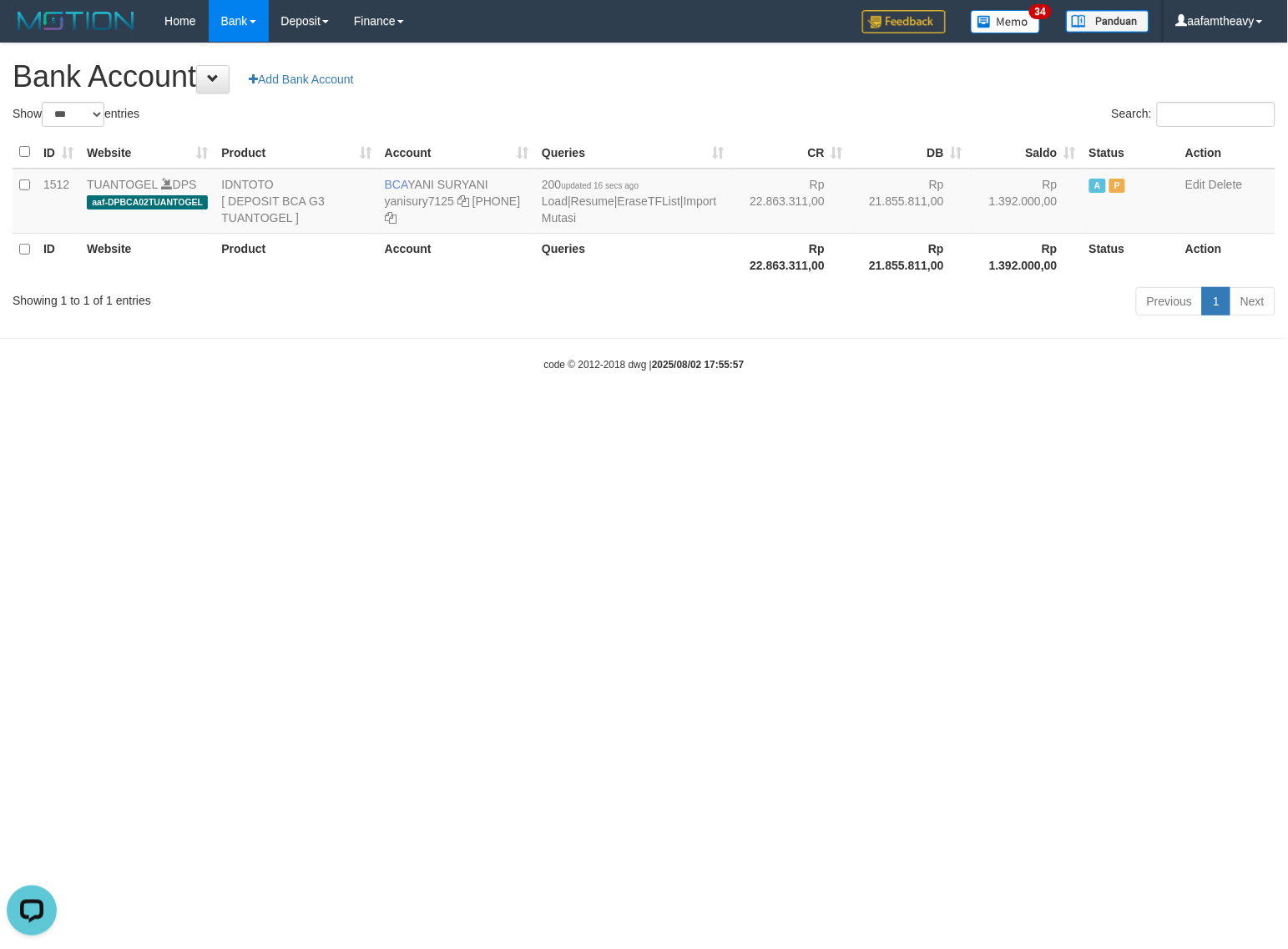 click on "Show  ** ** ** *** ***  entries" at bounding box center [322, 116] 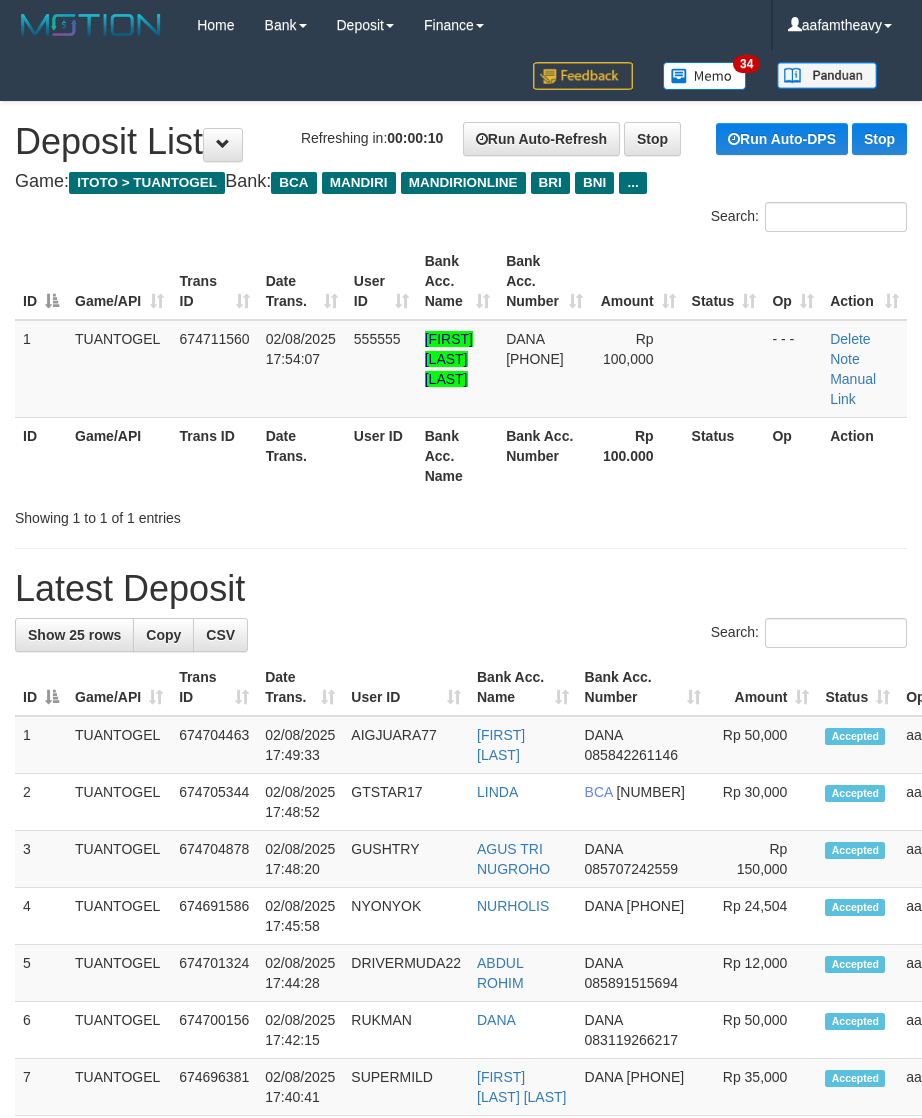 scroll, scrollTop: 0, scrollLeft: 0, axis: both 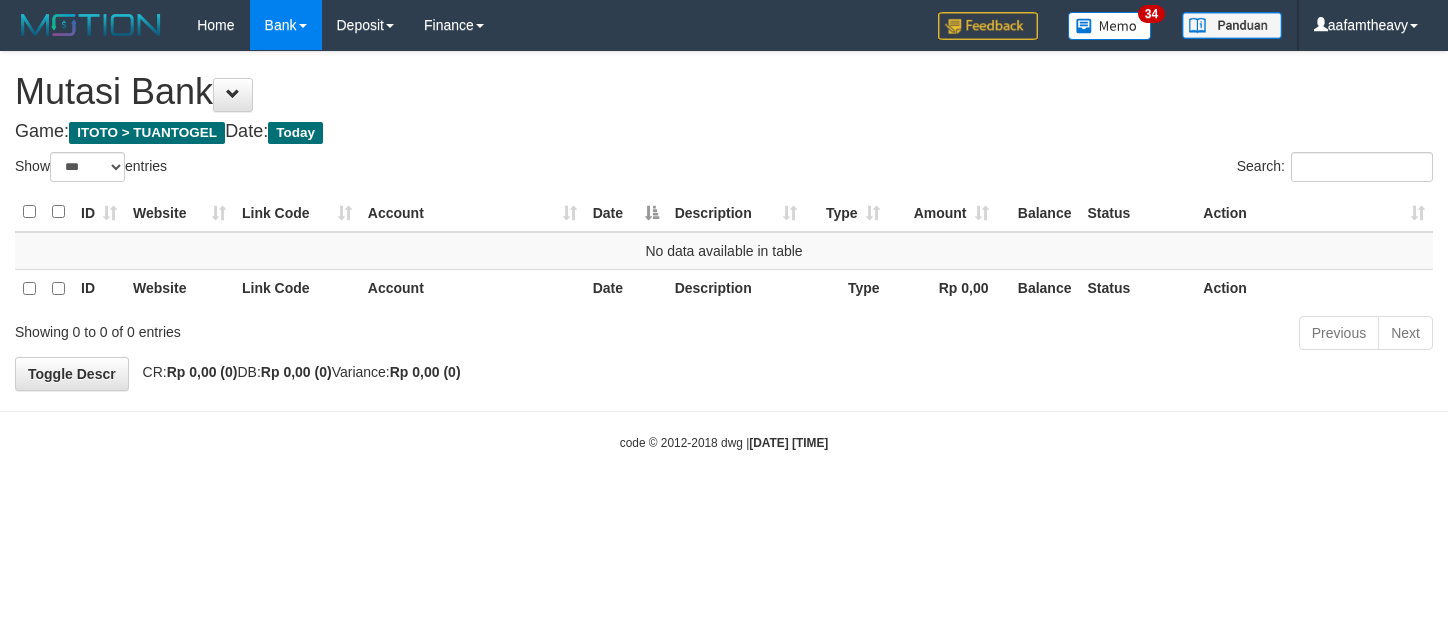 select on "***" 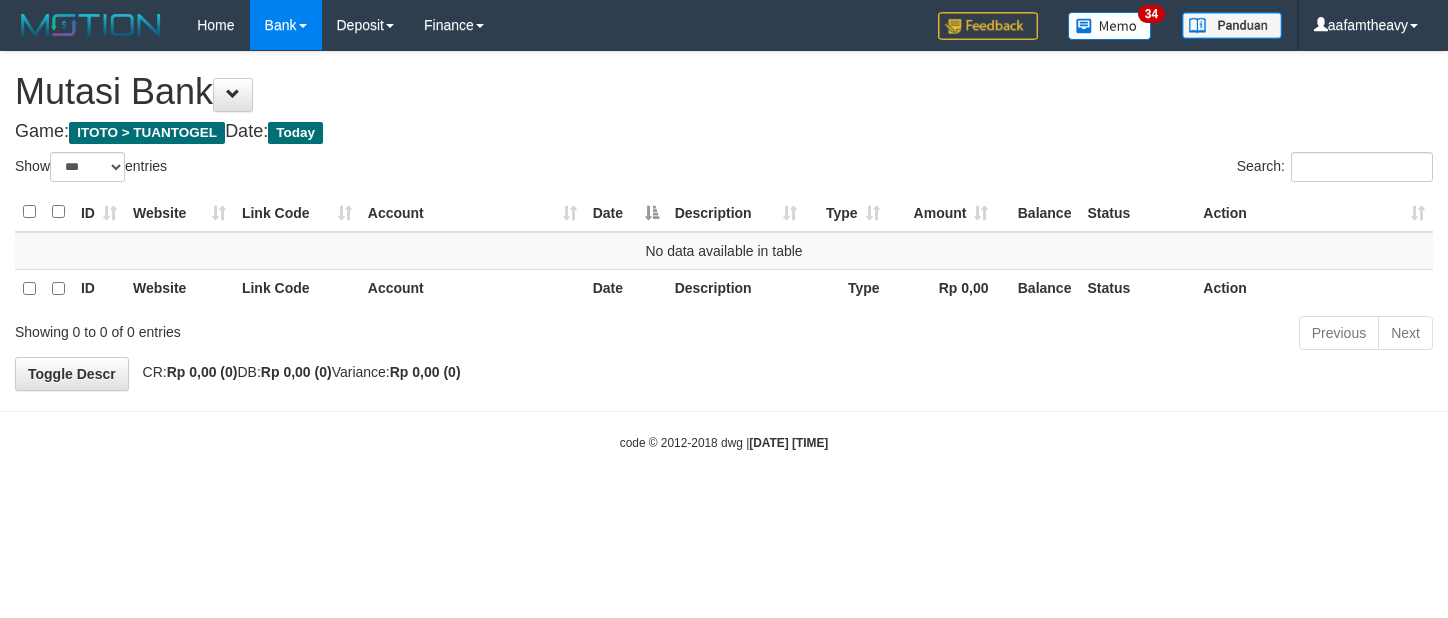 scroll, scrollTop: 0, scrollLeft: 0, axis: both 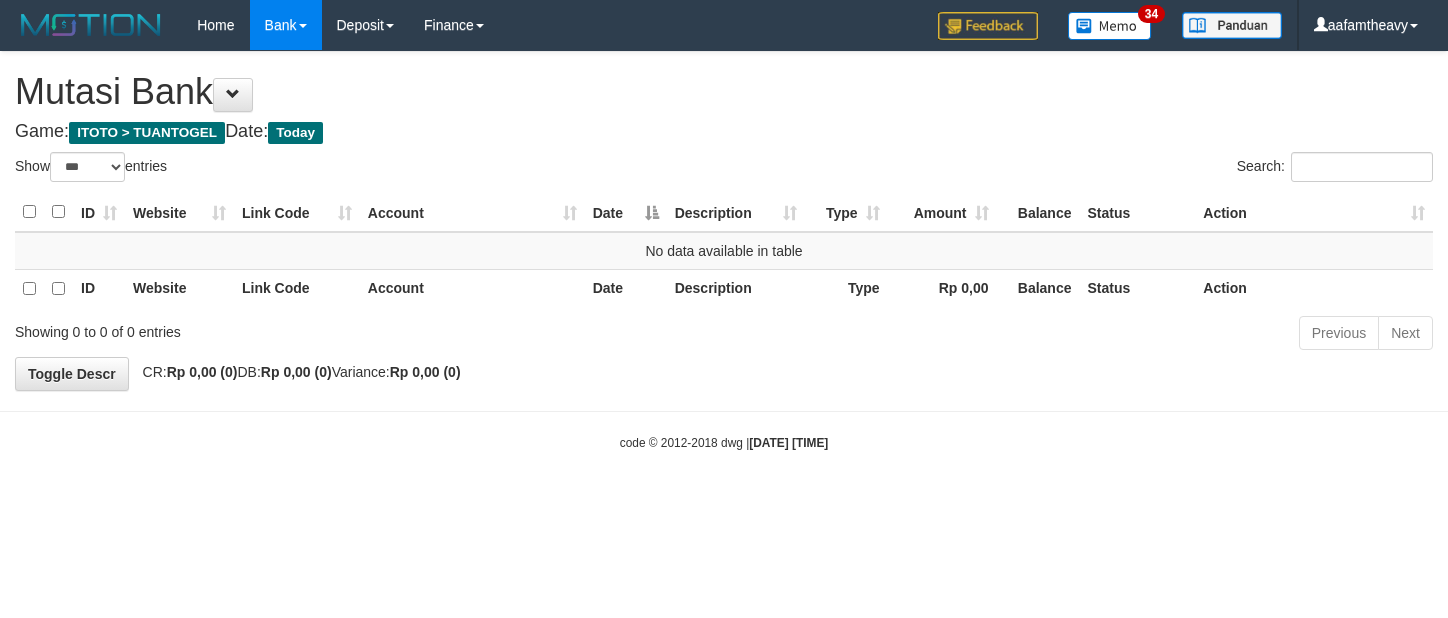 select on "***" 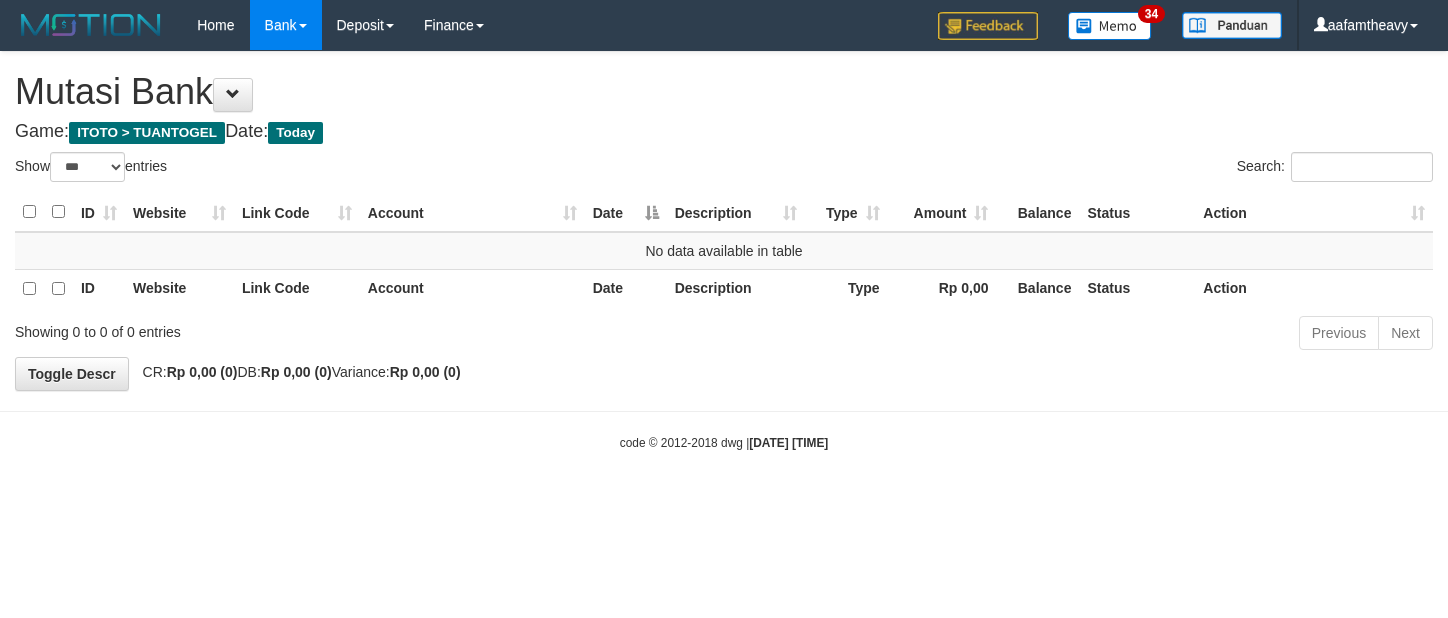 scroll, scrollTop: 0, scrollLeft: 0, axis: both 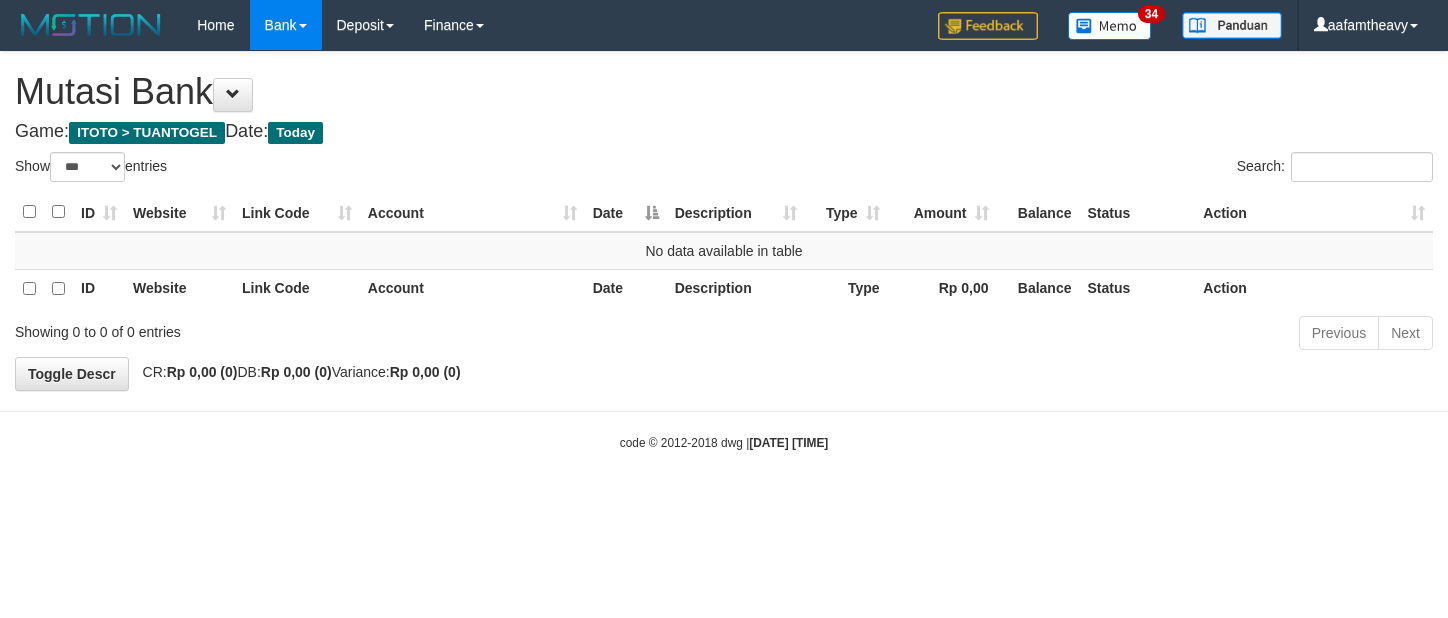 select on "***" 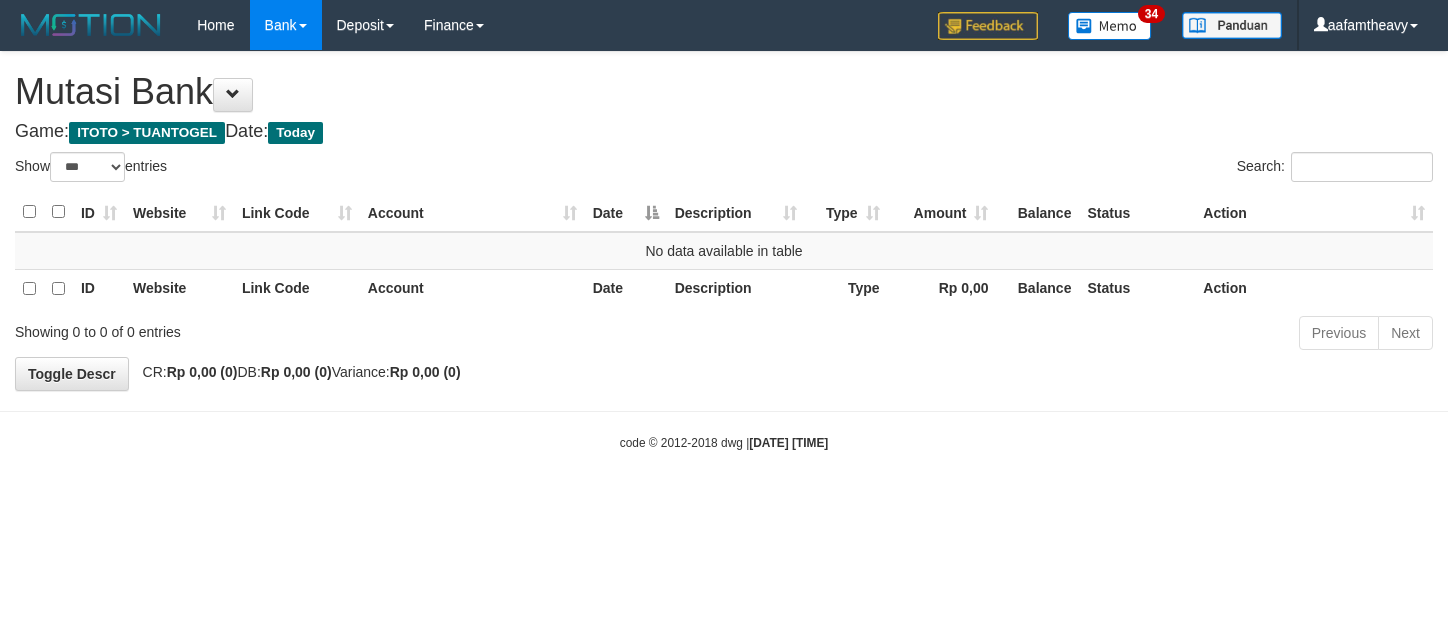 scroll, scrollTop: 0, scrollLeft: 0, axis: both 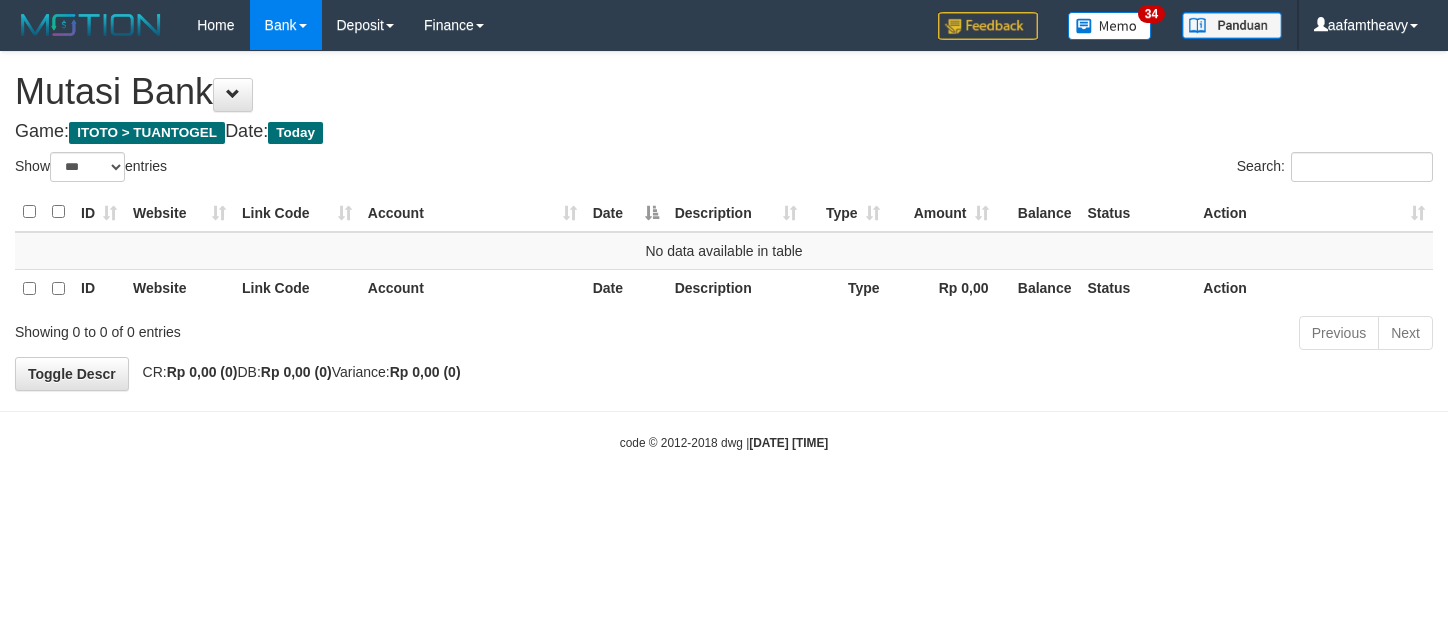 select on "***" 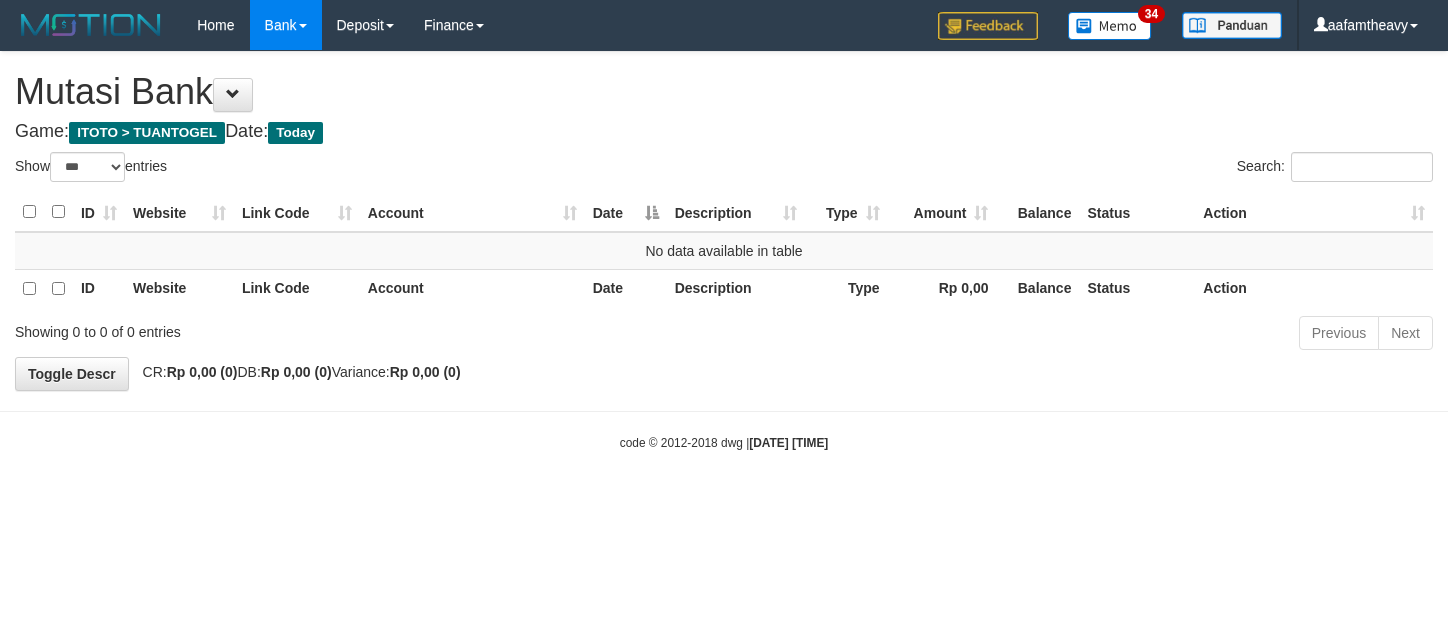 scroll, scrollTop: 0, scrollLeft: 0, axis: both 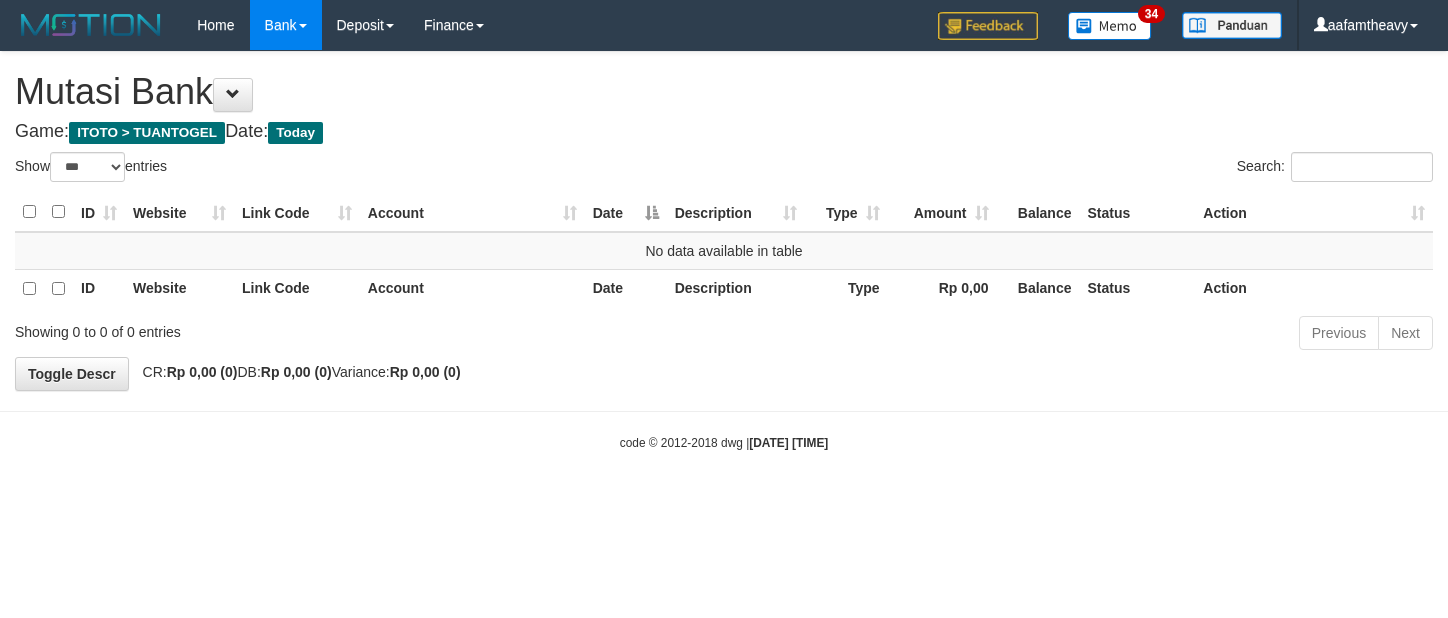 select on "***" 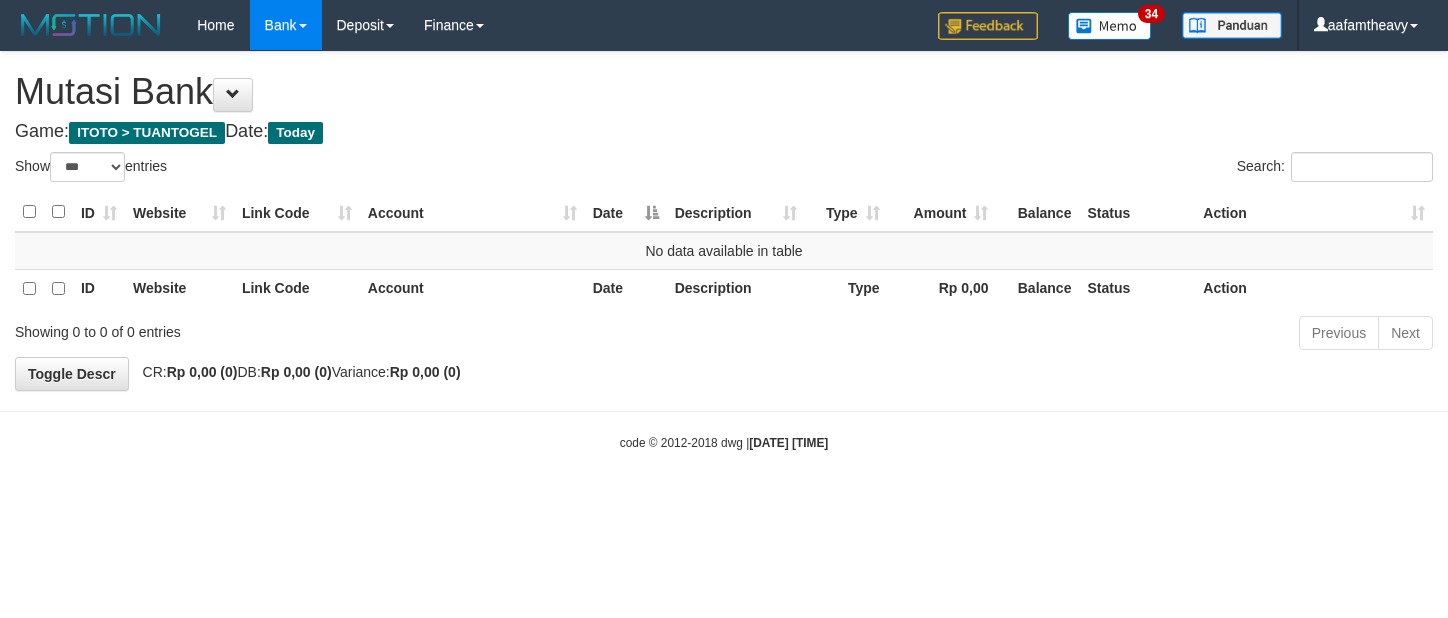 scroll, scrollTop: 0, scrollLeft: 0, axis: both 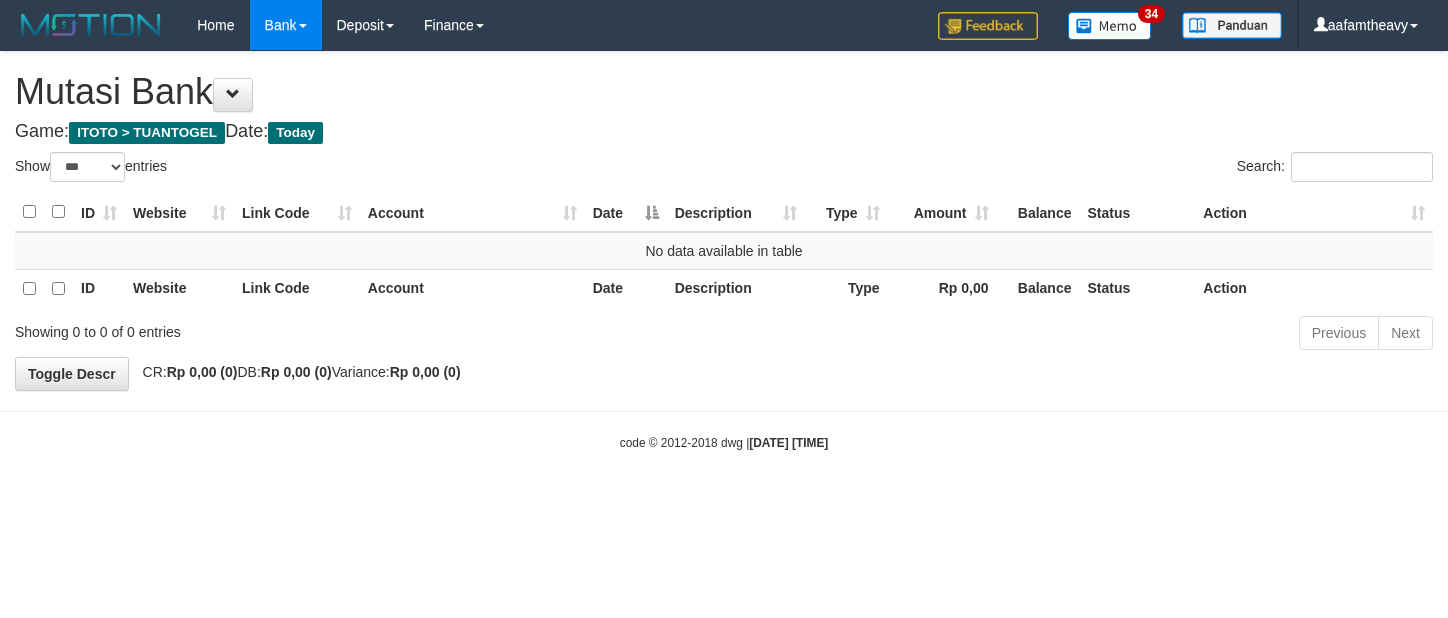 select on "***" 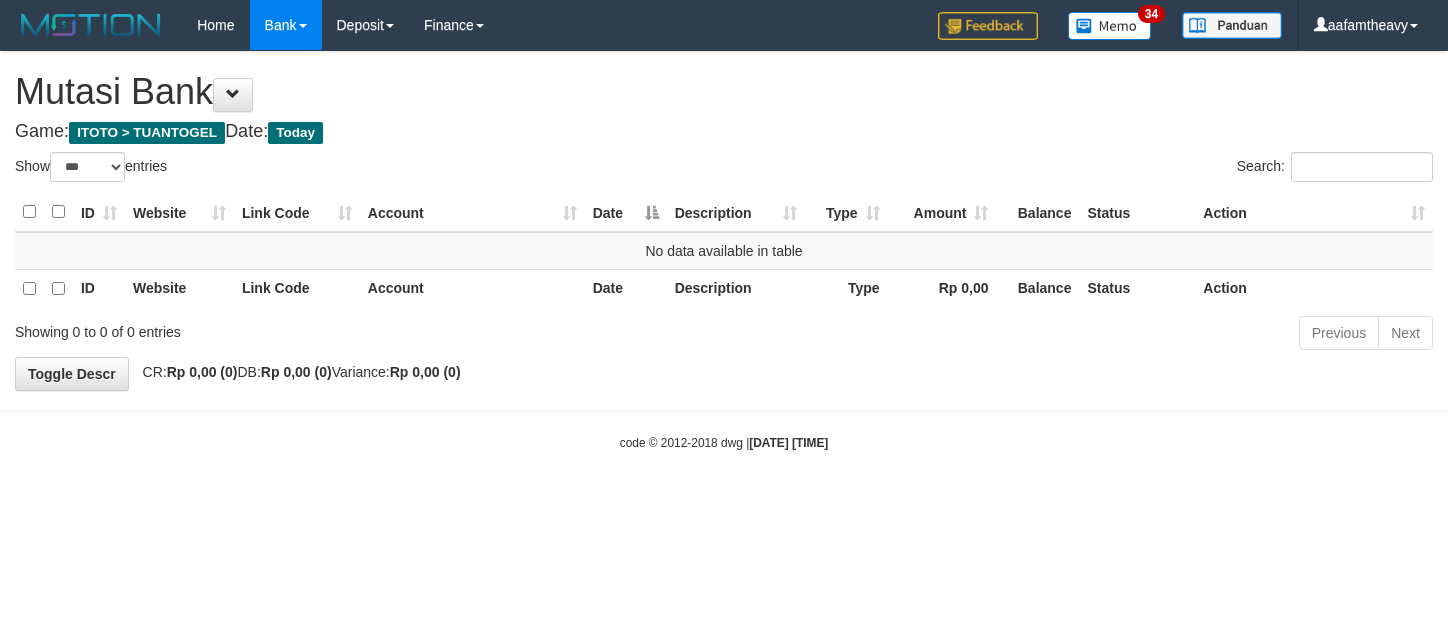 scroll, scrollTop: 0, scrollLeft: 0, axis: both 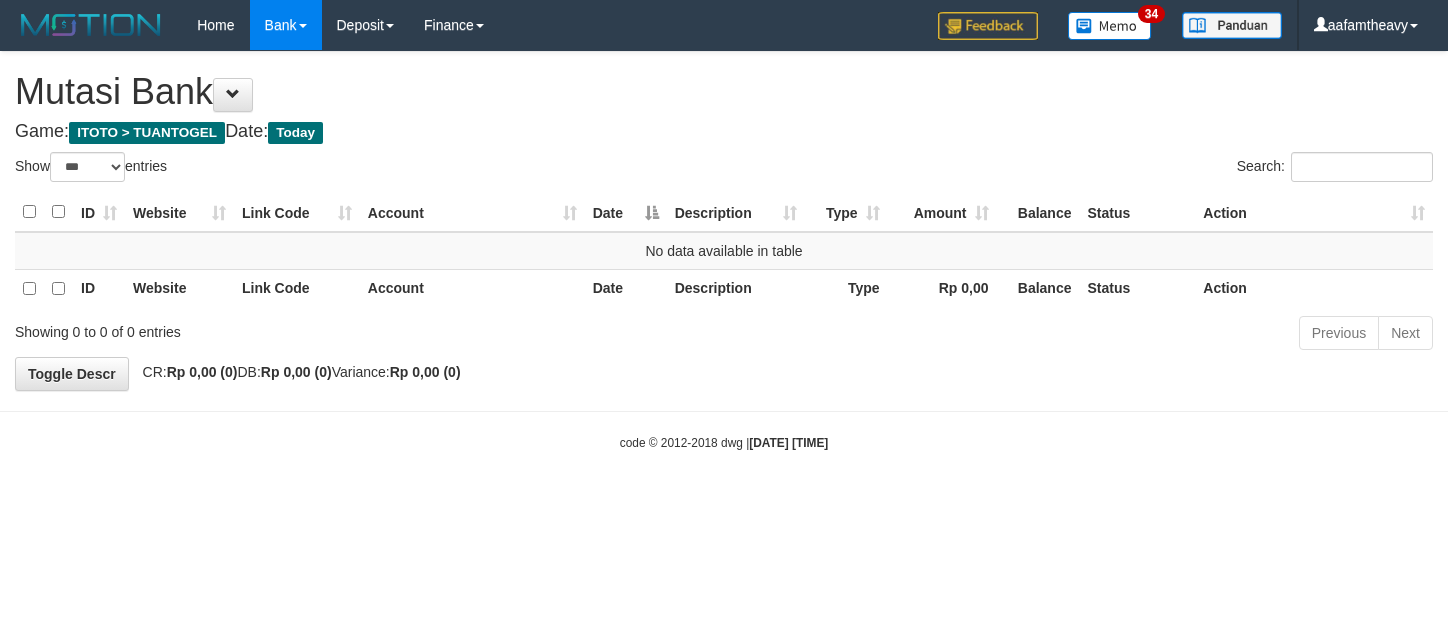 select on "***" 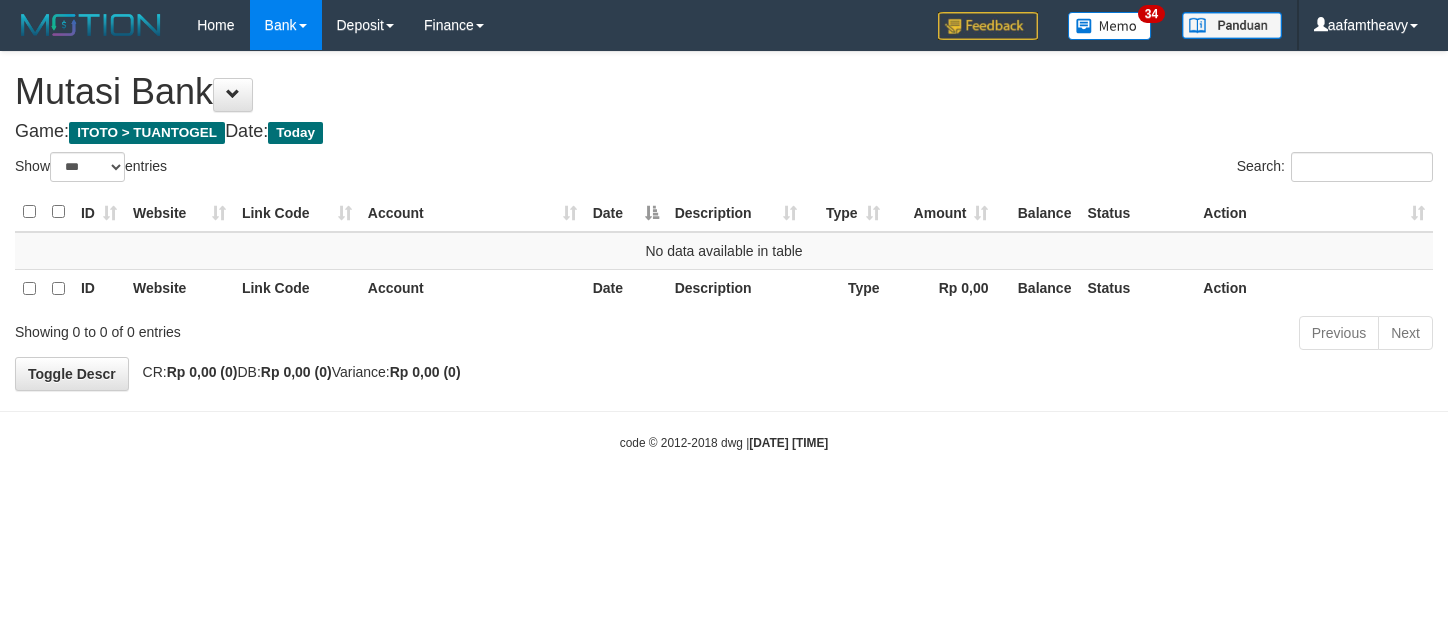 scroll, scrollTop: 0, scrollLeft: 0, axis: both 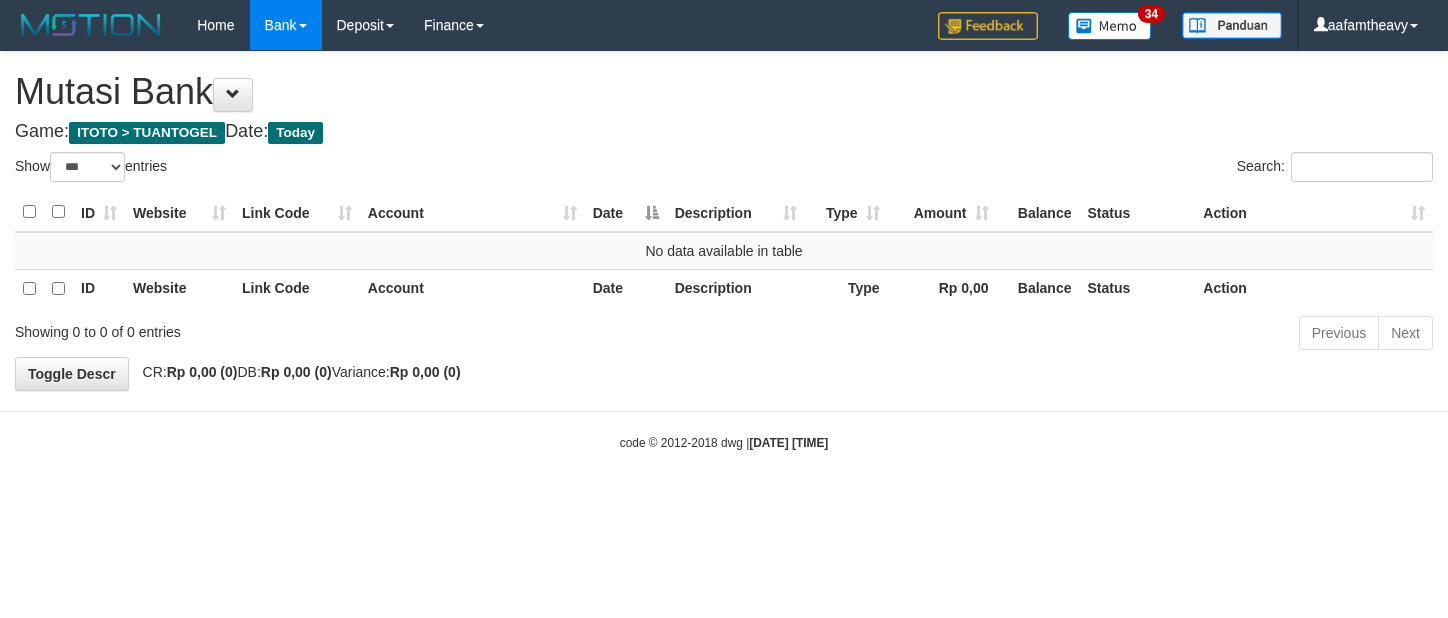 select on "***" 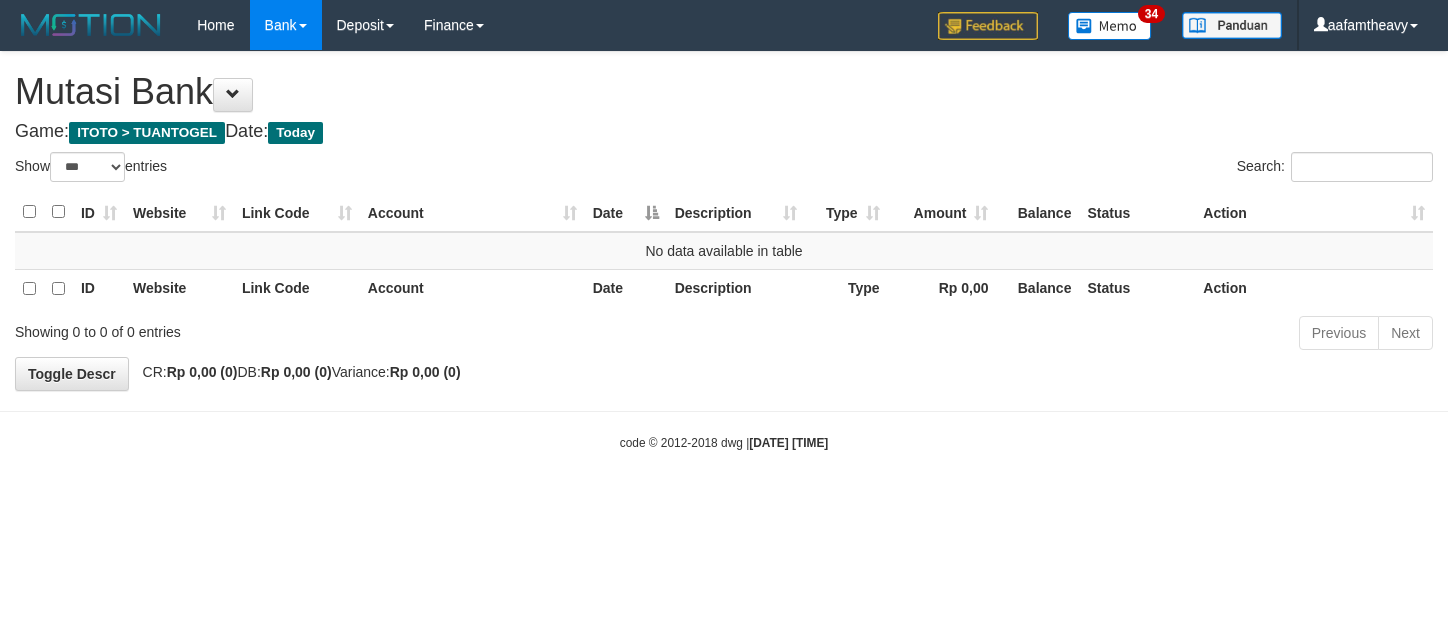 scroll, scrollTop: 0, scrollLeft: 0, axis: both 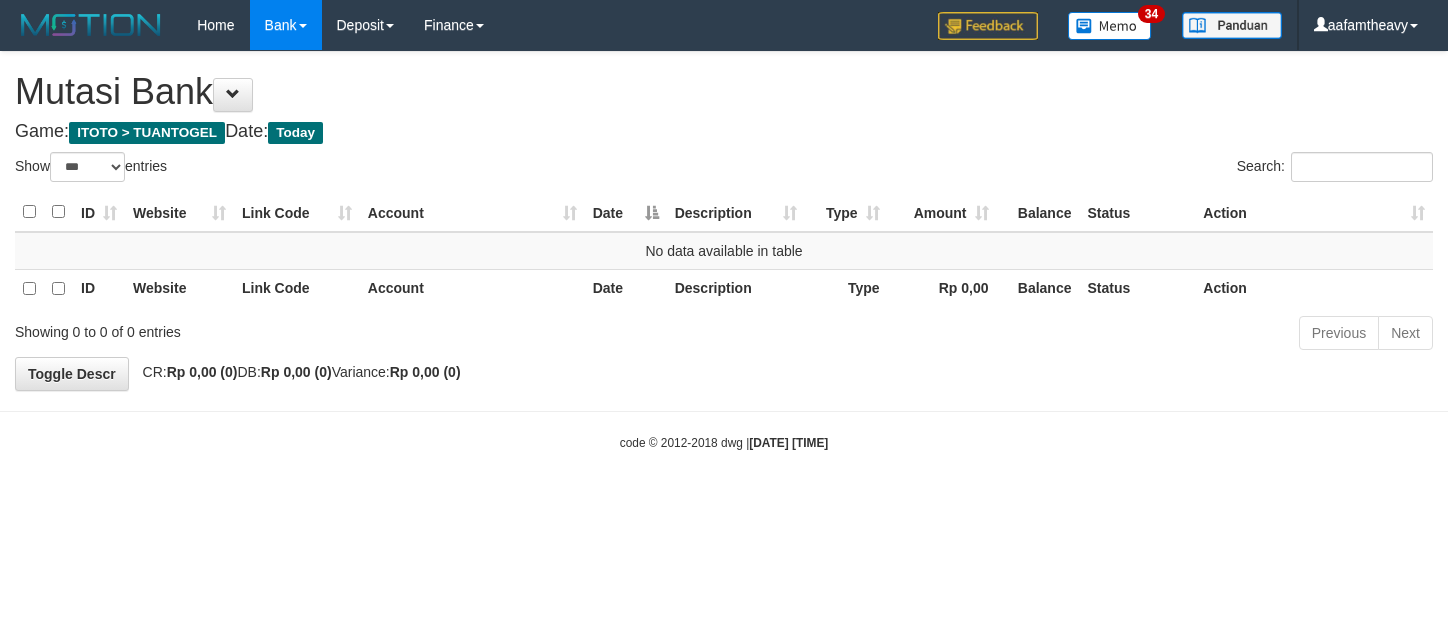 select on "***" 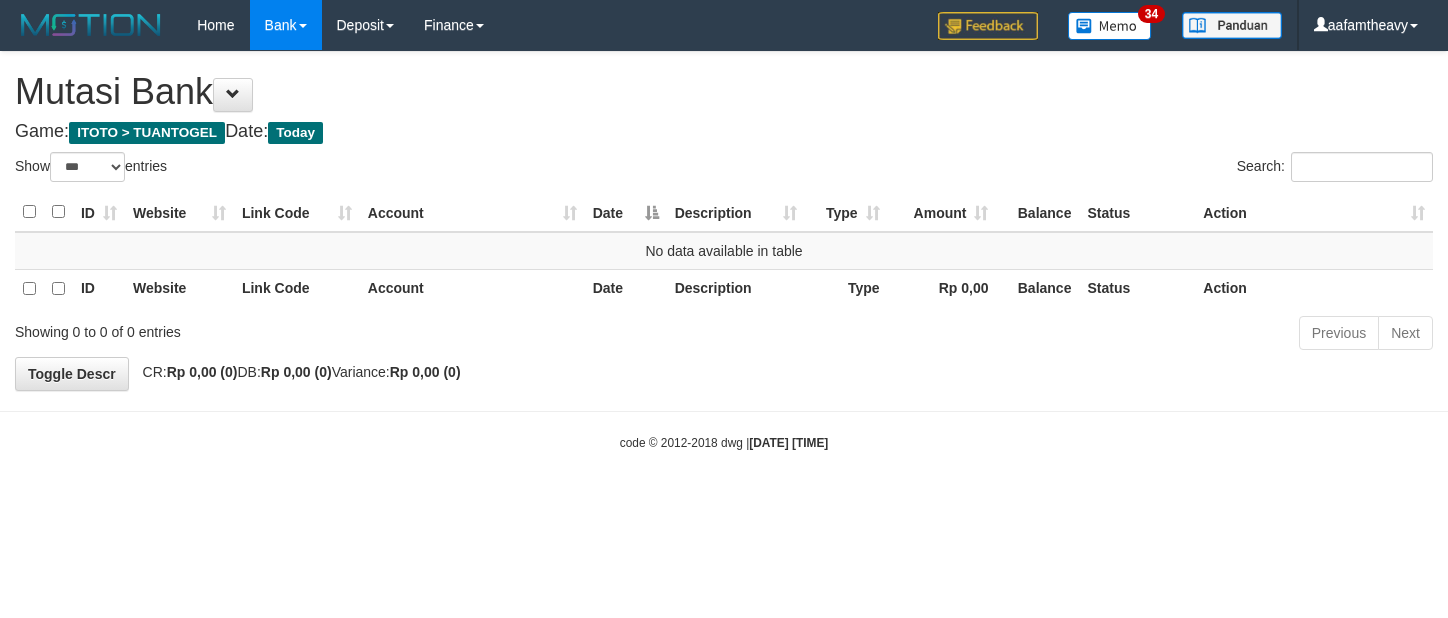 scroll, scrollTop: 0, scrollLeft: 0, axis: both 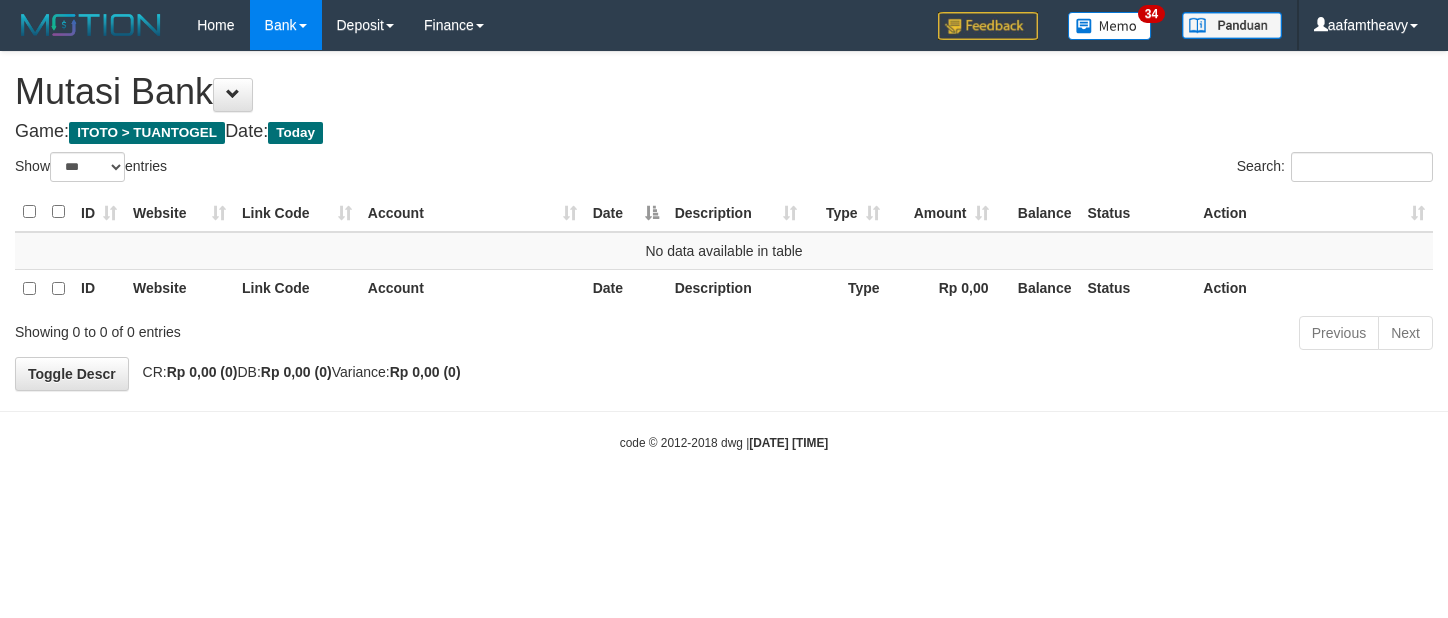 select on "***" 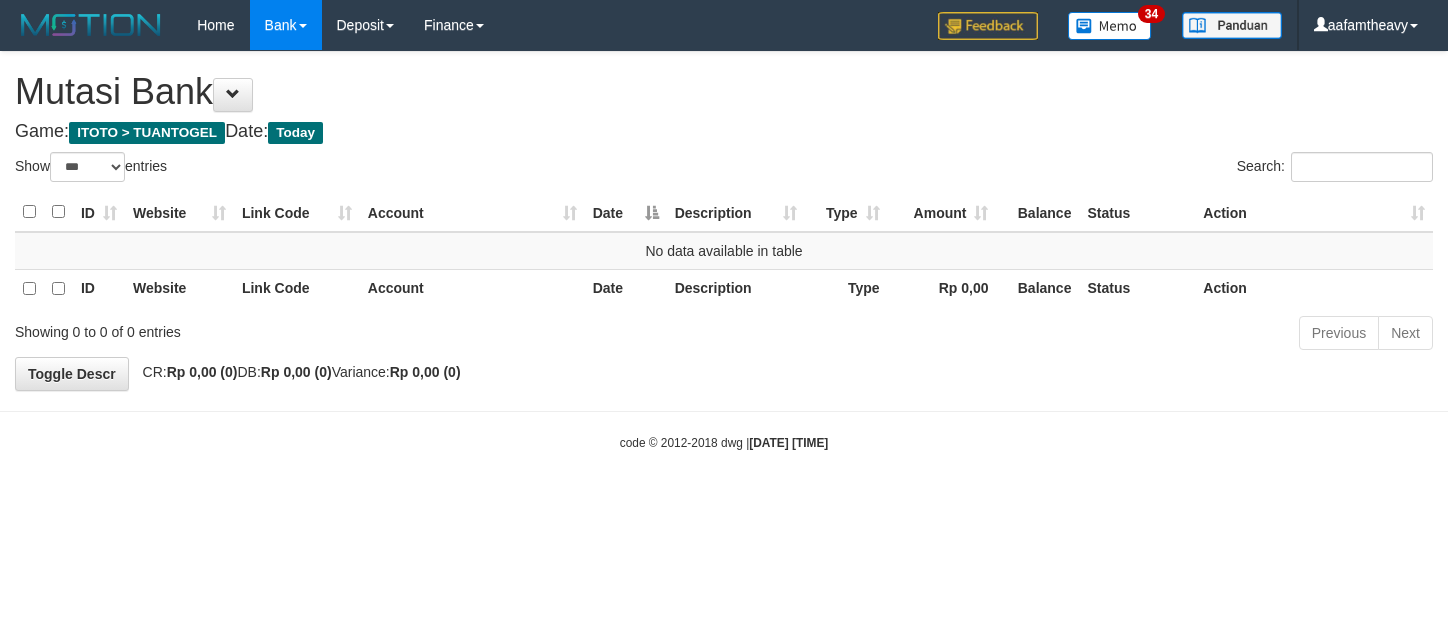 scroll, scrollTop: 0, scrollLeft: 0, axis: both 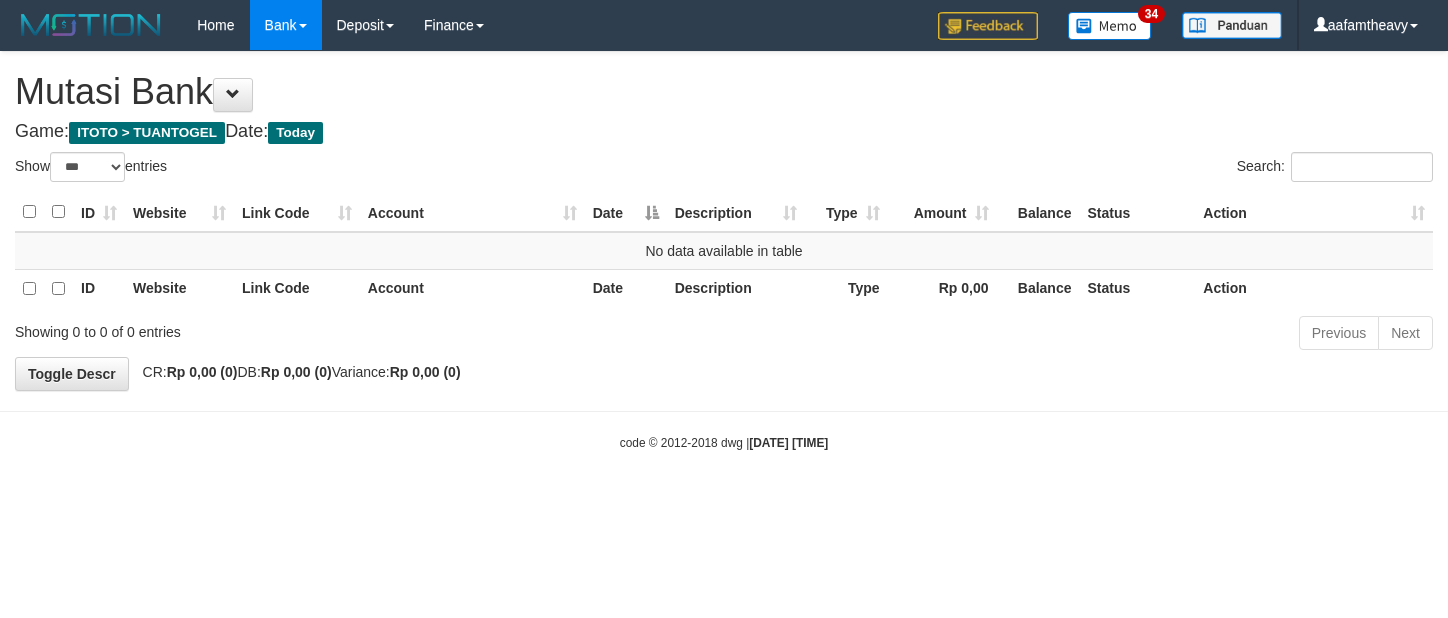 select on "***" 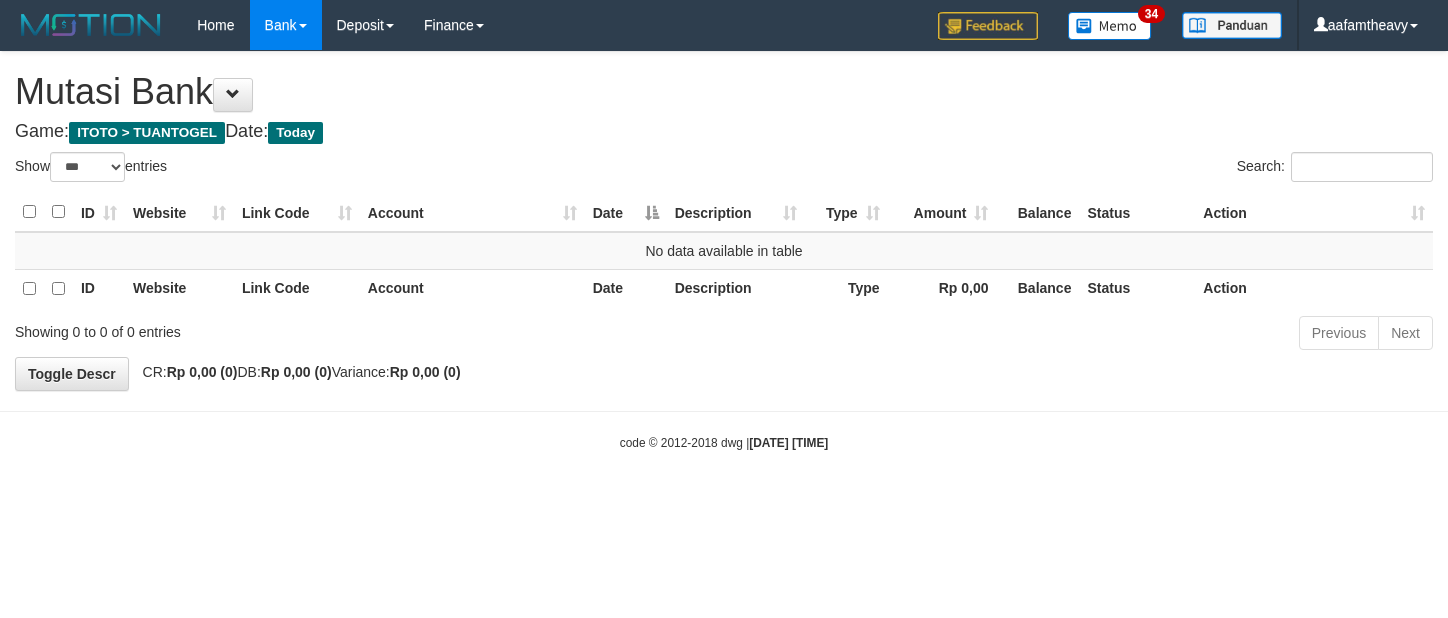 scroll, scrollTop: 0, scrollLeft: 0, axis: both 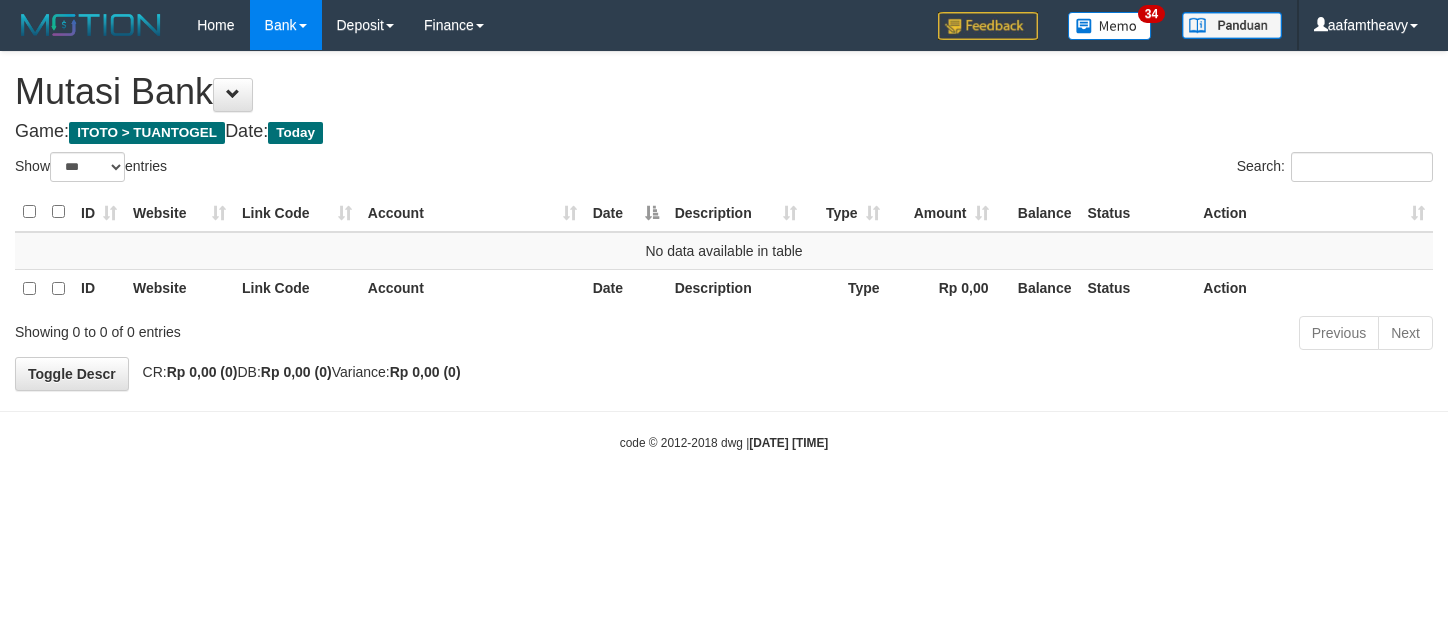 select on "***" 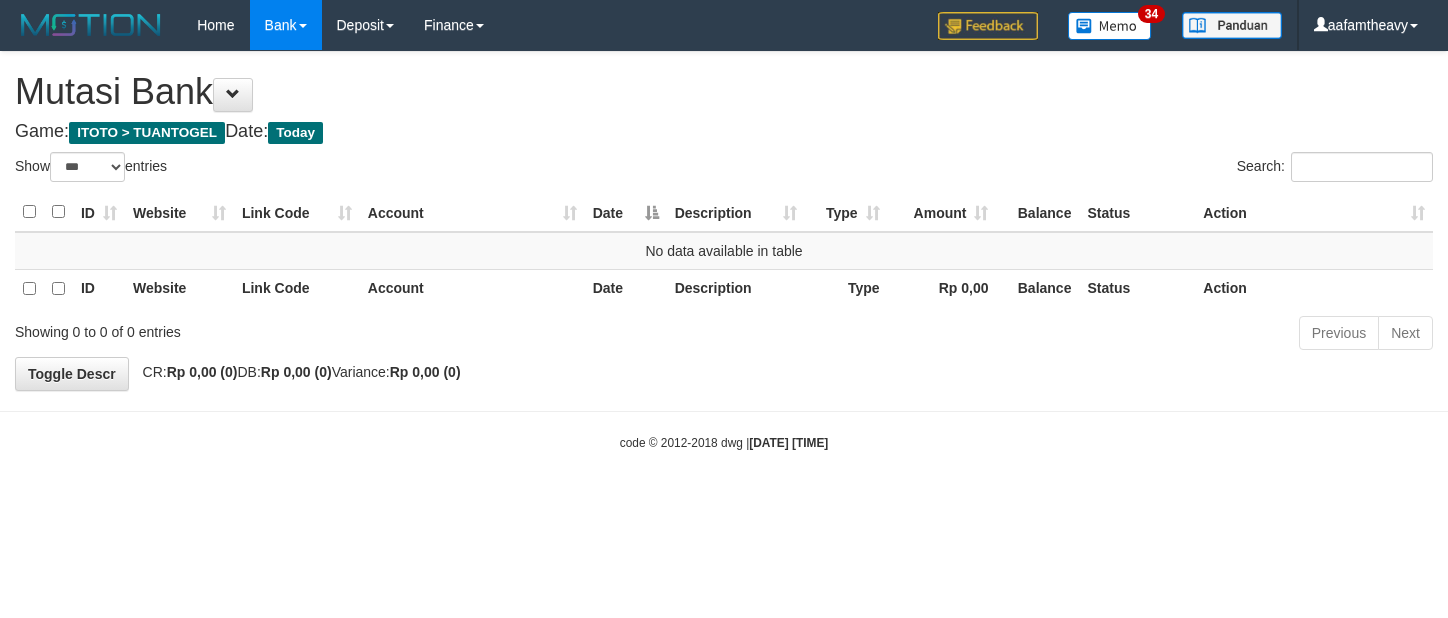 scroll, scrollTop: 0, scrollLeft: 0, axis: both 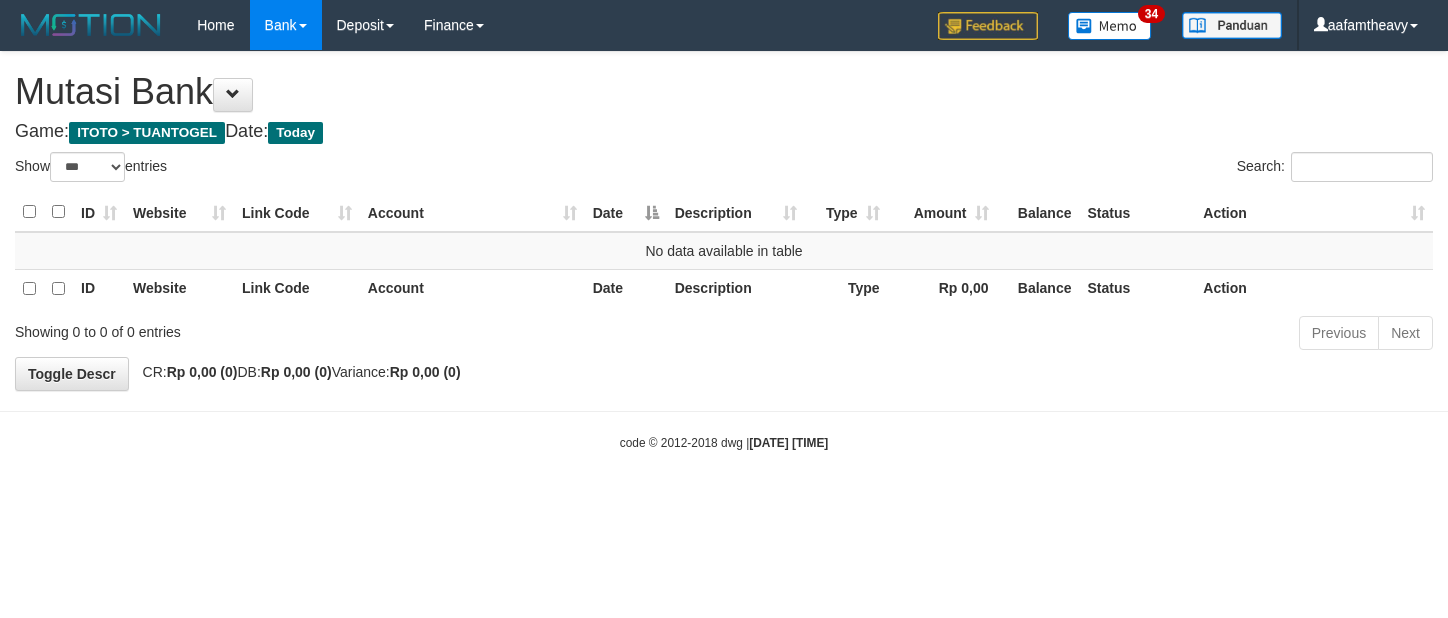 select on "***" 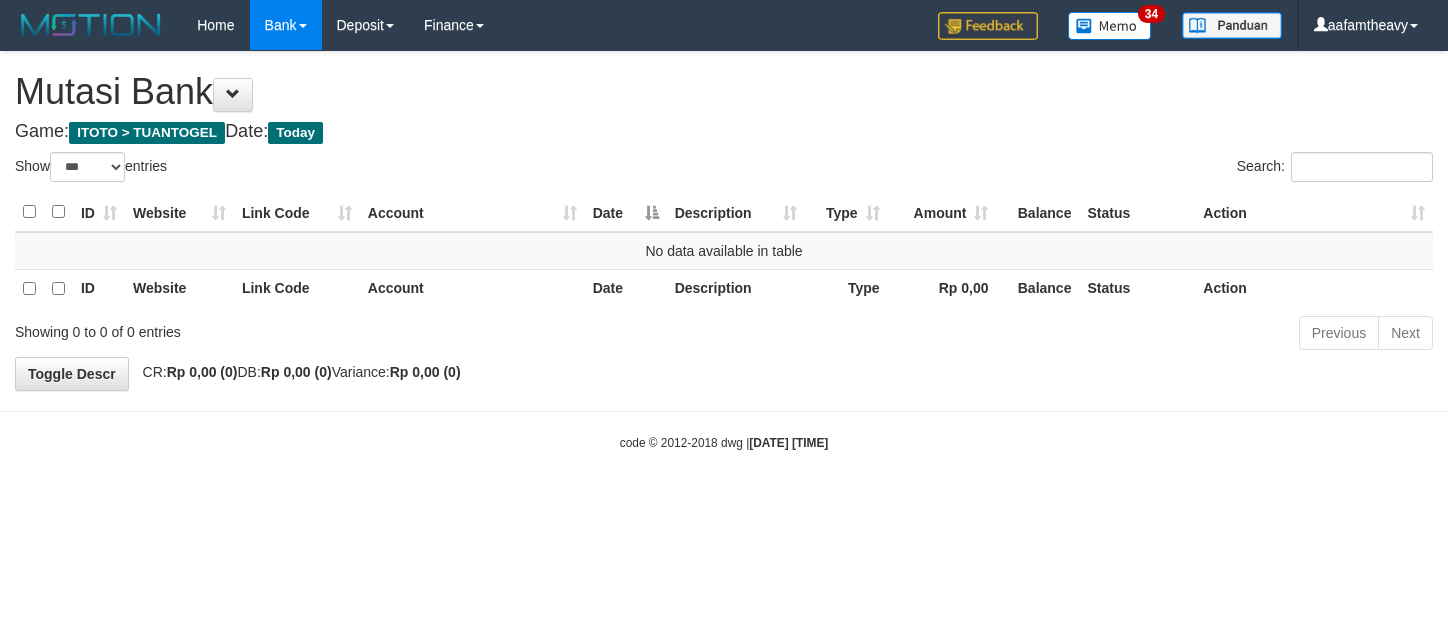 scroll, scrollTop: 0, scrollLeft: 0, axis: both 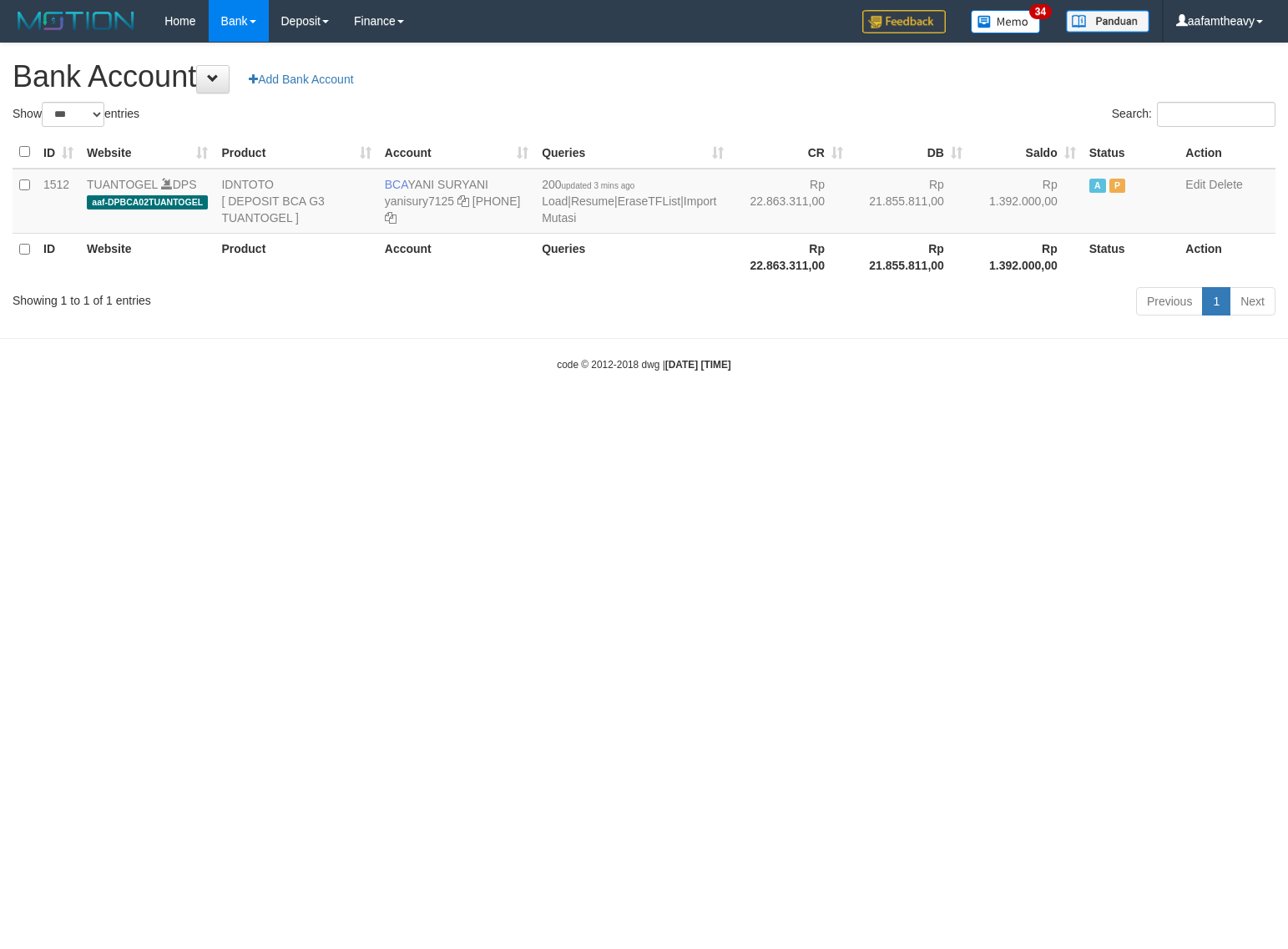 select on "***" 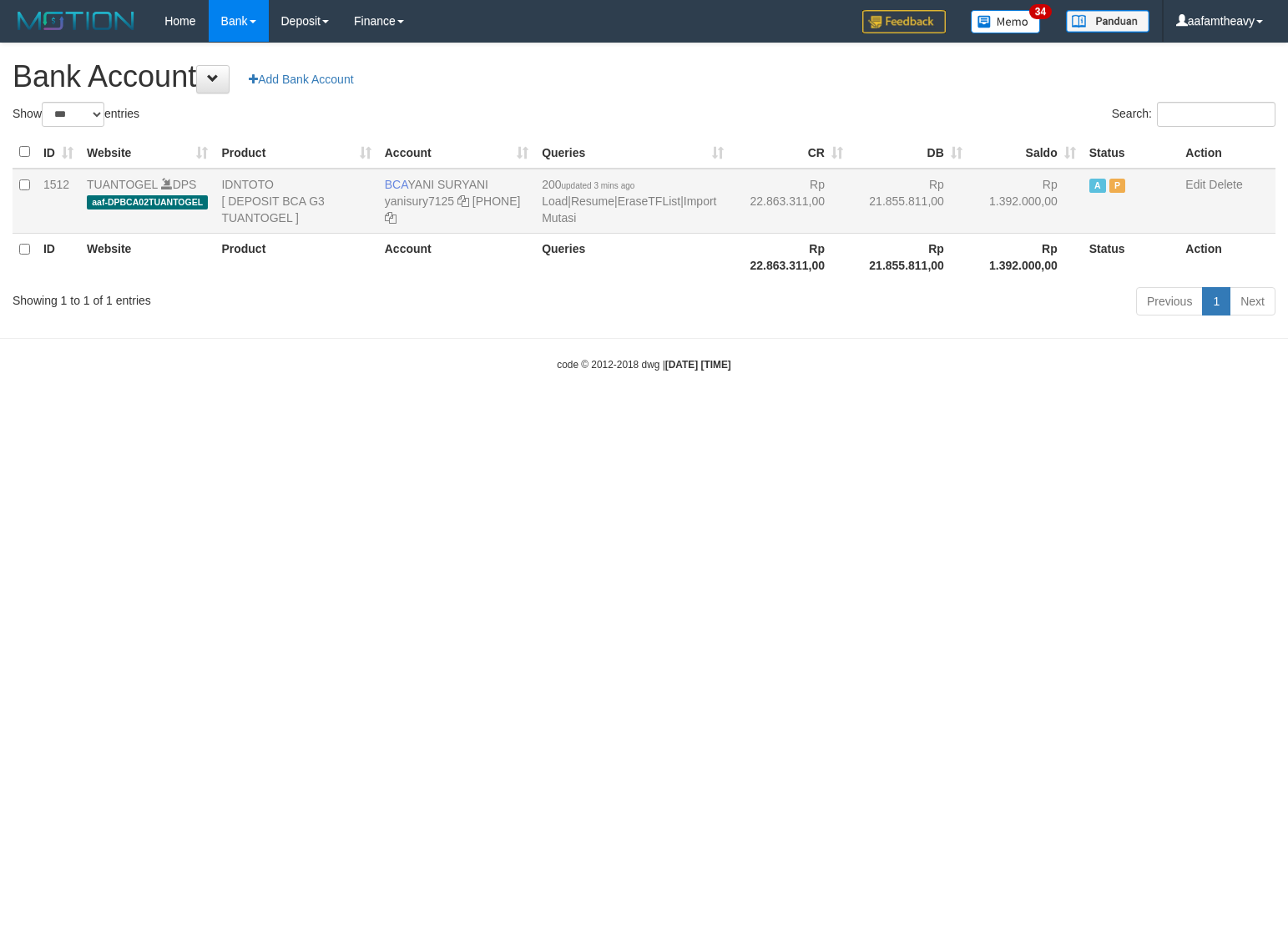 scroll, scrollTop: 0, scrollLeft: 0, axis: both 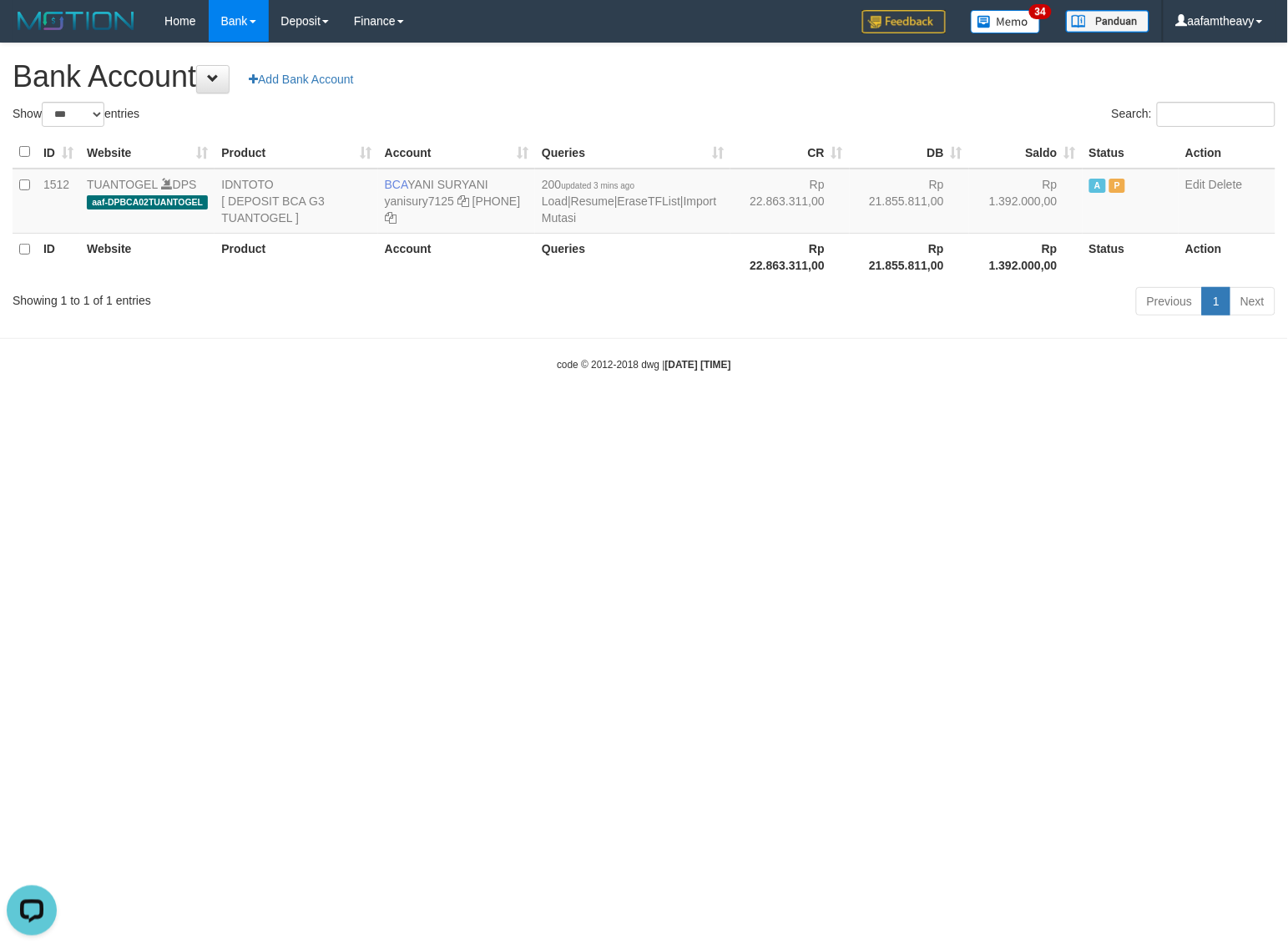 click on "Bank Account
Add Bank Account" at bounding box center (644, 77) 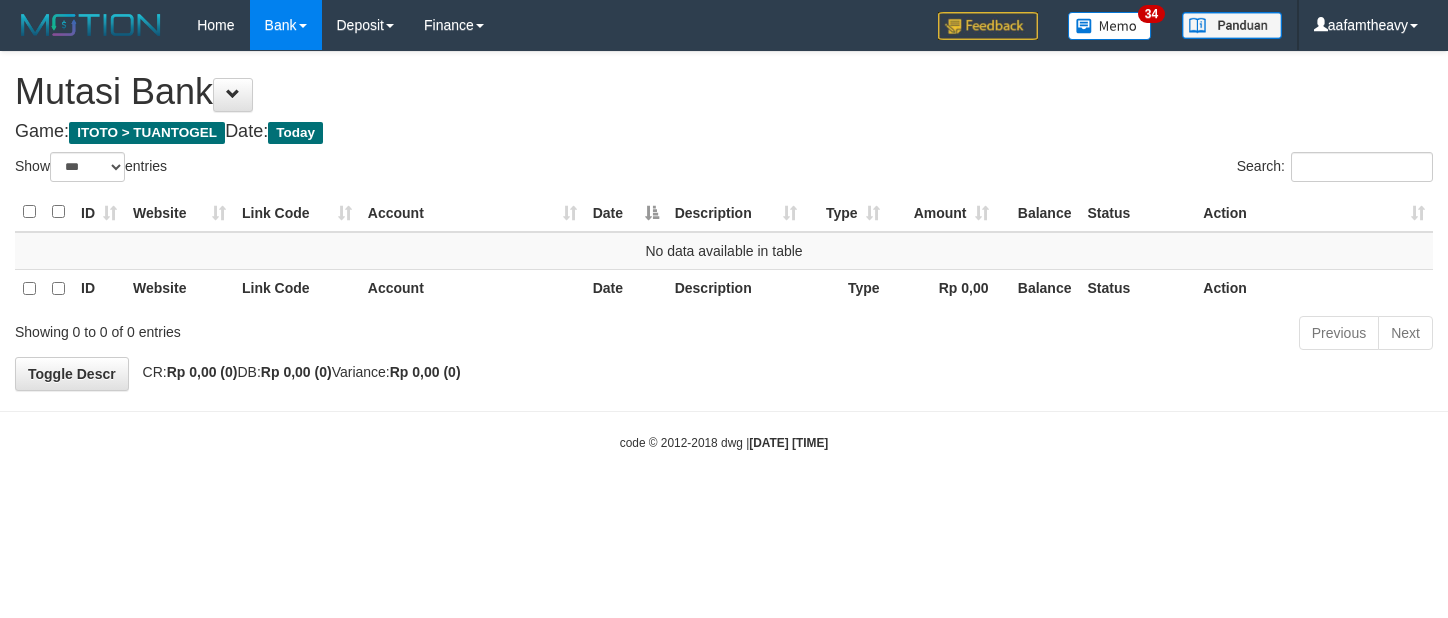 select on "***" 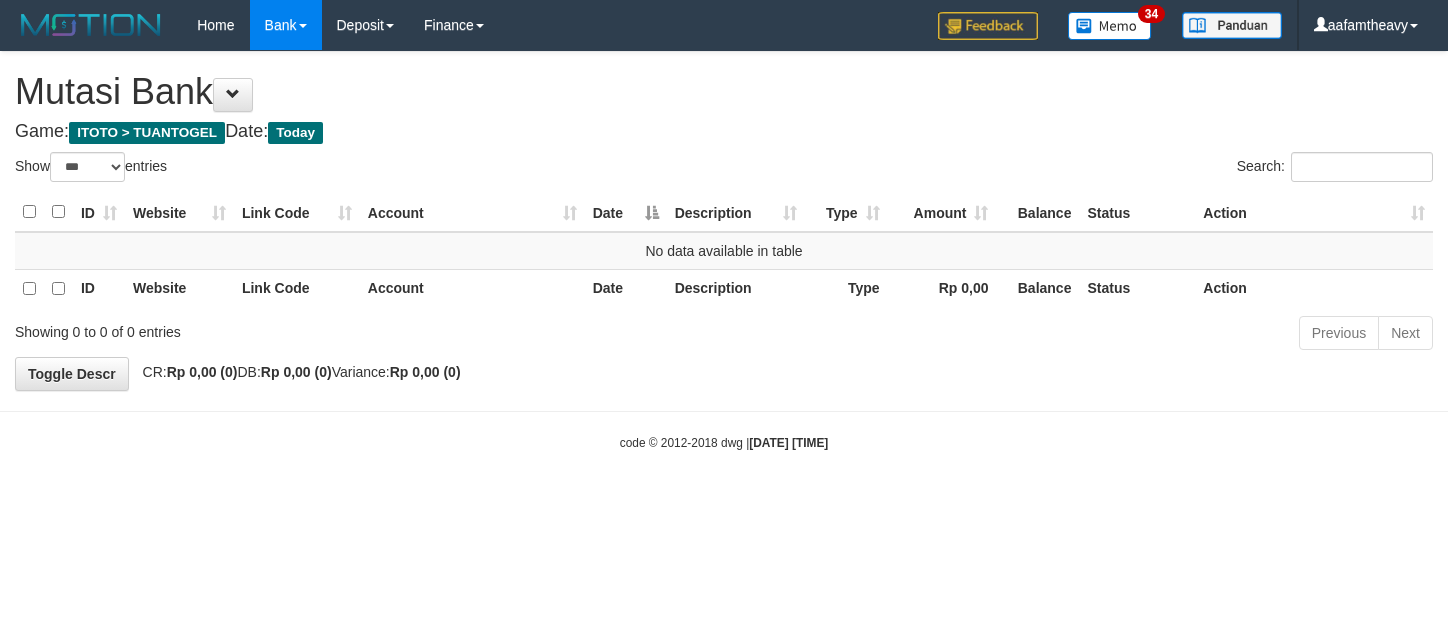 scroll, scrollTop: 0, scrollLeft: 0, axis: both 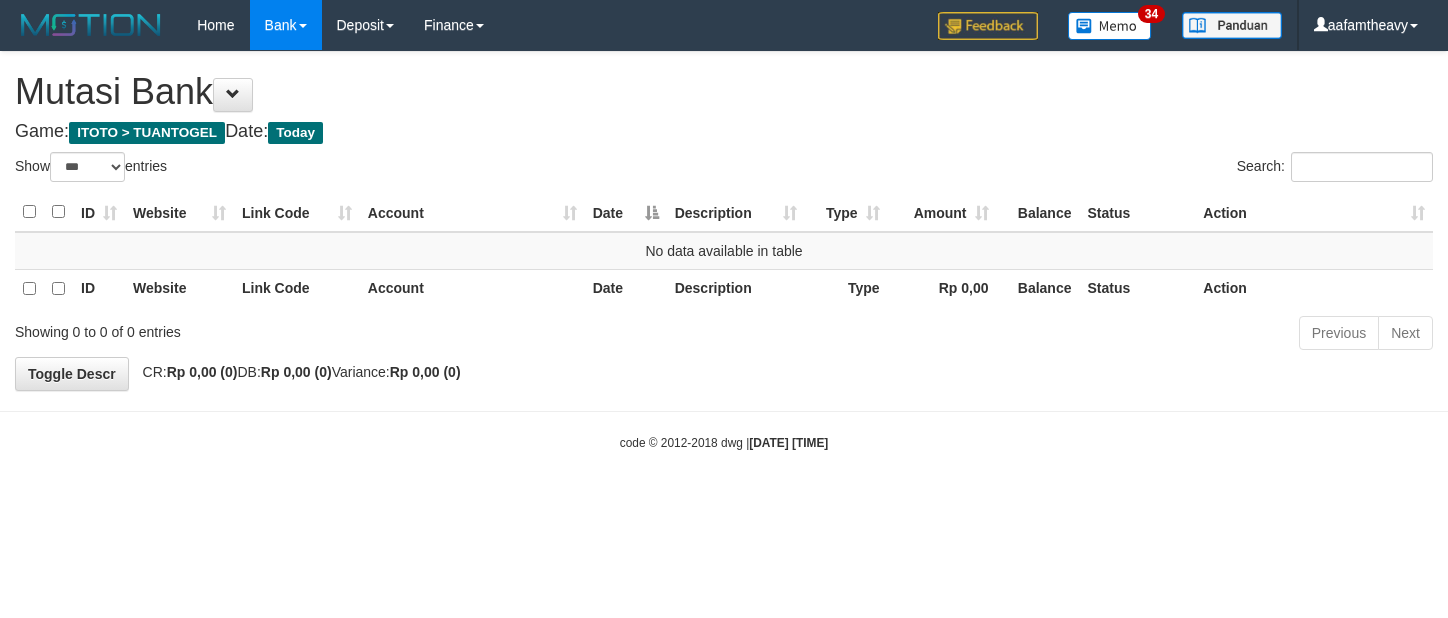 select on "***" 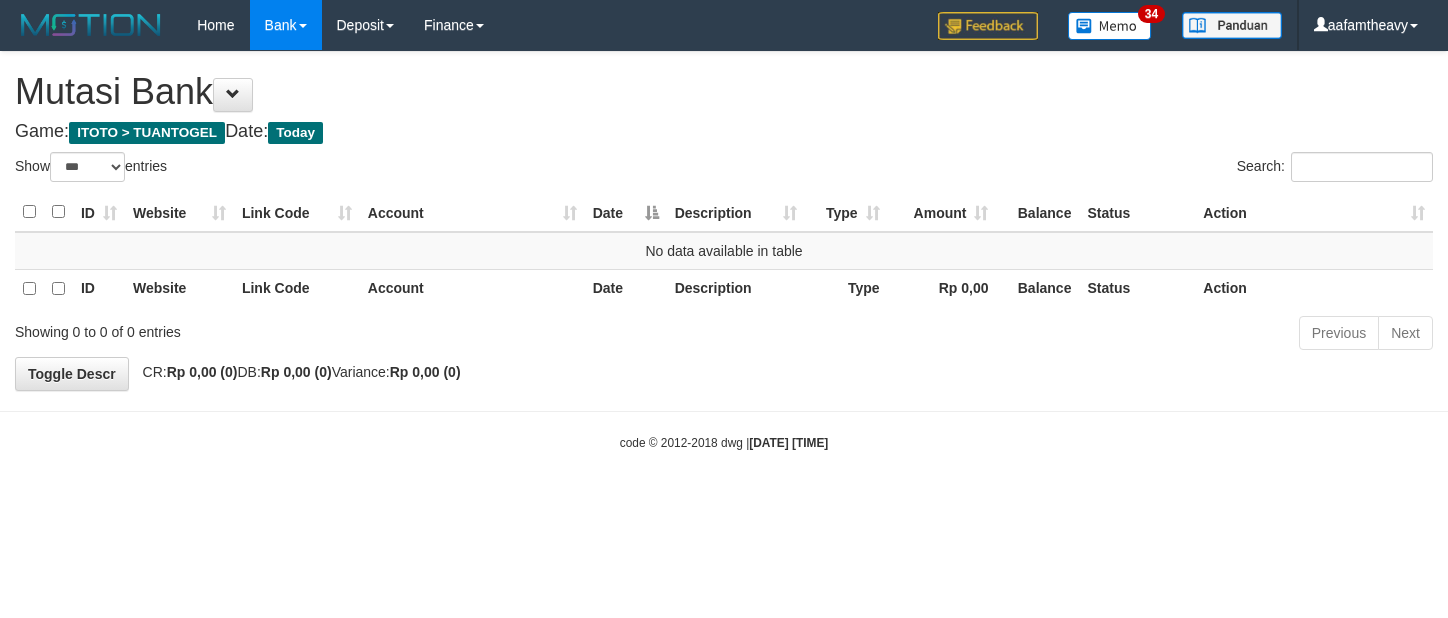 scroll, scrollTop: 0, scrollLeft: 0, axis: both 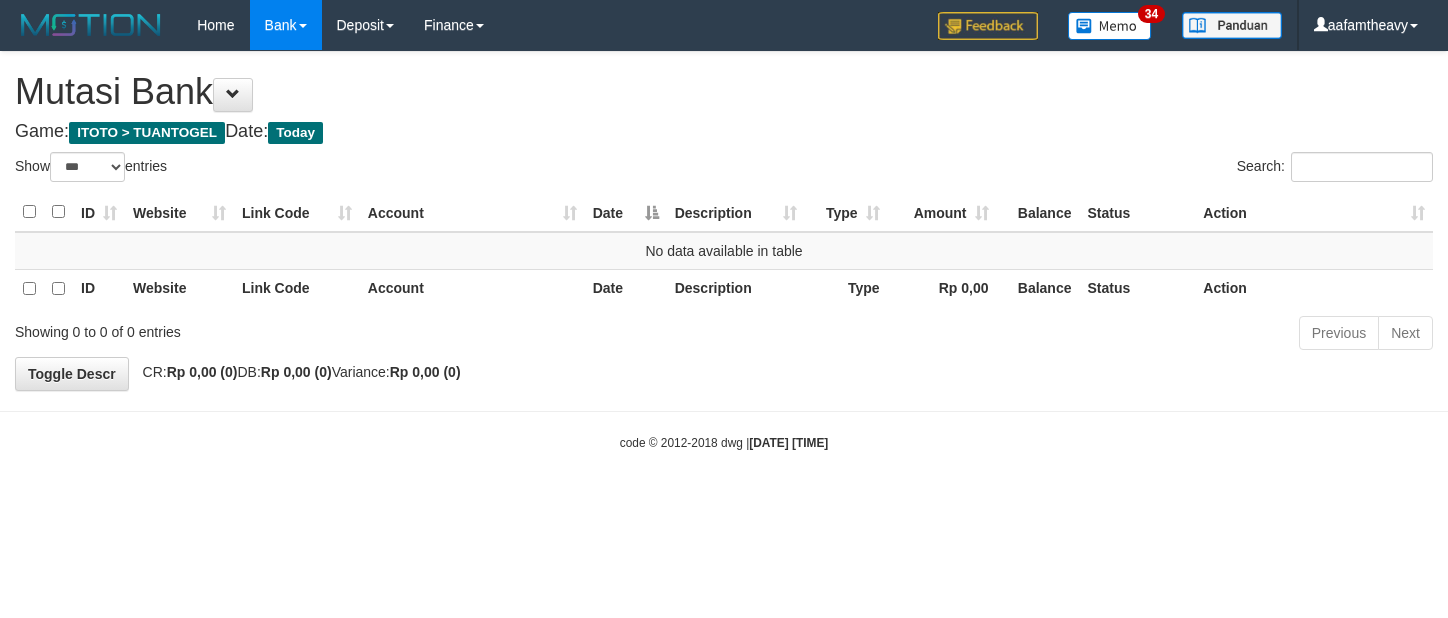 select on "***" 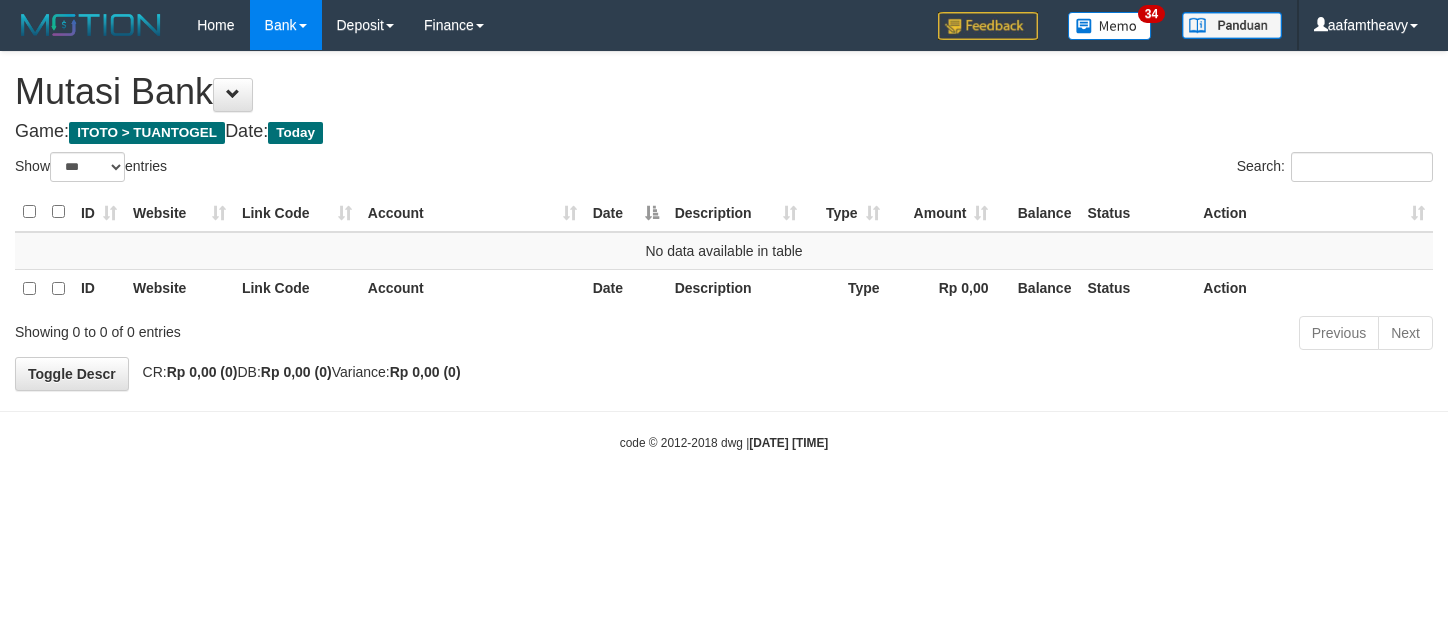 scroll, scrollTop: 0, scrollLeft: 0, axis: both 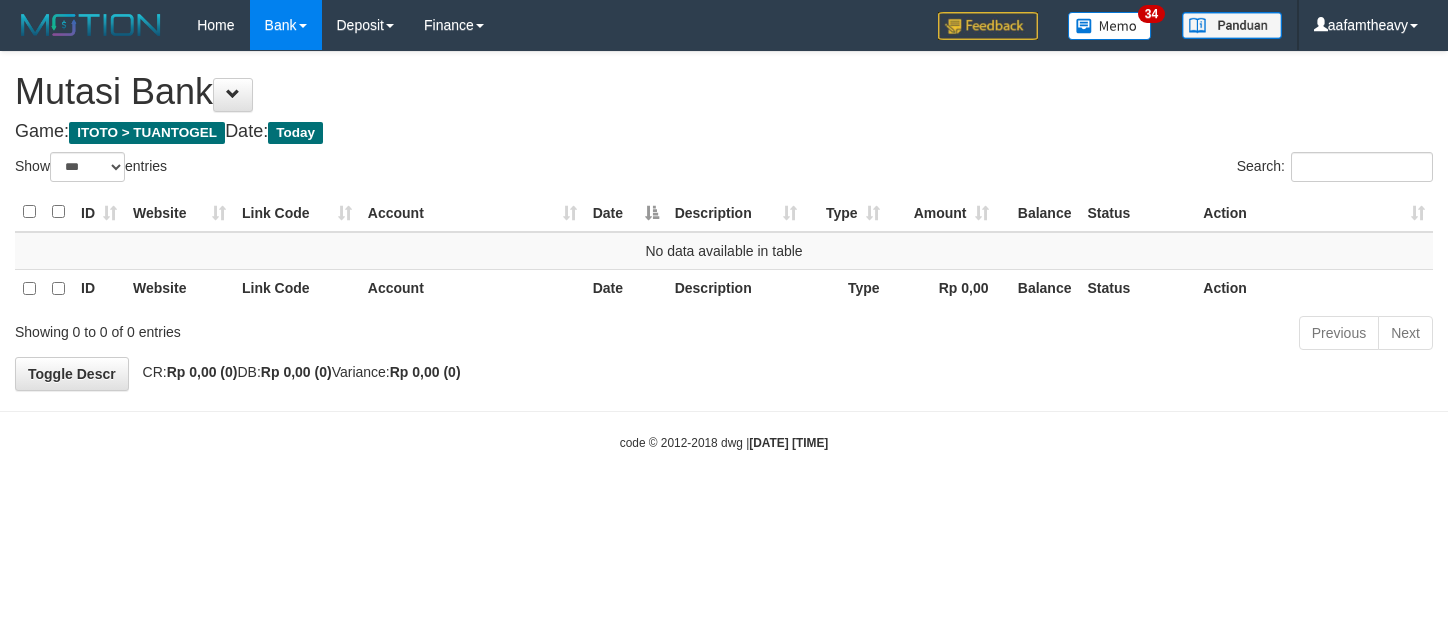 select on "***" 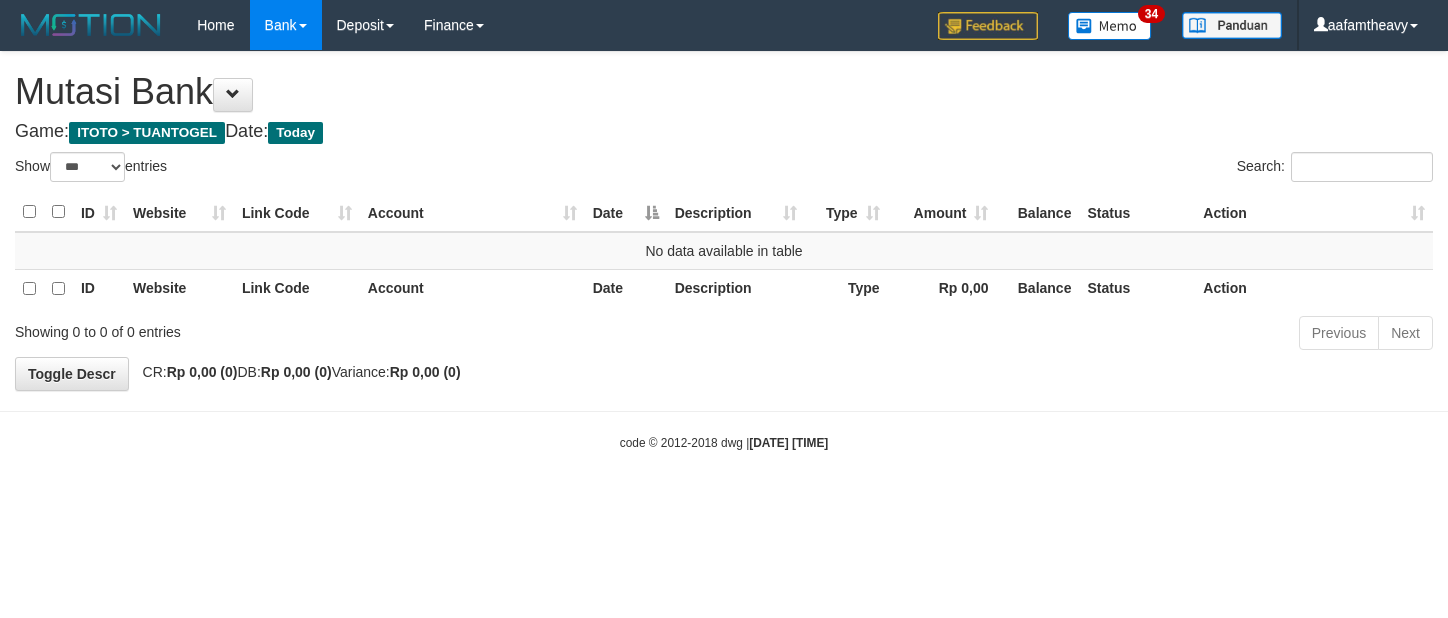 scroll, scrollTop: 0, scrollLeft: 0, axis: both 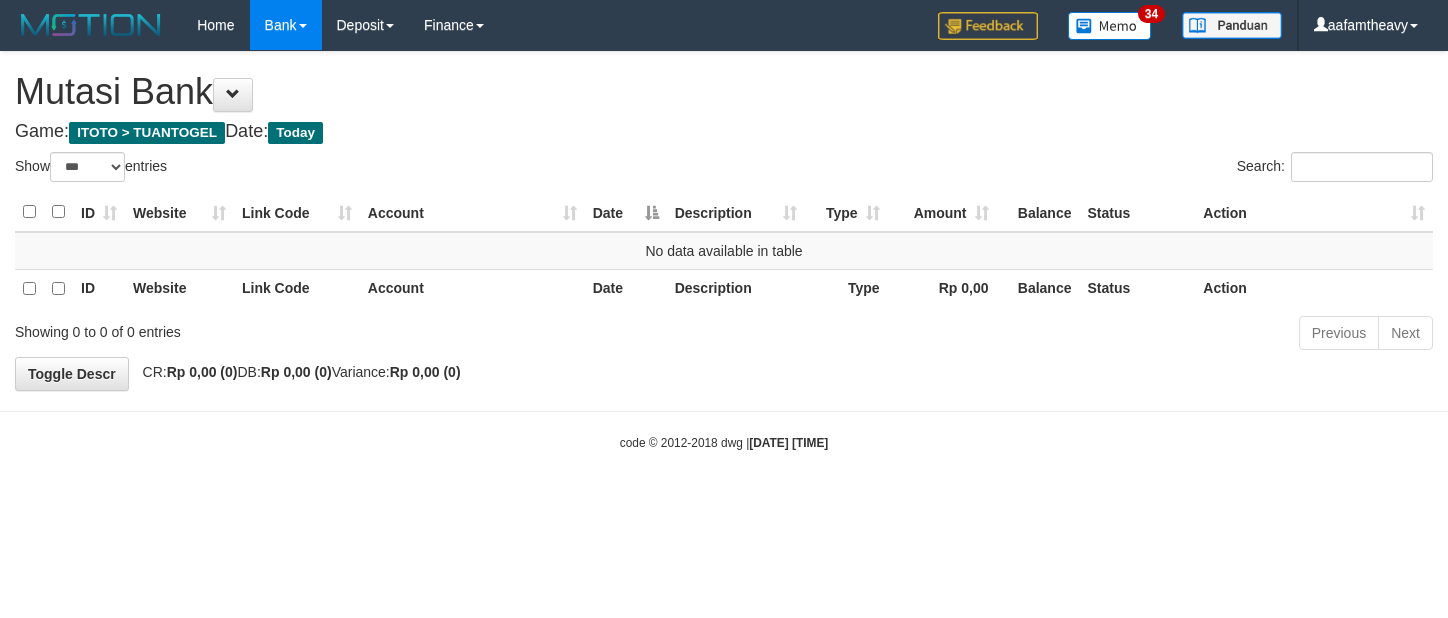 select on "***" 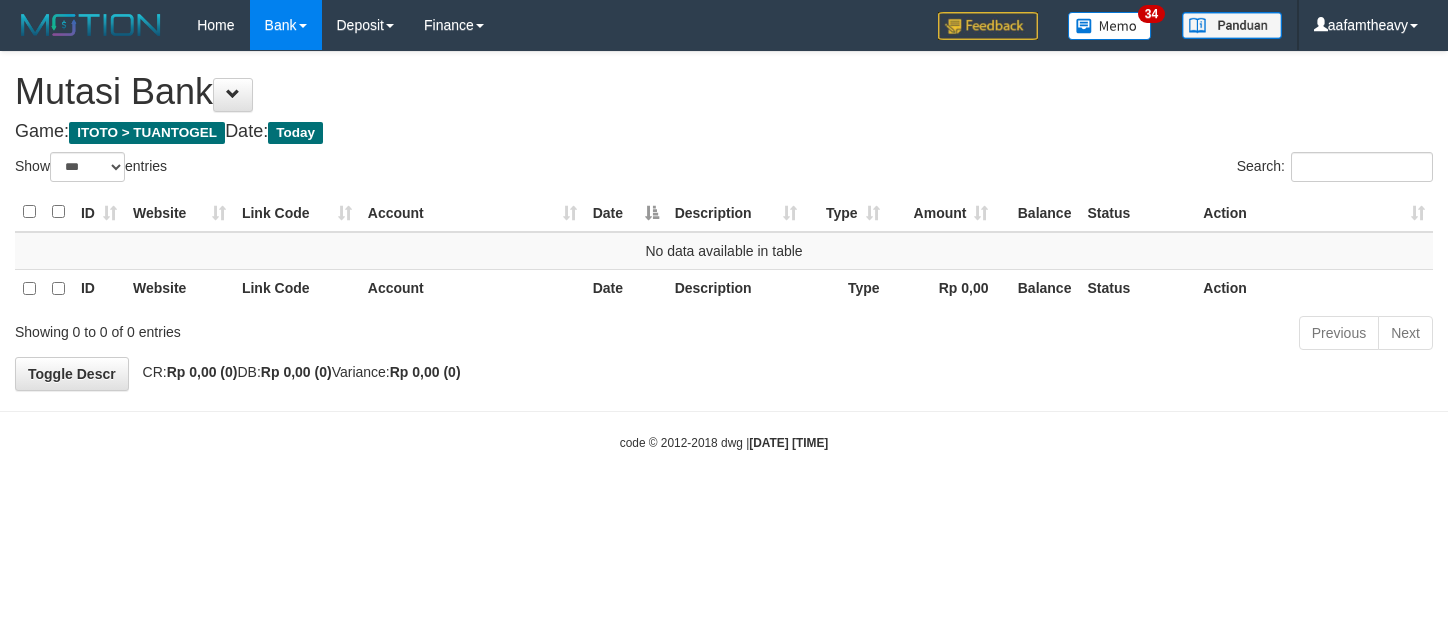scroll, scrollTop: 0, scrollLeft: 0, axis: both 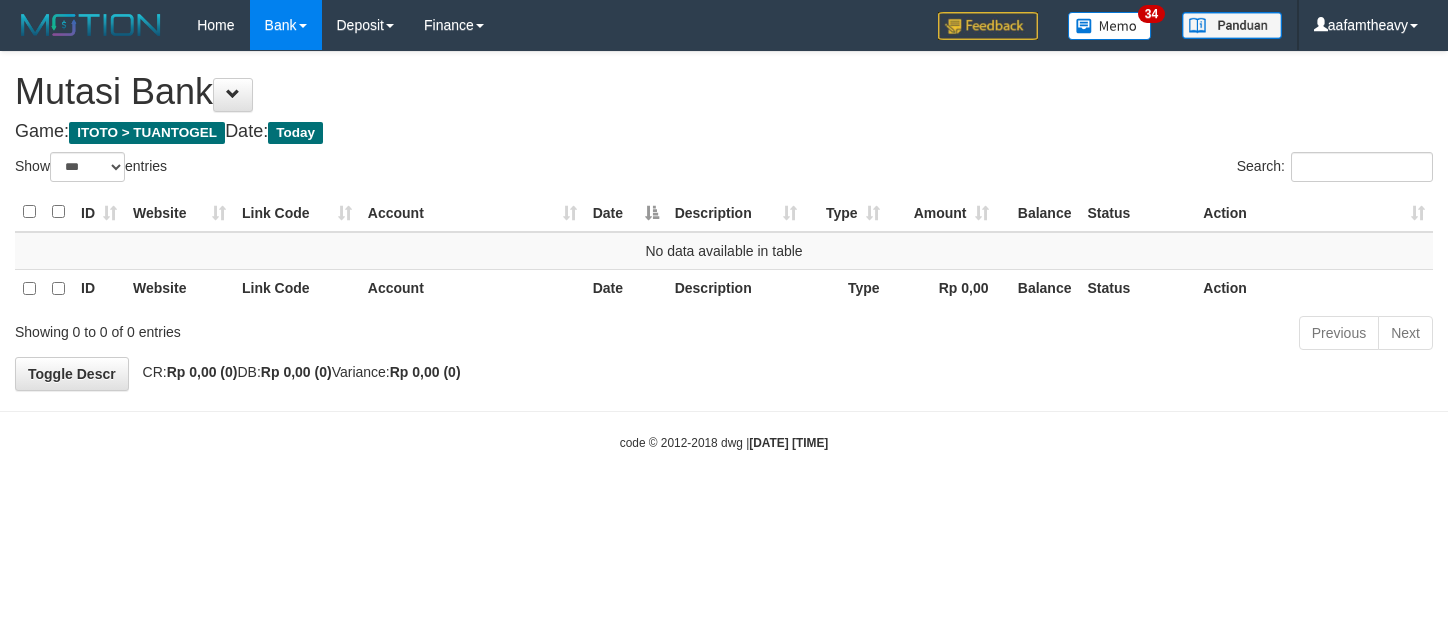 select on "***" 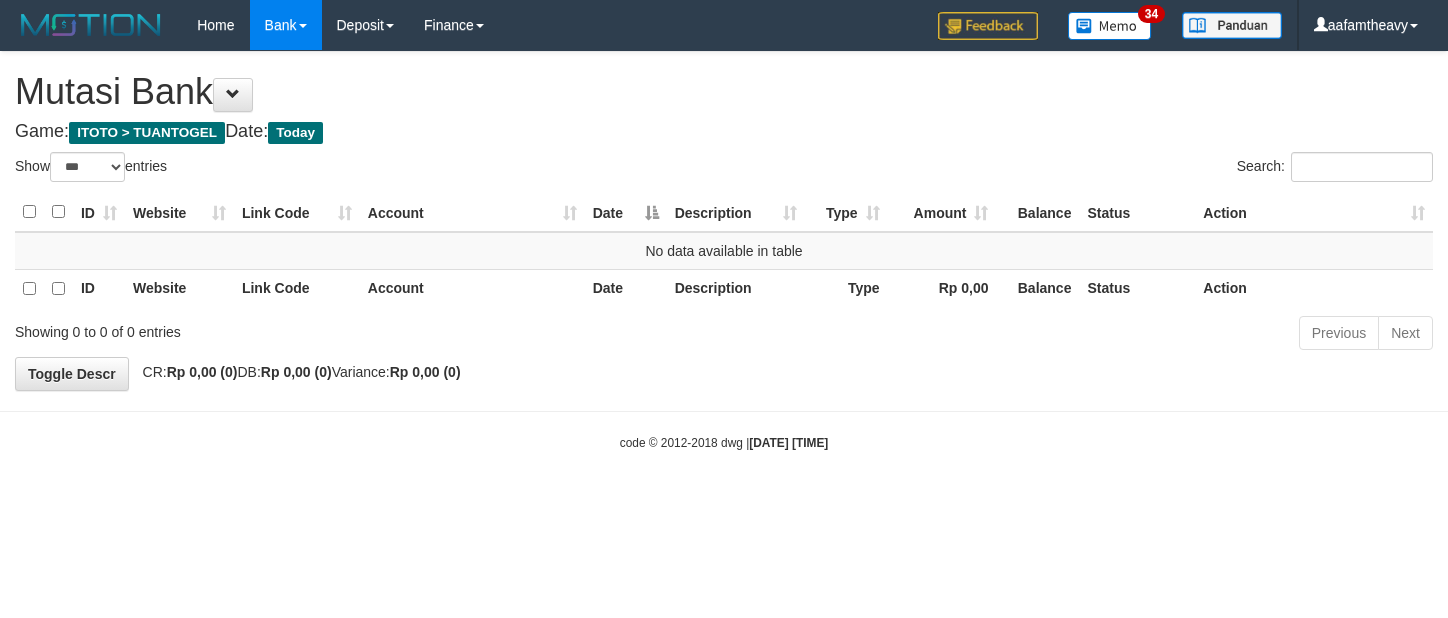 scroll, scrollTop: 0, scrollLeft: 0, axis: both 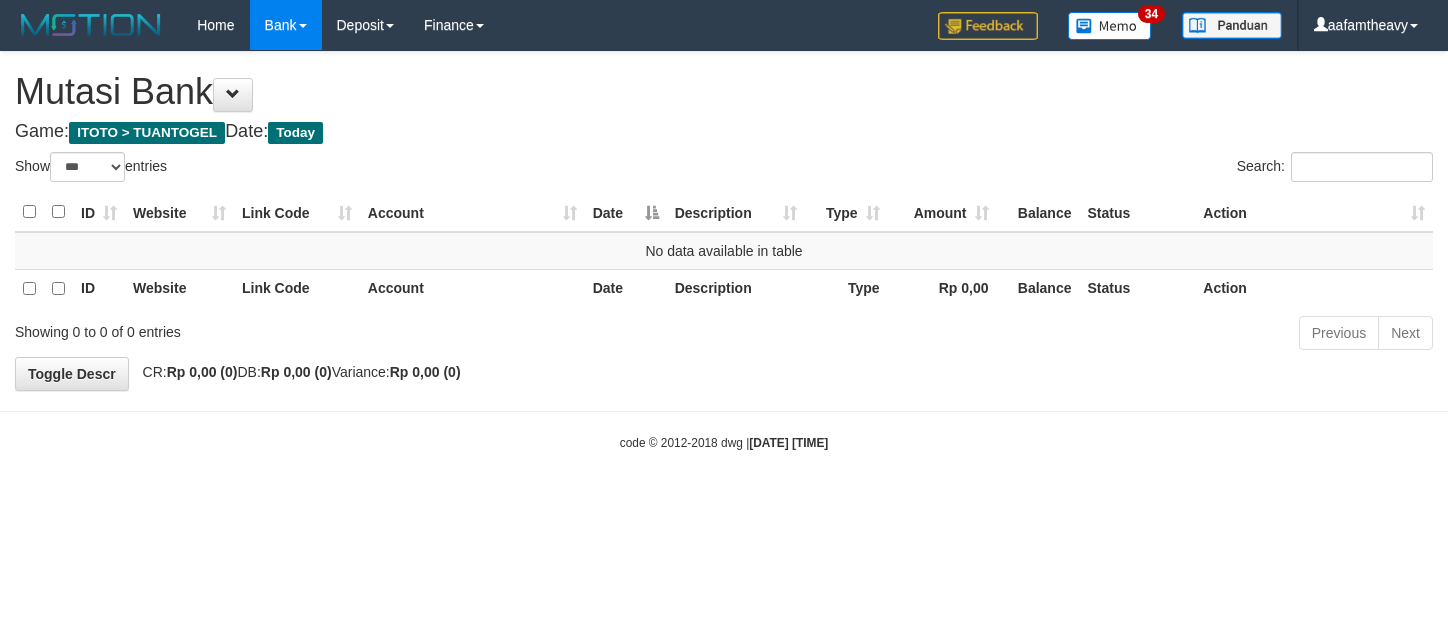 select on "***" 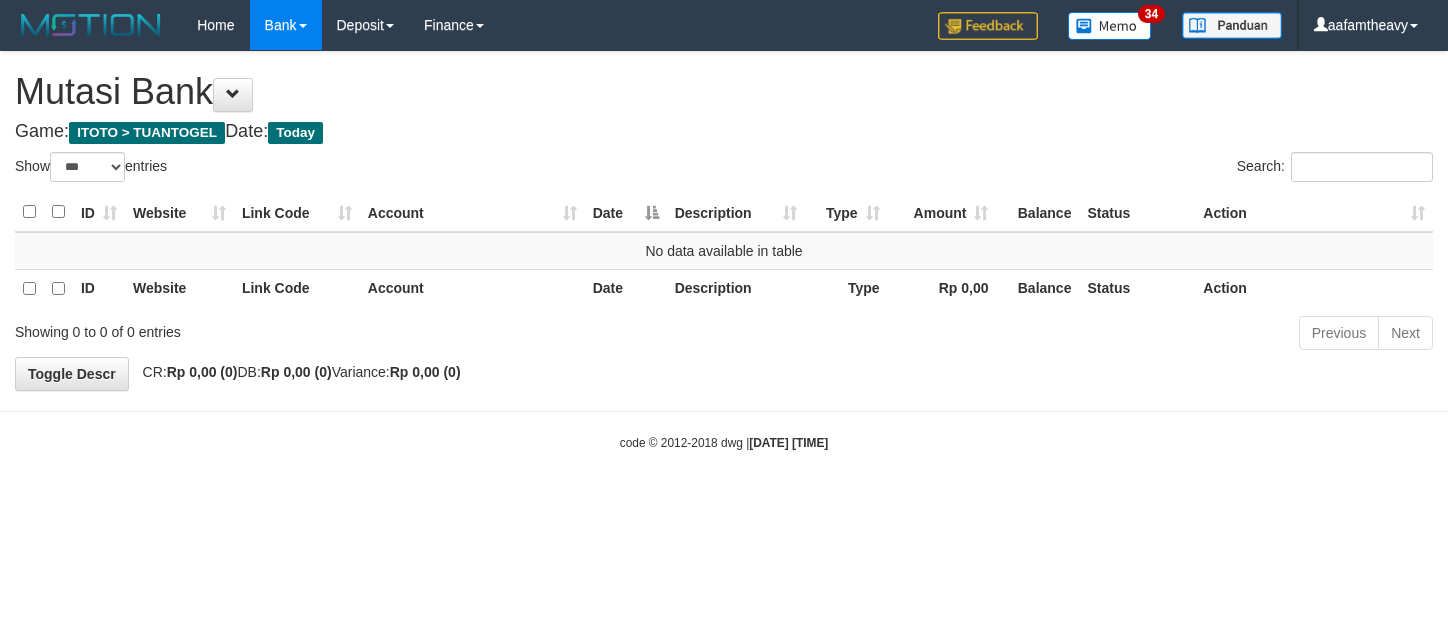 scroll, scrollTop: 0, scrollLeft: 0, axis: both 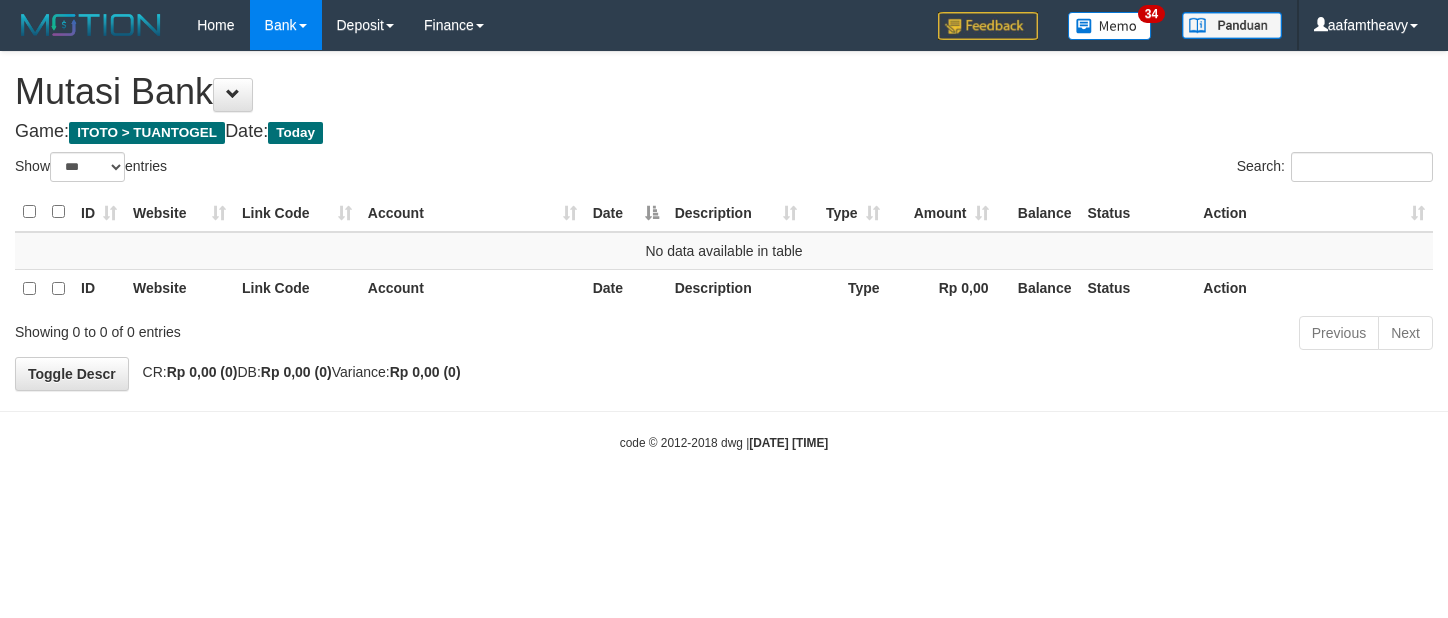 select on "***" 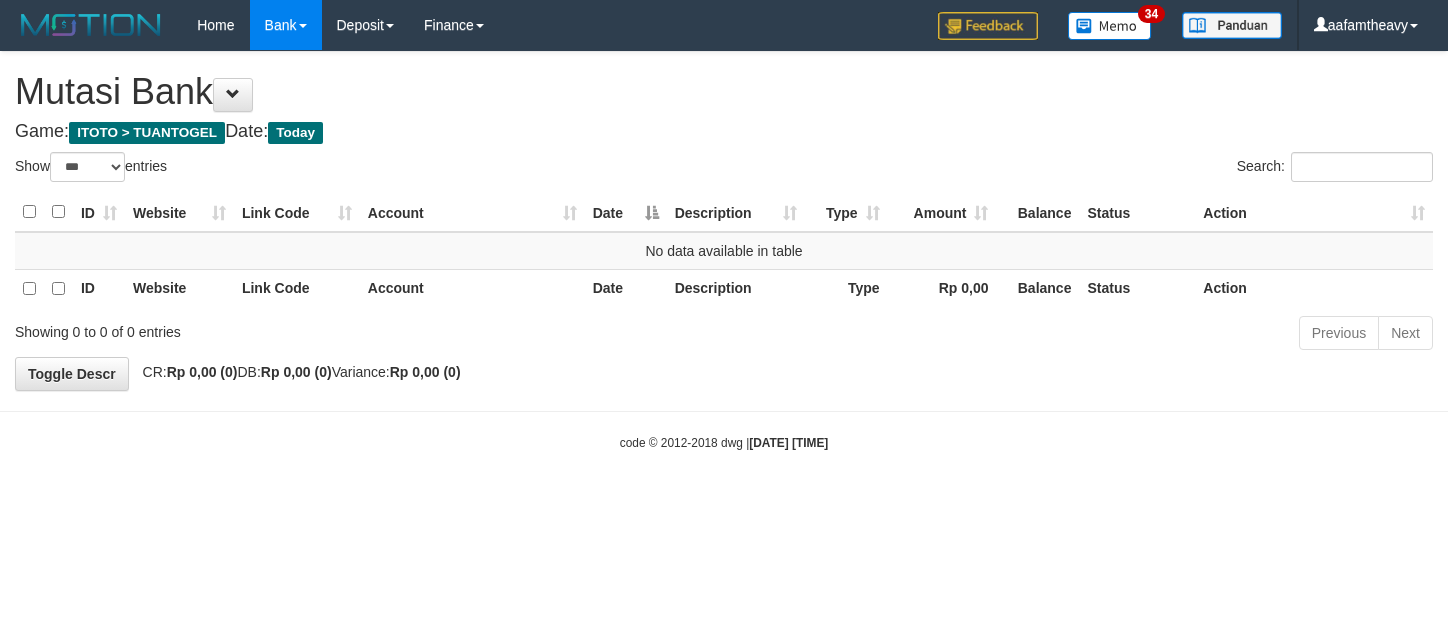 scroll, scrollTop: 0, scrollLeft: 0, axis: both 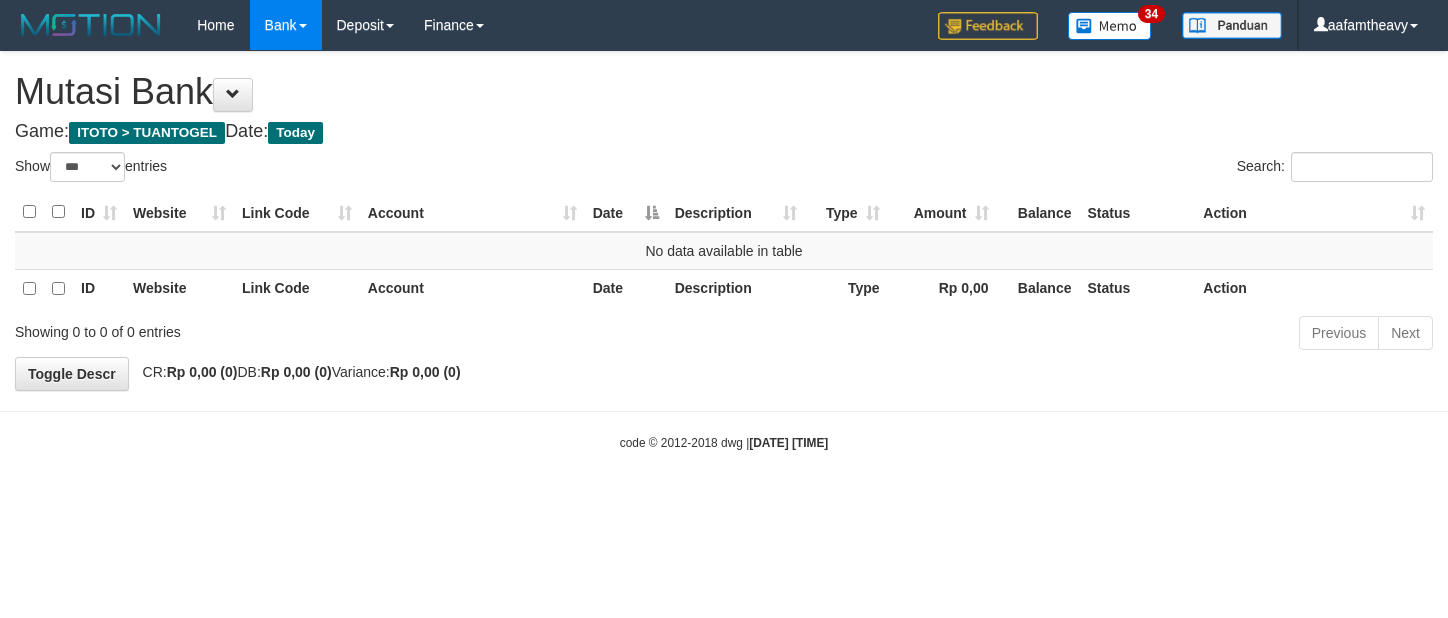select on "***" 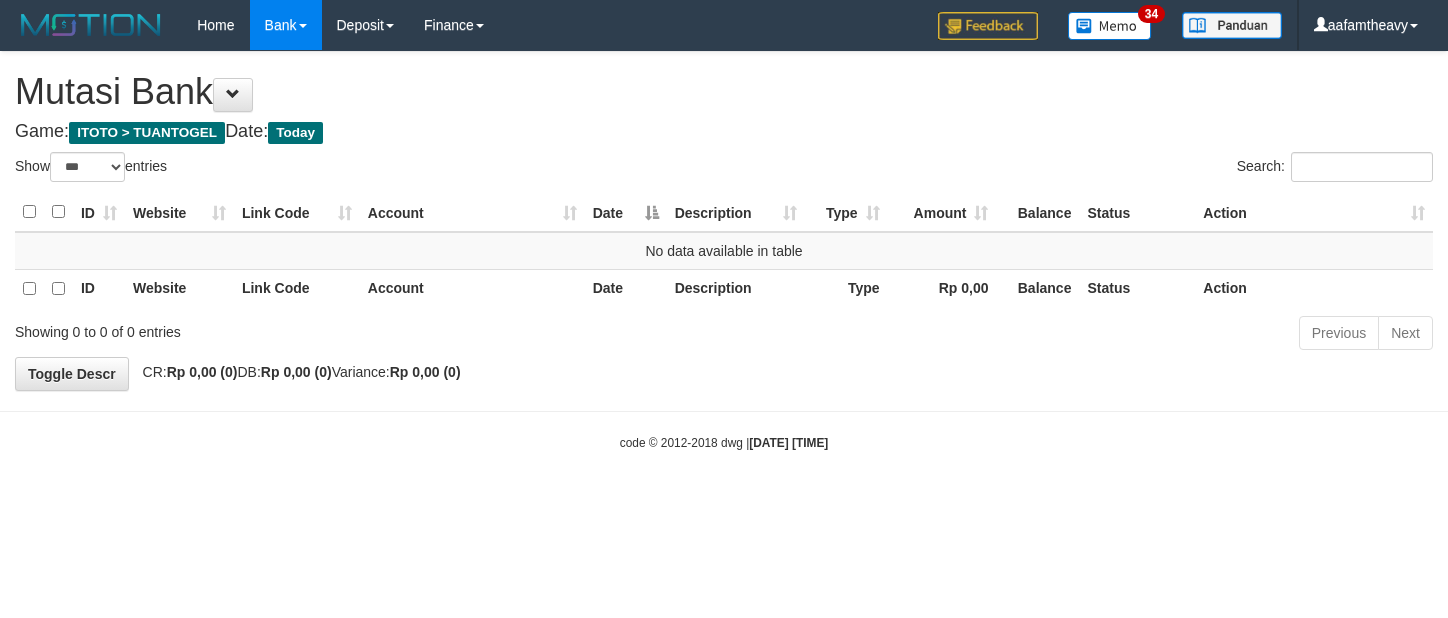 scroll, scrollTop: 0, scrollLeft: 0, axis: both 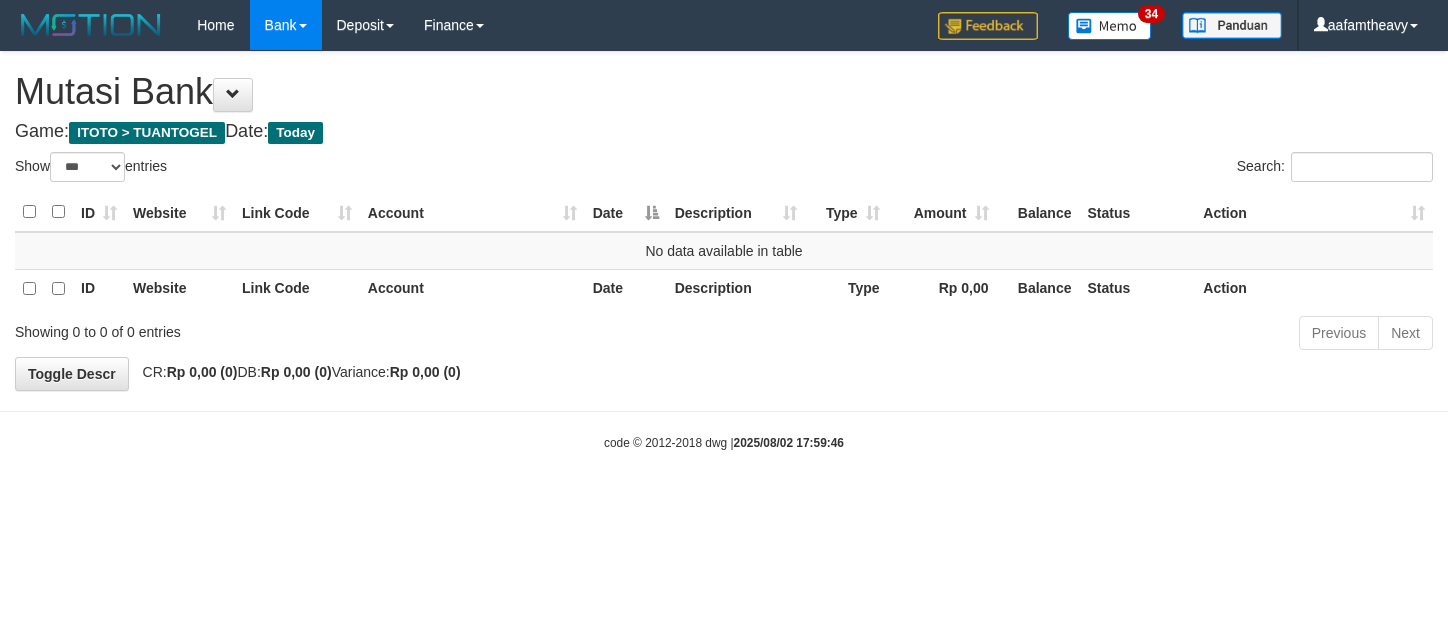 select on "***" 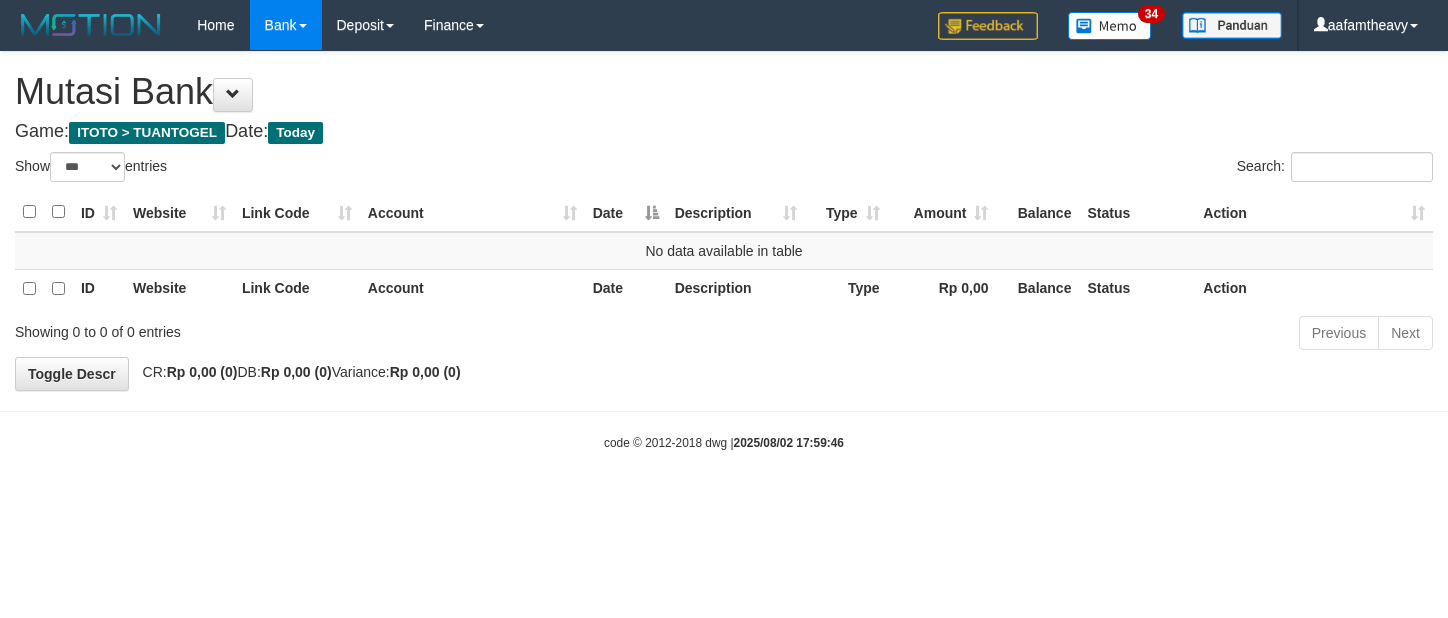 scroll, scrollTop: 0, scrollLeft: 0, axis: both 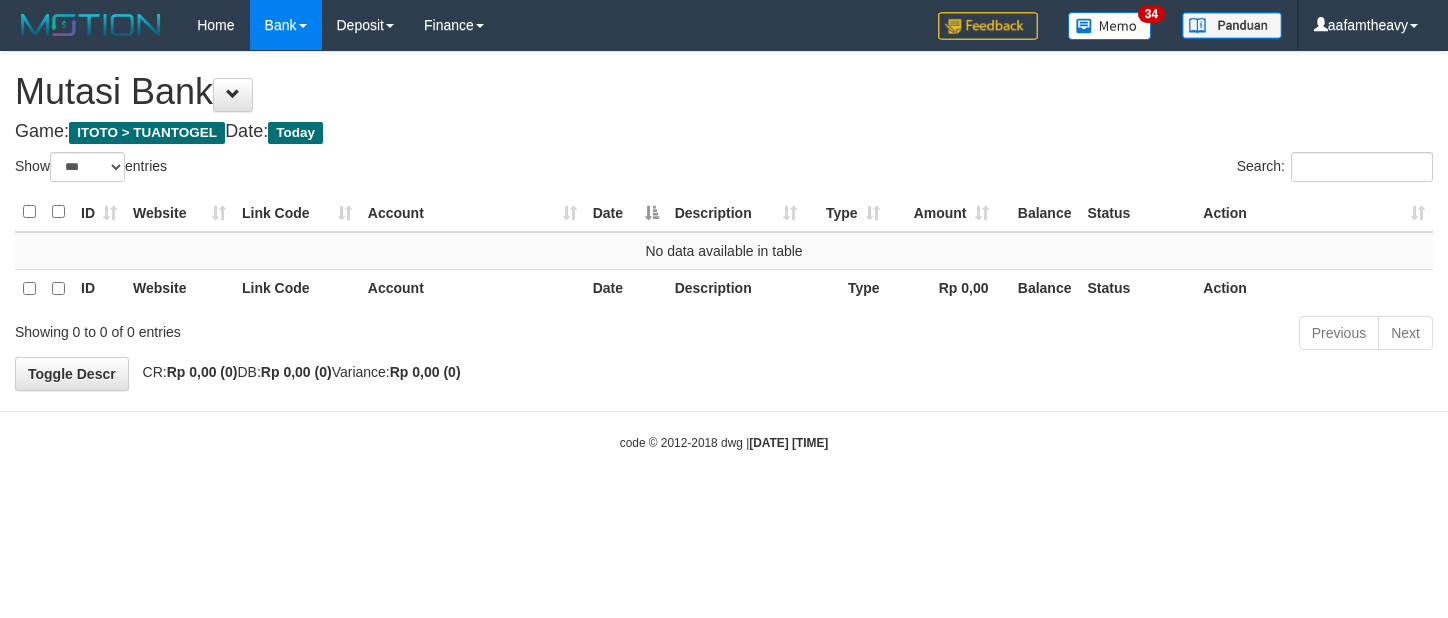 select on "***" 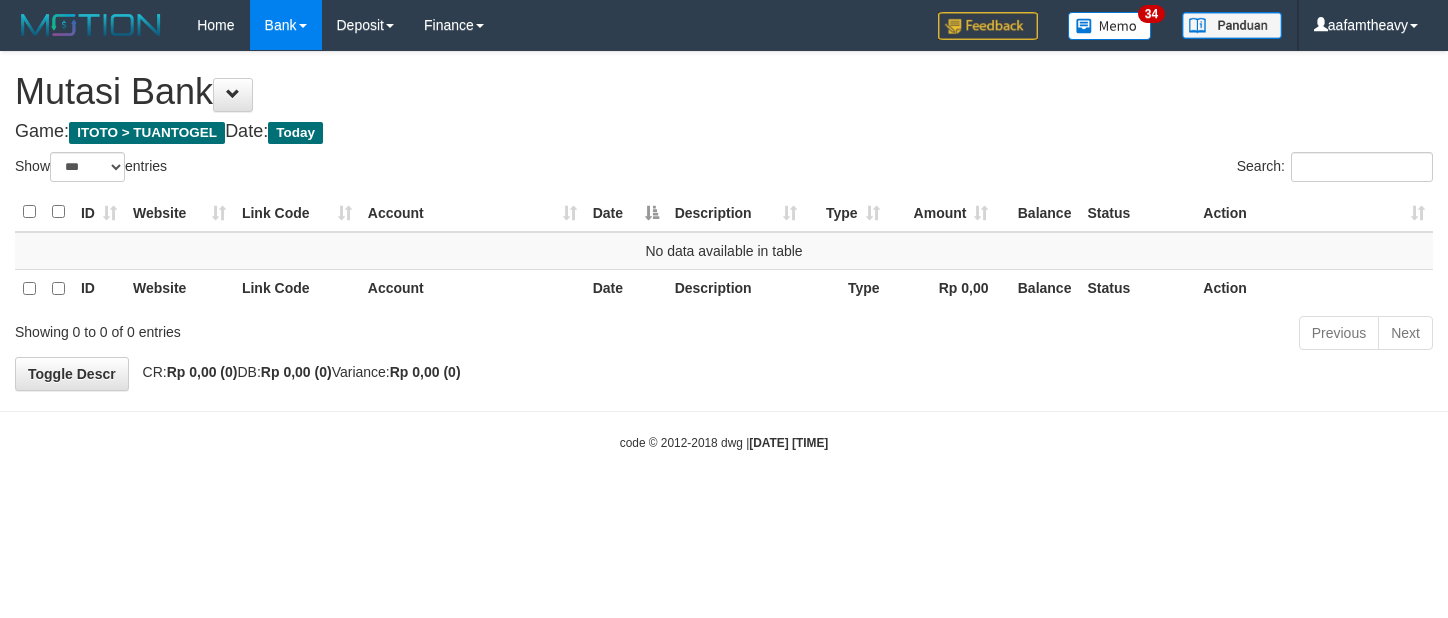 scroll, scrollTop: 0, scrollLeft: 0, axis: both 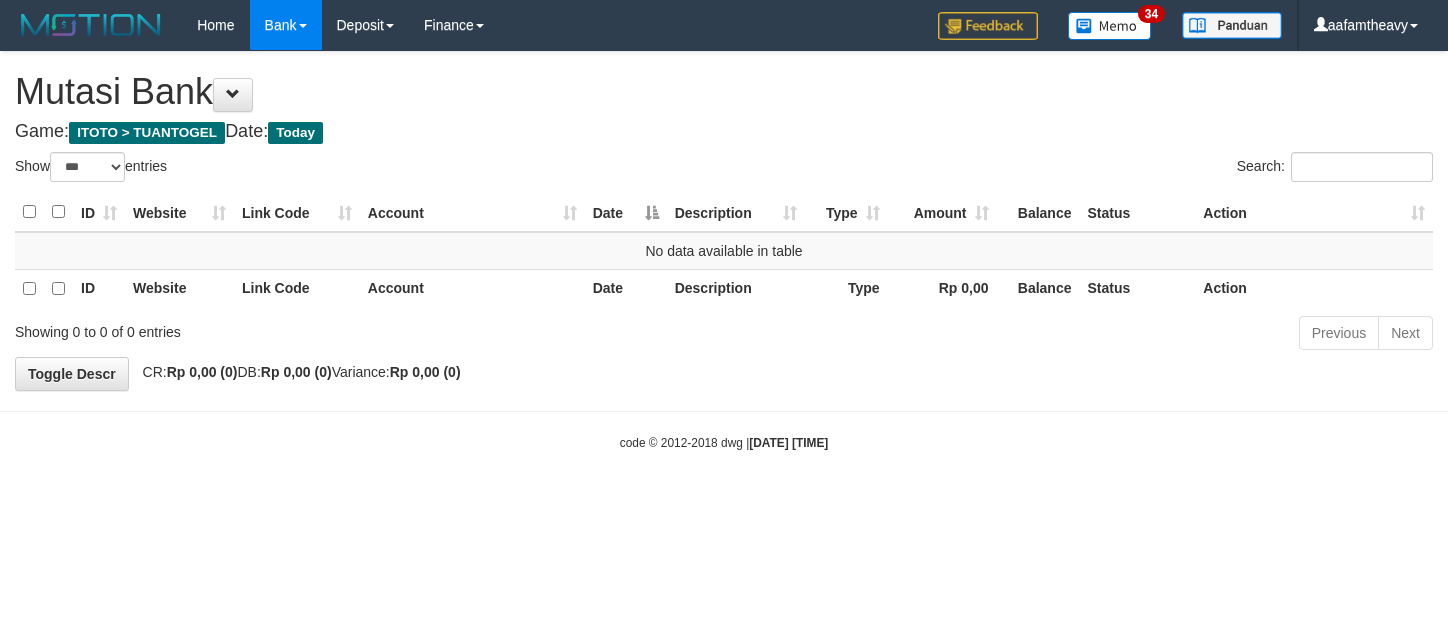 select on "***" 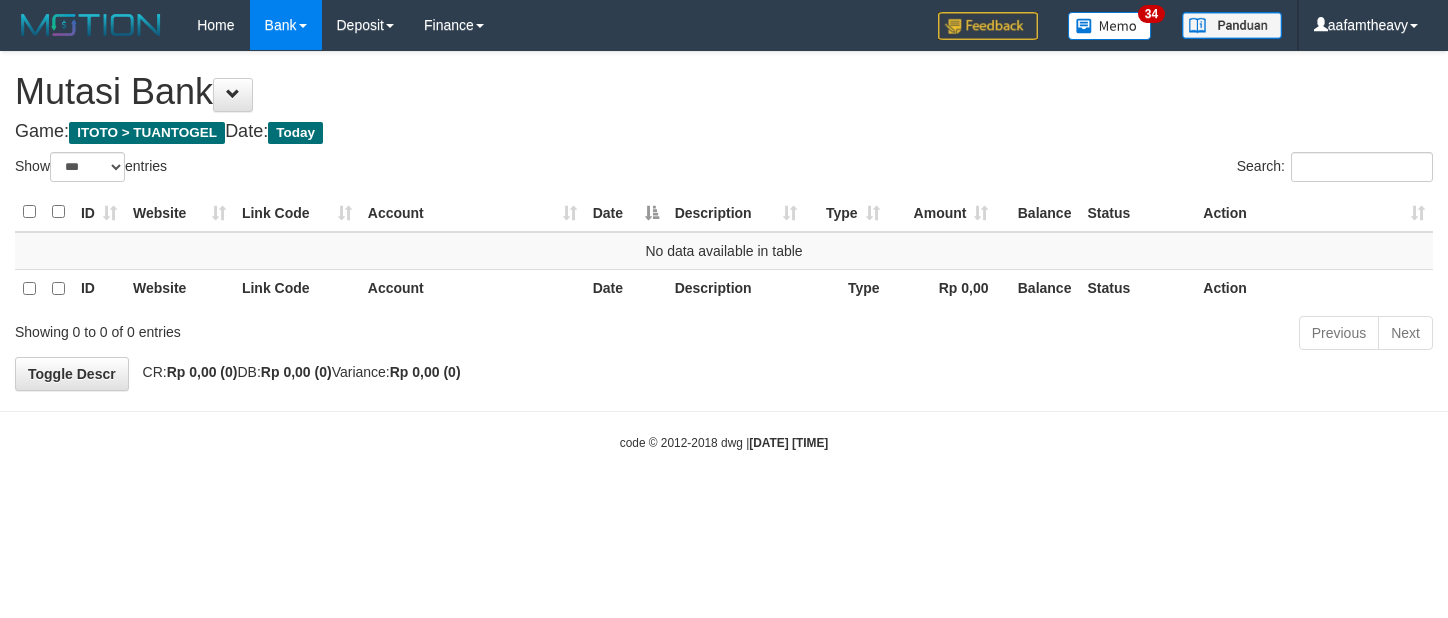 scroll, scrollTop: 0, scrollLeft: 0, axis: both 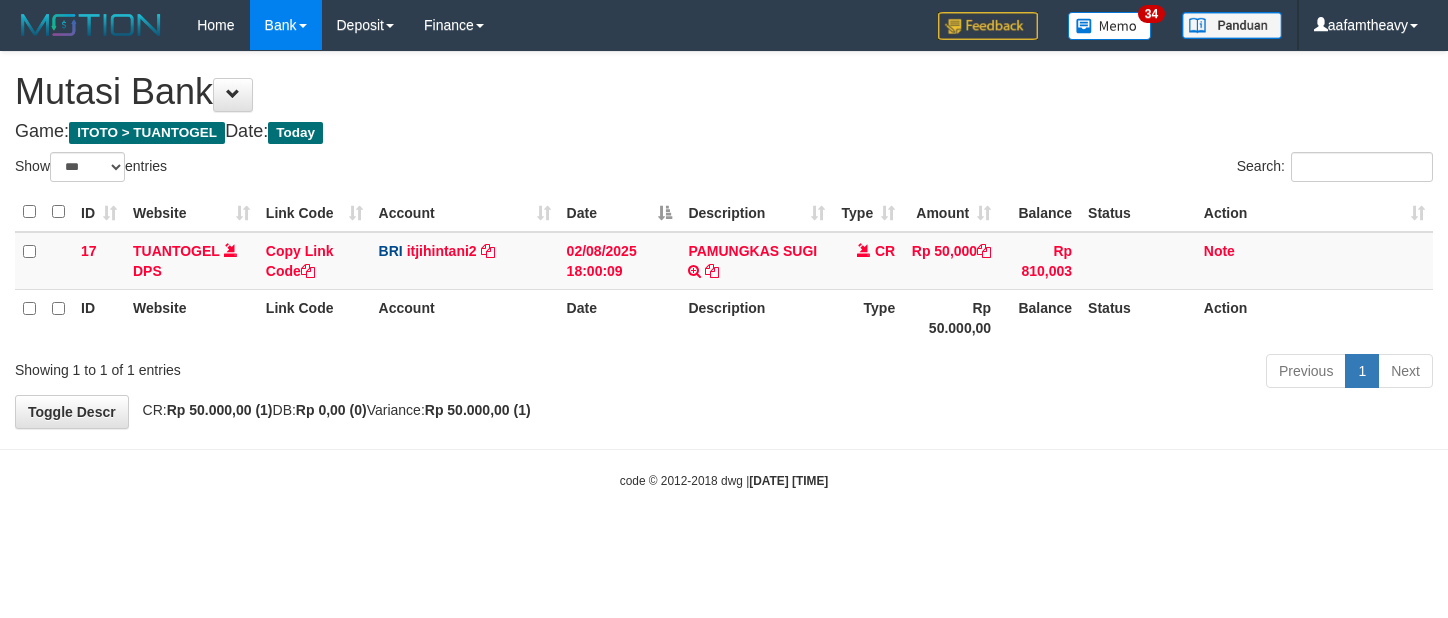 select on "***" 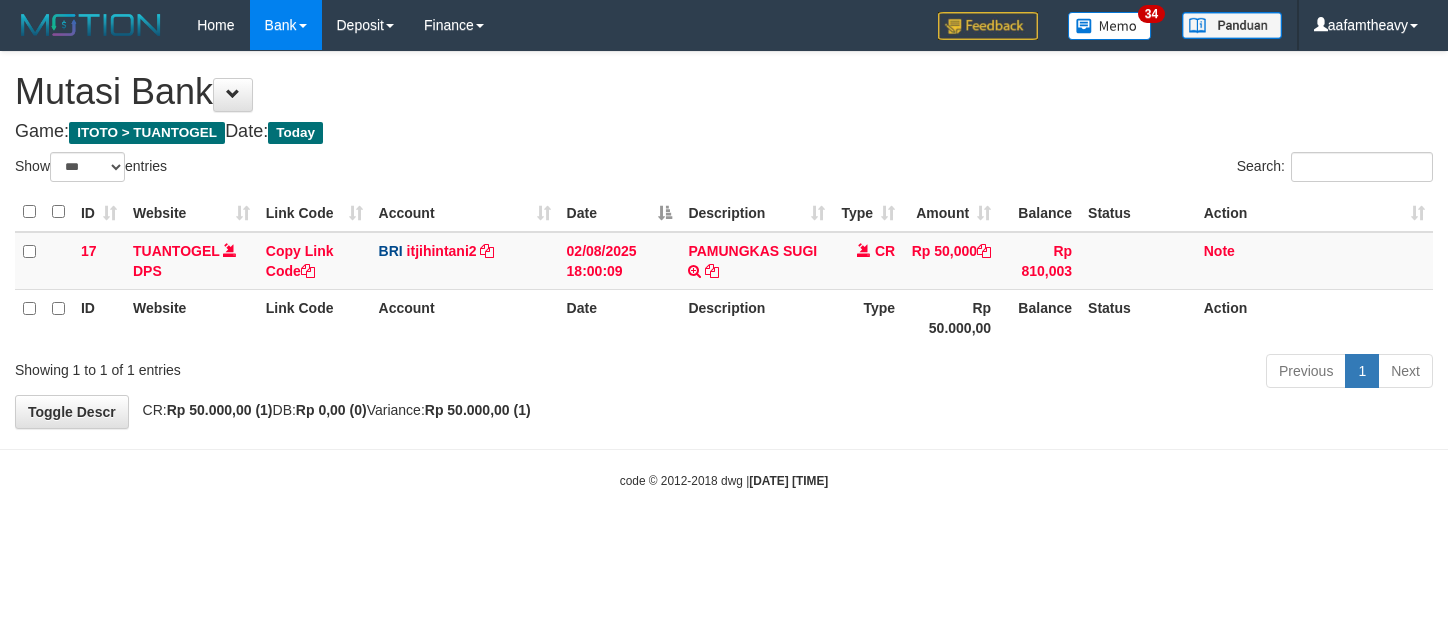 scroll, scrollTop: 0, scrollLeft: 0, axis: both 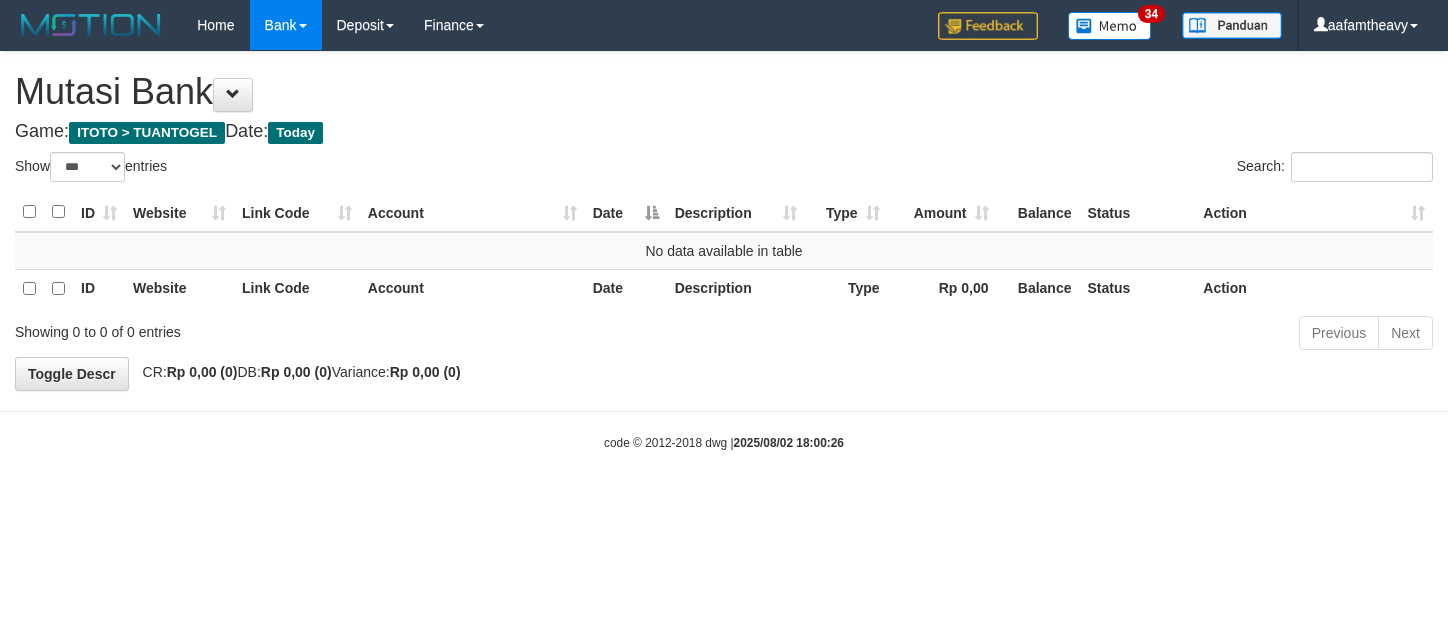 select on "***" 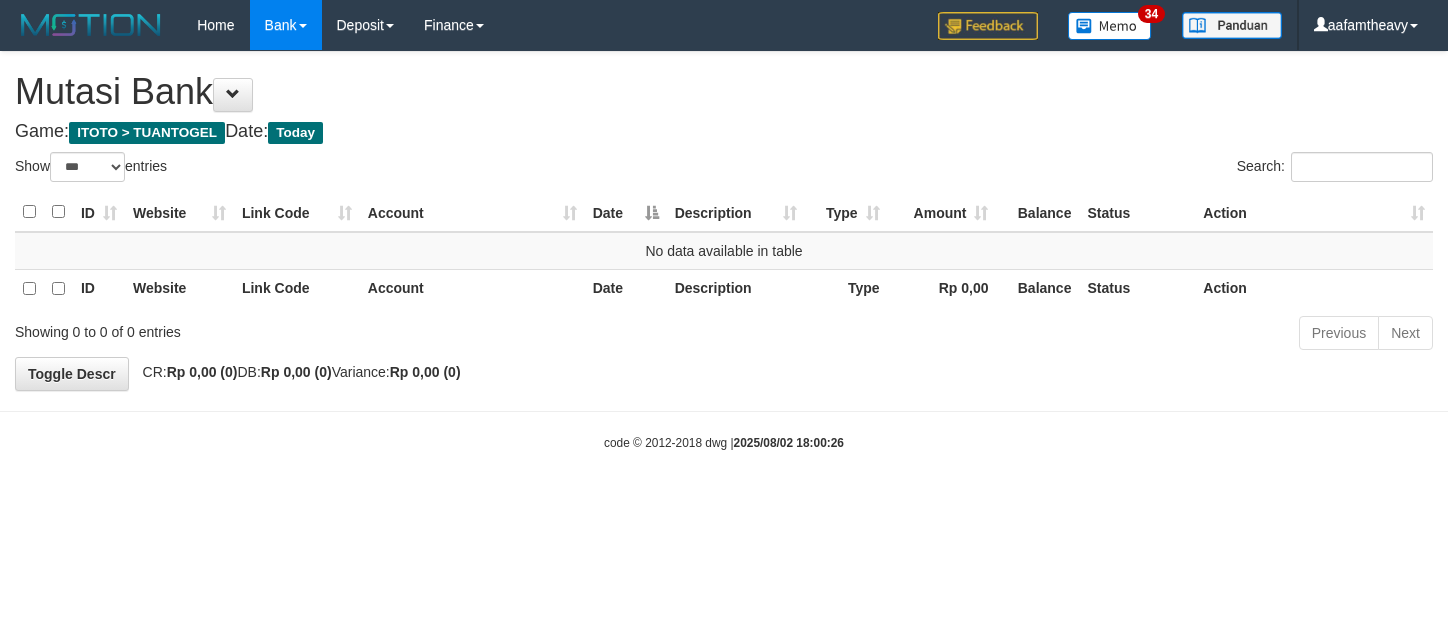 scroll, scrollTop: 0, scrollLeft: 0, axis: both 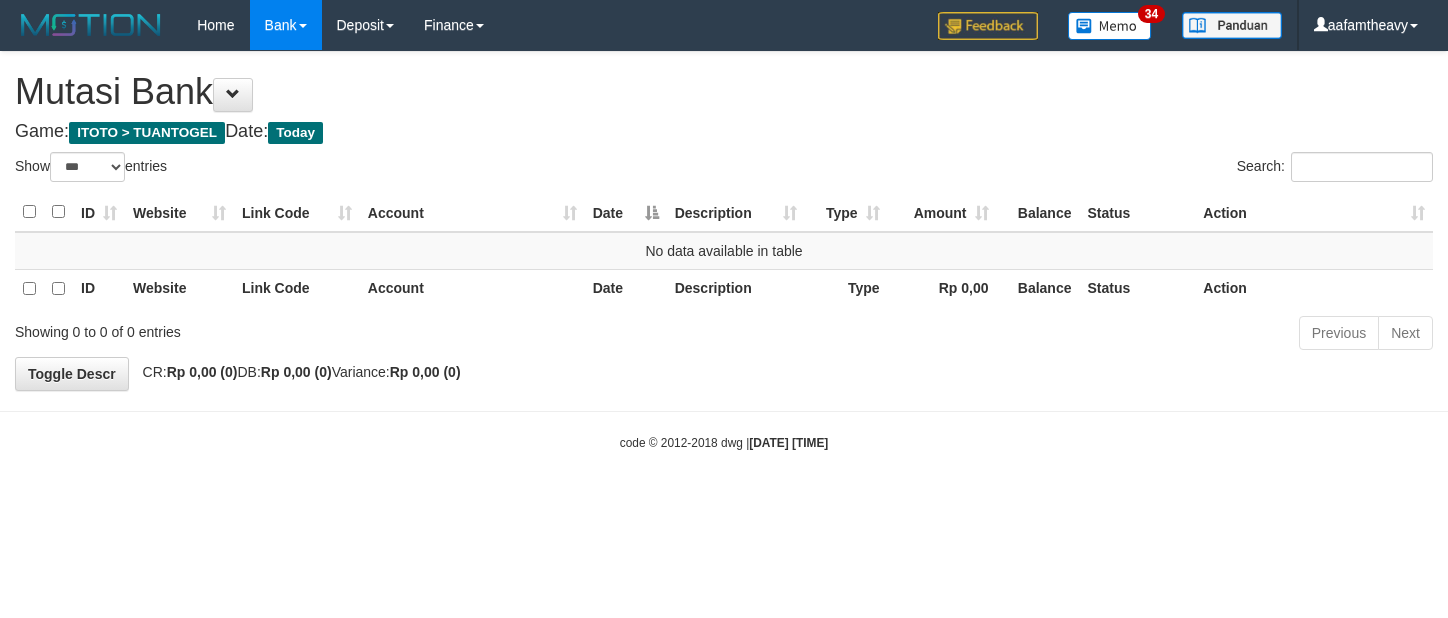 select on "***" 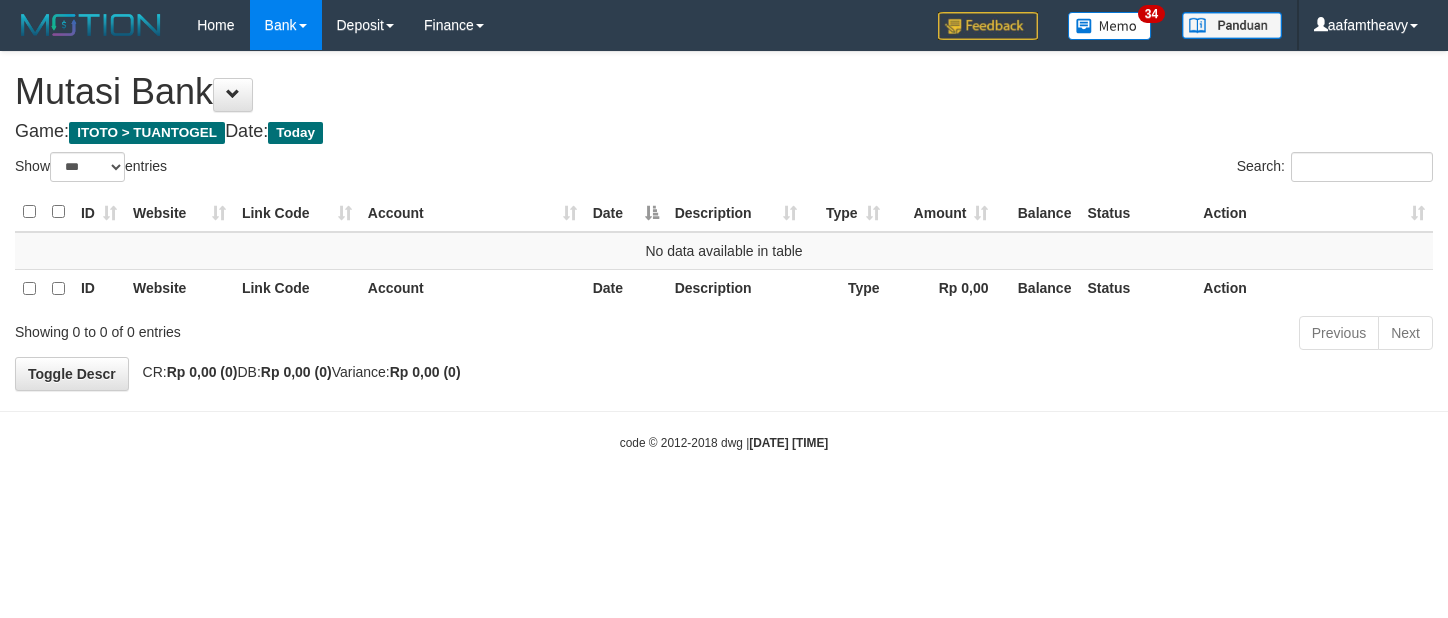 scroll, scrollTop: 0, scrollLeft: 0, axis: both 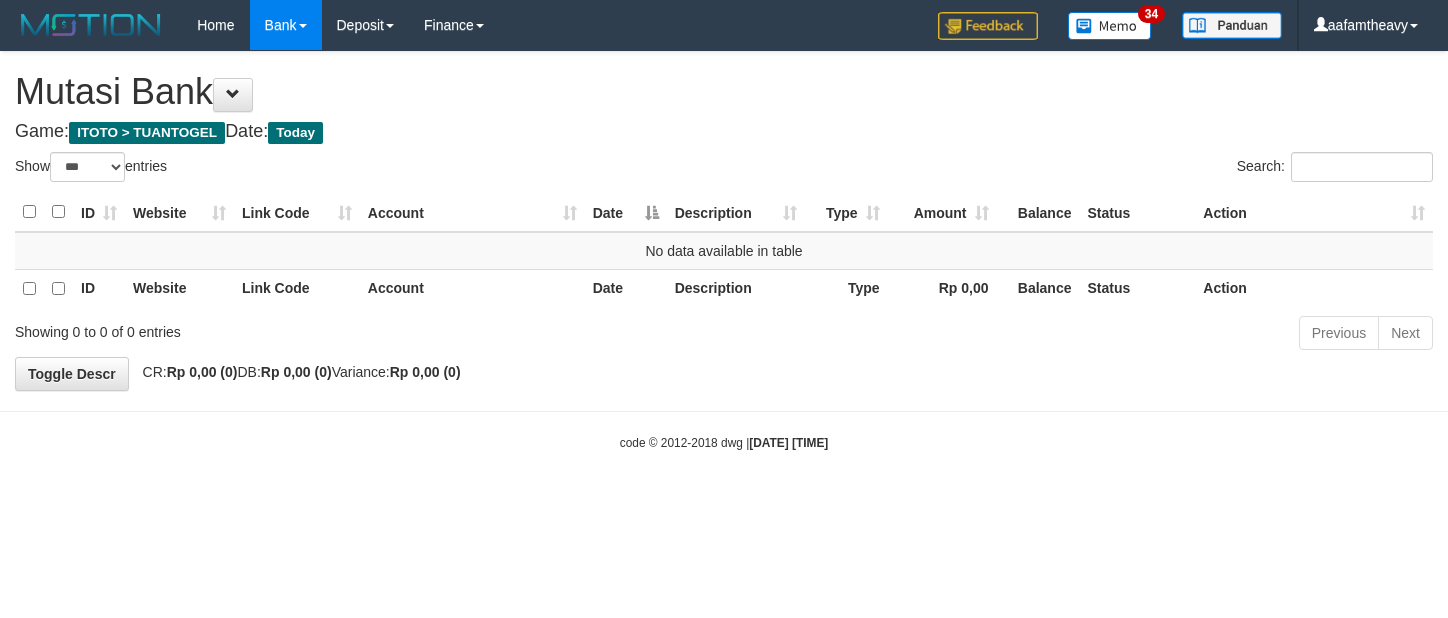 select on "***" 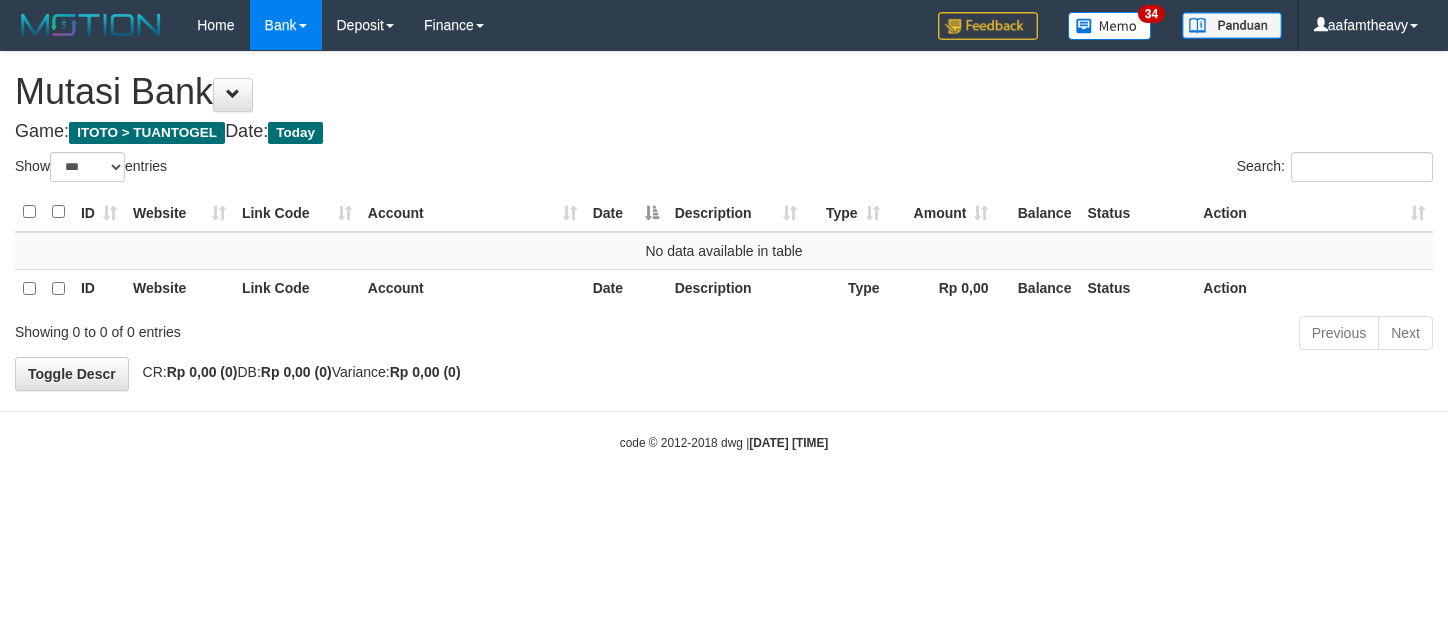 scroll, scrollTop: 0, scrollLeft: 0, axis: both 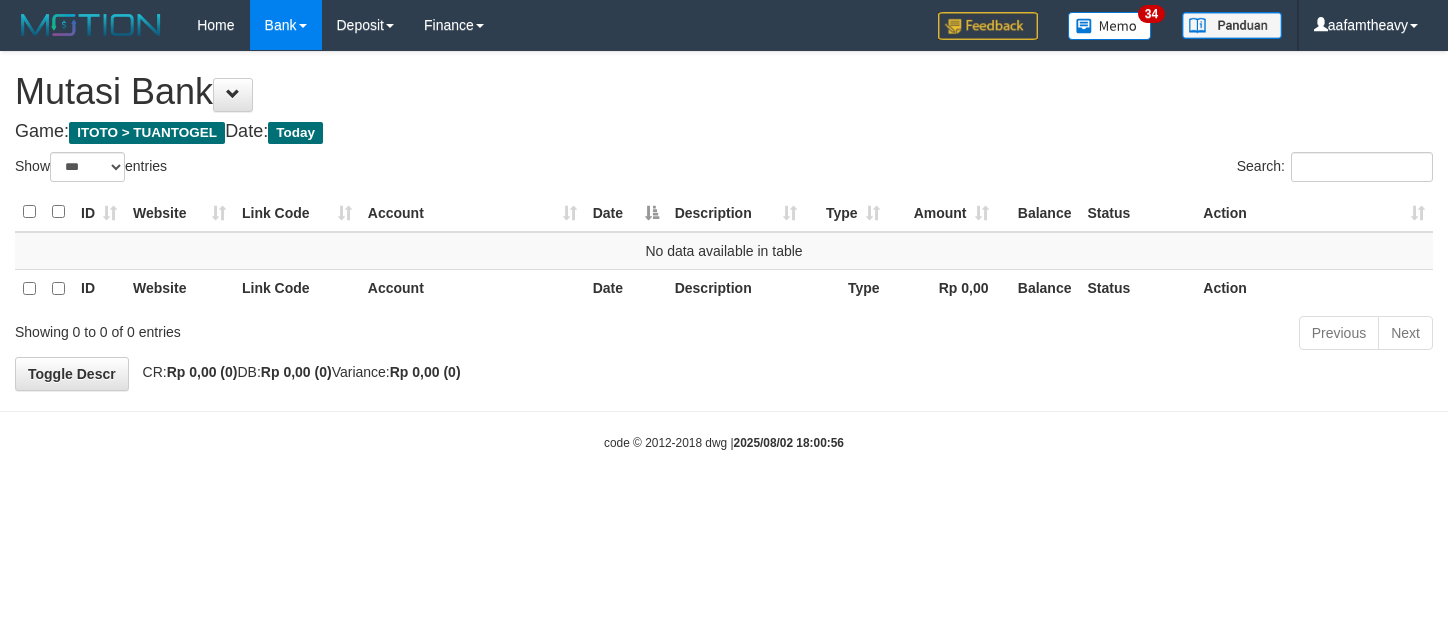 select on "***" 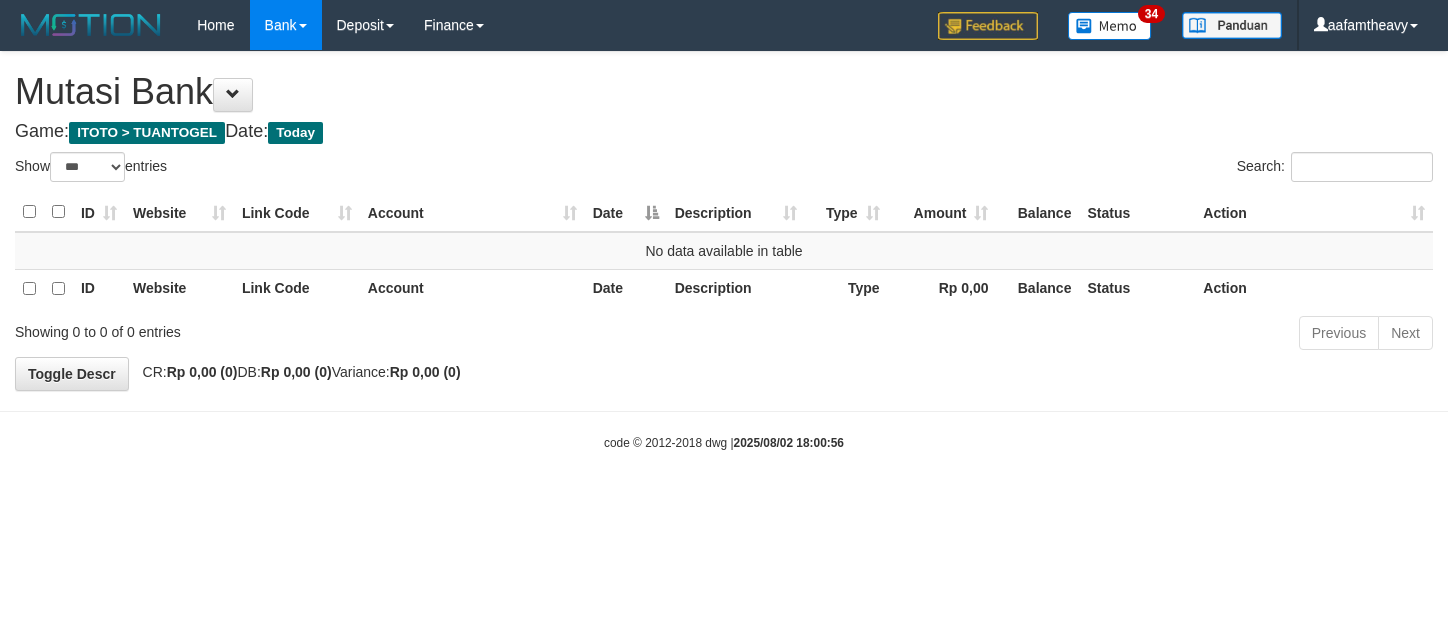 scroll, scrollTop: 0, scrollLeft: 0, axis: both 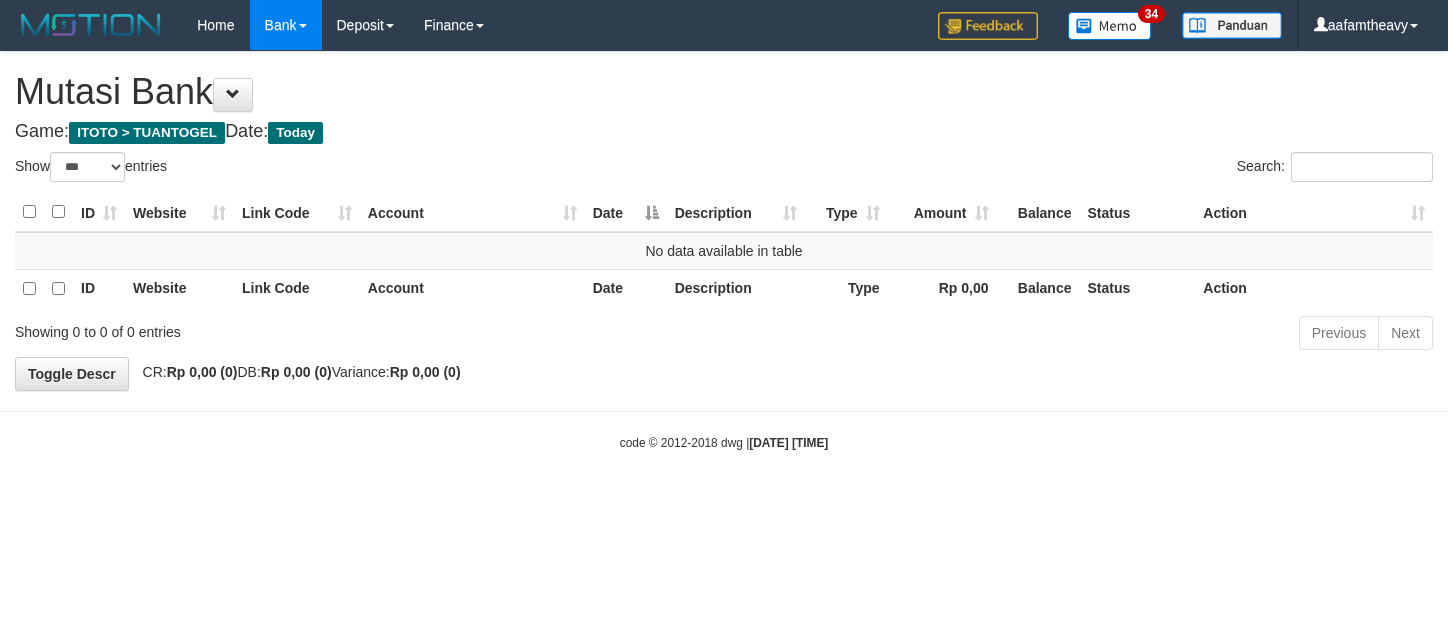 select on "***" 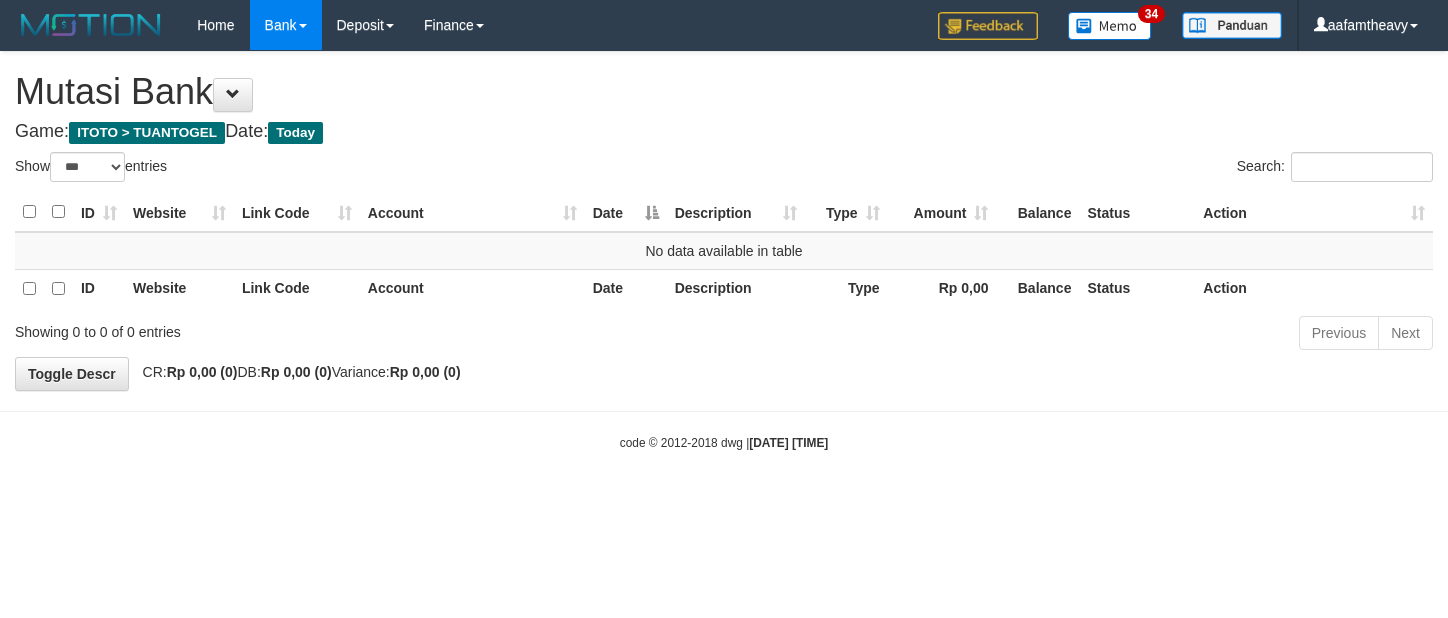 scroll, scrollTop: 0, scrollLeft: 0, axis: both 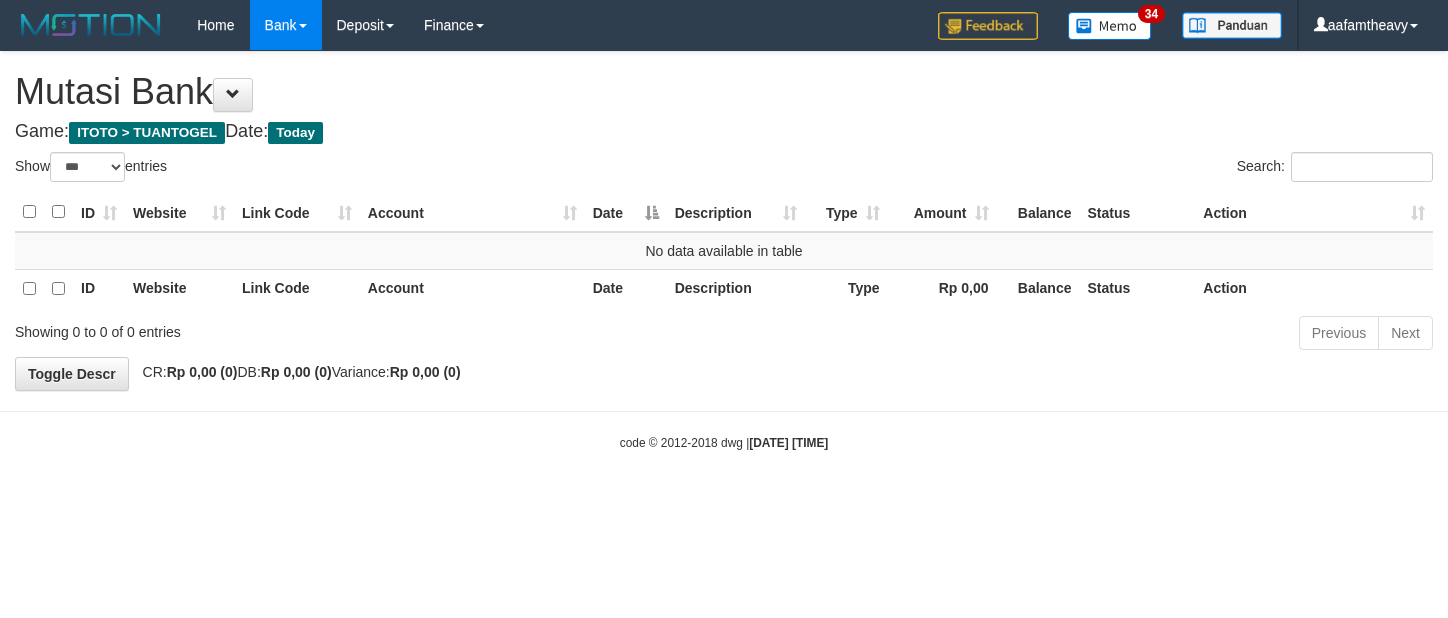select on "***" 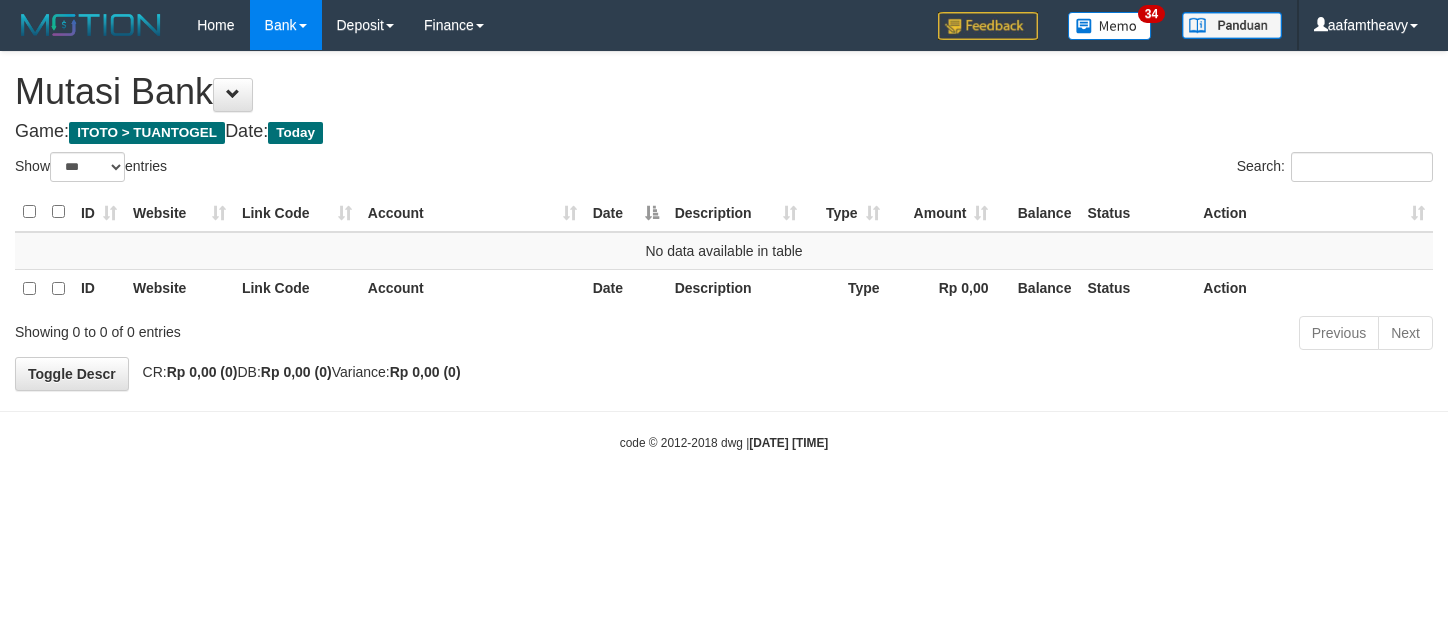 scroll, scrollTop: 0, scrollLeft: 0, axis: both 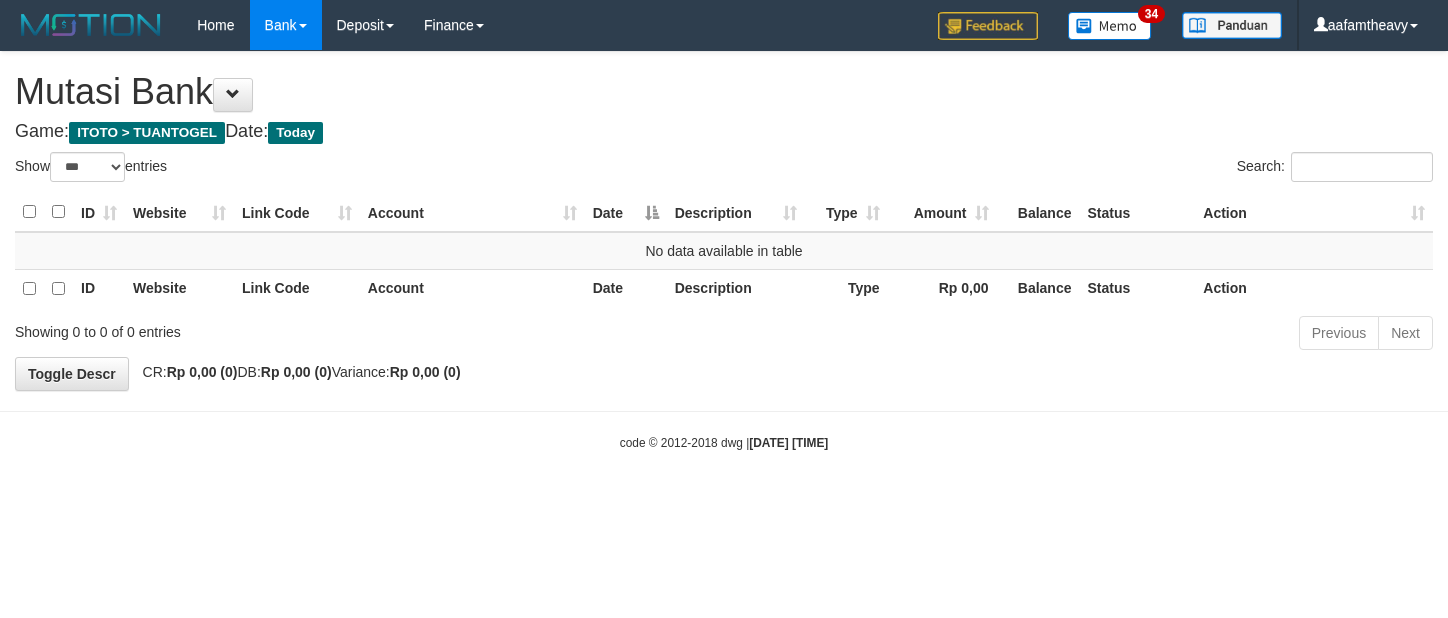 select on "***" 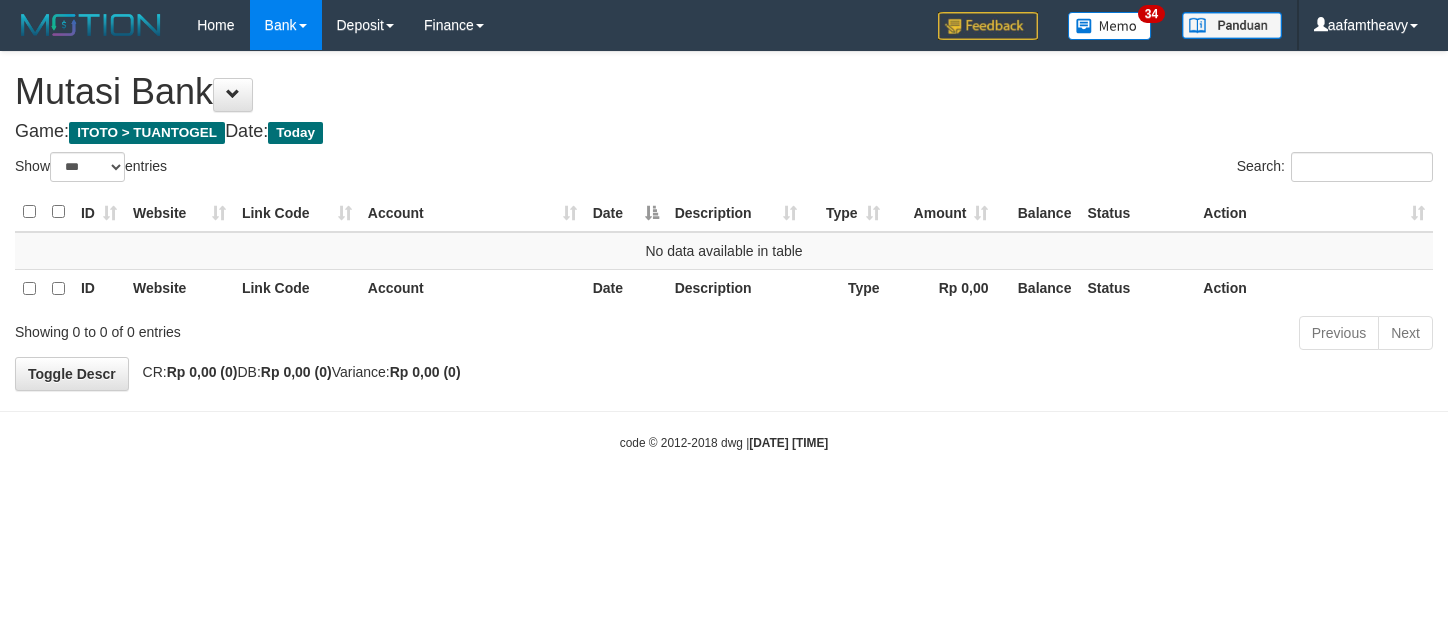 scroll, scrollTop: 0, scrollLeft: 0, axis: both 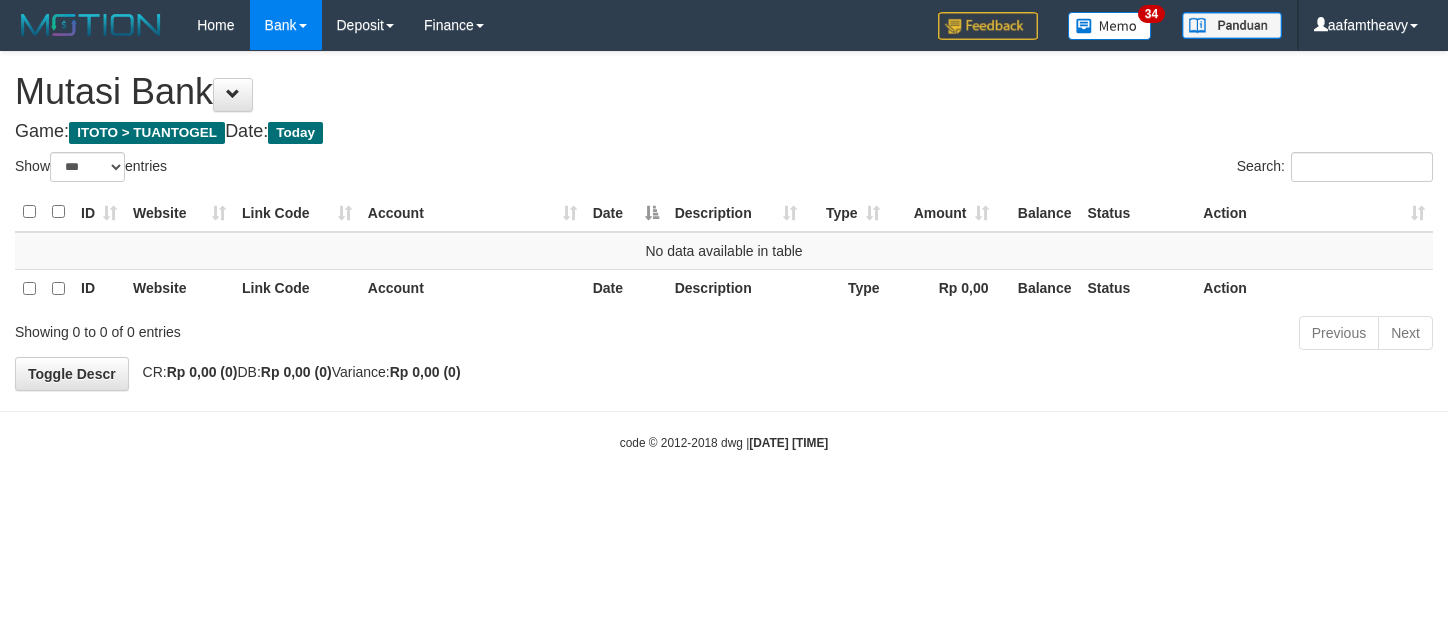 select on "***" 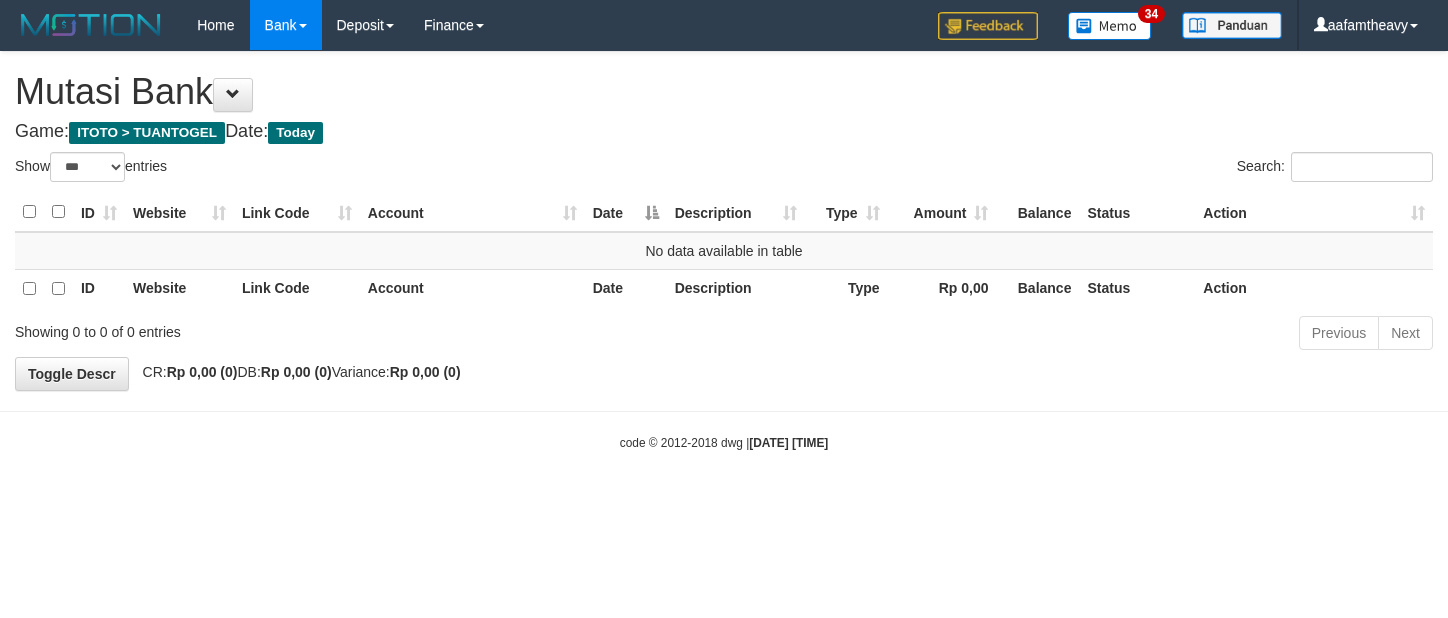 scroll, scrollTop: 0, scrollLeft: 0, axis: both 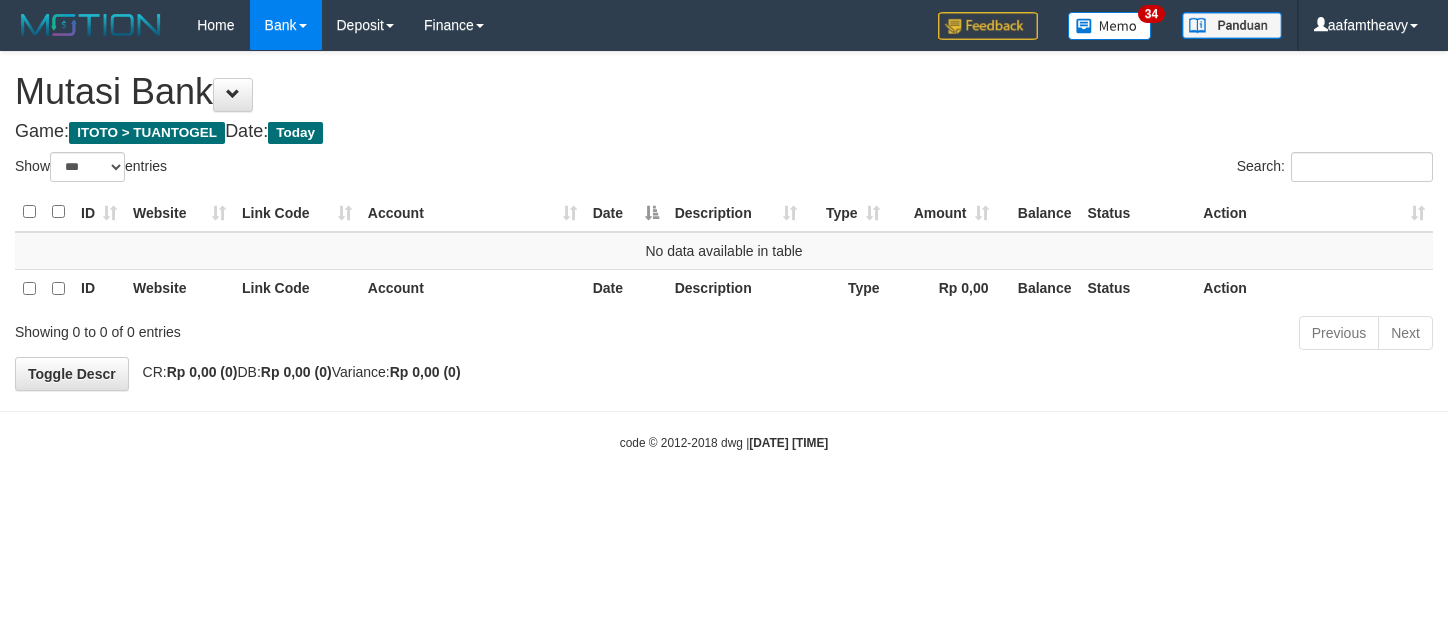 select on "***" 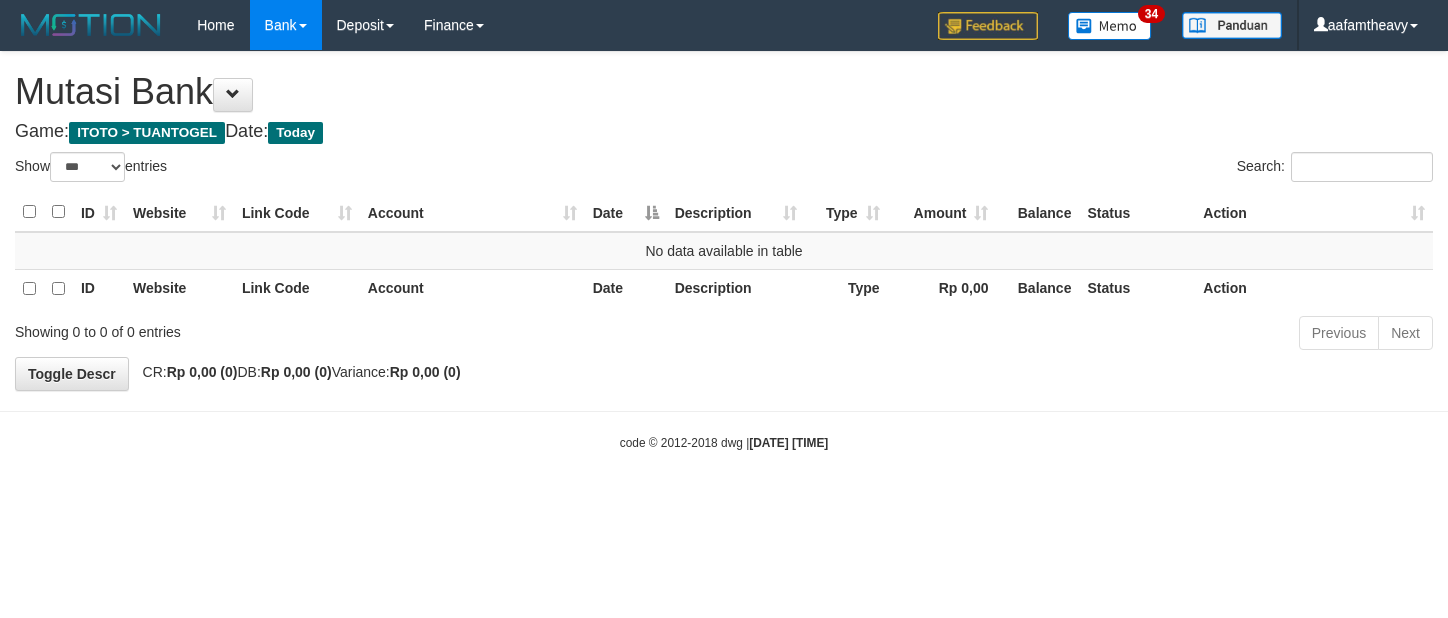 scroll, scrollTop: 0, scrollLeft: 0, axis: both 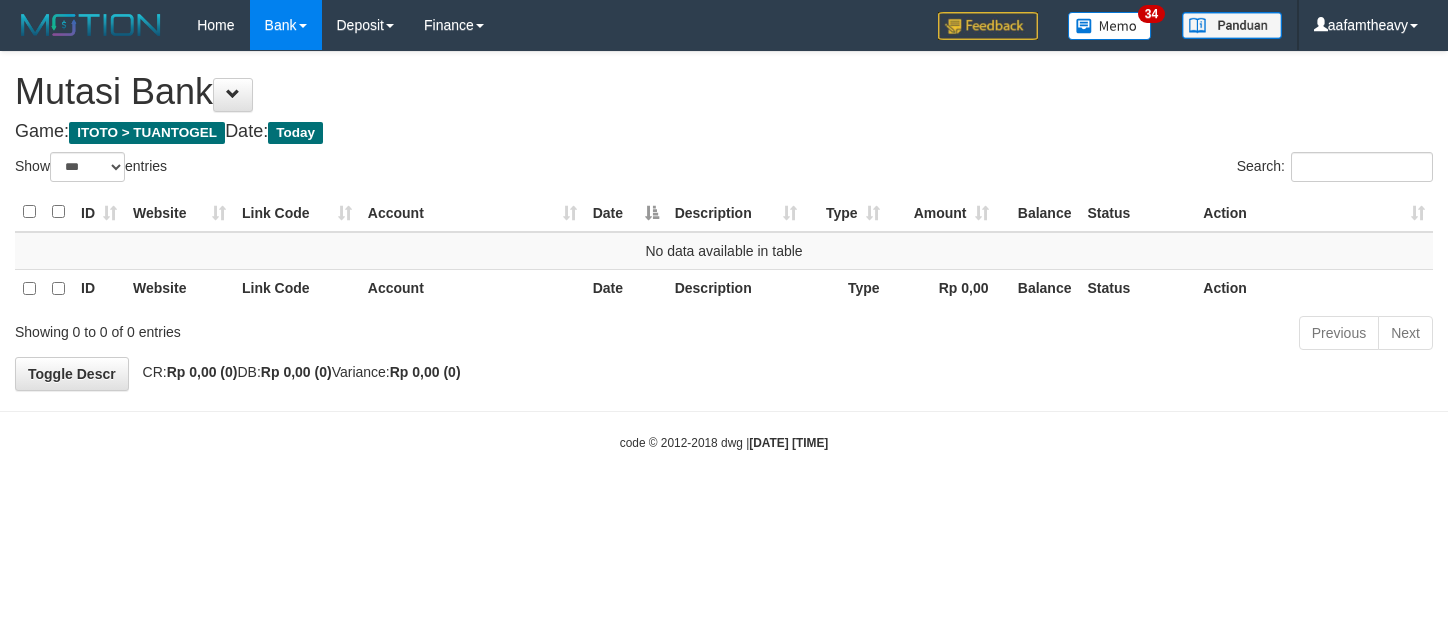 select on "***" 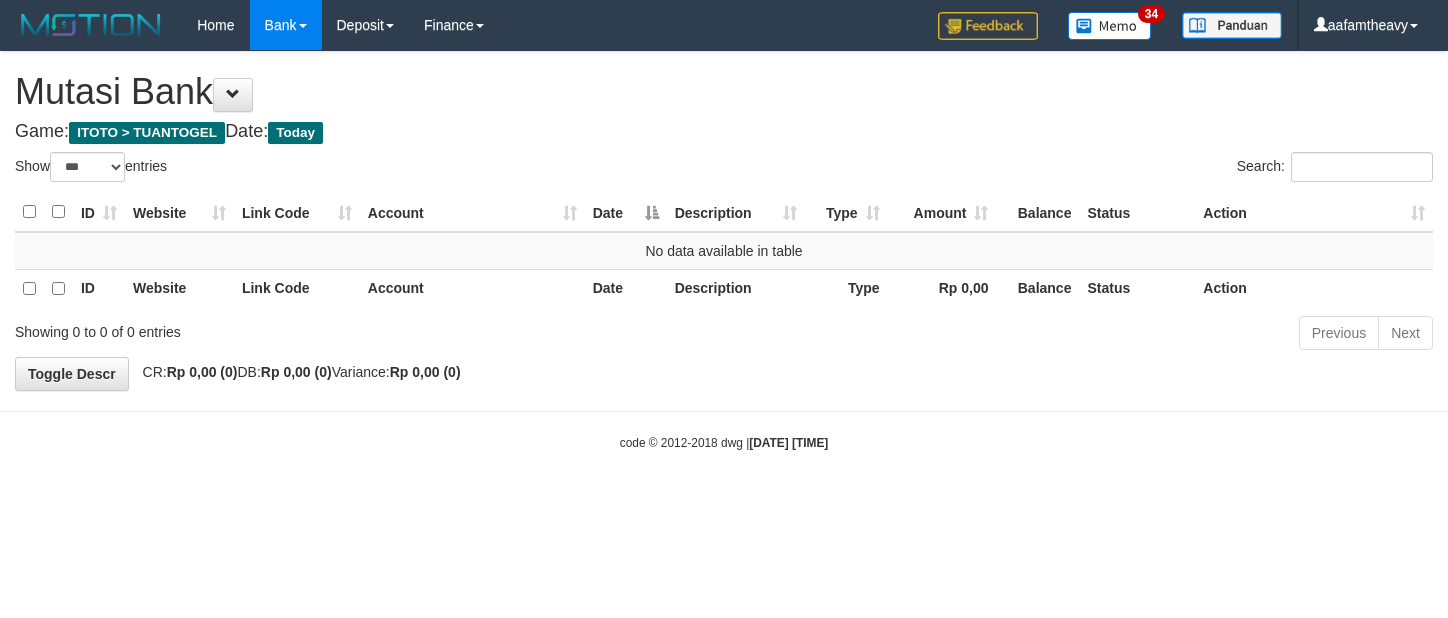 scroll, scrollTop: 0, scrollLeft: 0, axis: both 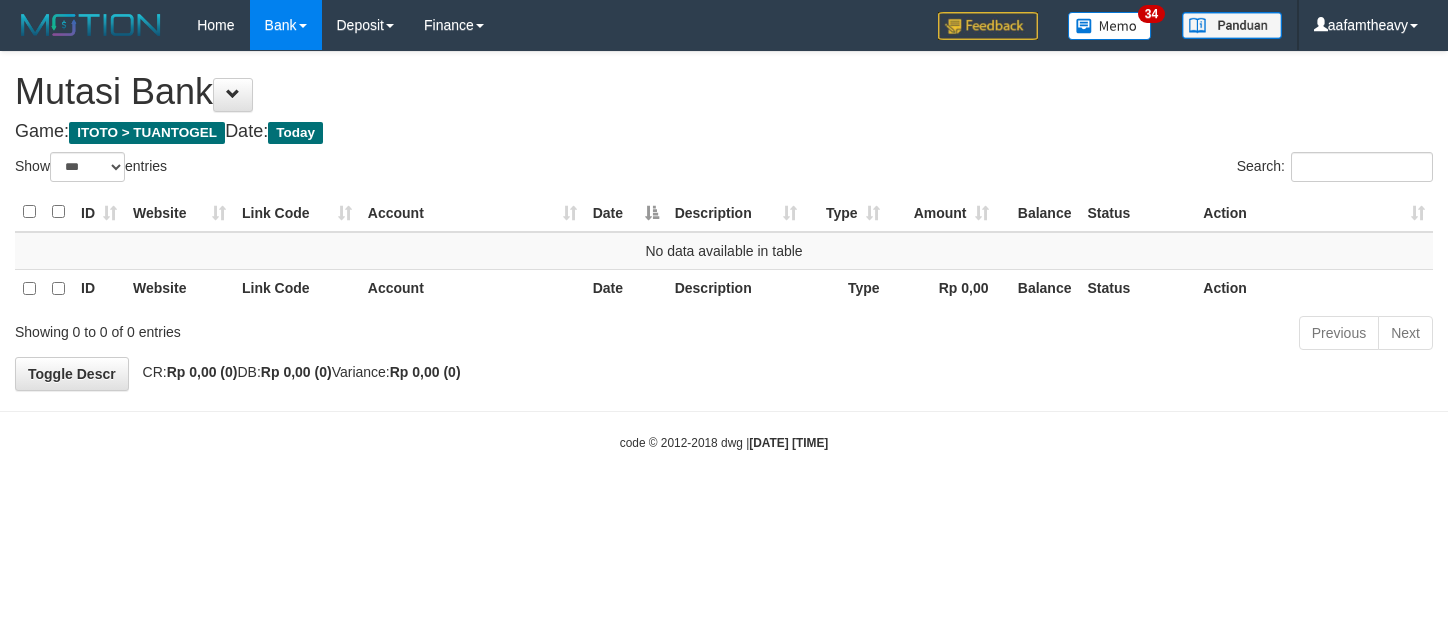 select on "***" 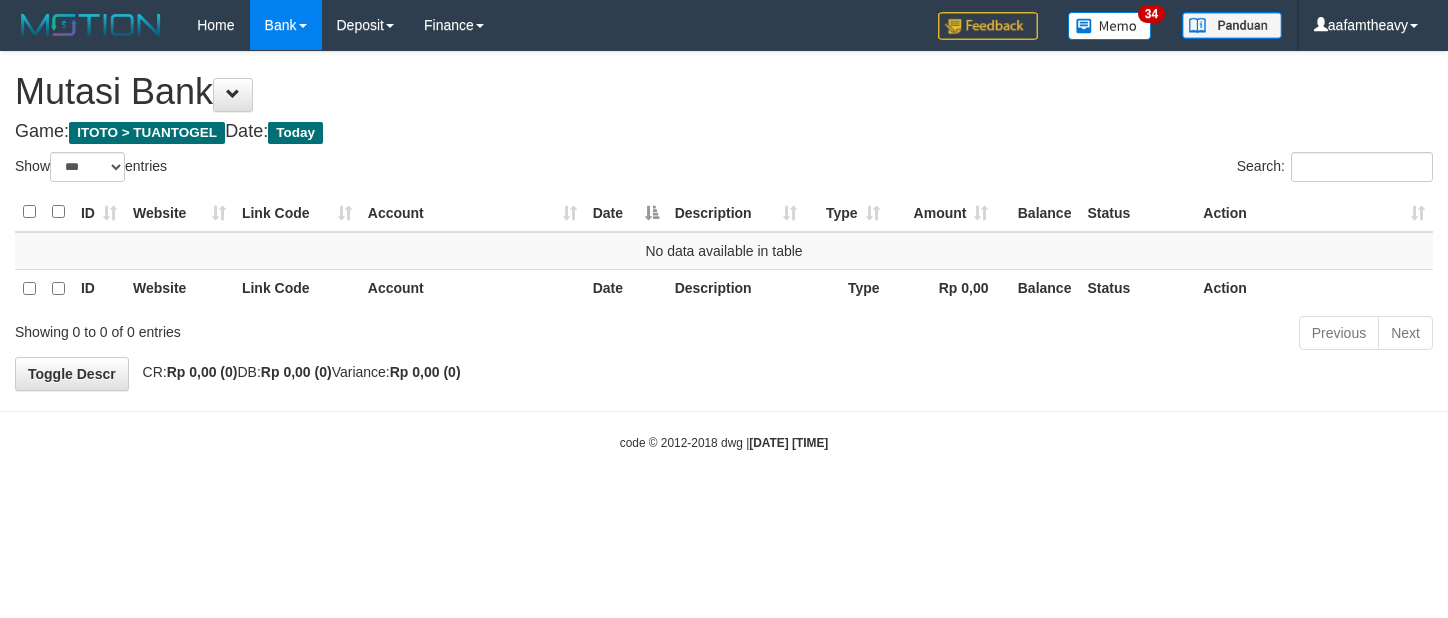 scroll, scrollTop: 0, scrollLeft: 0, axis: both 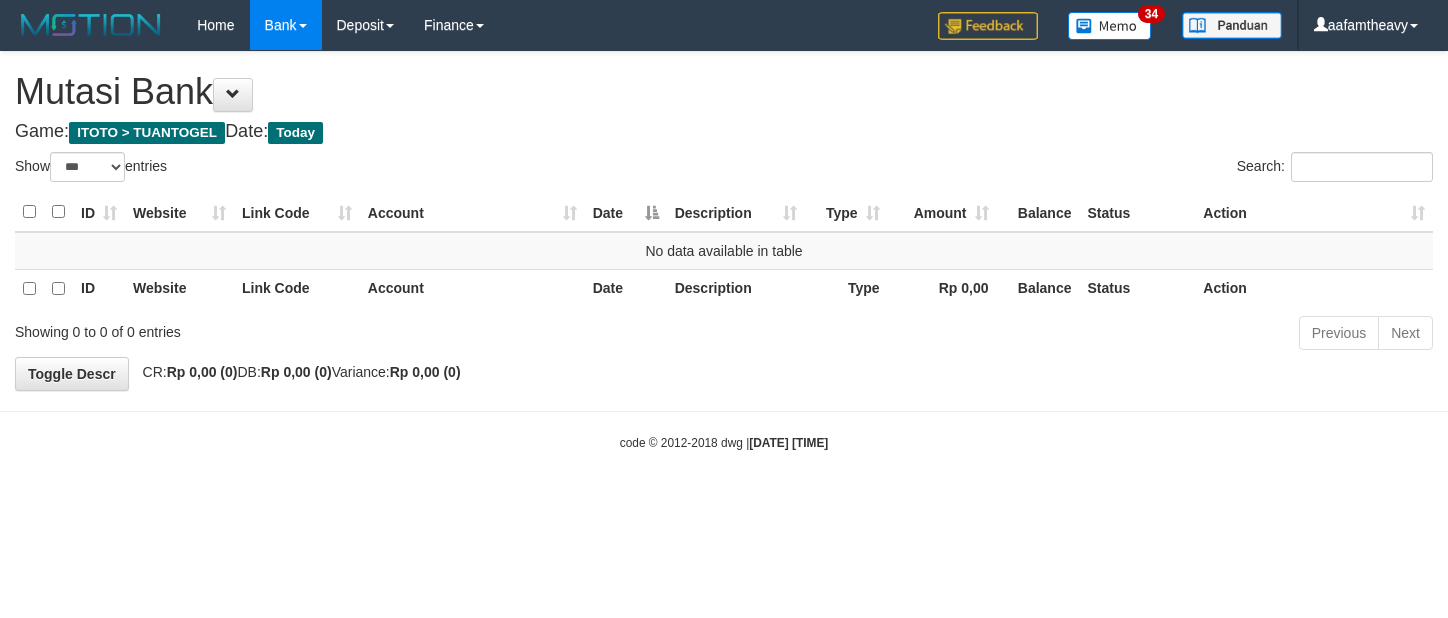 select on "***" 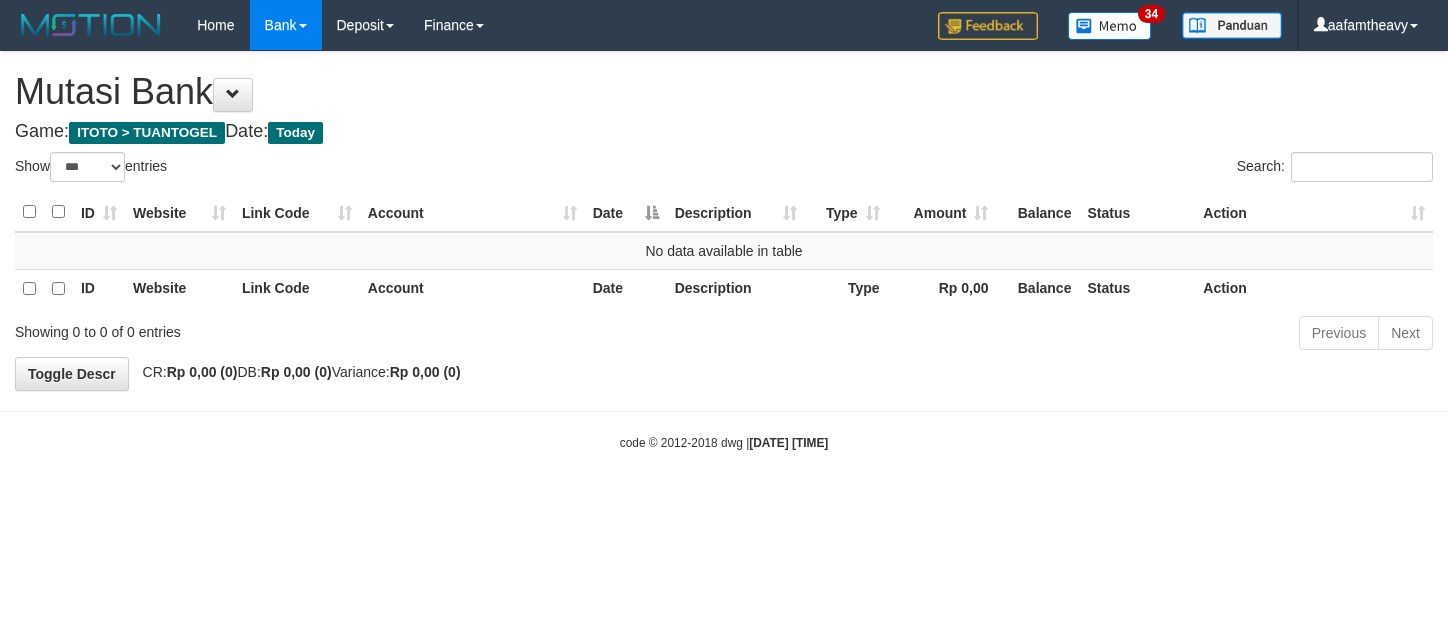 scroll, scrollTop: 0, scrollLeft: 0, axis: both 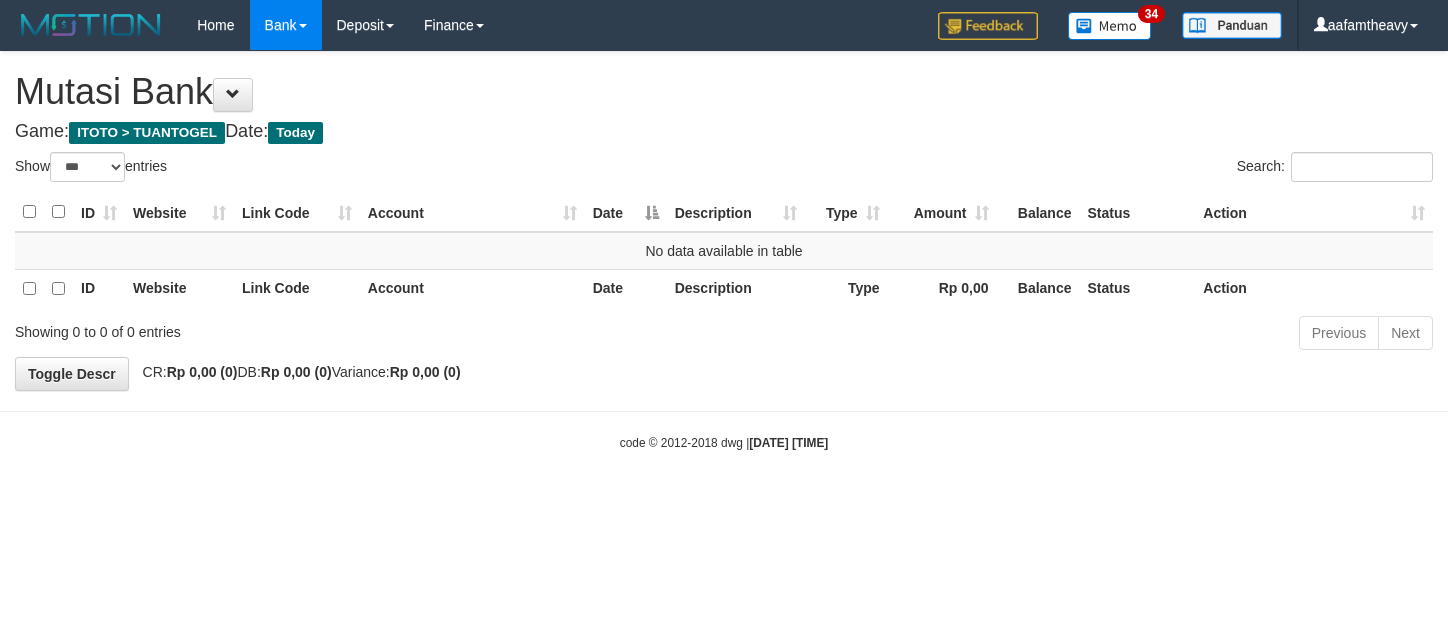 select on "***" 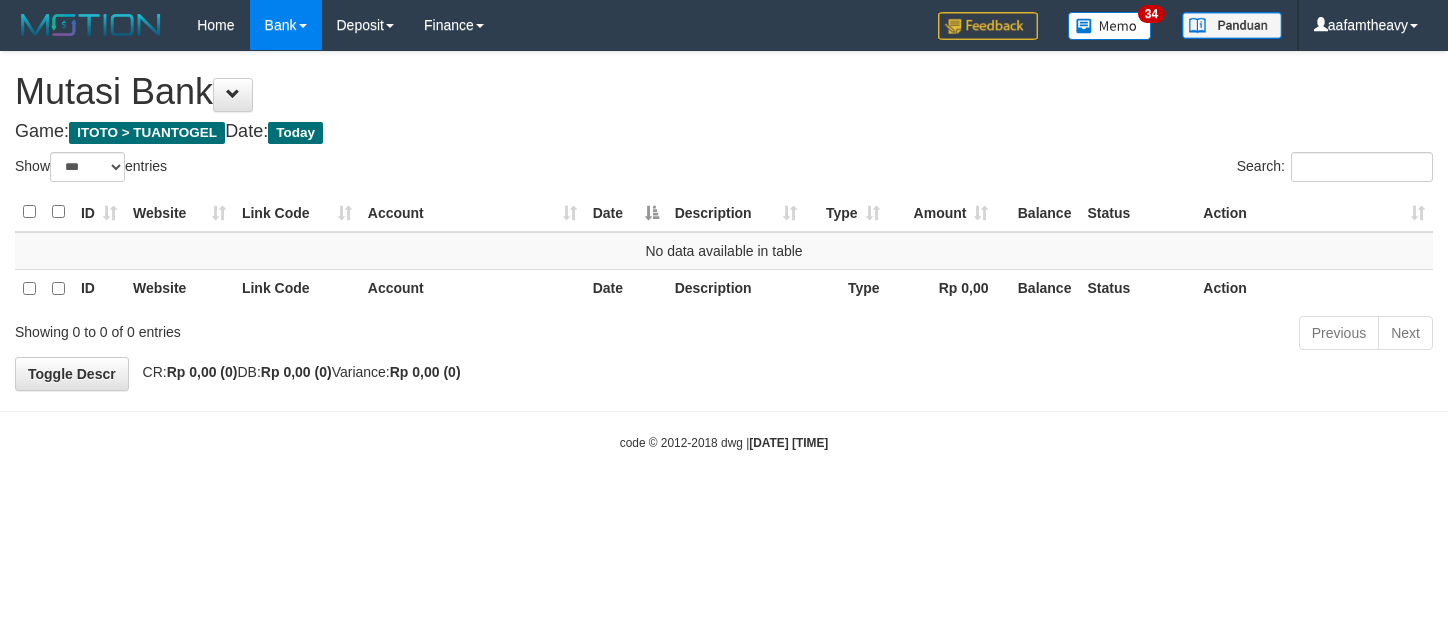 scroll, scrollTop: 0, scrollLeft: 0, axis: both 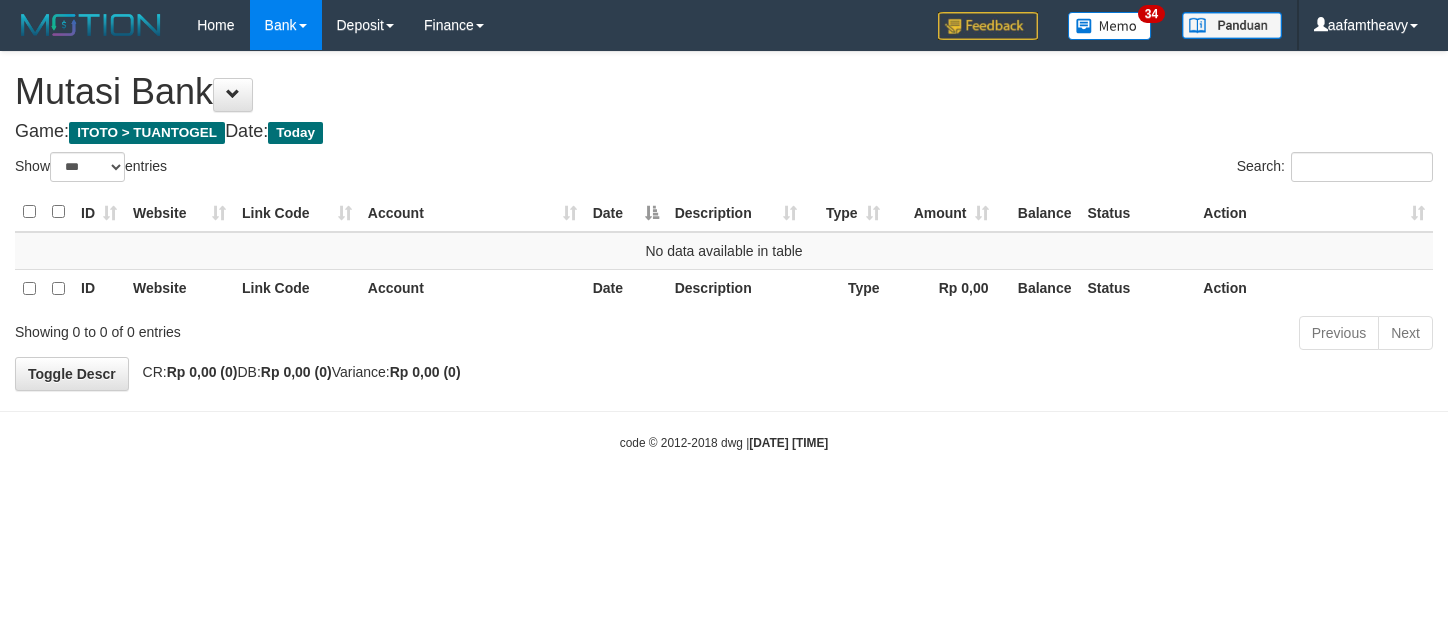 select on "***" 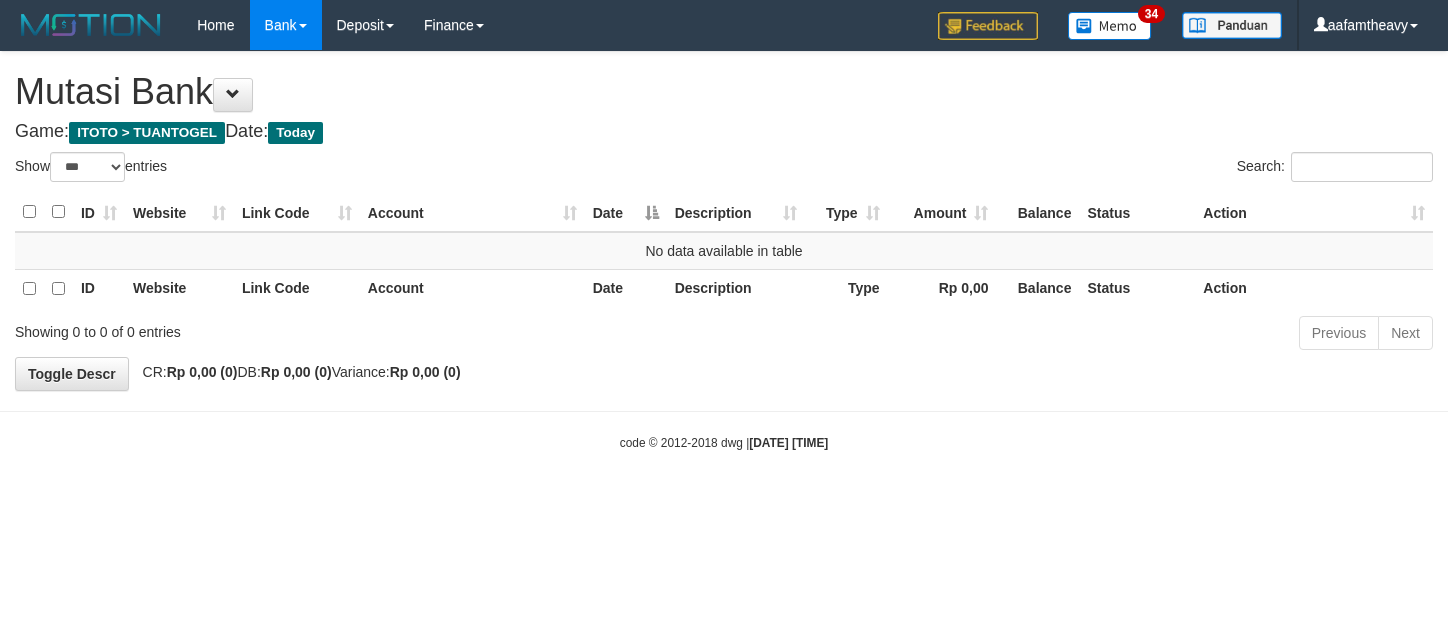 scroll, scrollTop: 0, scrollLeft: 0, axis: both 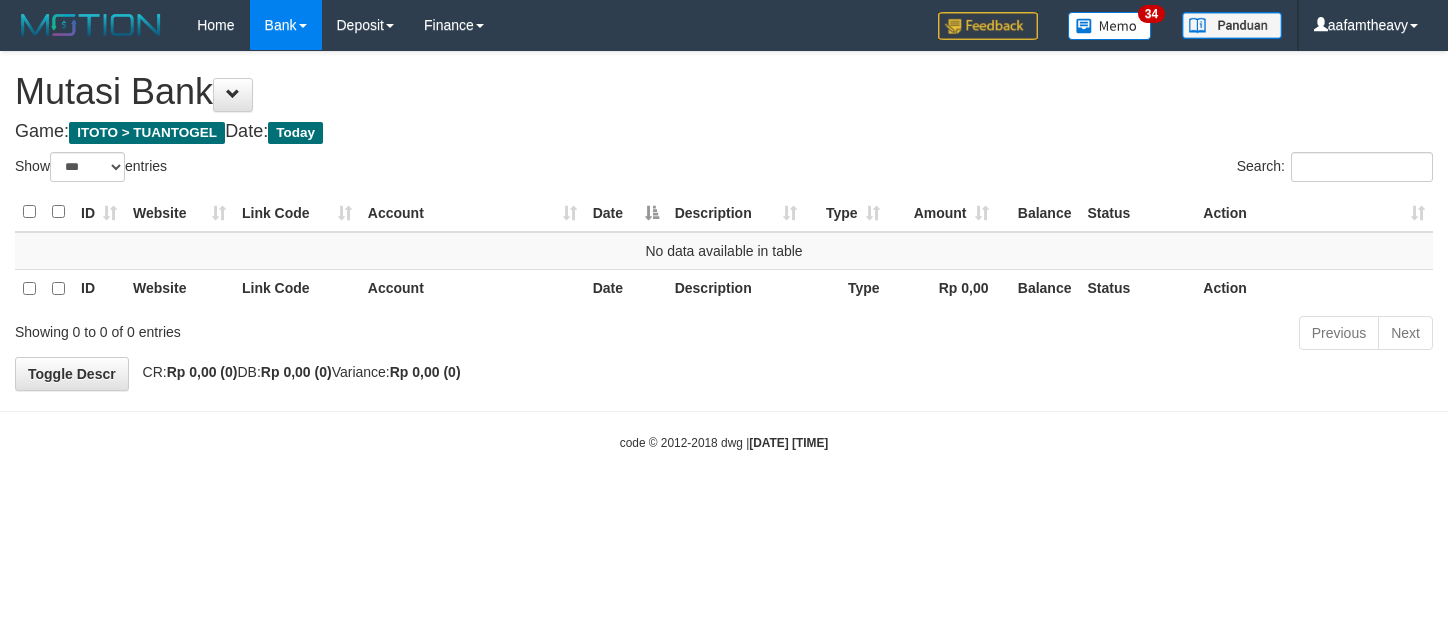 select on "***" 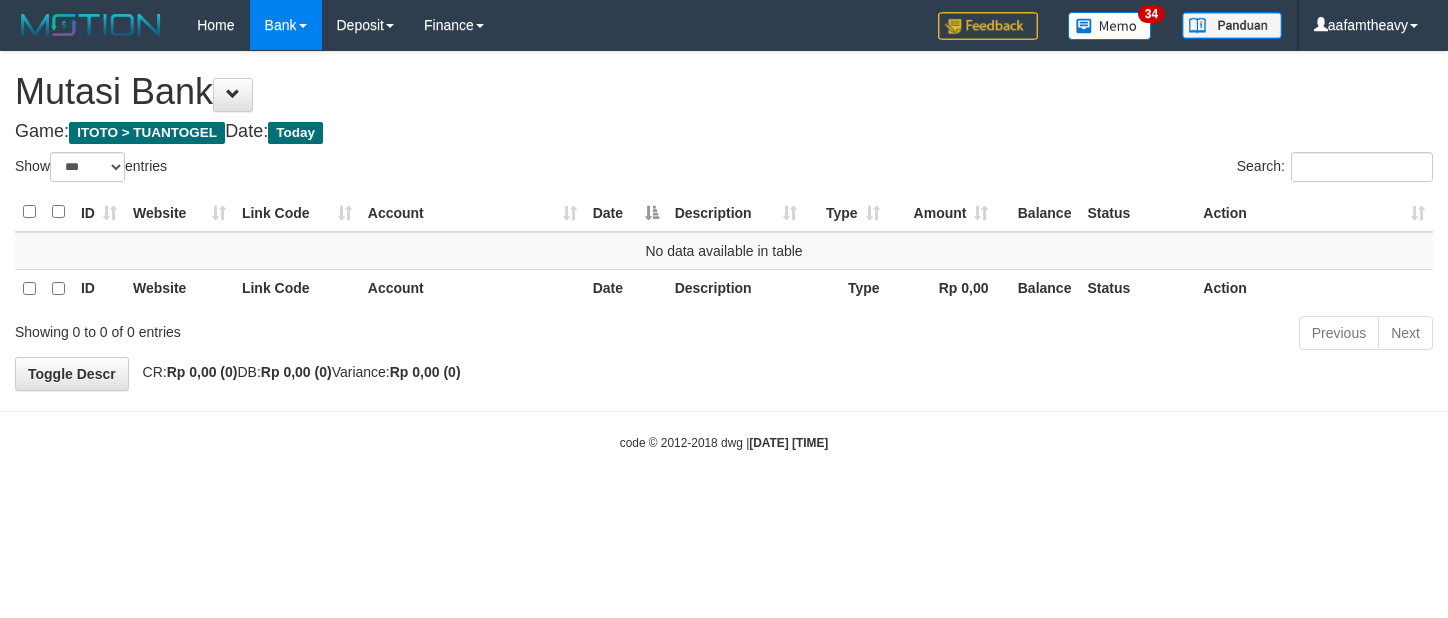 scroll, scrollTop: 0, scrollLeft: 0, axis: both 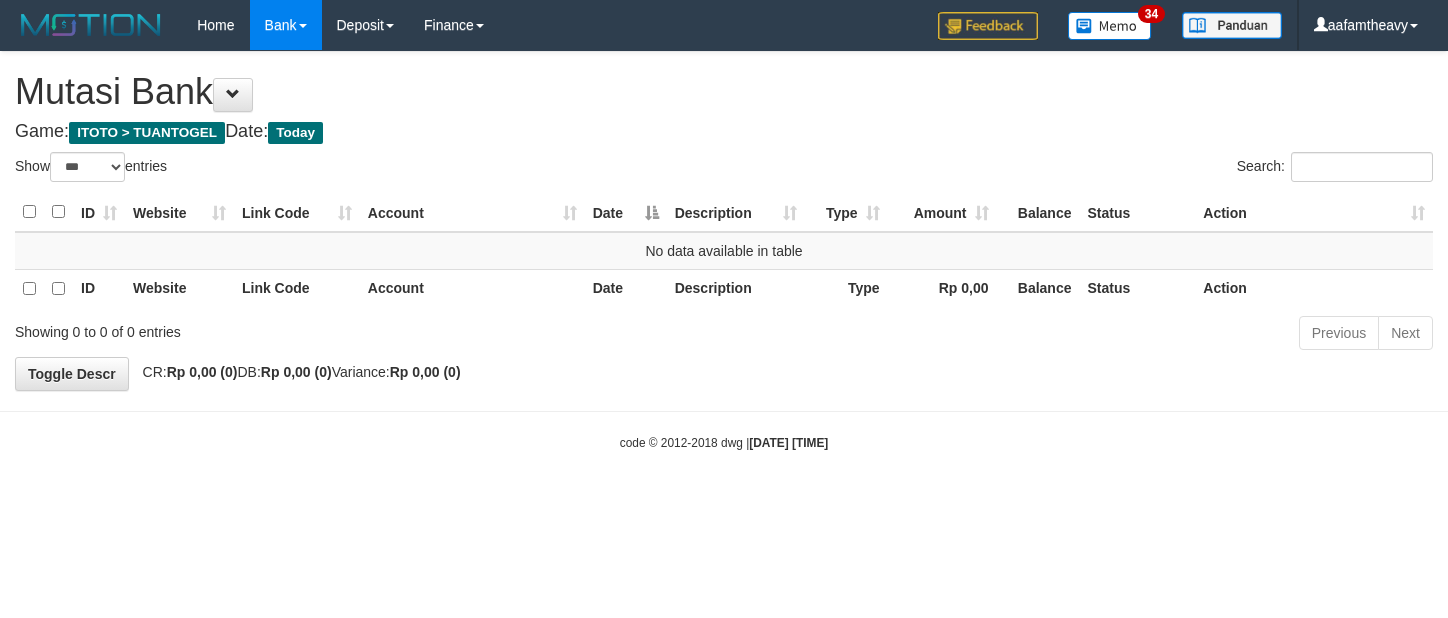 select on "***" 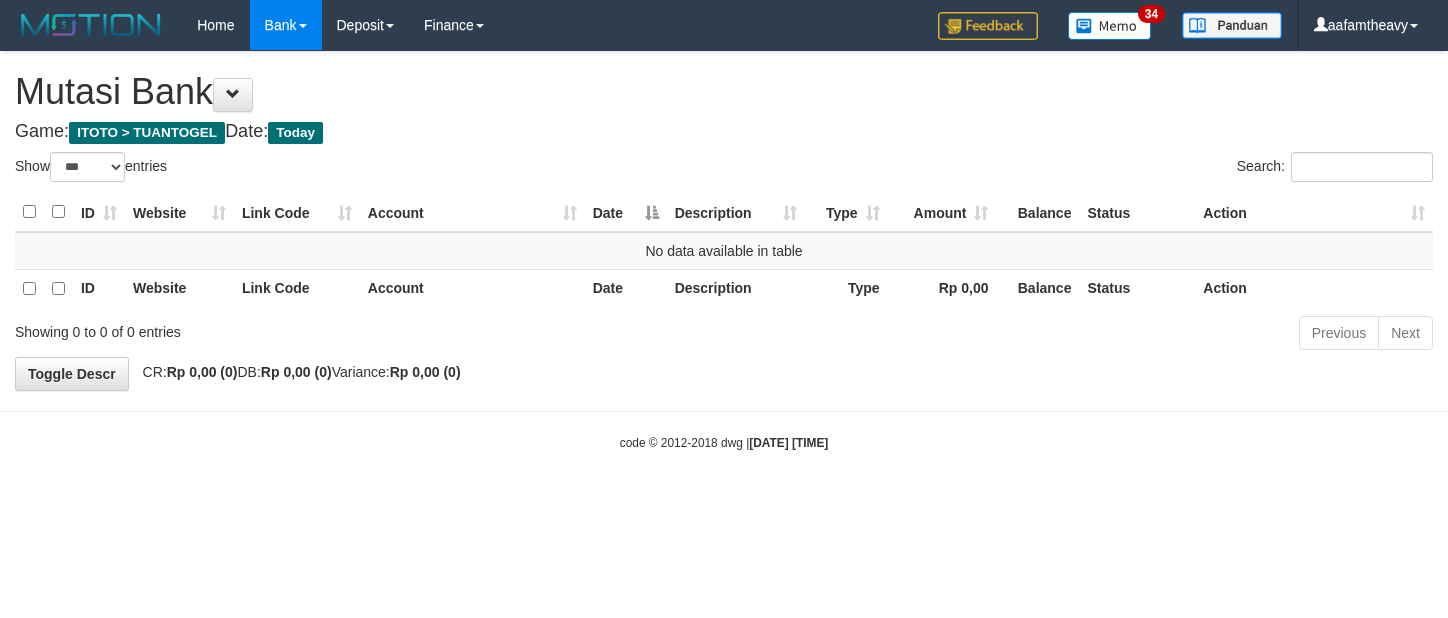 scroll, scrollTop: 0, scrollLeft: 0, axis: both 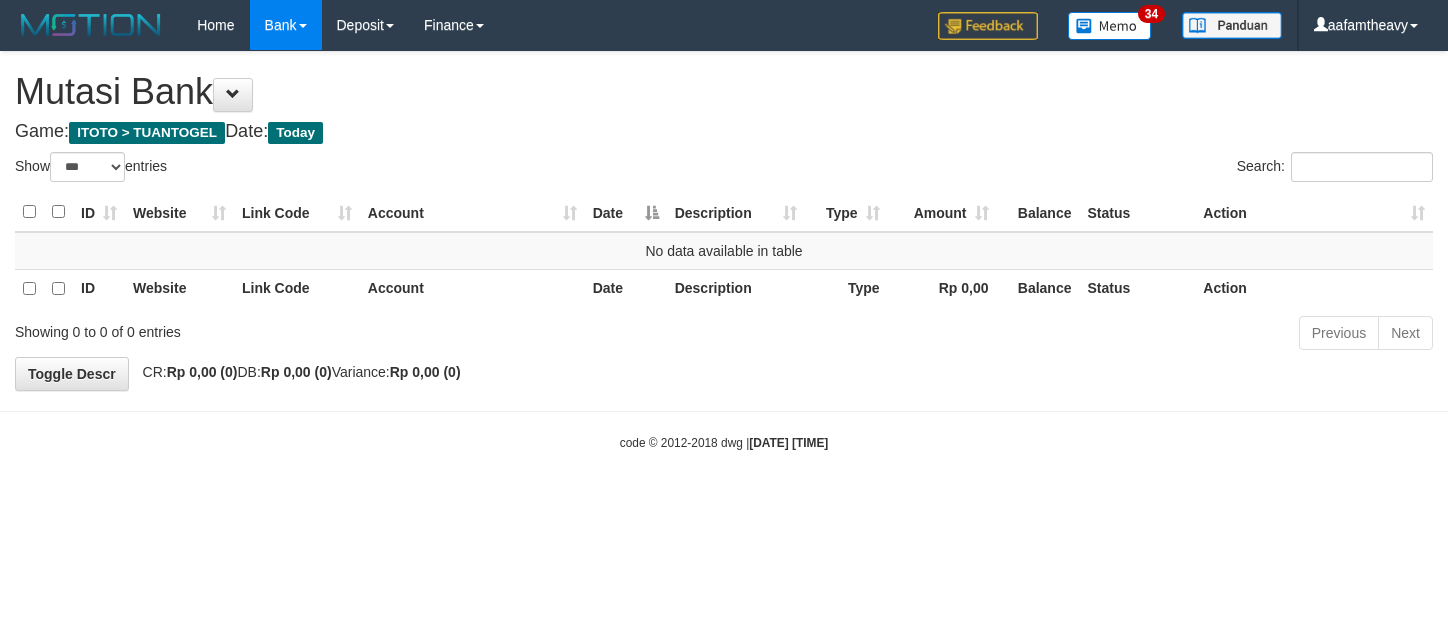 select on "***" 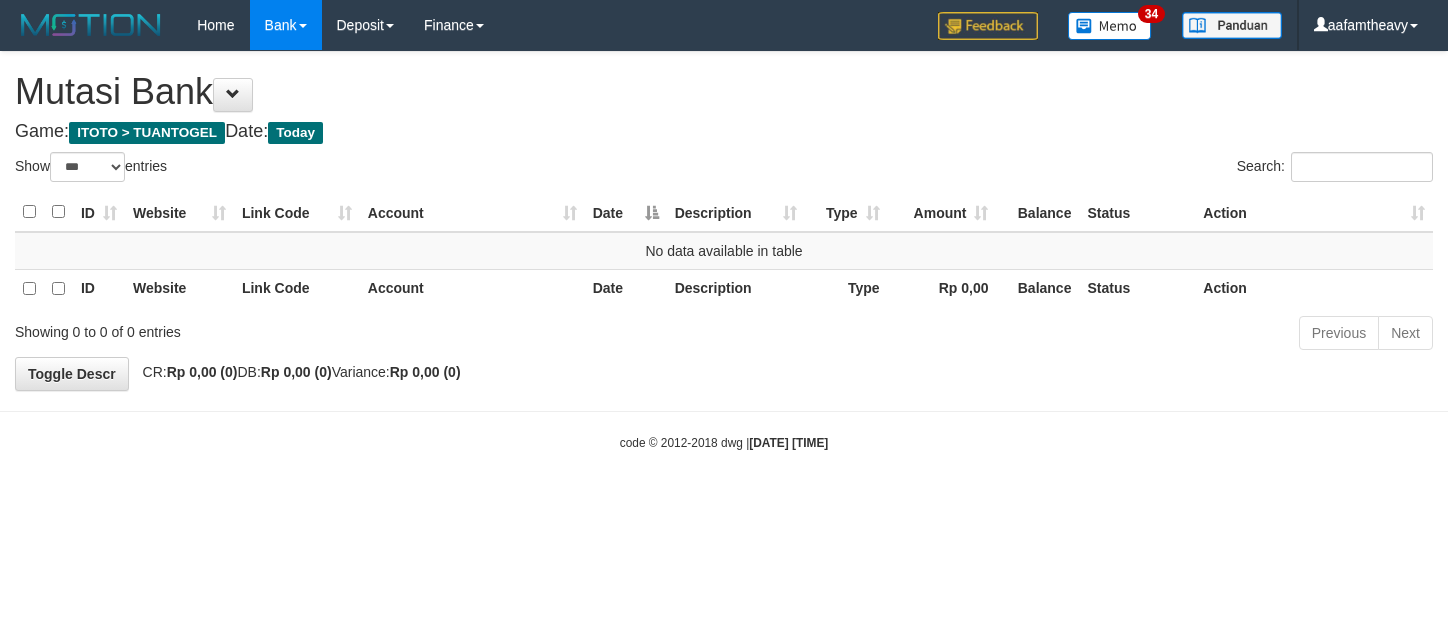 scroll, scrollTop: 0, scrollLeft: 0, axis: both 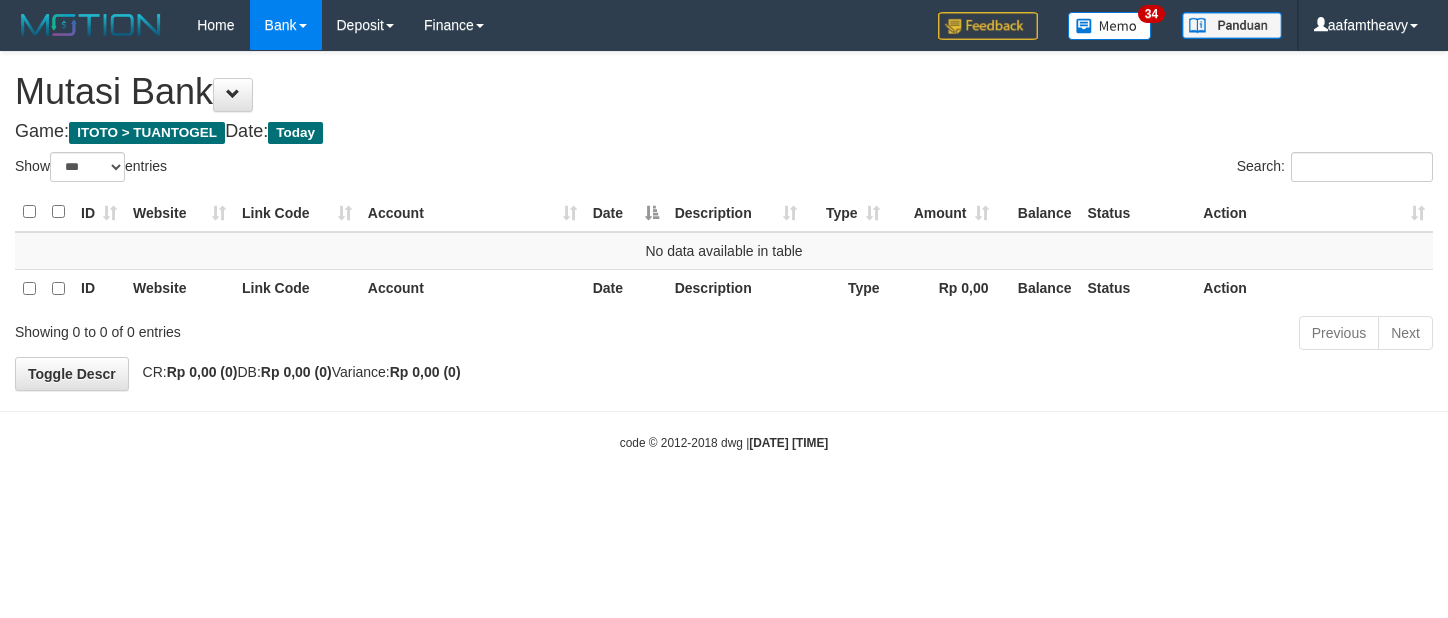 select on "***" 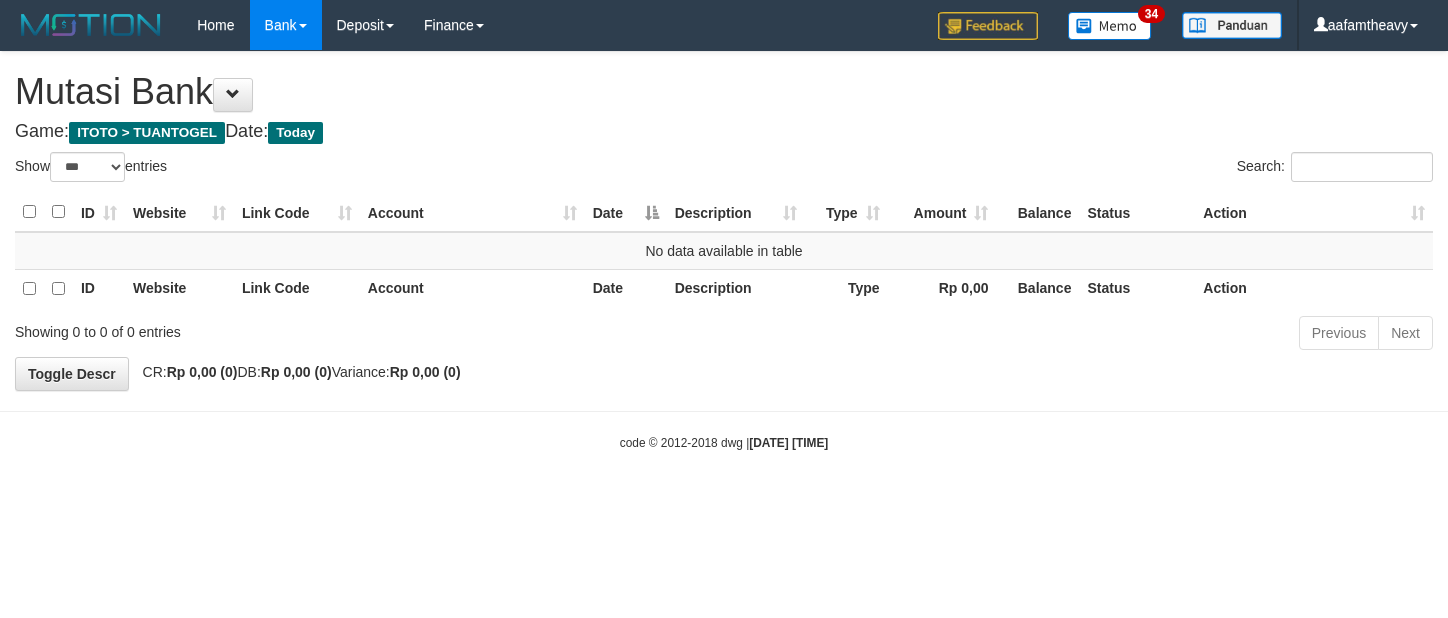 scroll, scrollTop: 0, scrollLeft: 0, axis: both 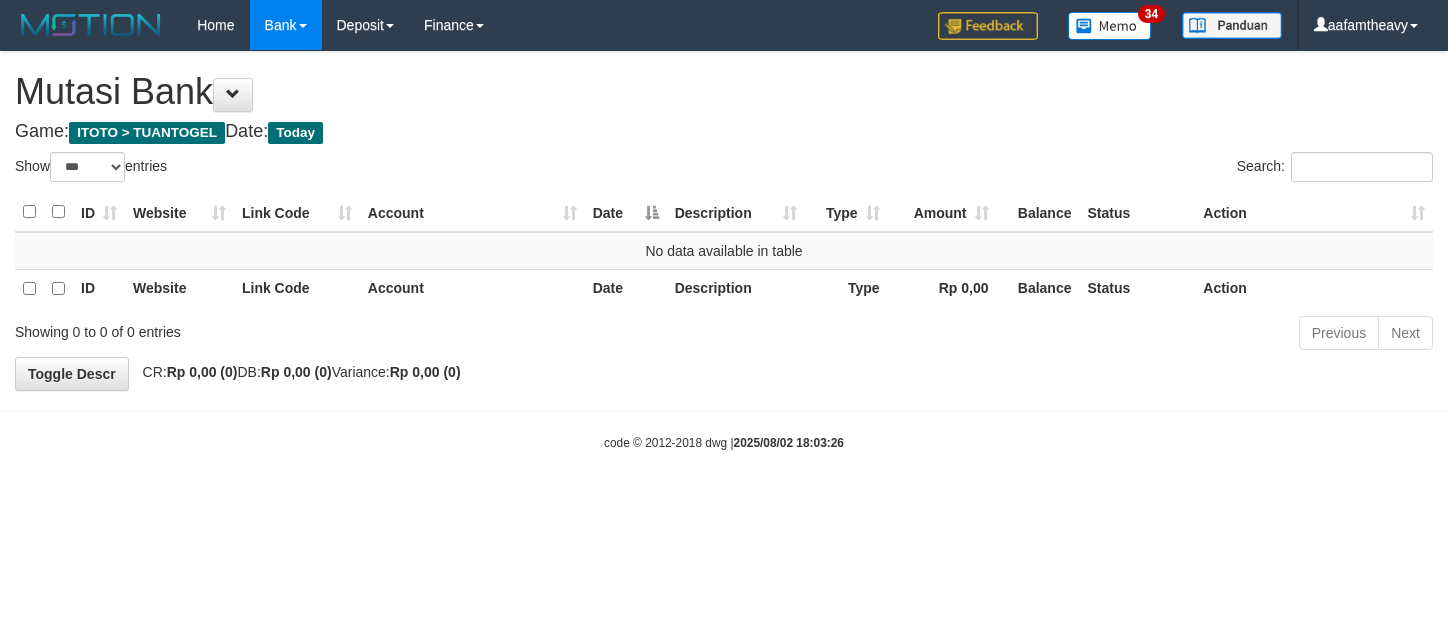 select on "***" 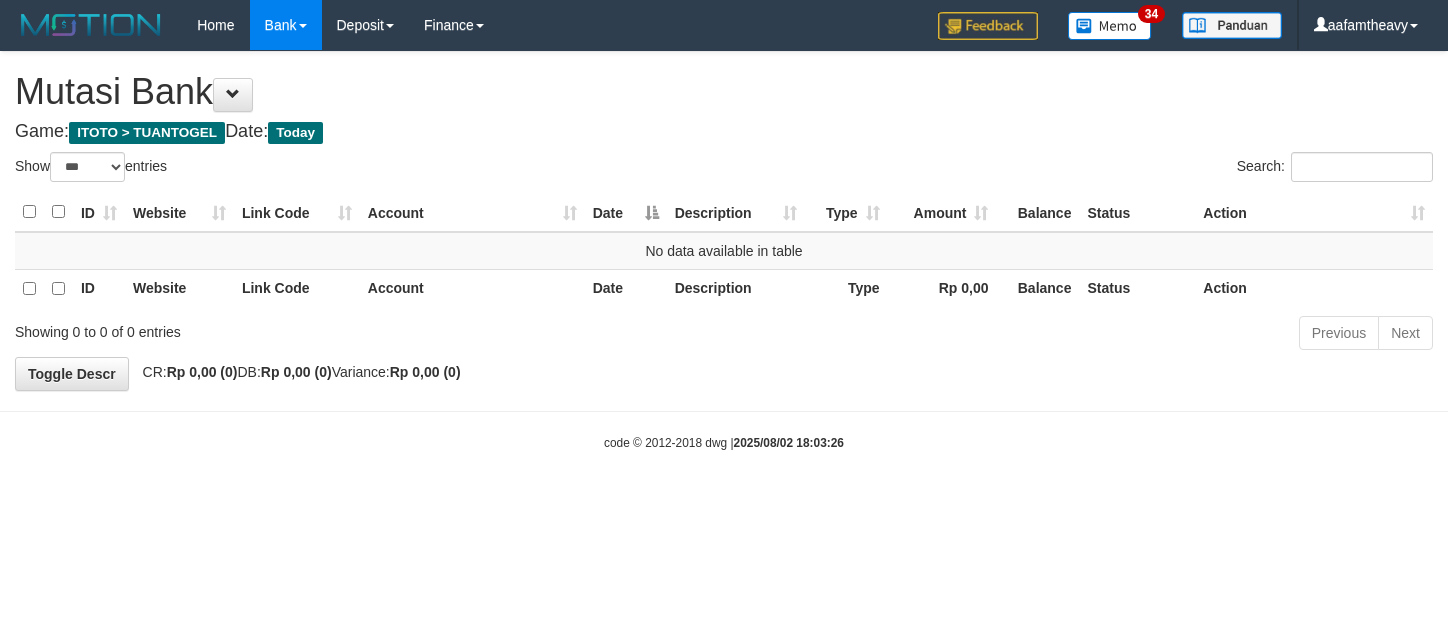 scroll, scrollTop: 0, scrollLeft: 0, axis: both 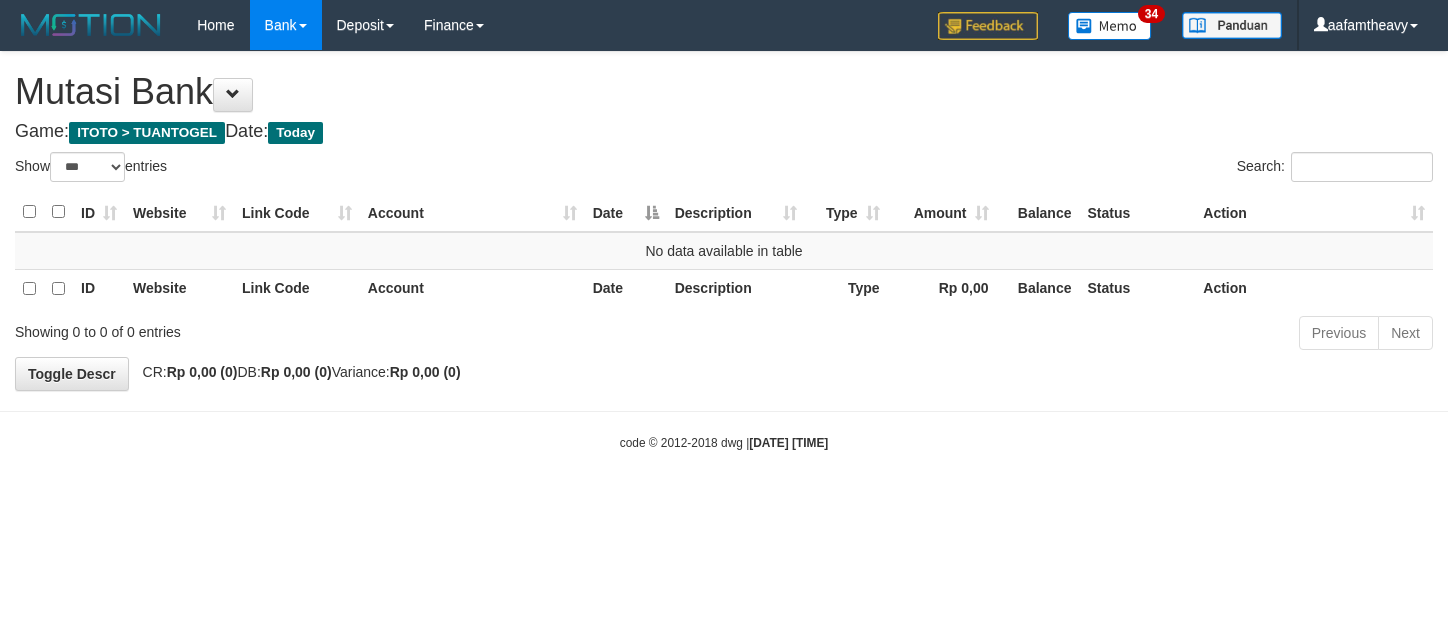 select on "***" 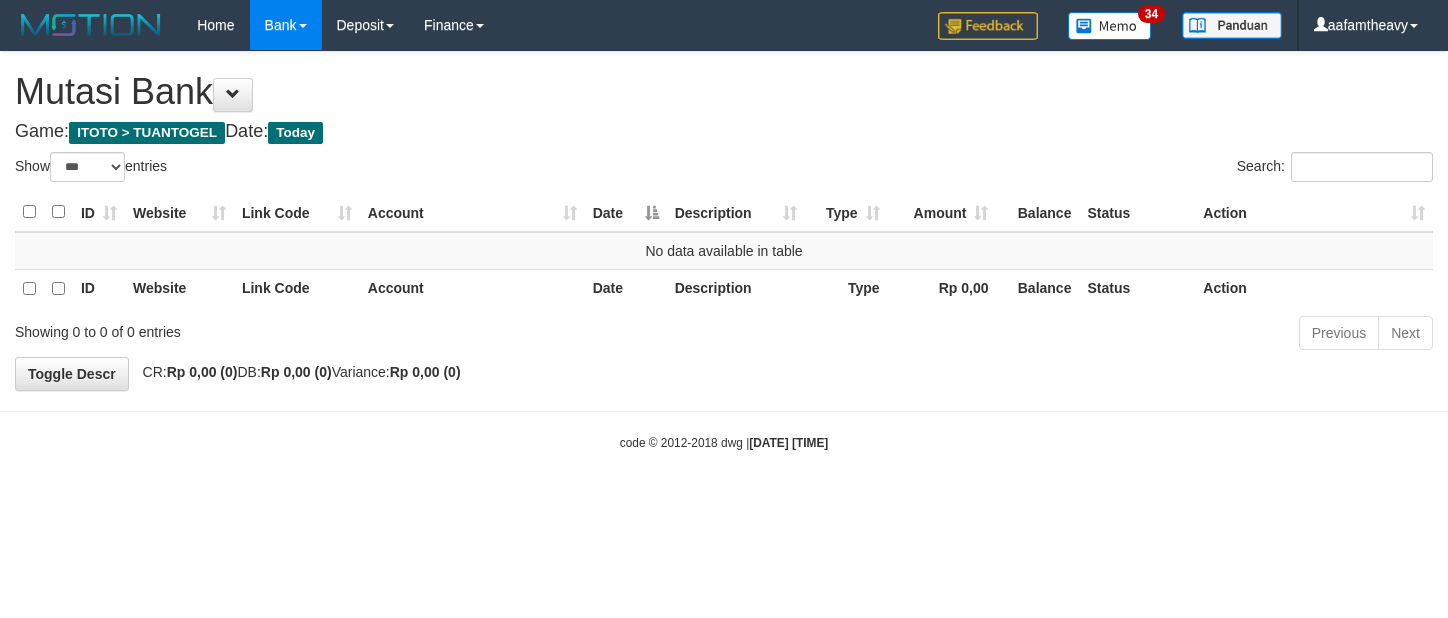 scroll, scrollTop: 0, scrollLeft: 0, axis: both 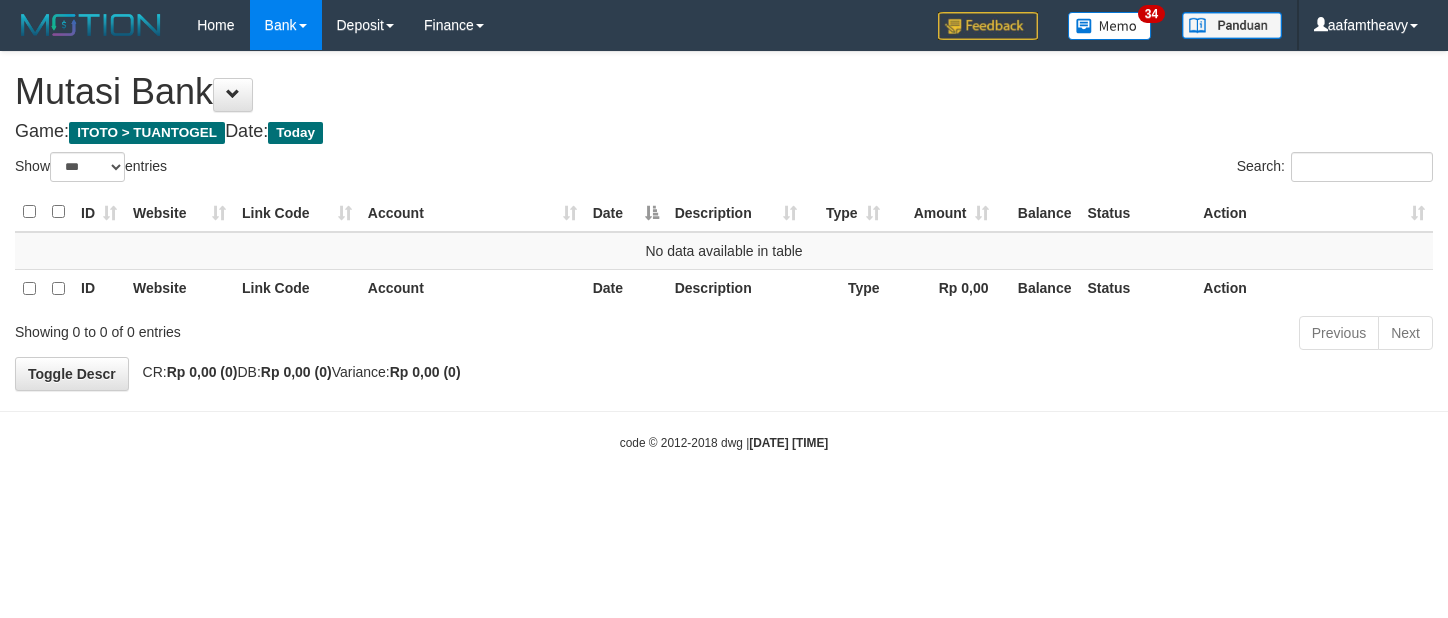 select on "***" 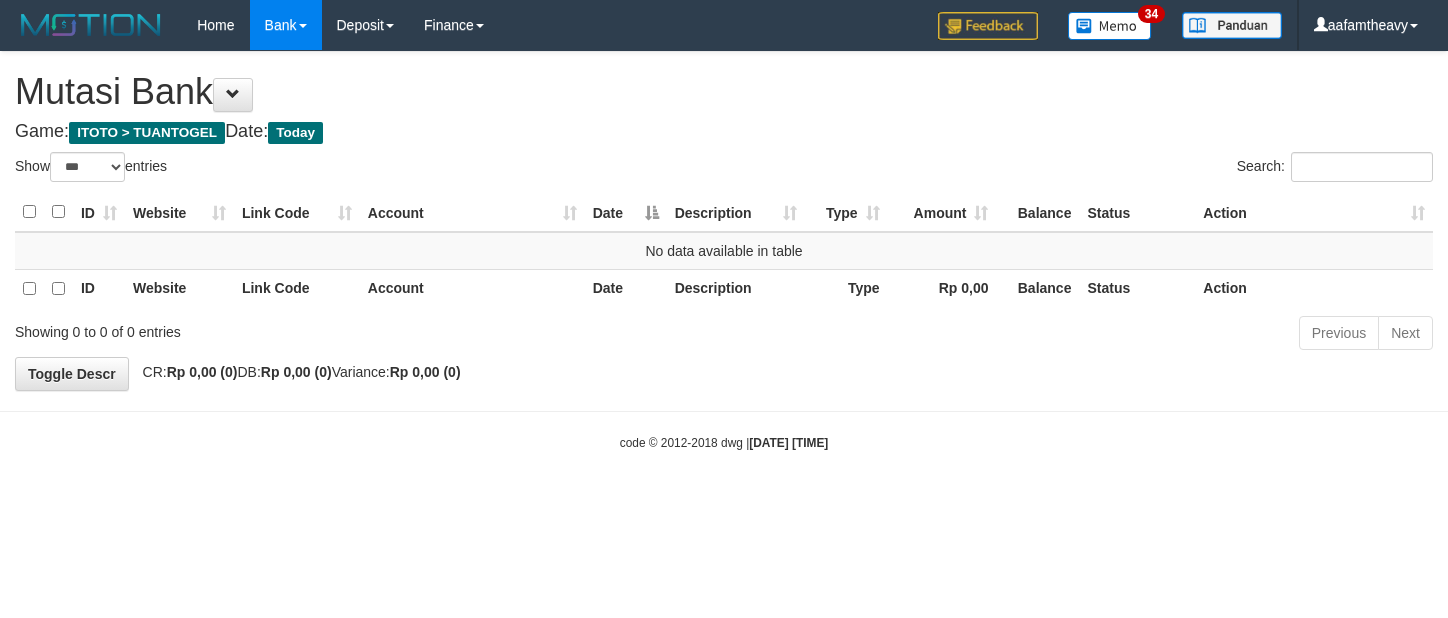 scroll, scrollTop: 0, scrollLeft: 0, axis: both 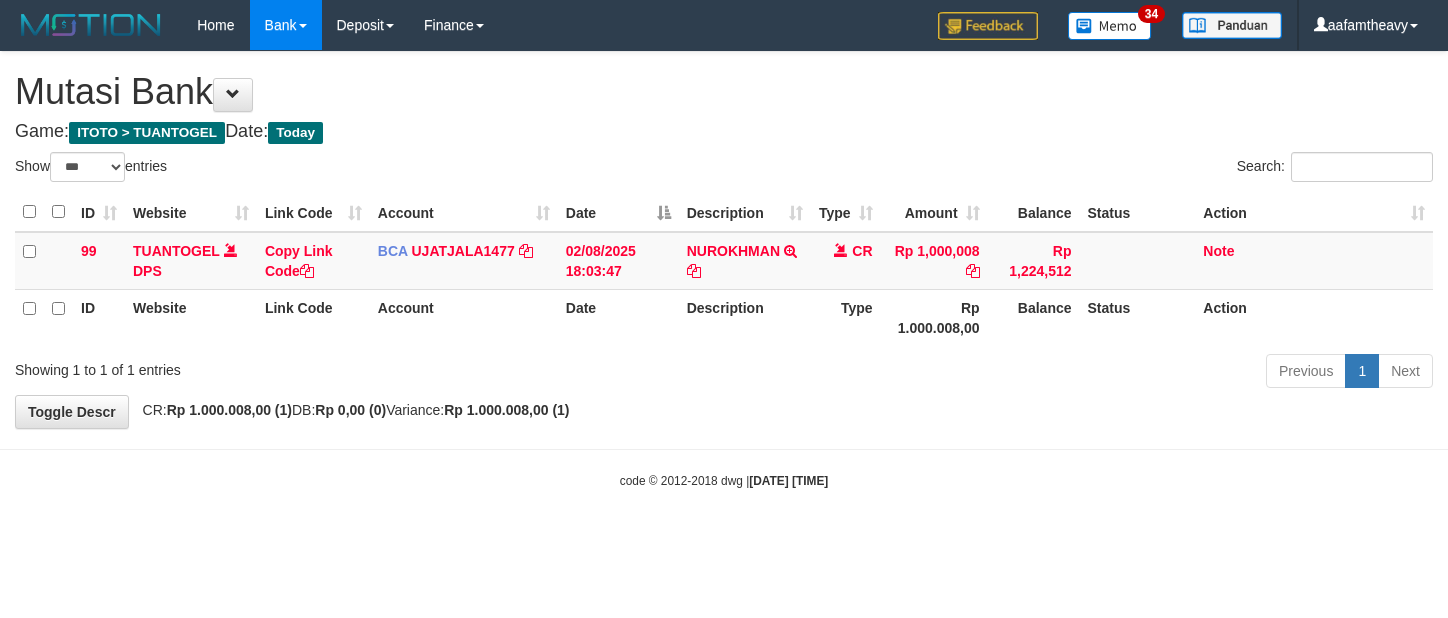 select on "***" 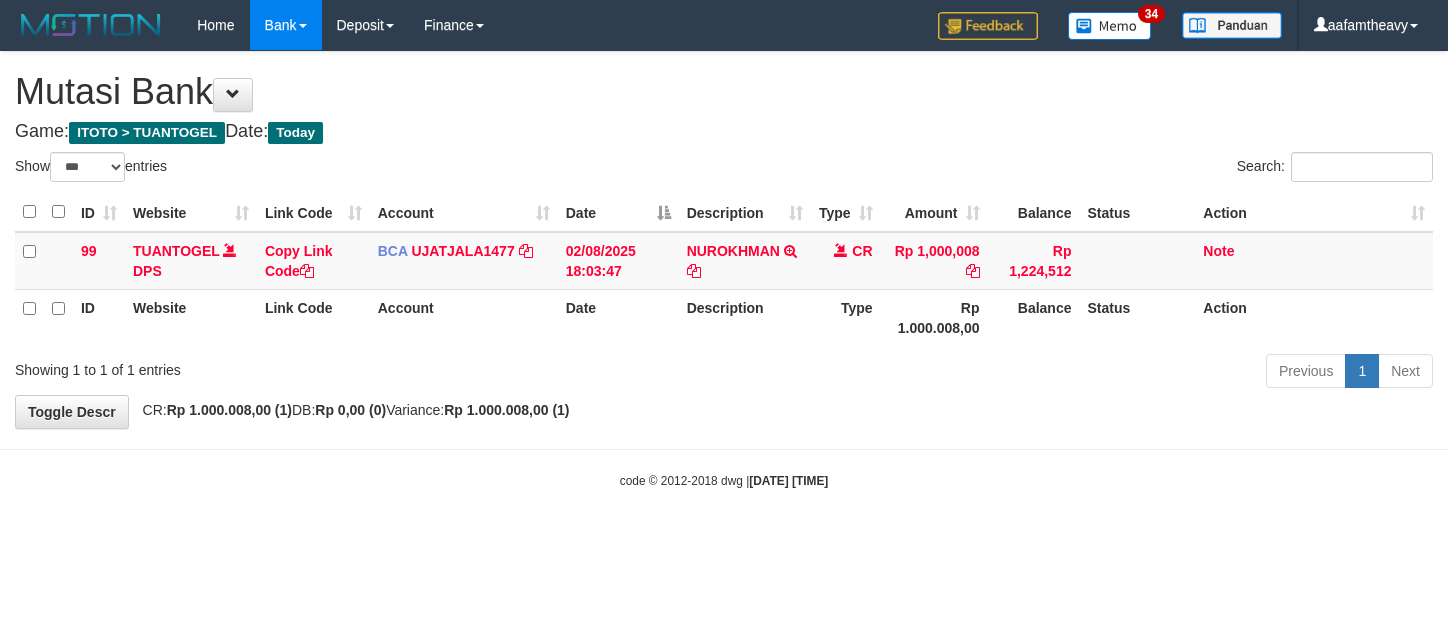 scroll, scrollTop: 0, scrollLeft: 0, axis: both 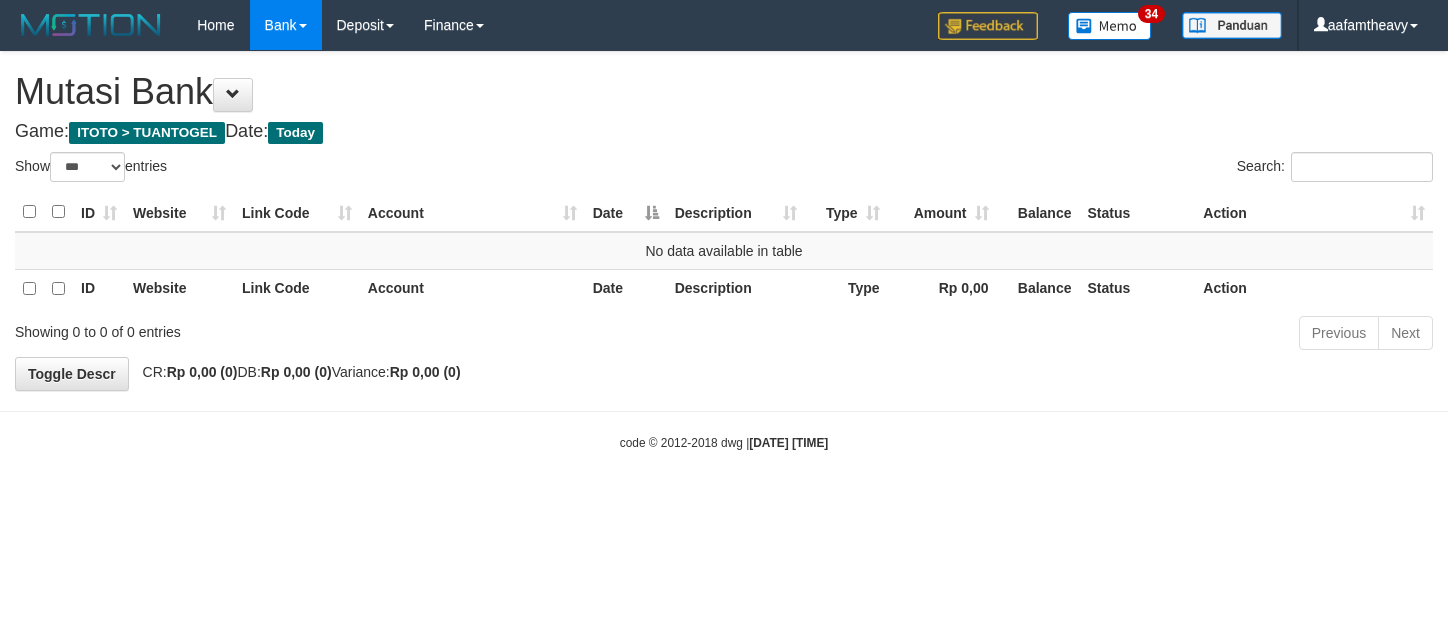select on "***" 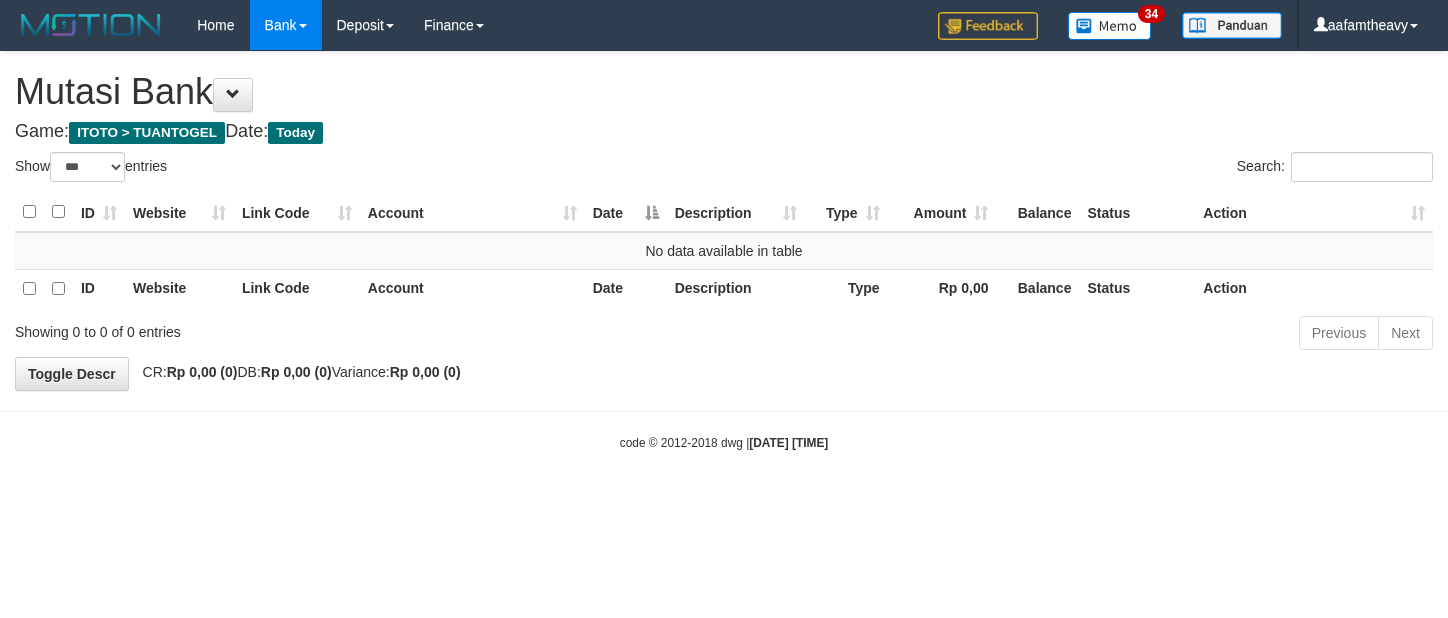 scroll, scrollTop: 0, scrollLeft: 0, axis: both 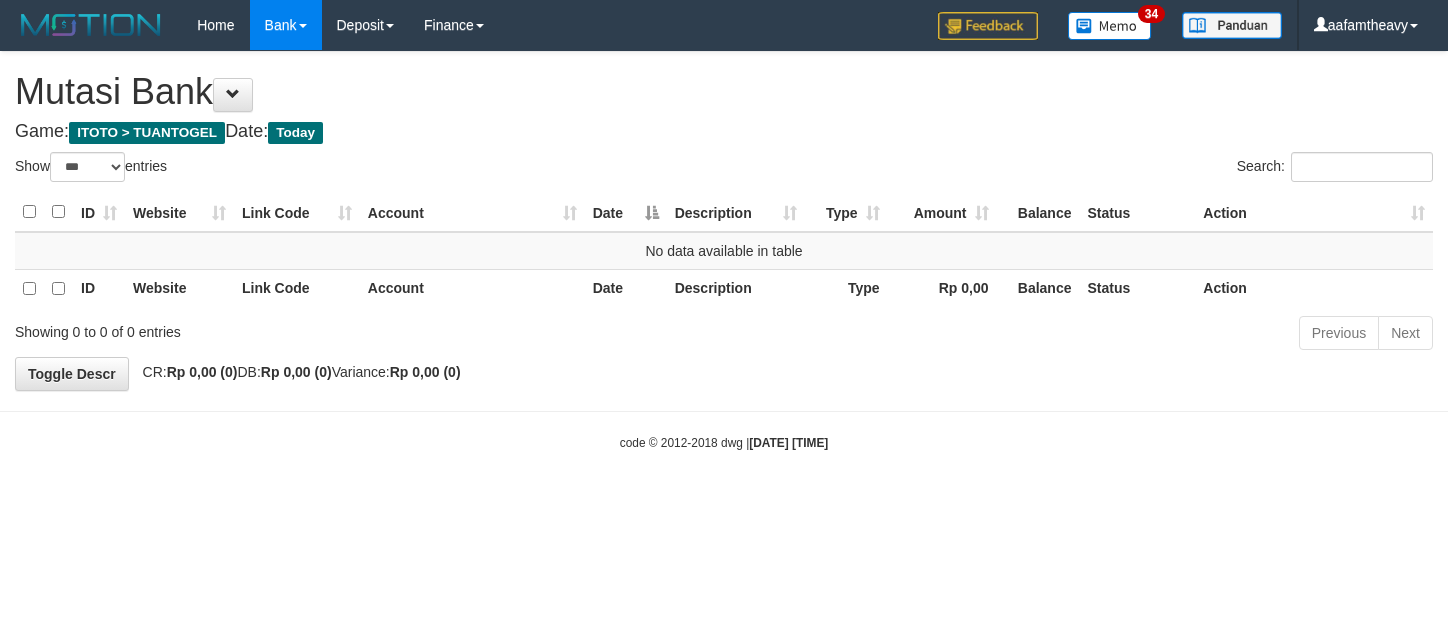 select on "***" 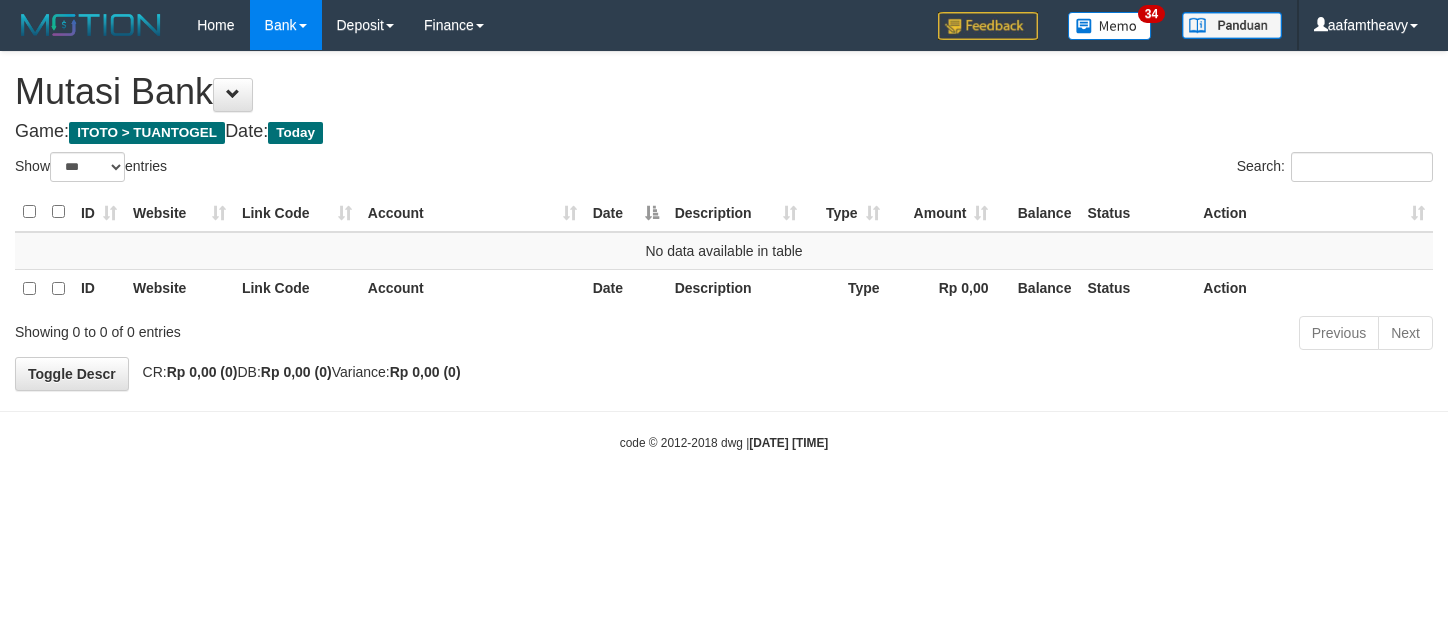 scroll, scrollTop: 0, scrollLeft: 0, axis: both 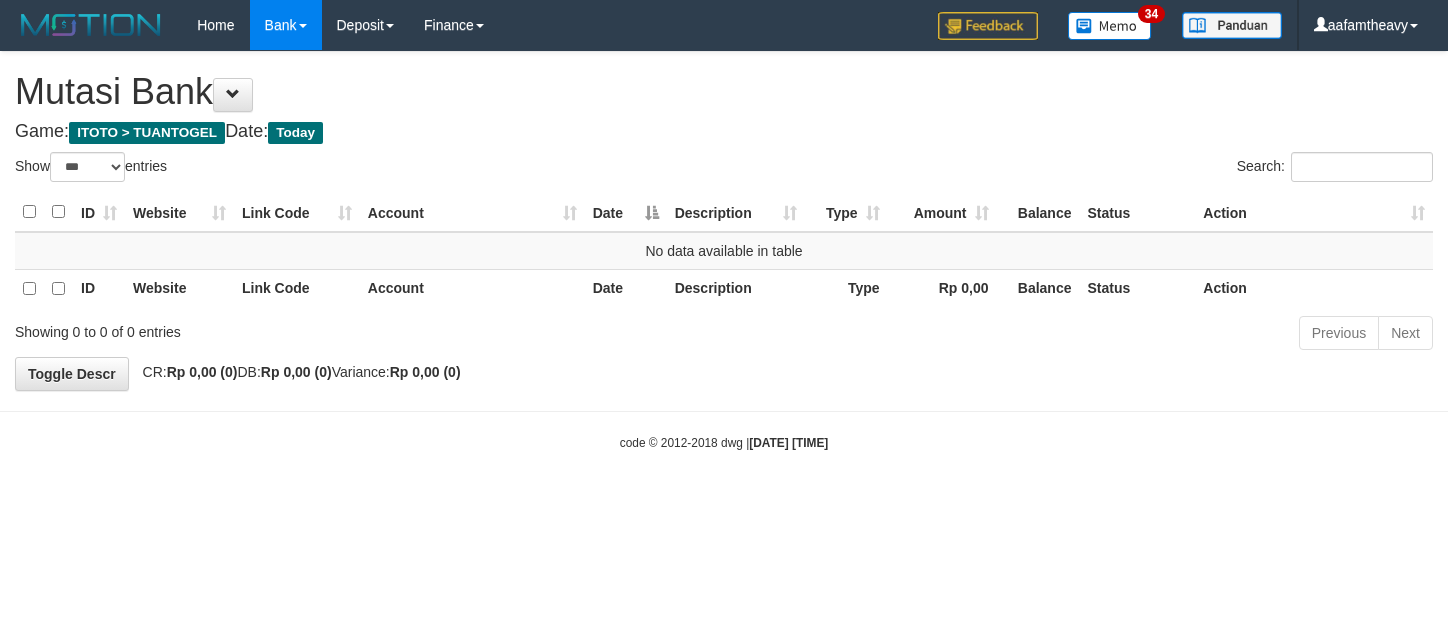 select on "***" 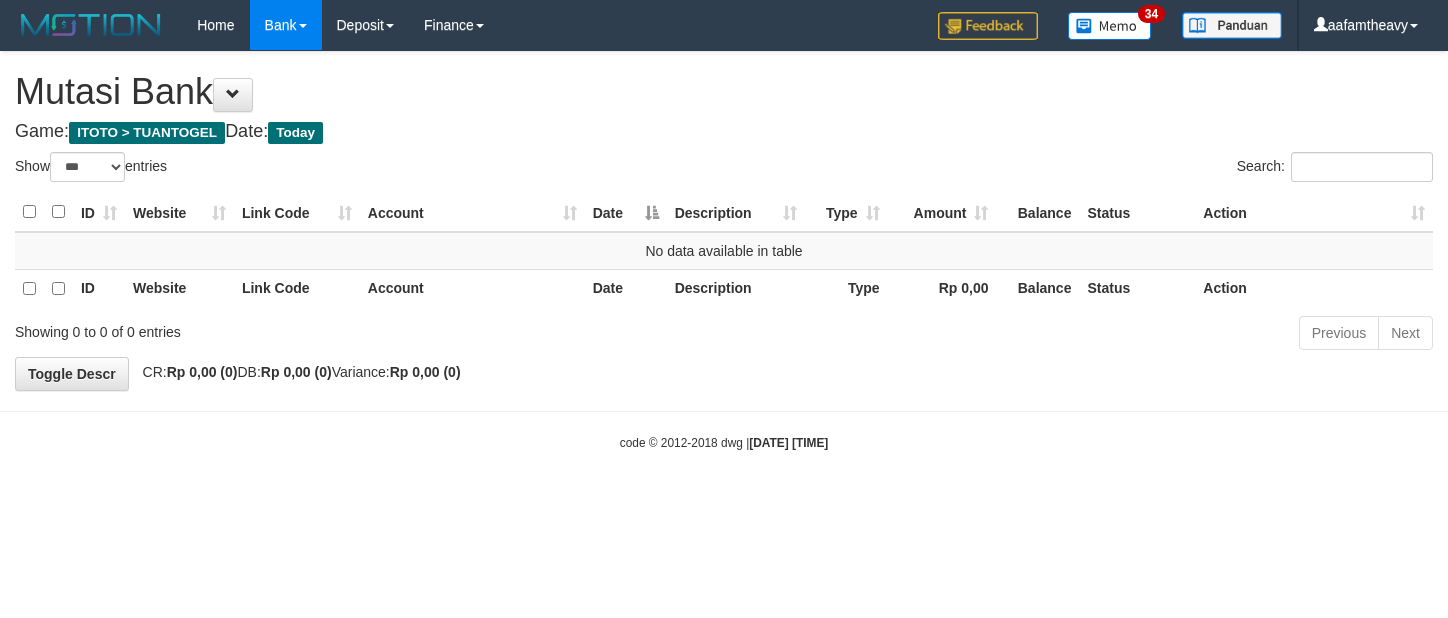 scroll, scrollTop: 0, scrollLeft: 0, axis: both 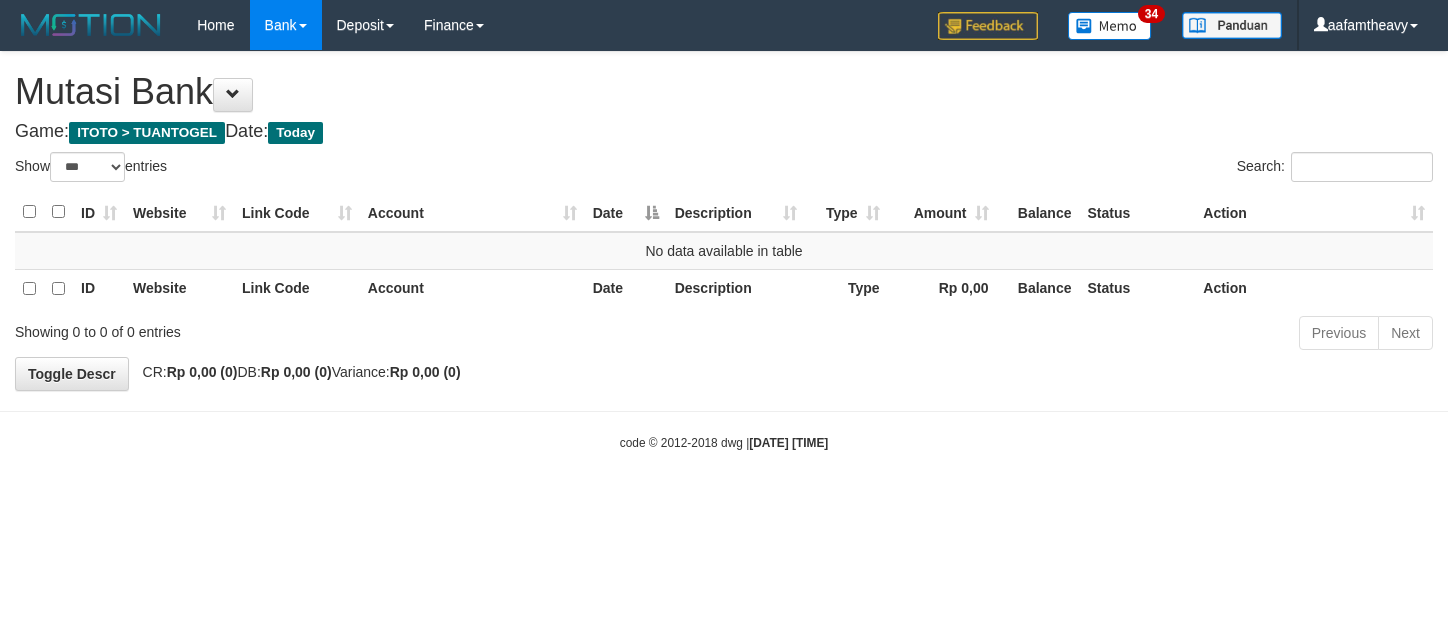 select on "***" 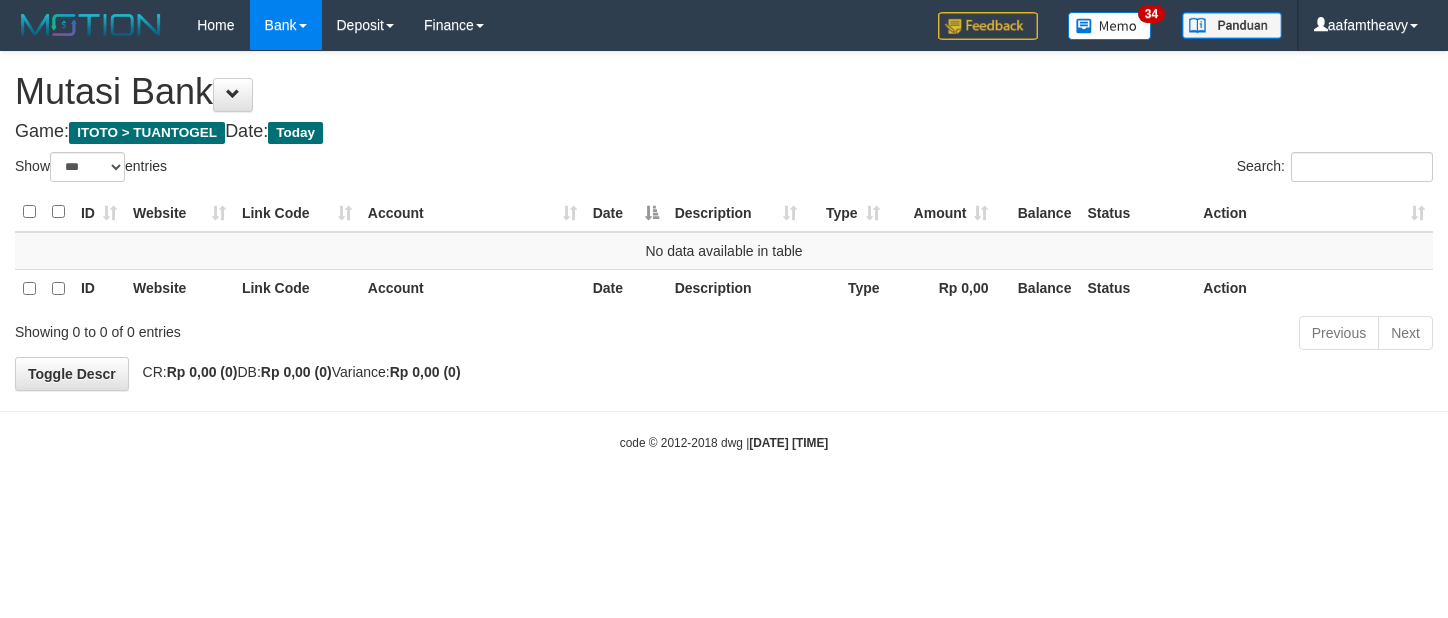 scroll, scrollTop: 0, scrollLeft: 0, axis: both 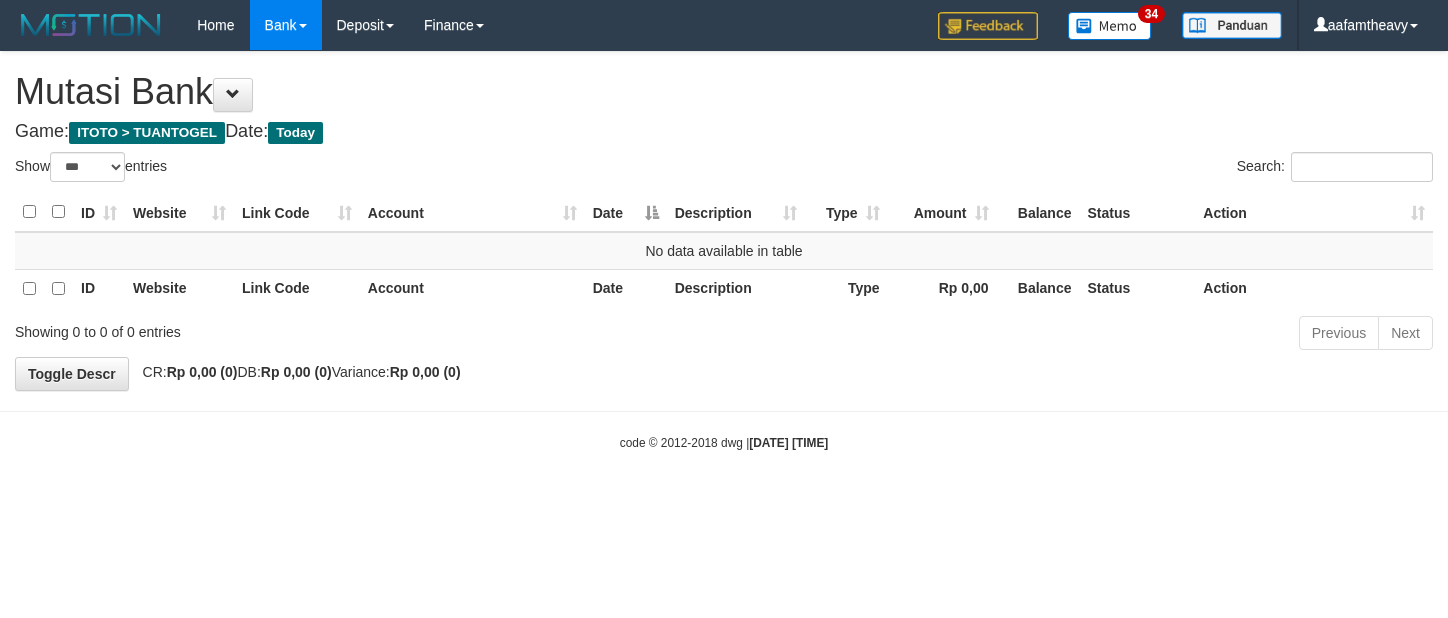 select on "***" 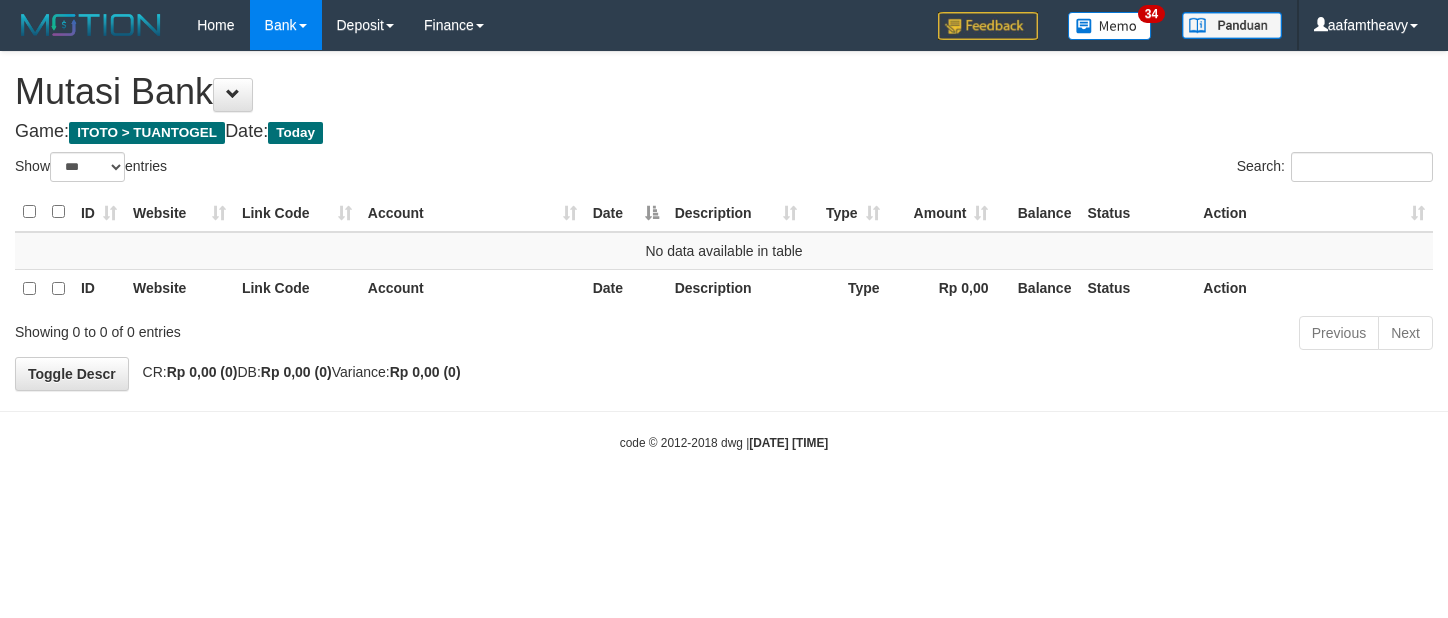 scroll, scrollTop: 0, scrollLeft: 0, axis: both 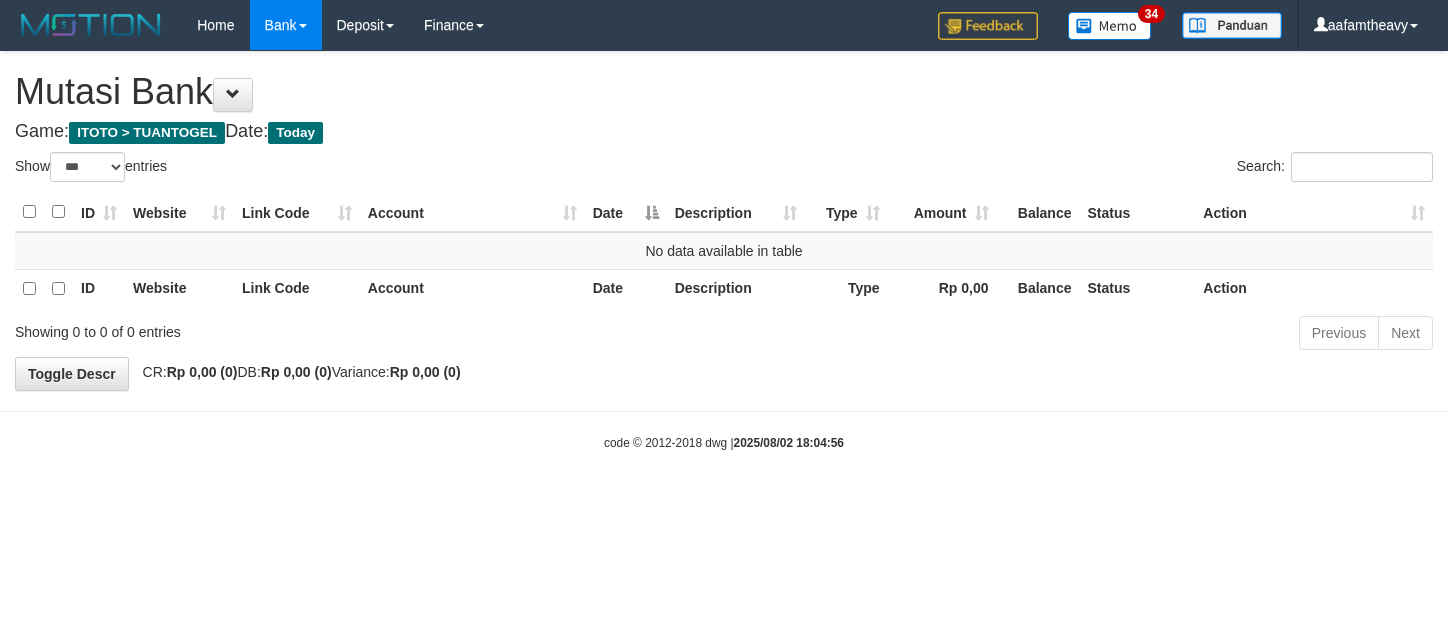select on "***" 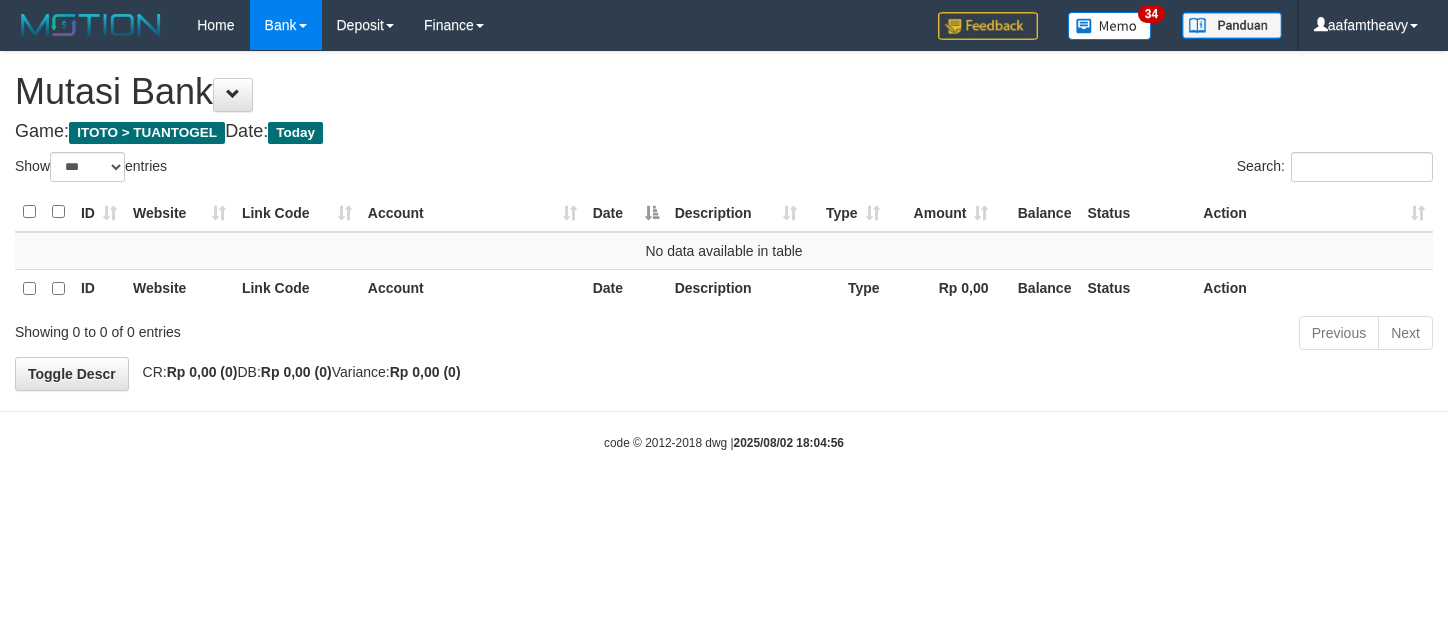 scroll, scrollTop: 0, scrollLeft: 0, axis: both 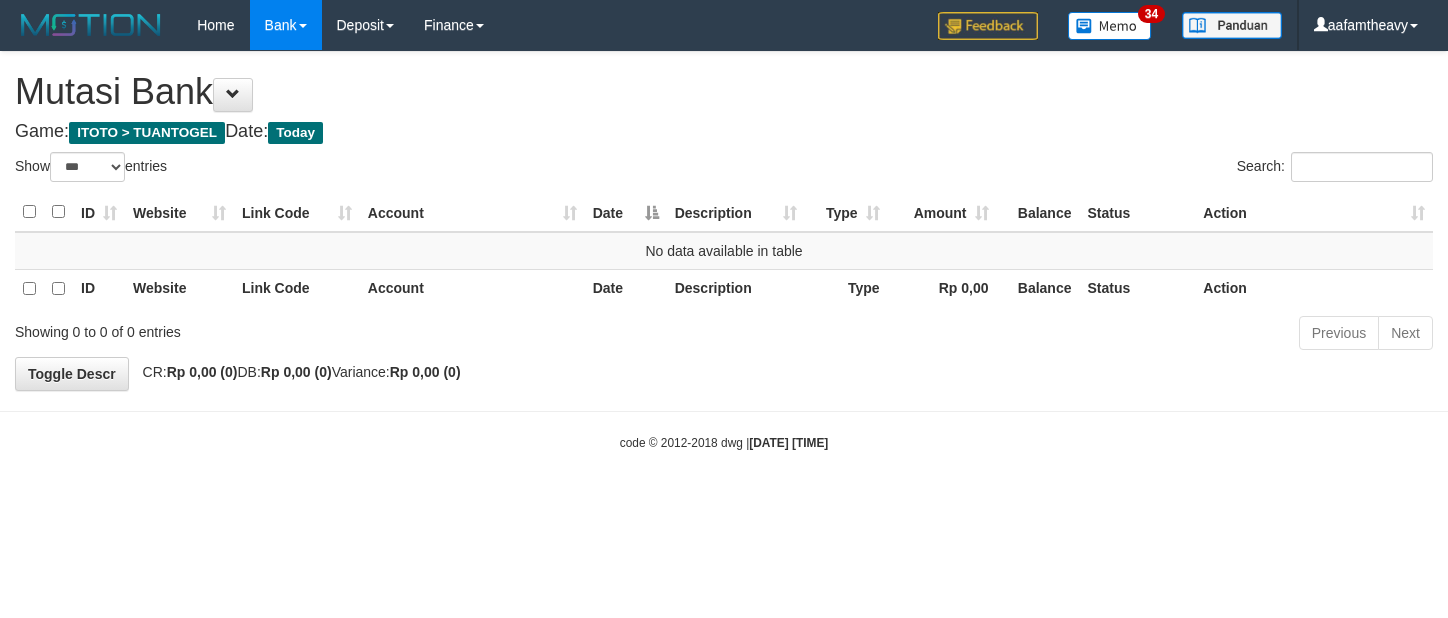 select on "***" 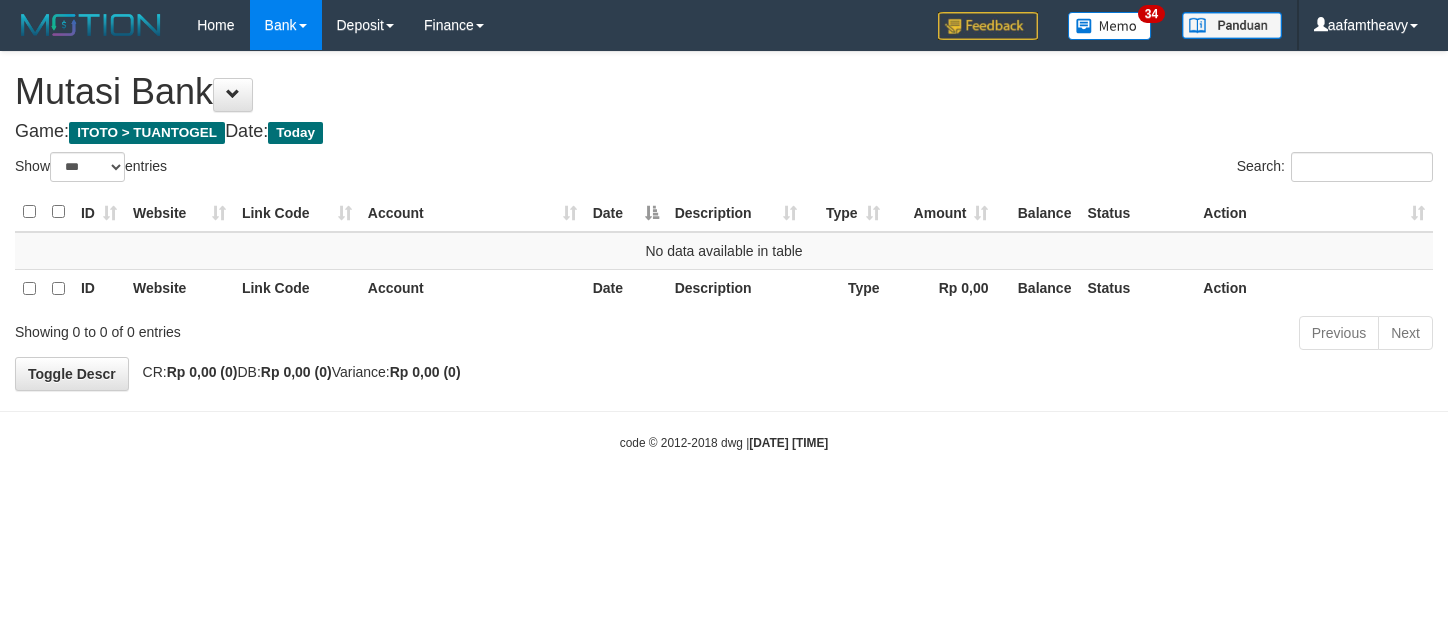 scroll, scrollTop: 0, scrollLeft: 0, axis: both 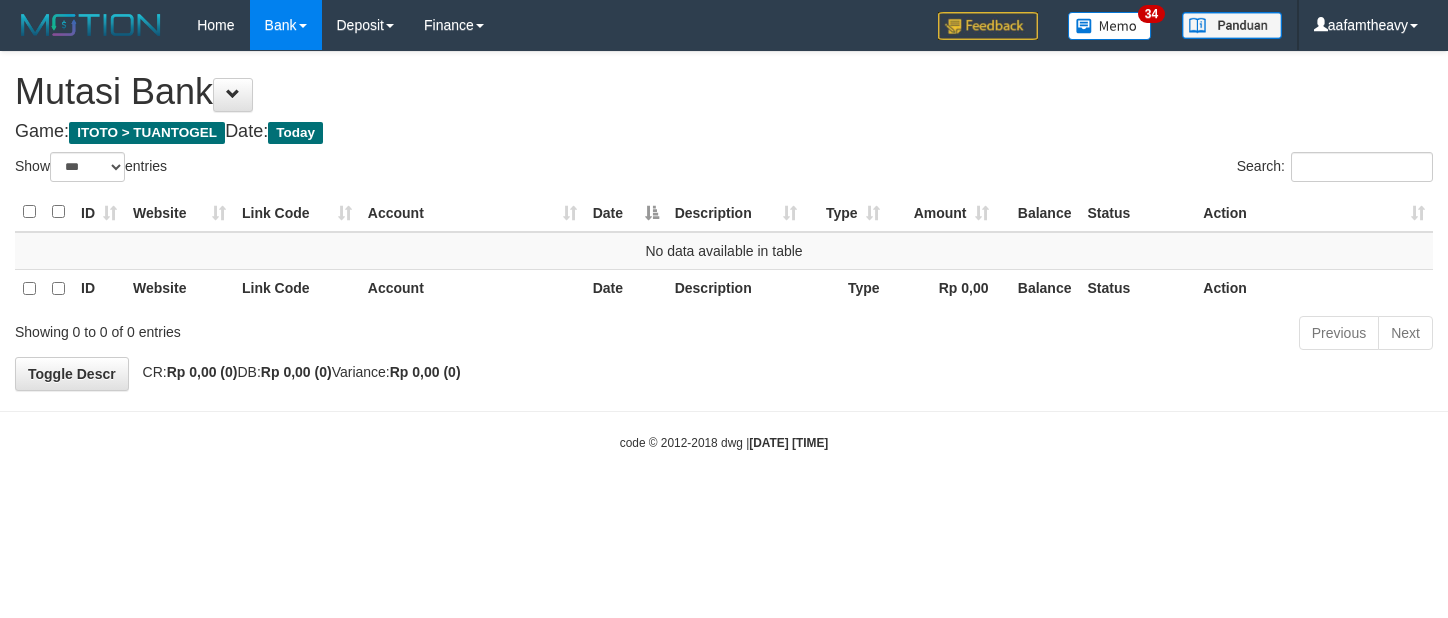 select on "***" 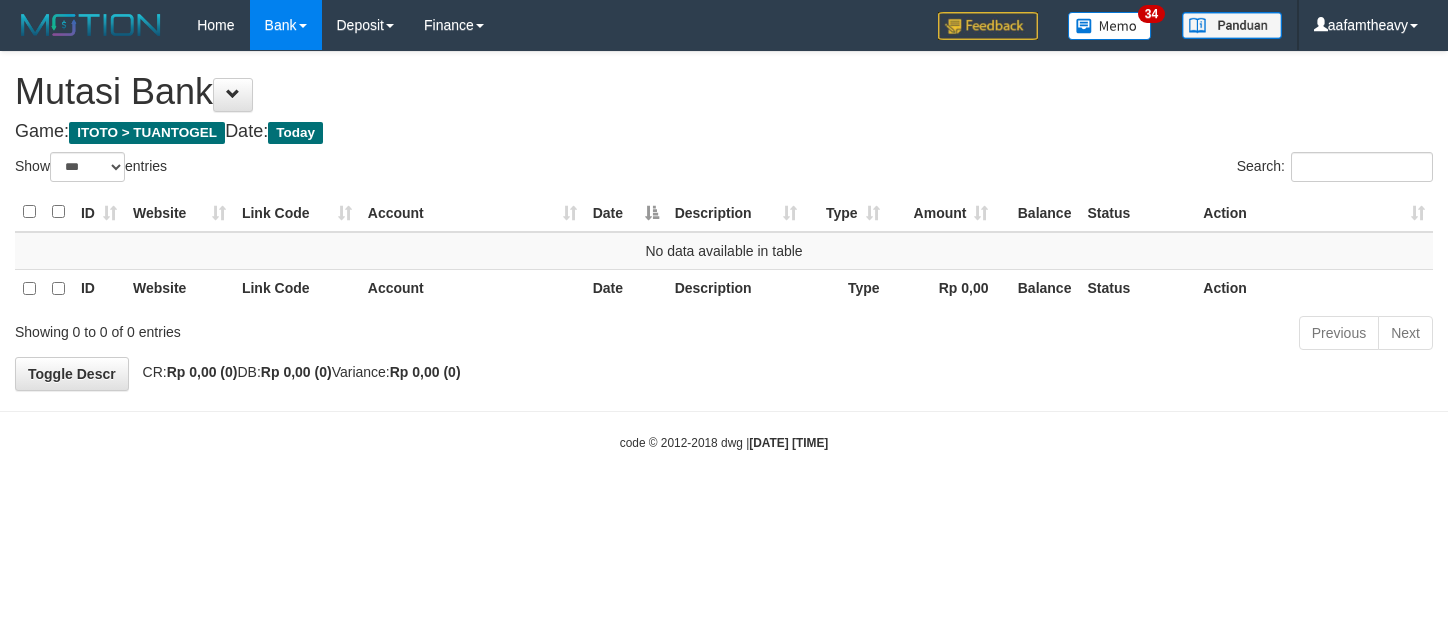 scroll, scrollTop: 0, scrollLeft: 0, axis: both 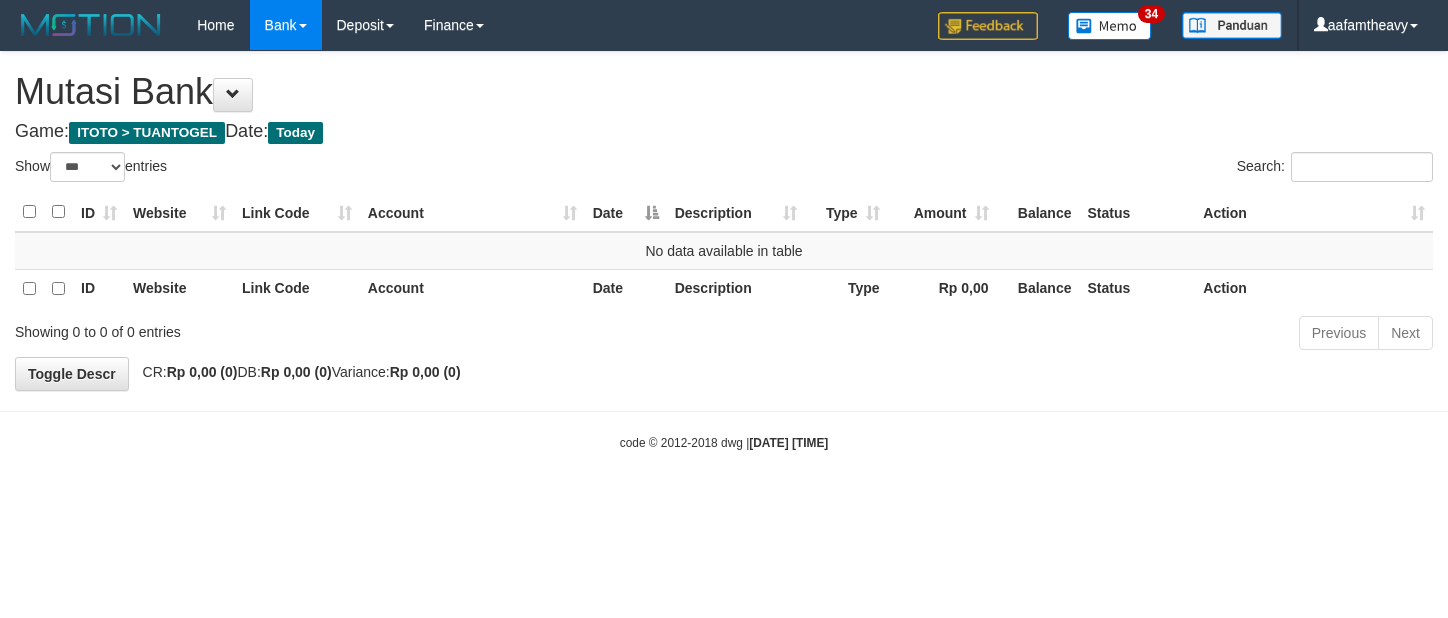 select on "***" 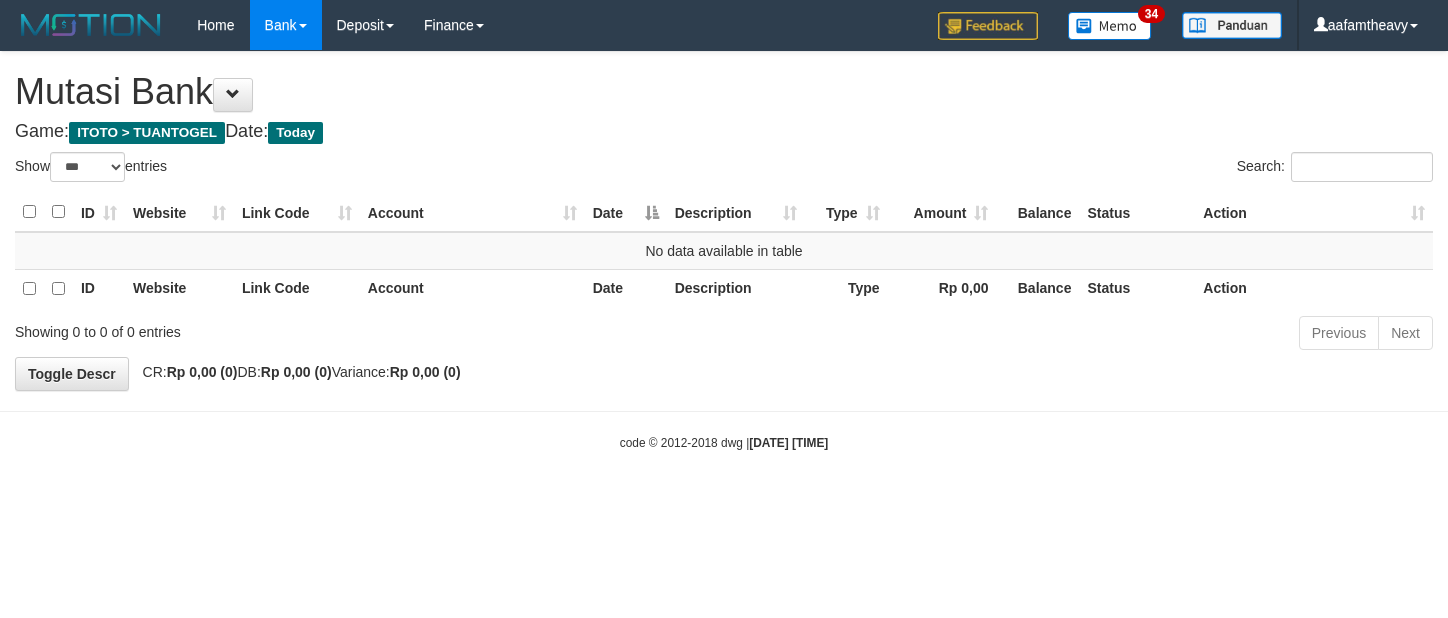 scroll, scrollTop: 0, scrollLeft: 0, axis: both 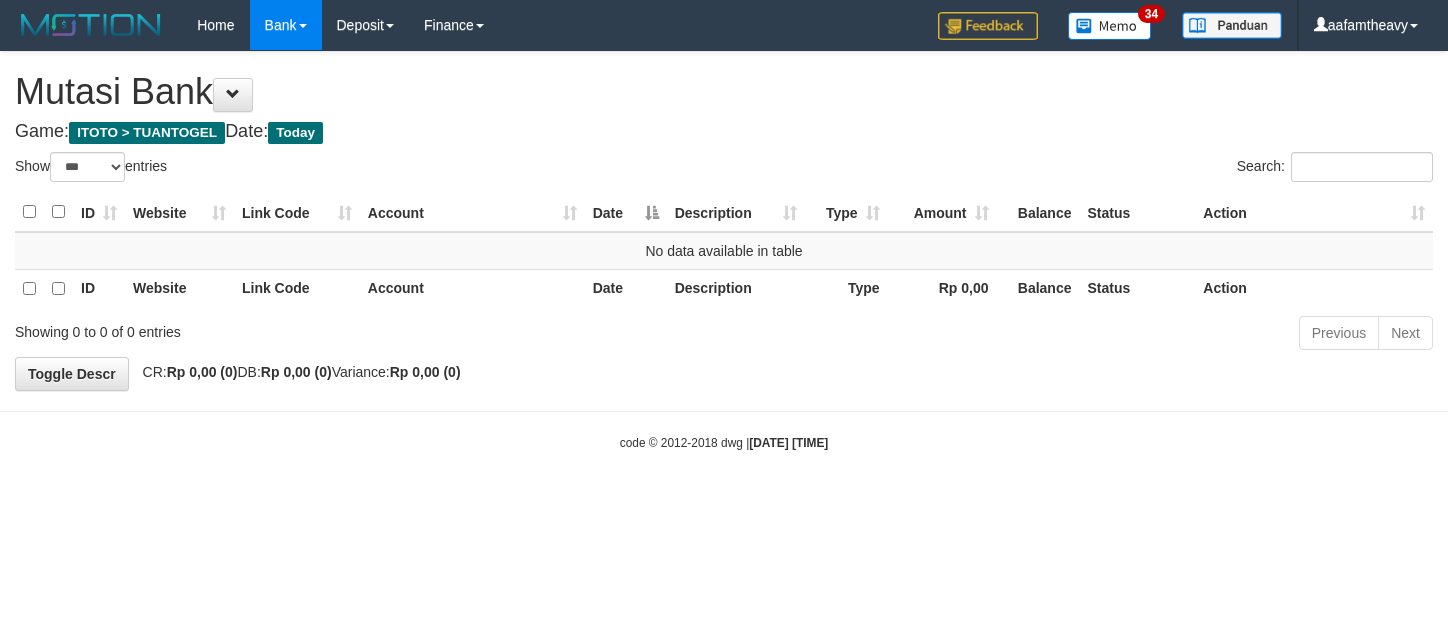 select on "***" 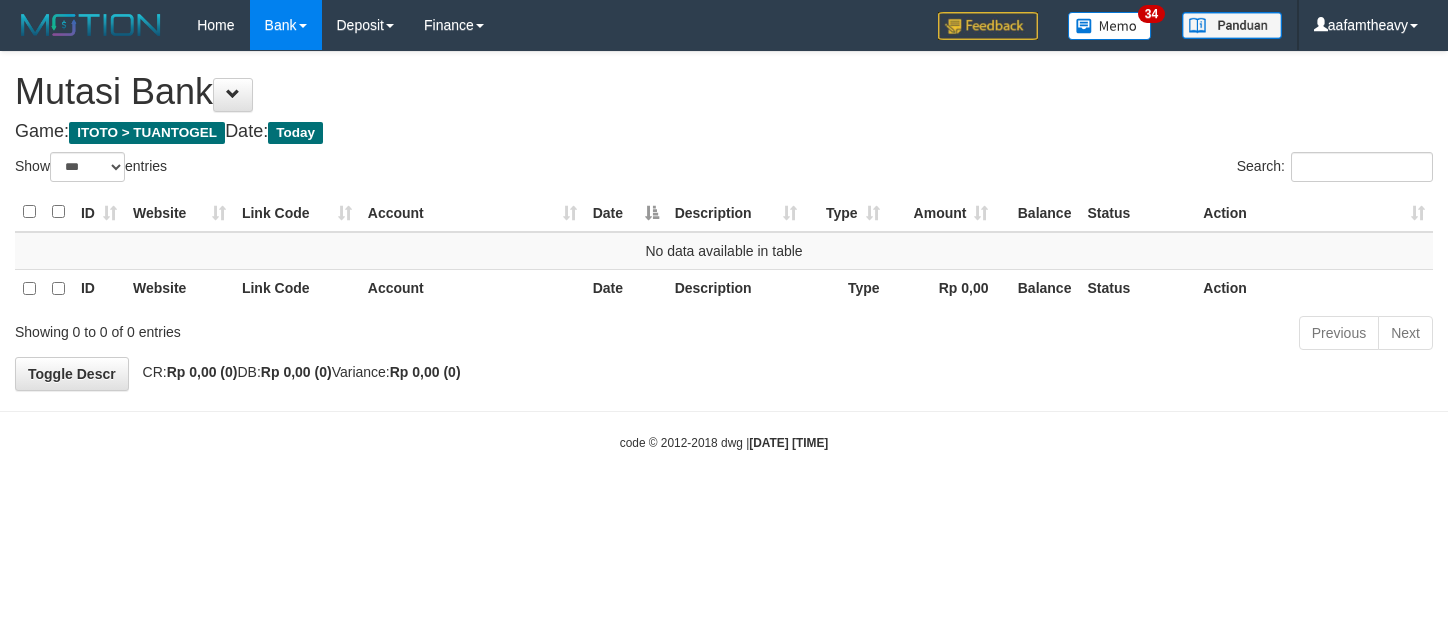 scroll, scrollTop: 0, scrollLeft: 0, axis: both 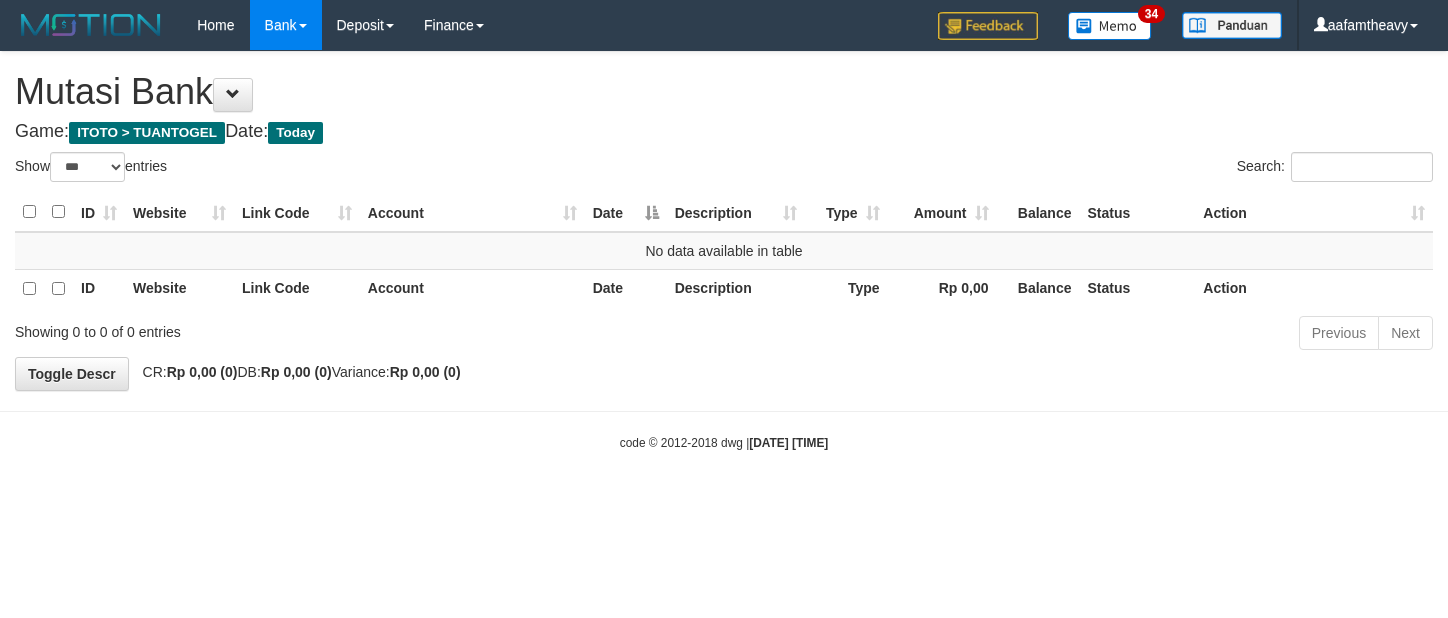 select on "***" 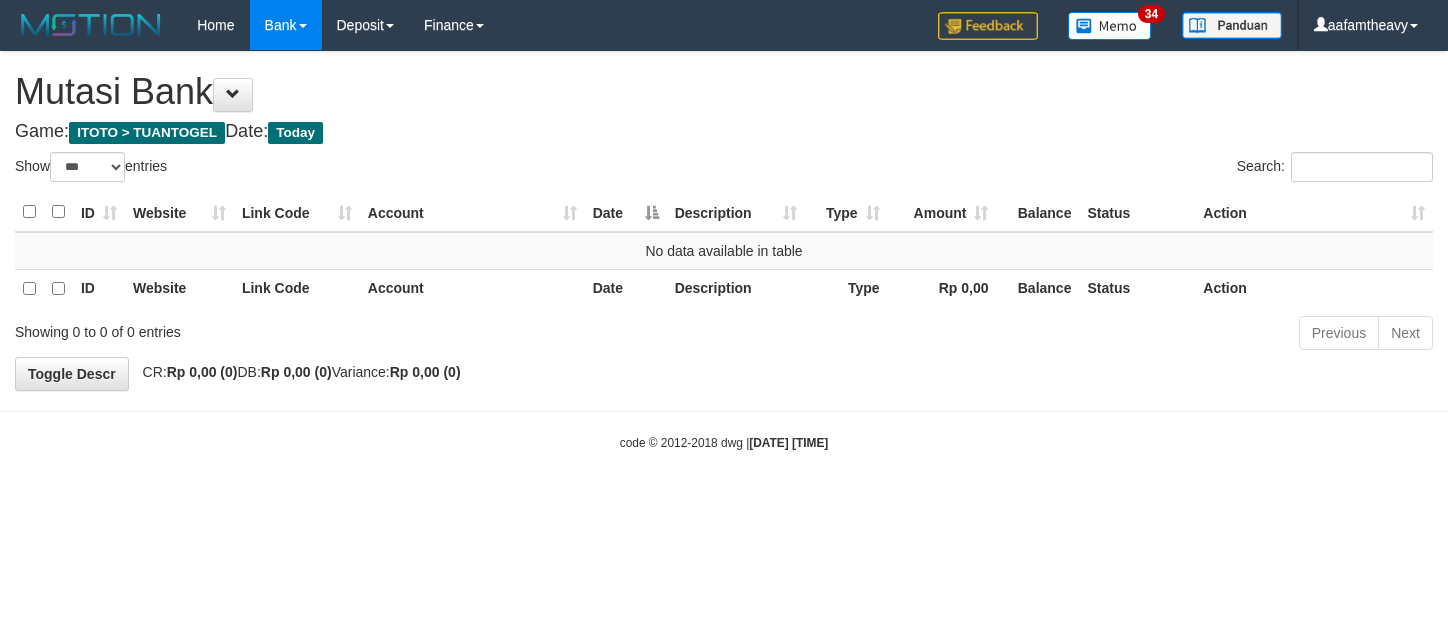 scroll, scrollTop: 0, scrollLeft: 0, axis: both 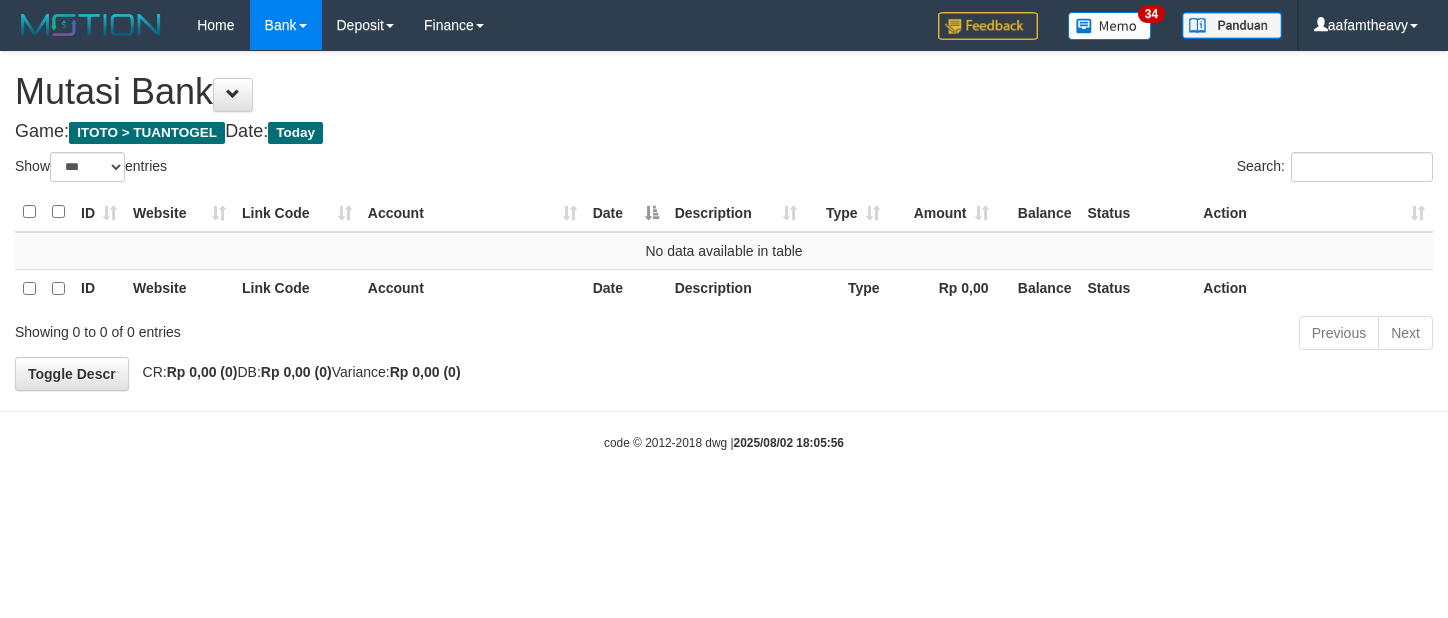 select on "***" 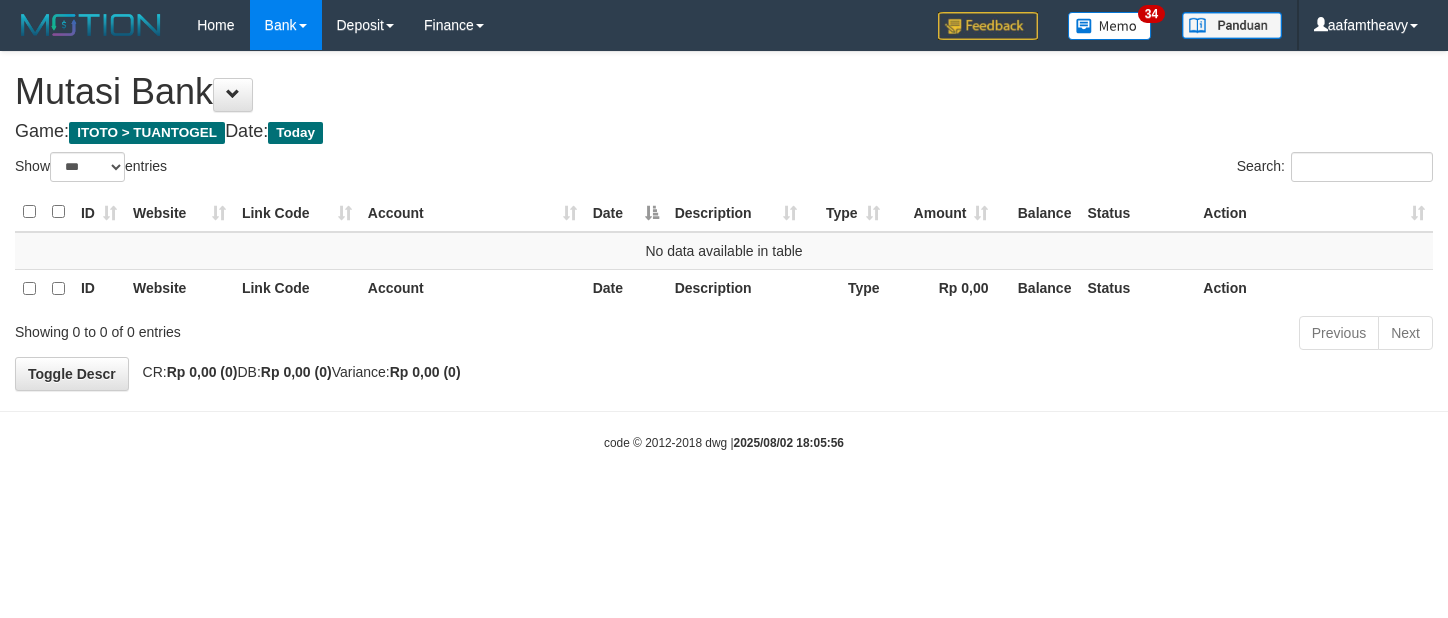 scroll, scrollTop: 0, scrollLeft: 0, axis: both 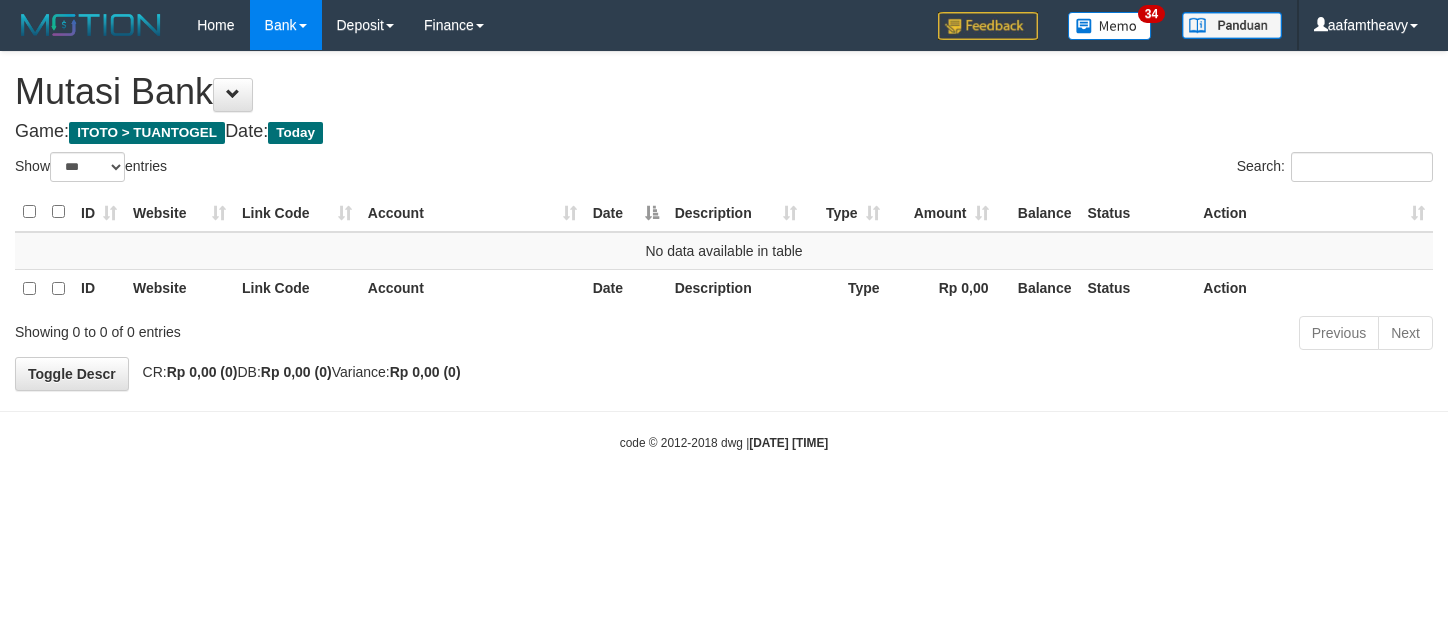 select on "***" 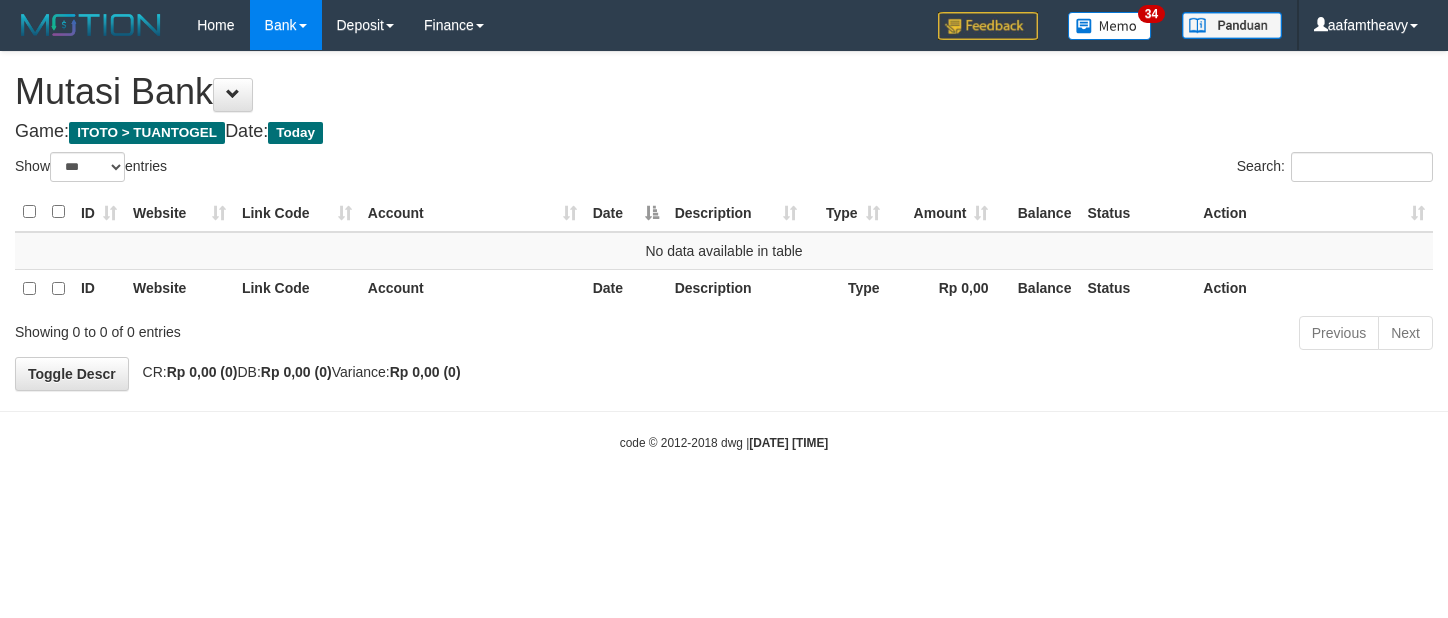 scroll, scrollTop: 0, scrollLeft: 0, axis: both 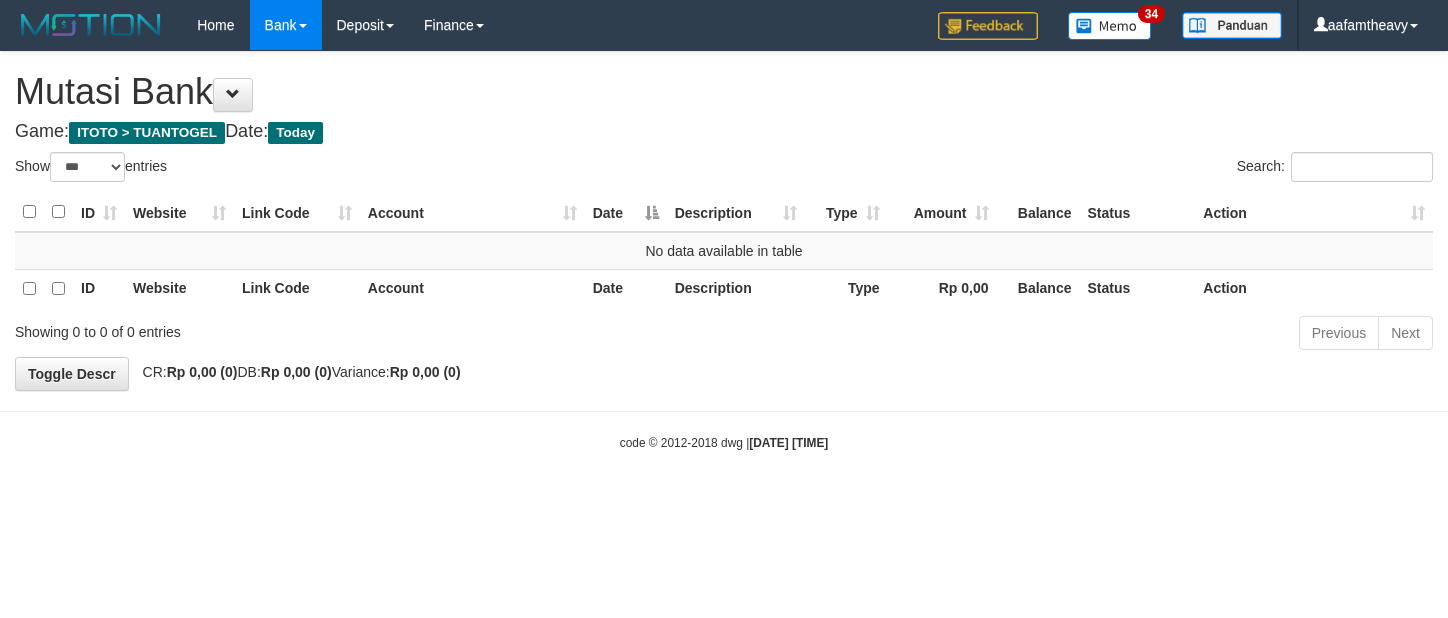 select on "***" 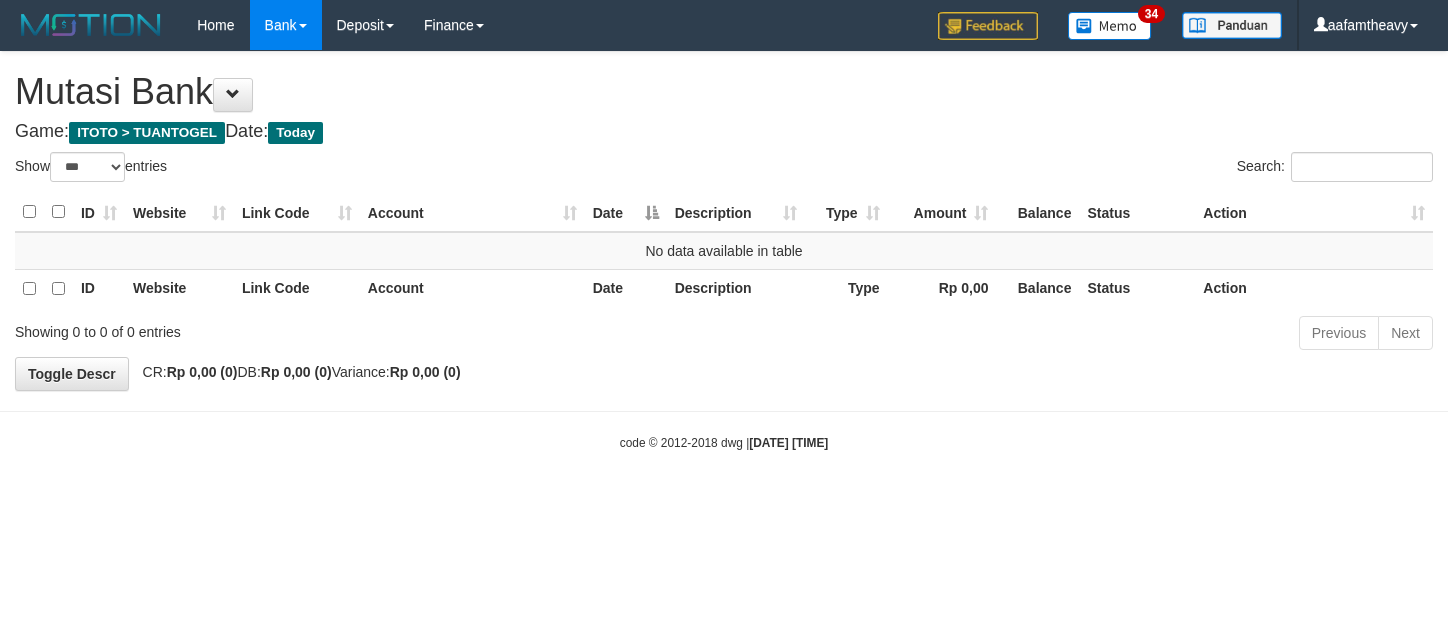 scroll, scrollTop: 0, scrollLeft: 0, axis: both 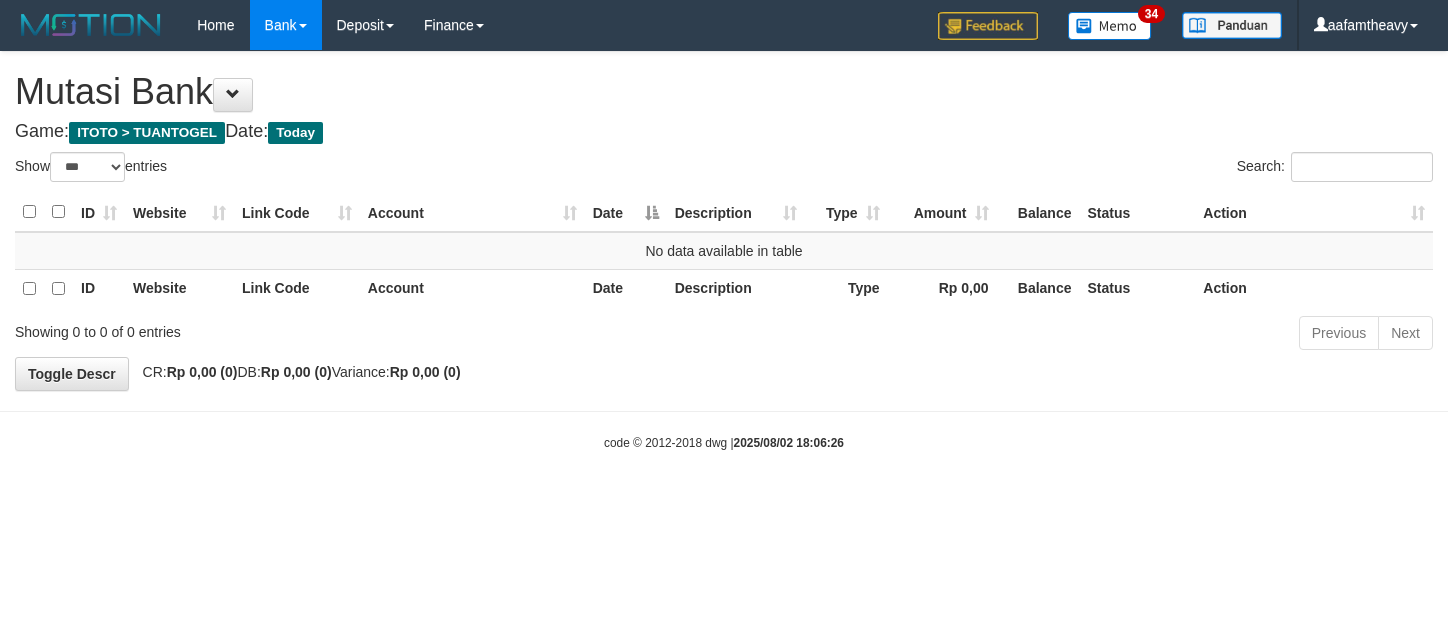 select on "***" 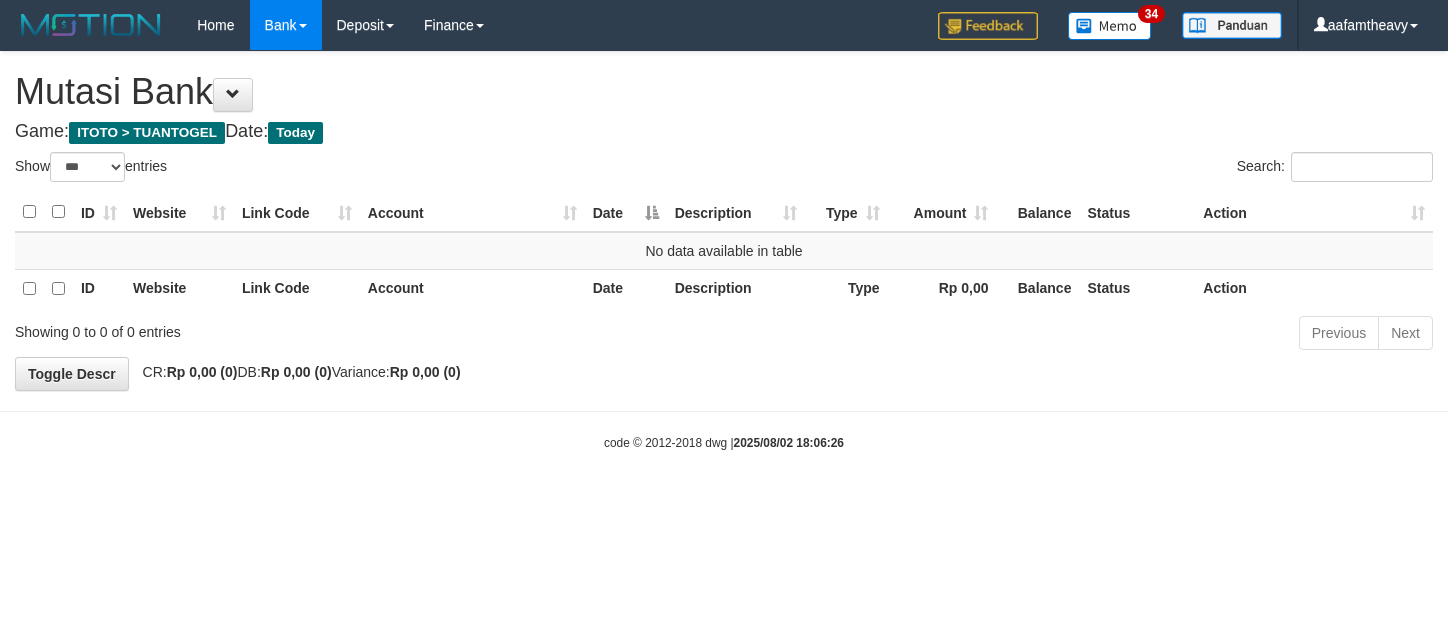 scroll, scrollTop: 0, scrollLeft: 0, axis: both 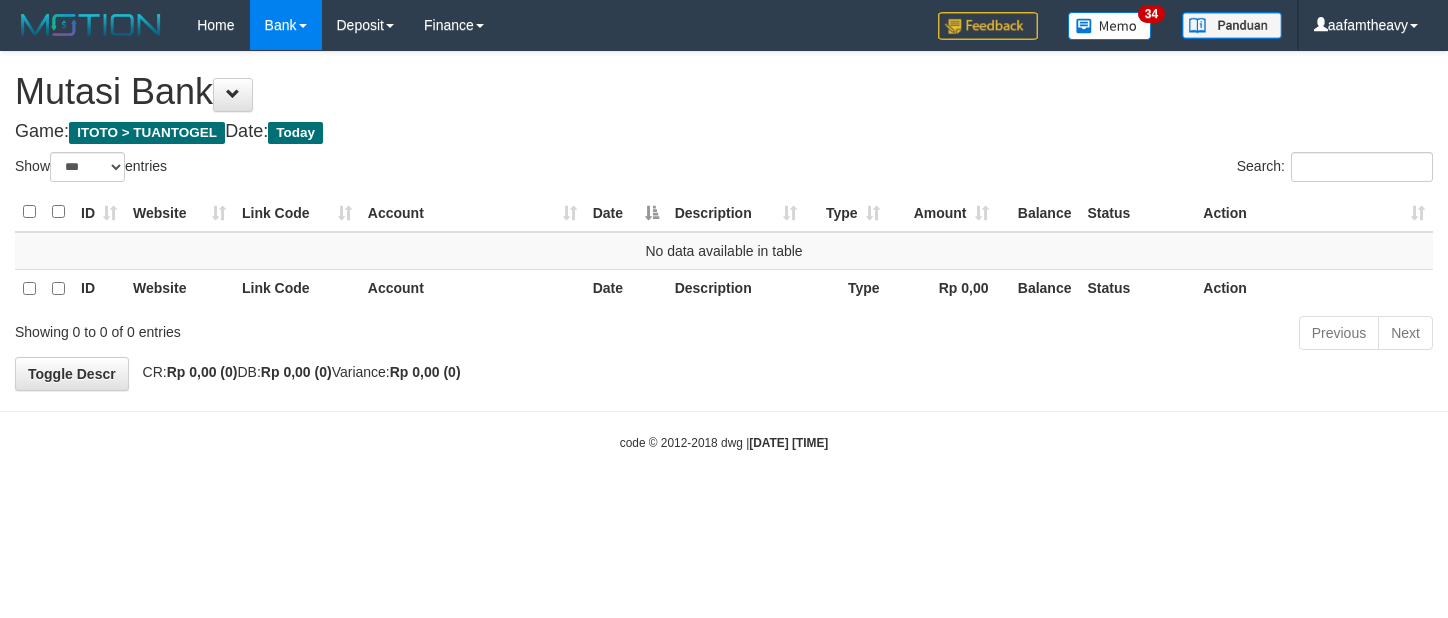 select on "***" 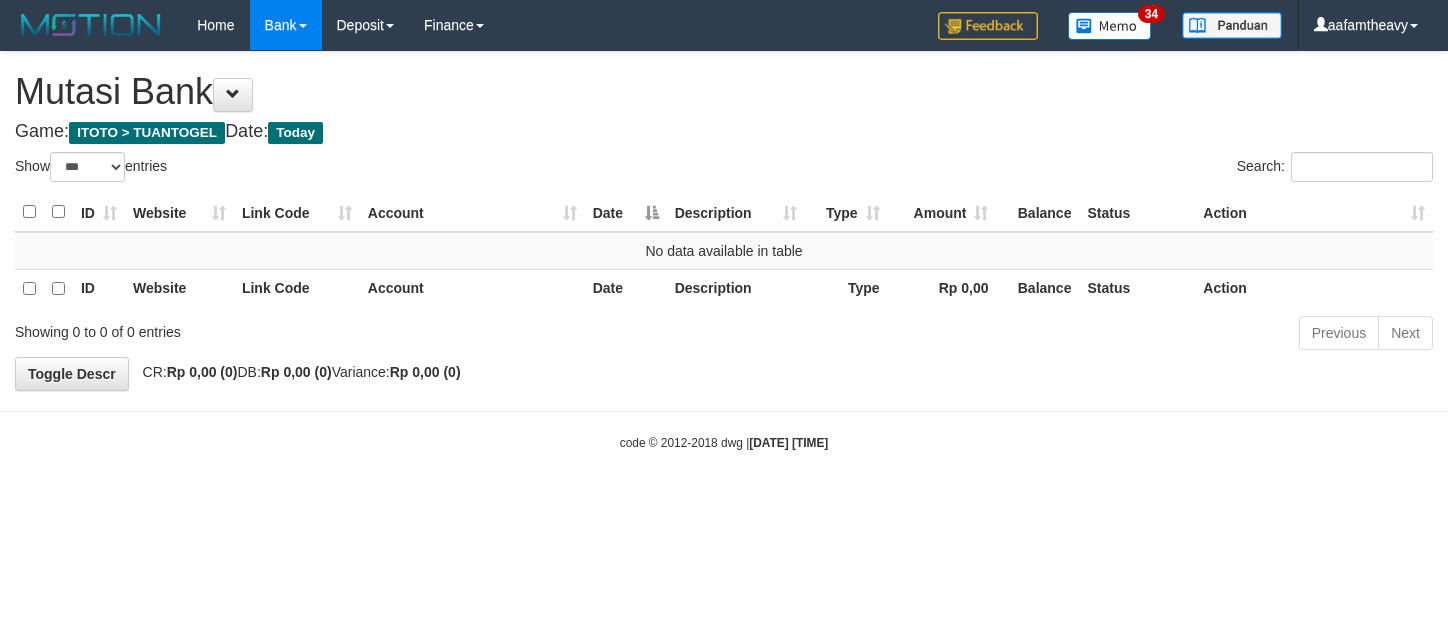 scroll, scrollTop: 0, scrollLeft: 0, axis: both 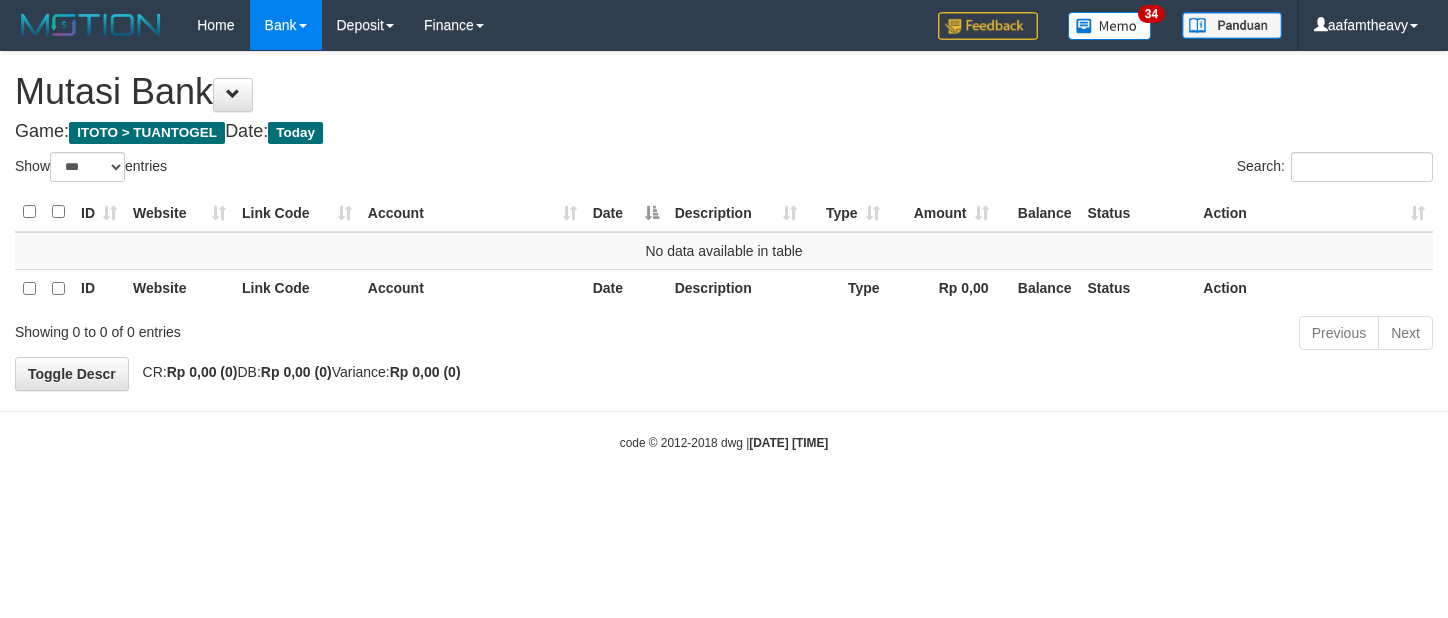 select on "***" 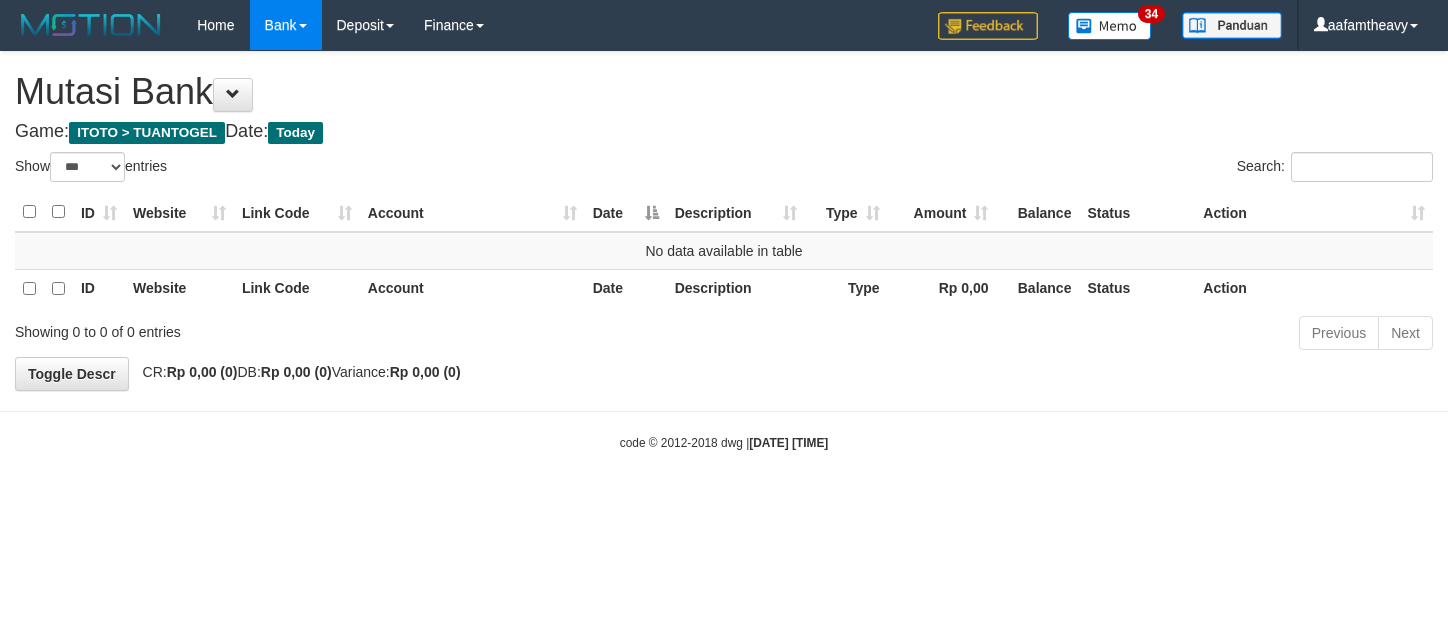 scroll, scrollTop: 0, scrollLeft: 0, axis: both 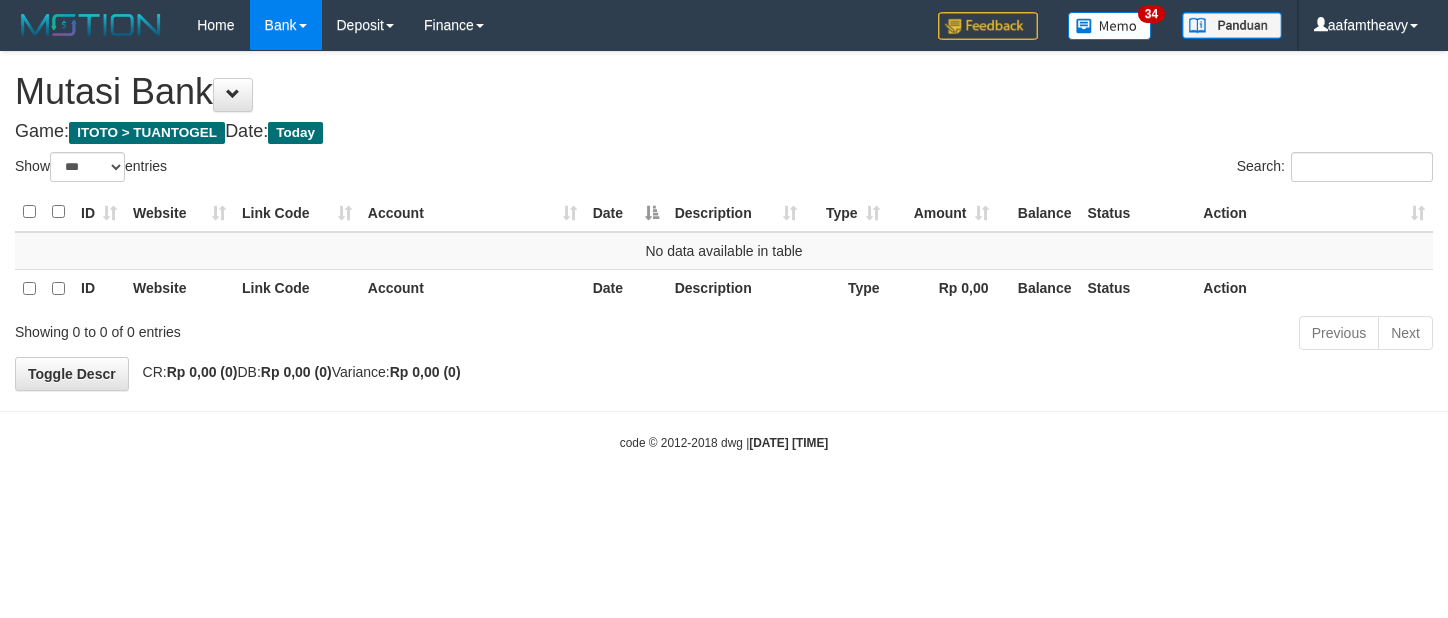 select on "***" 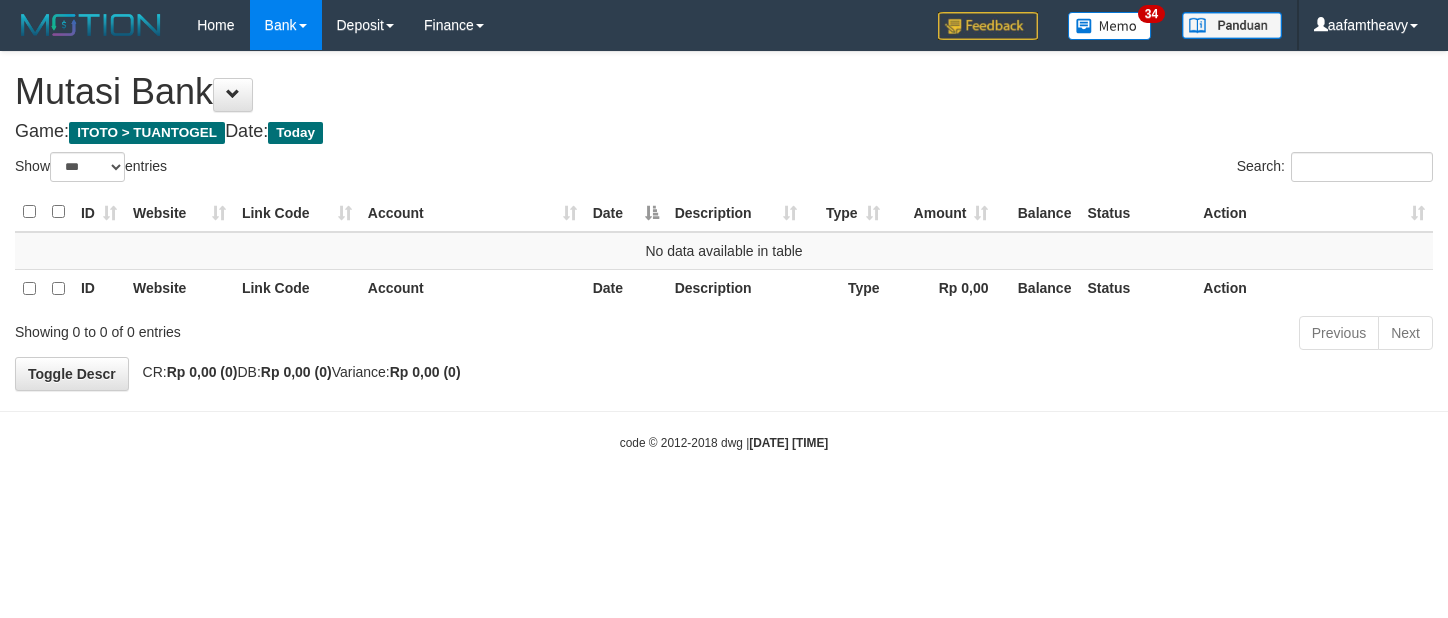 scroll, scrollTop: 0, scrollLeft: 0, axis: both 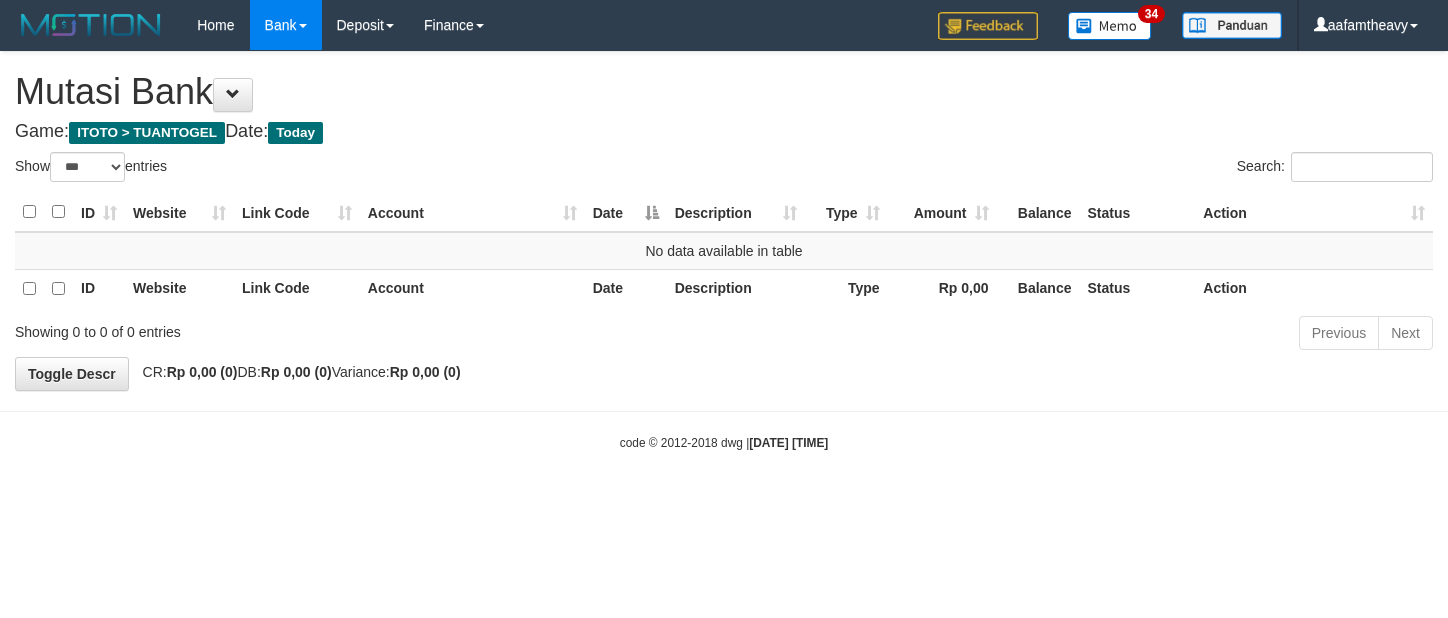 select on "***" 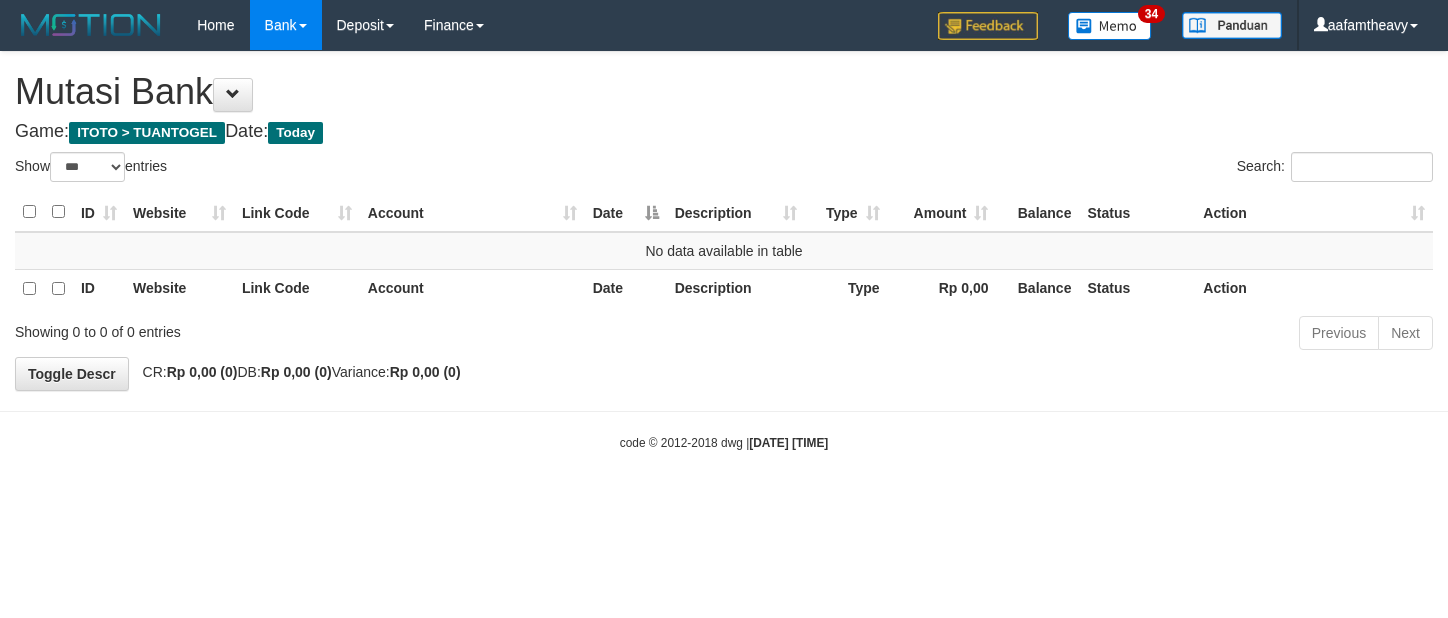 scroll, scrollTop: 0, scrollLeft: 0, axis: both 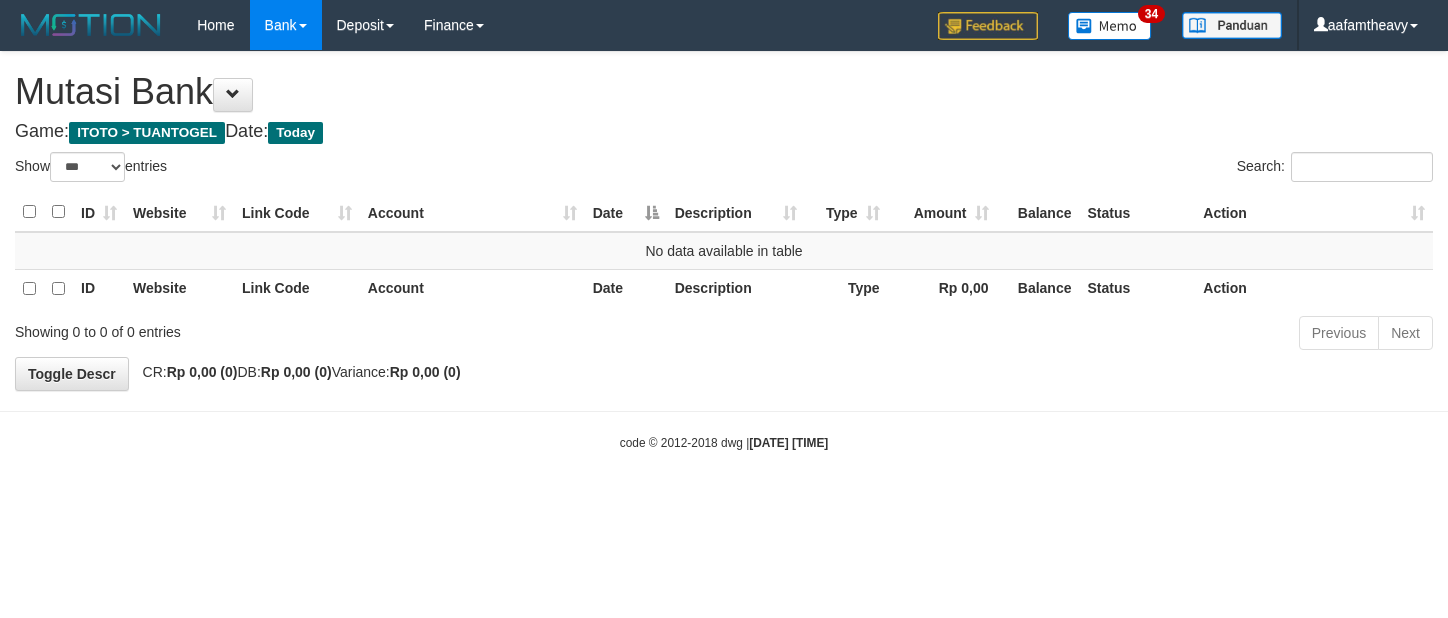 select on "***" 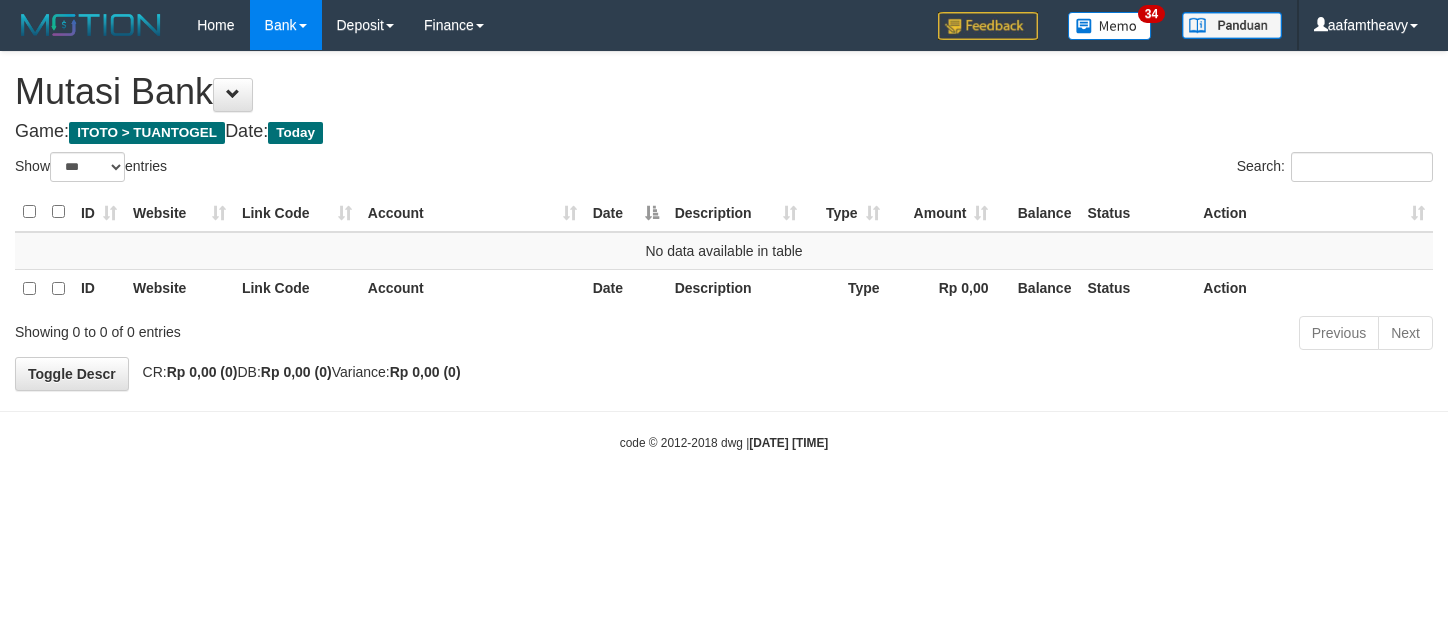 scroll, scrollTop: 0, scrollLeft: 0, axis: both 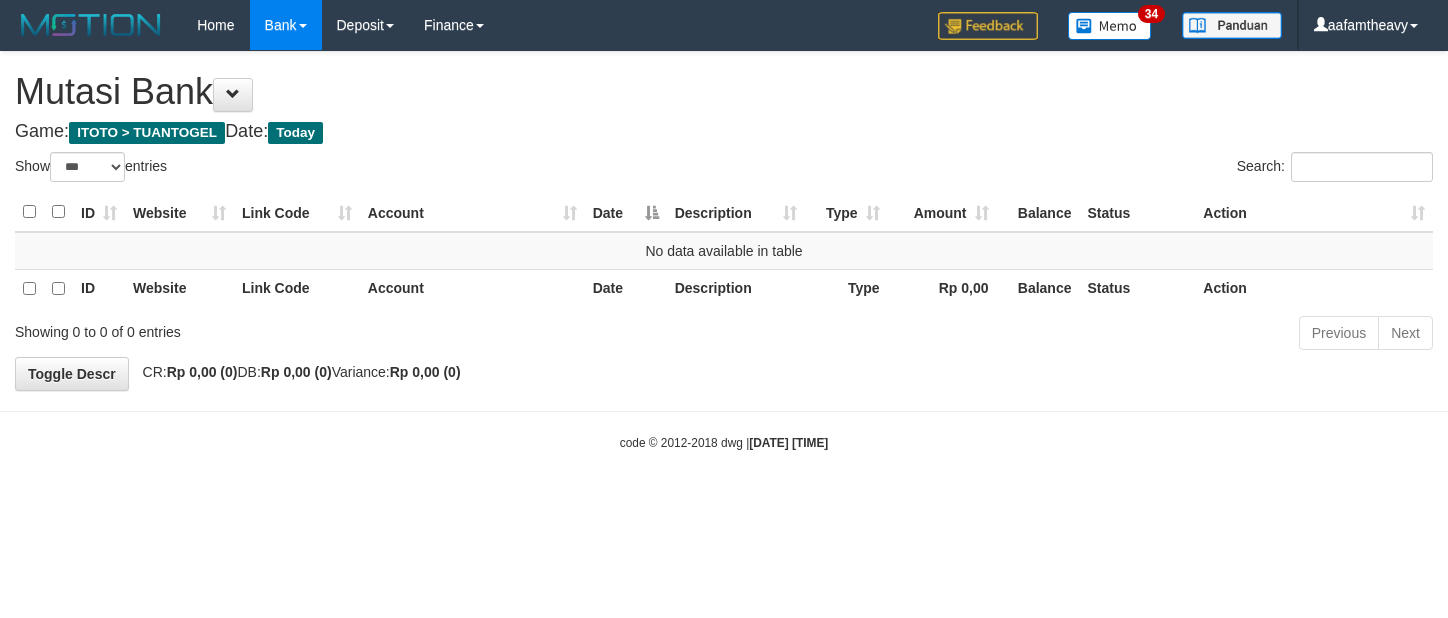 select on "***" 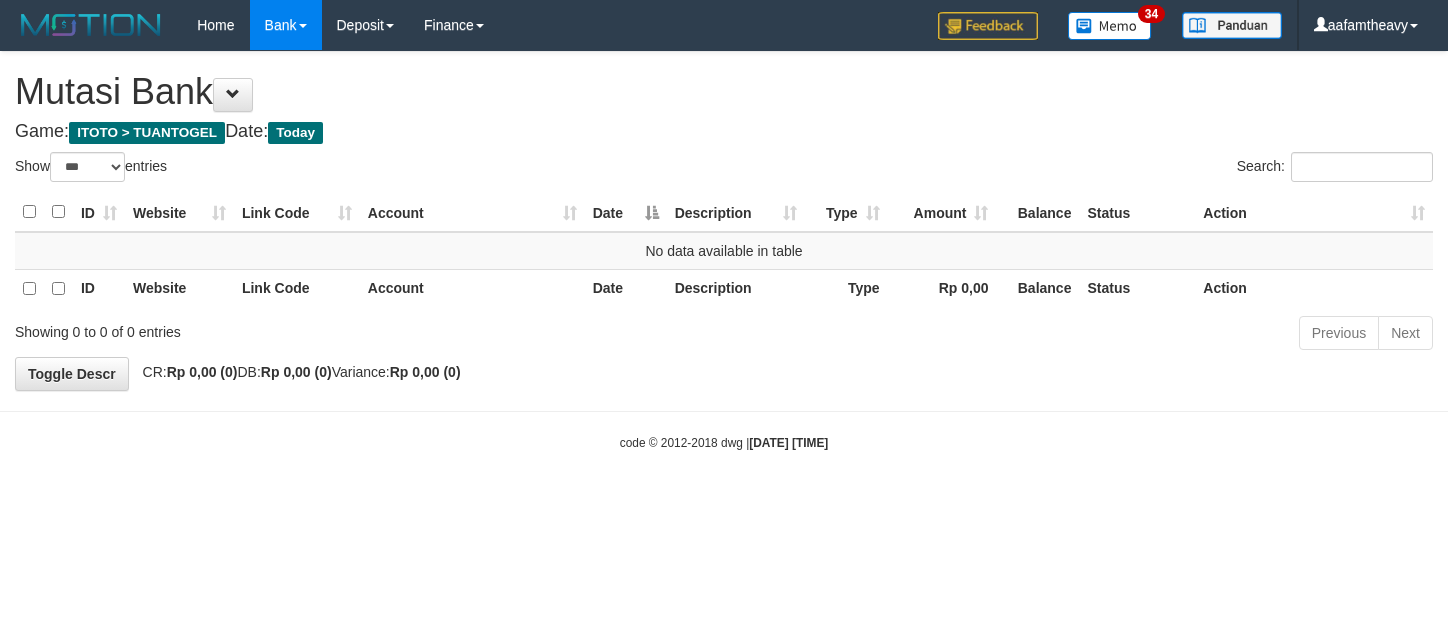 scroll, scrollTop: 0, scrollLeft: 0, axis: both 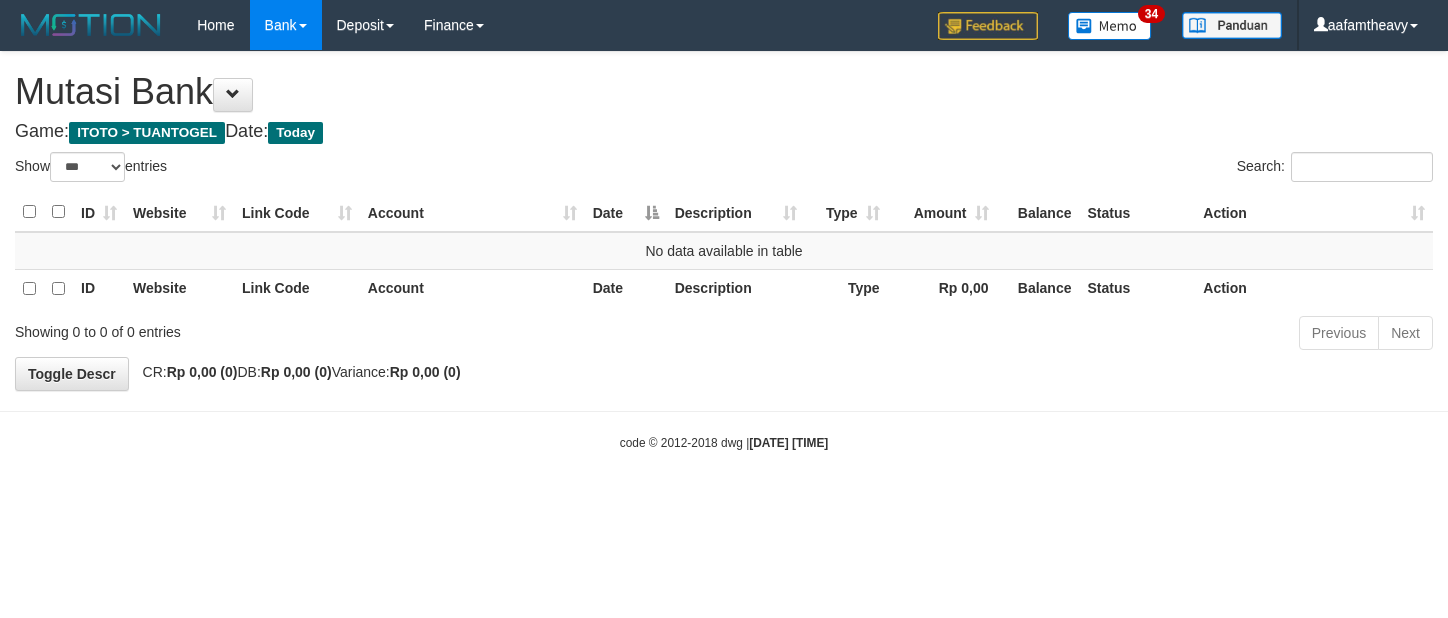 select on "***" 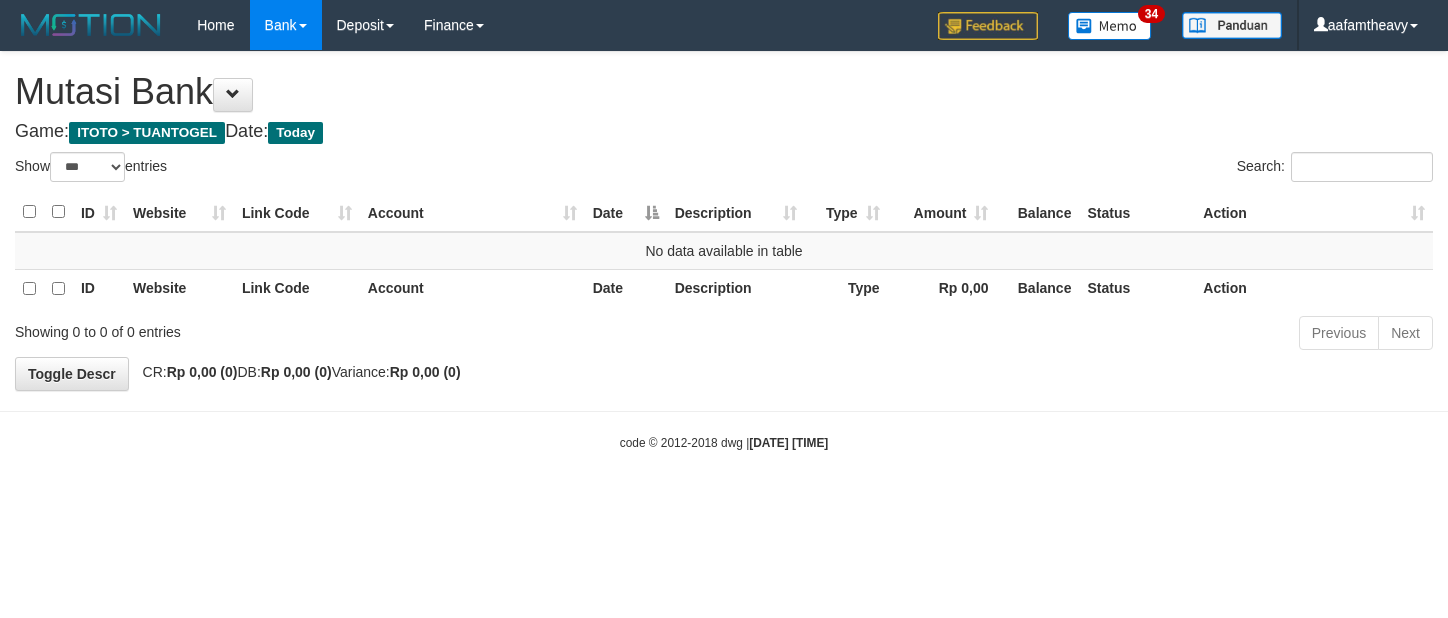 scroll, scrollTop: 0, scrollLeft: 0, axis: both 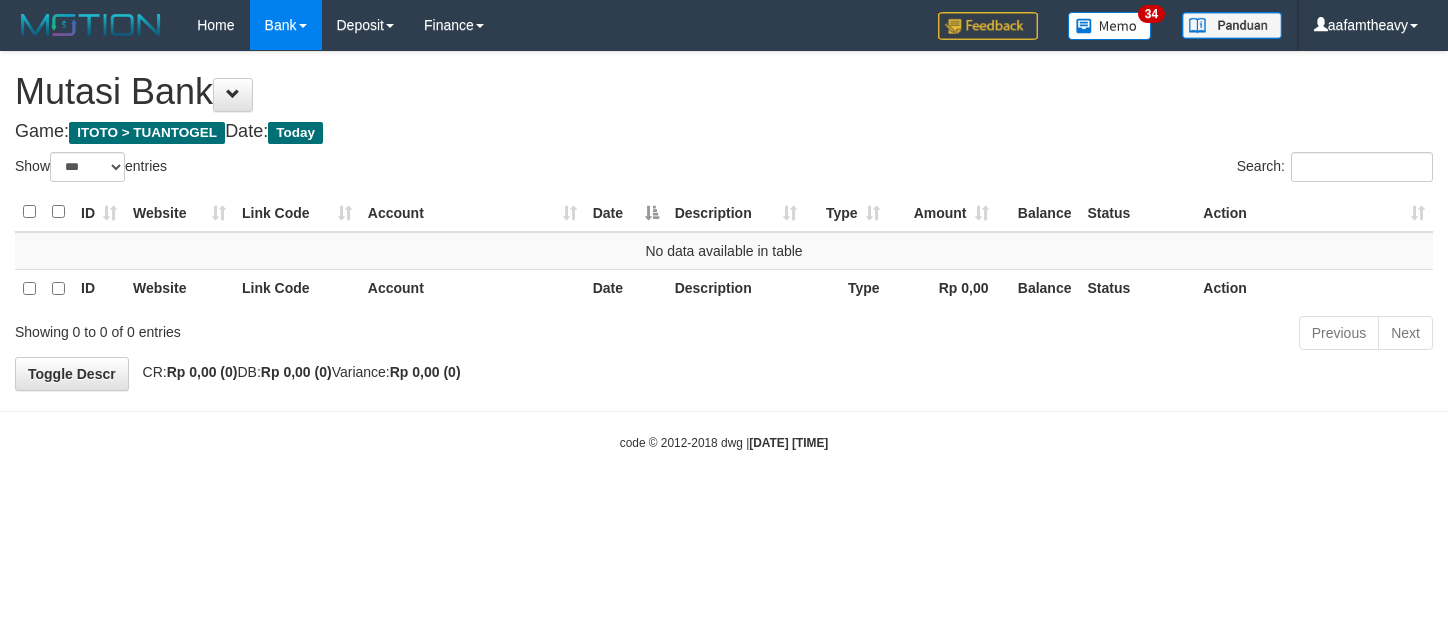 select on "***" 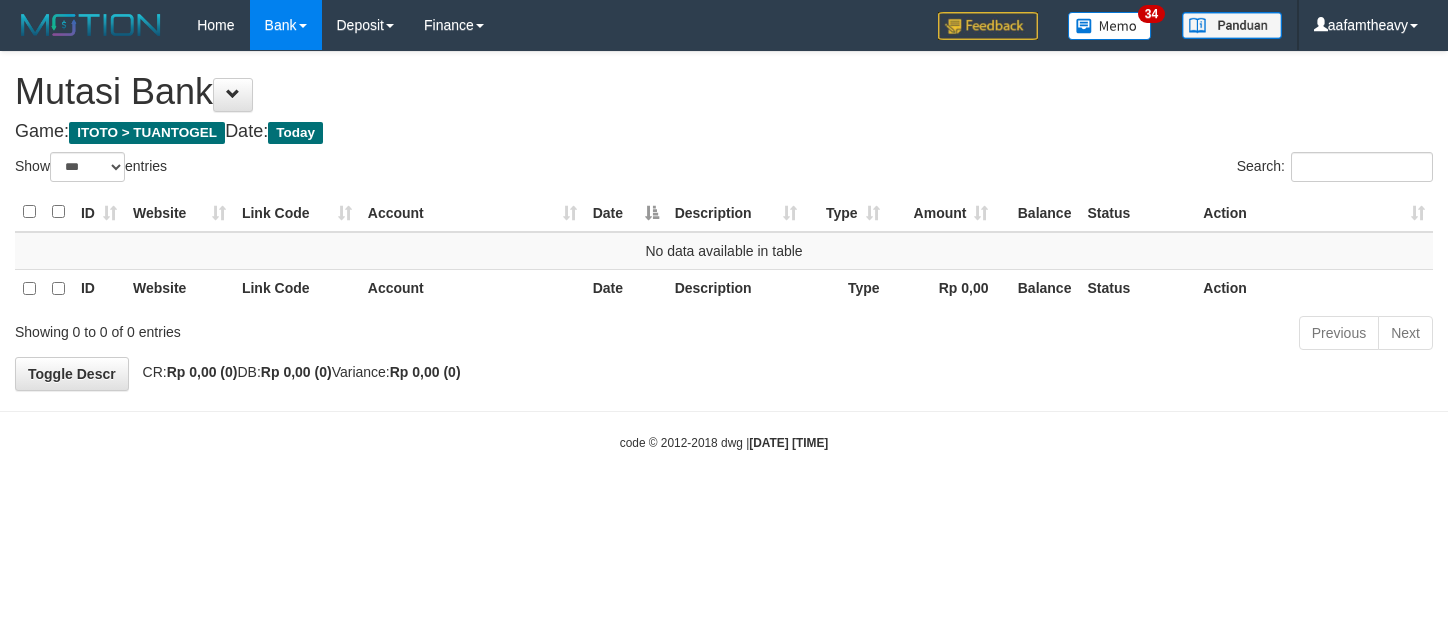 scroll, scrollTop: 0, scrollLeft: 0, axis: both 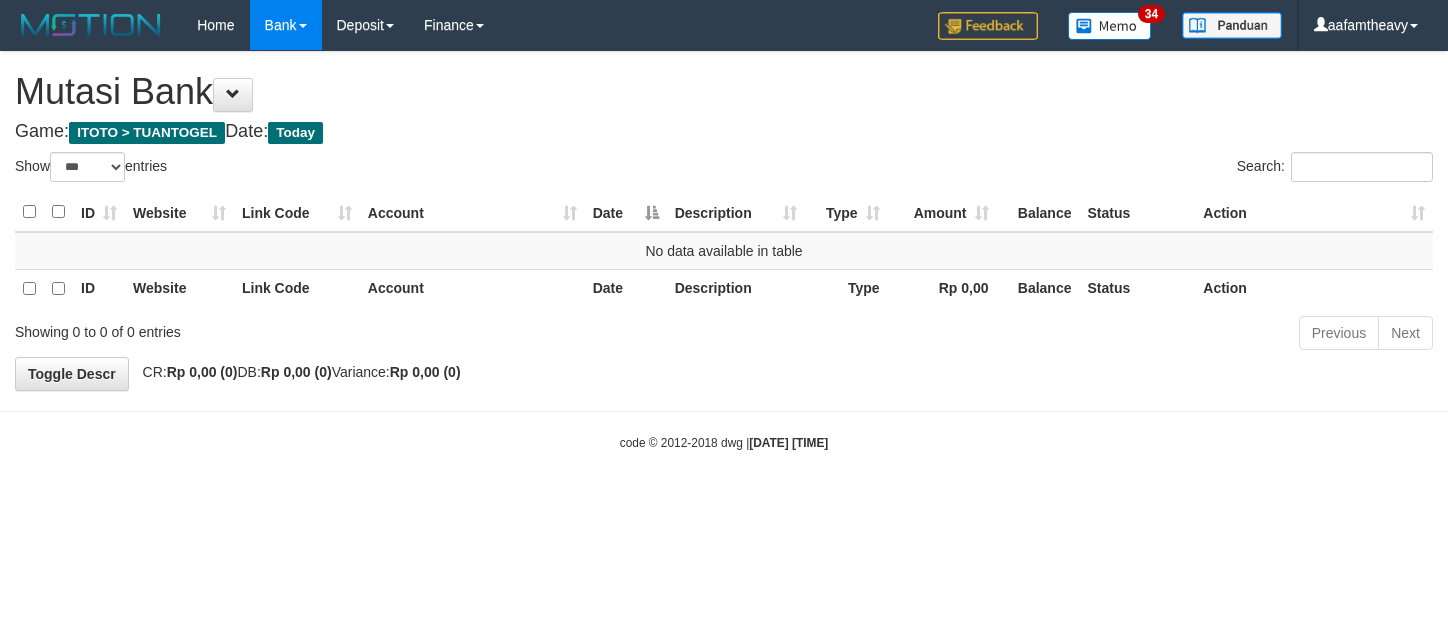 select on "***" 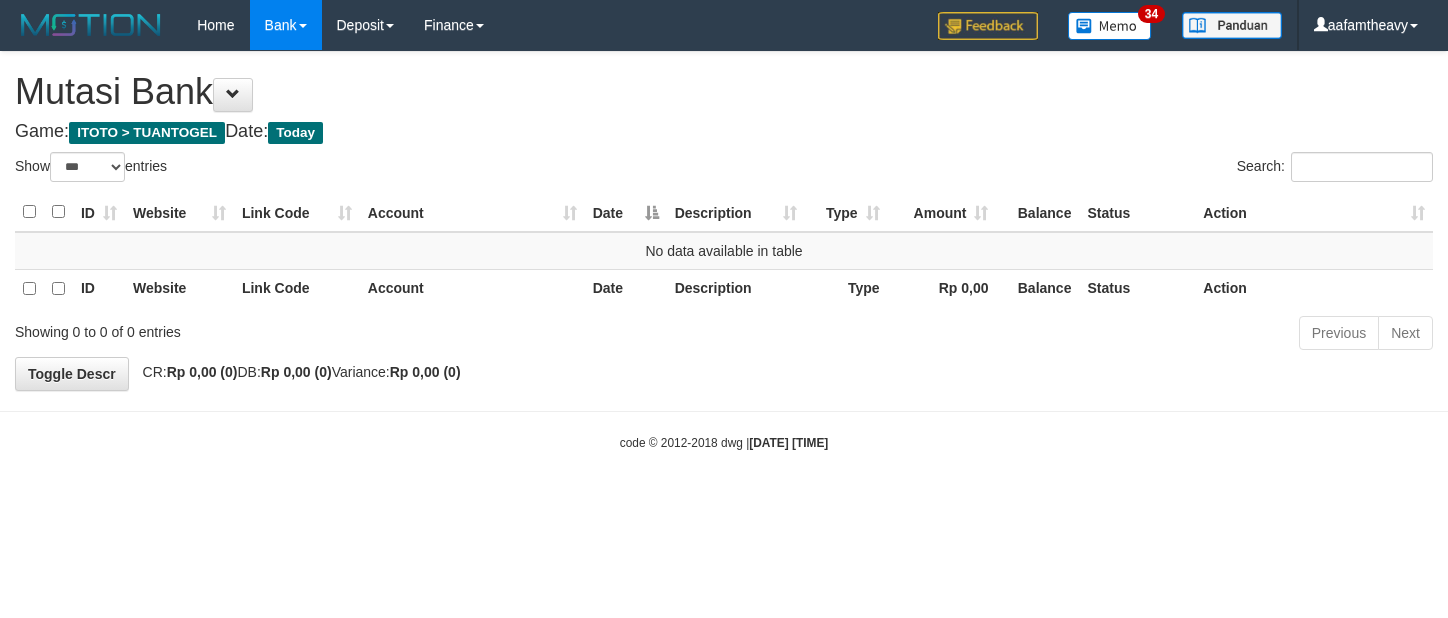 scroll, scrollTop: 0, scrollLeft: 0, axis: both 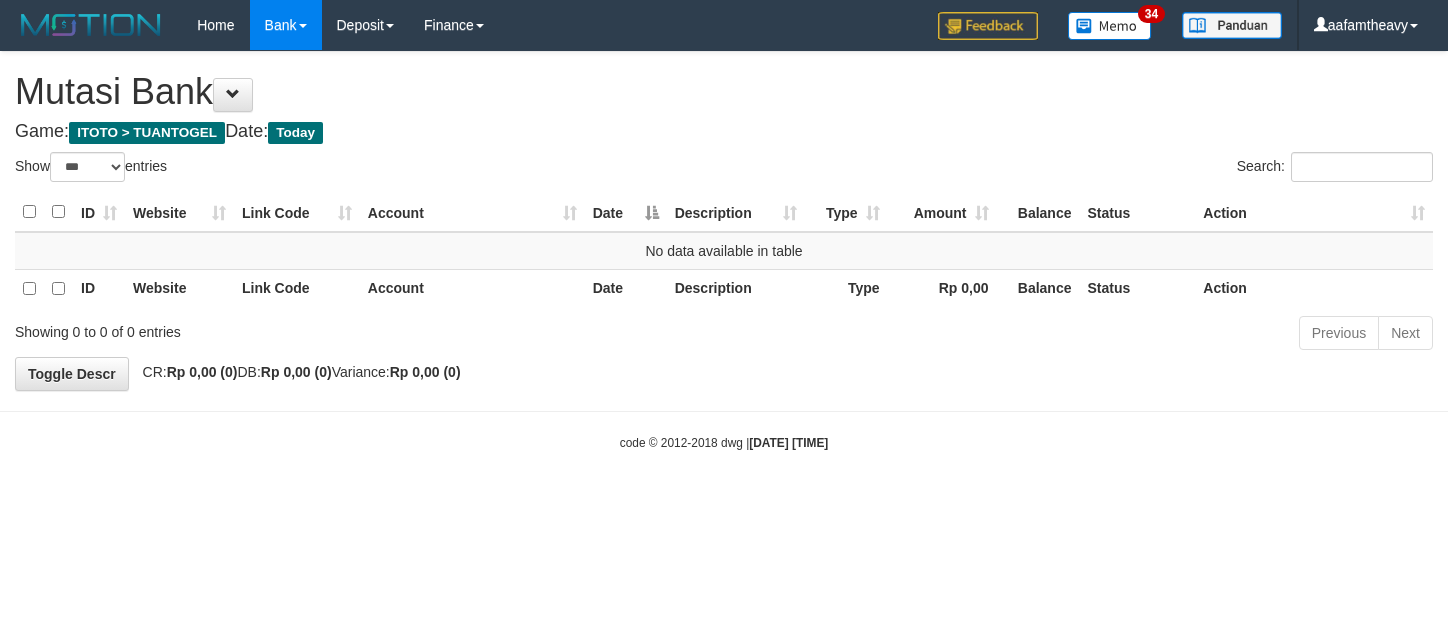 select on "***" 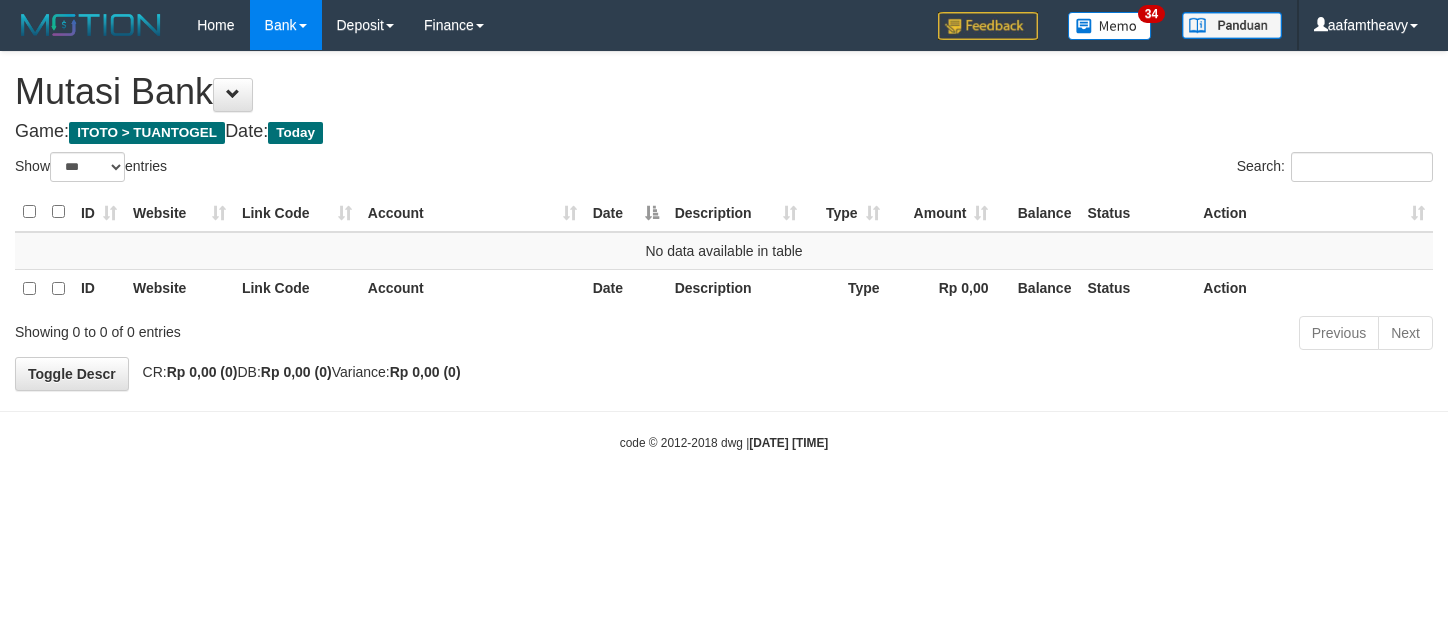 scroll, scrollTop: 0, scrollLeft: 0, axis: both 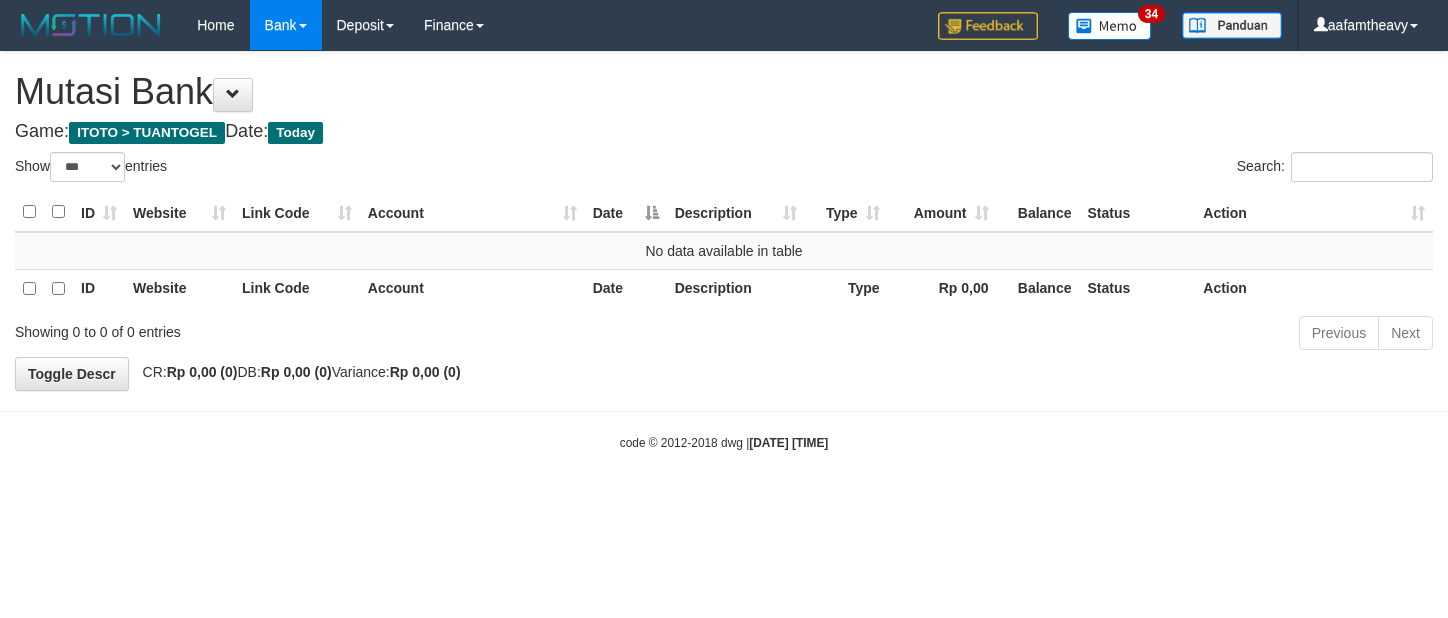 select on "***" 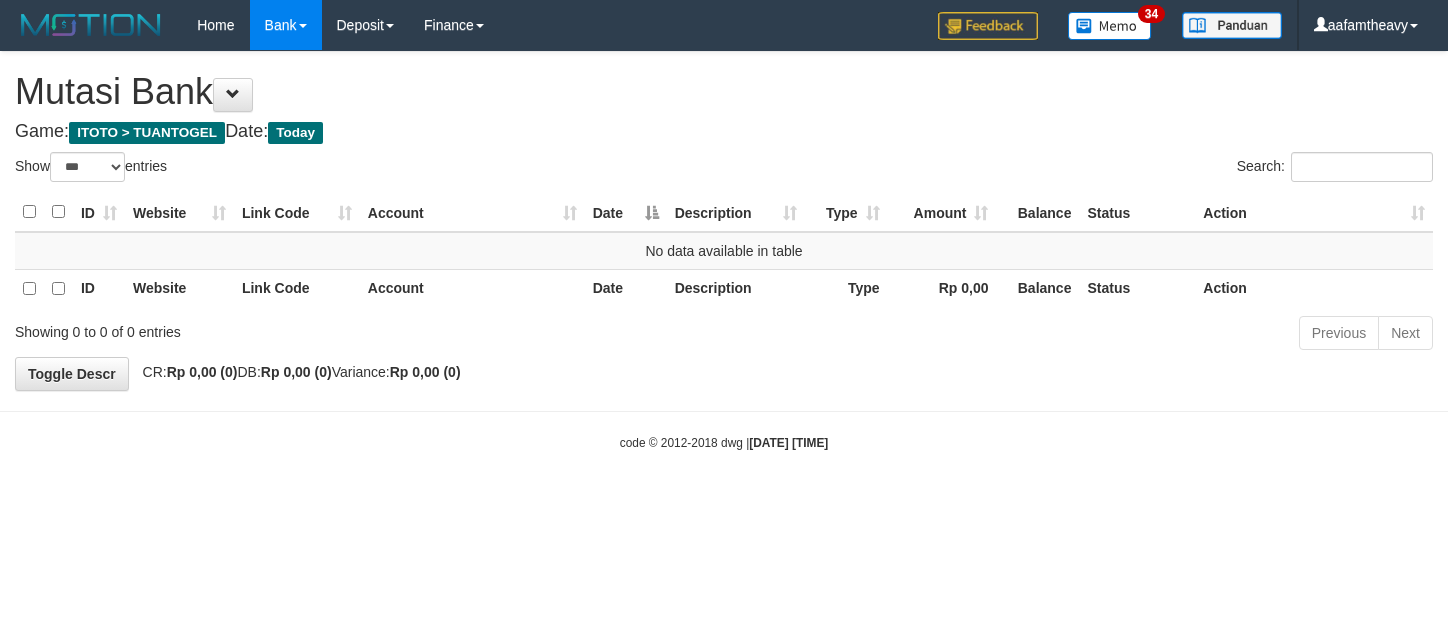 scroll, scrollTop: 0, scrollLeft: 0, axis: both 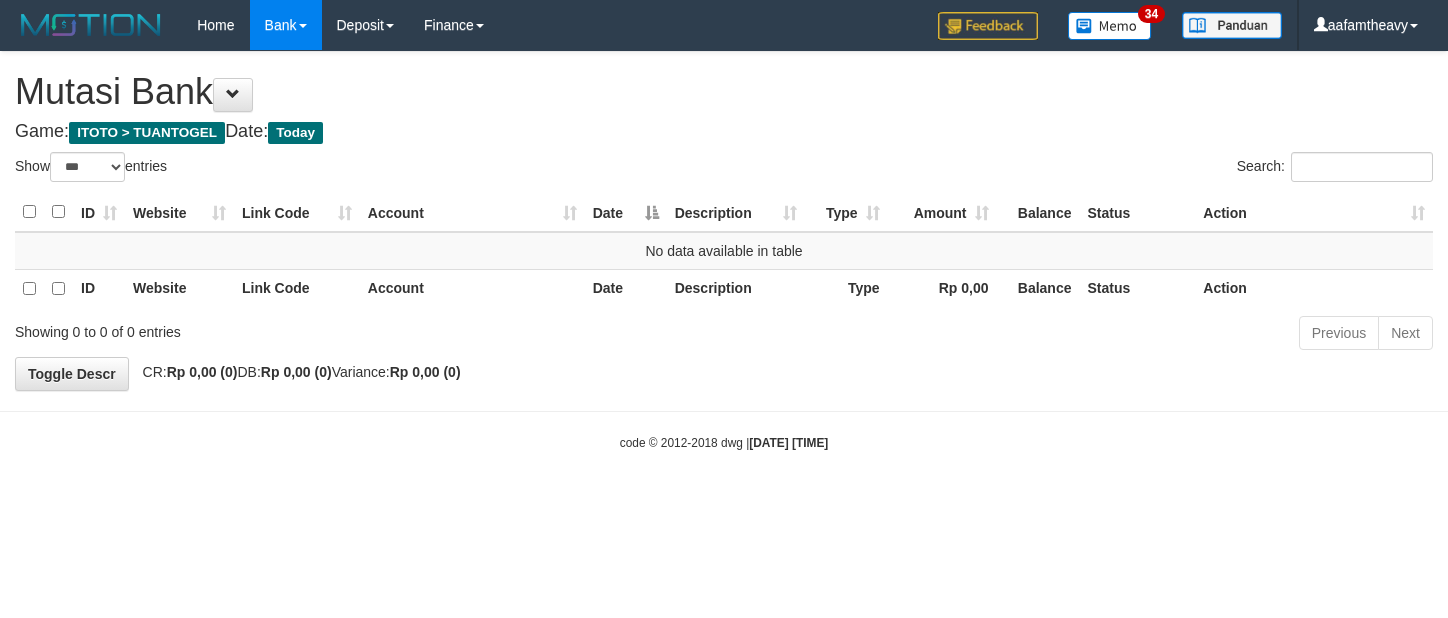 select on "***" 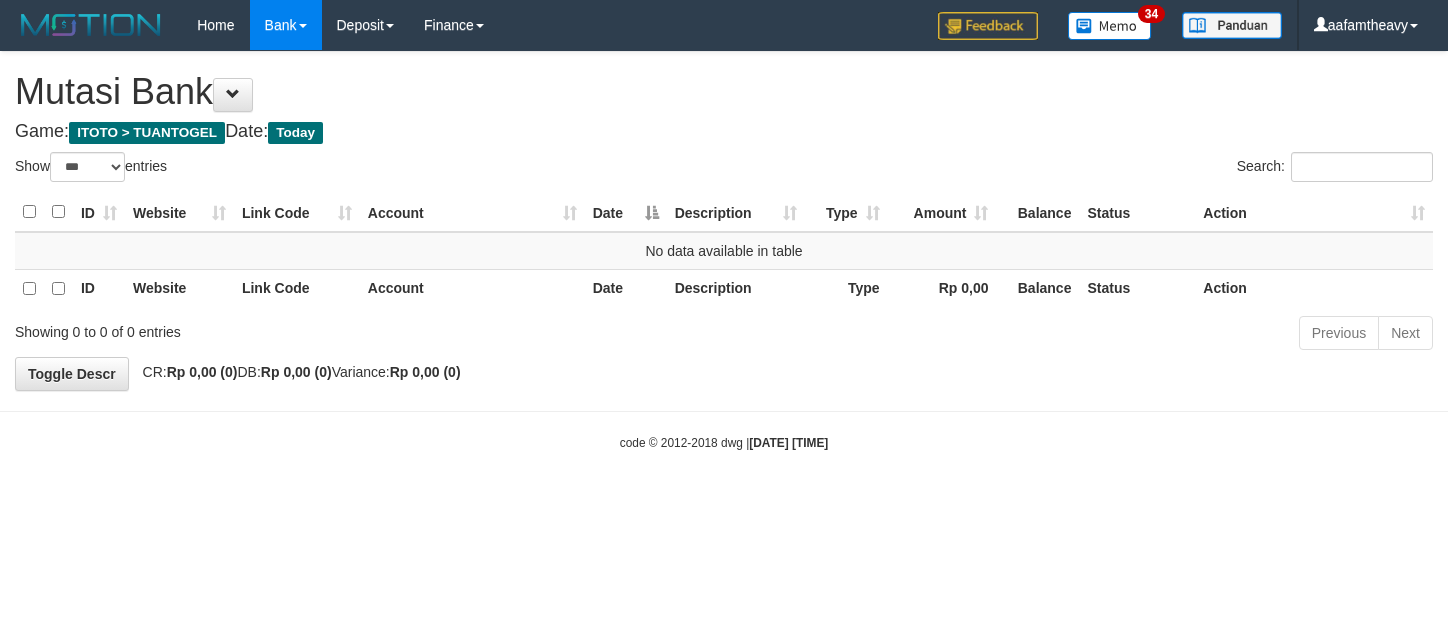 scroll, scrollTop: 0, scrollLeft: 0, axis: both 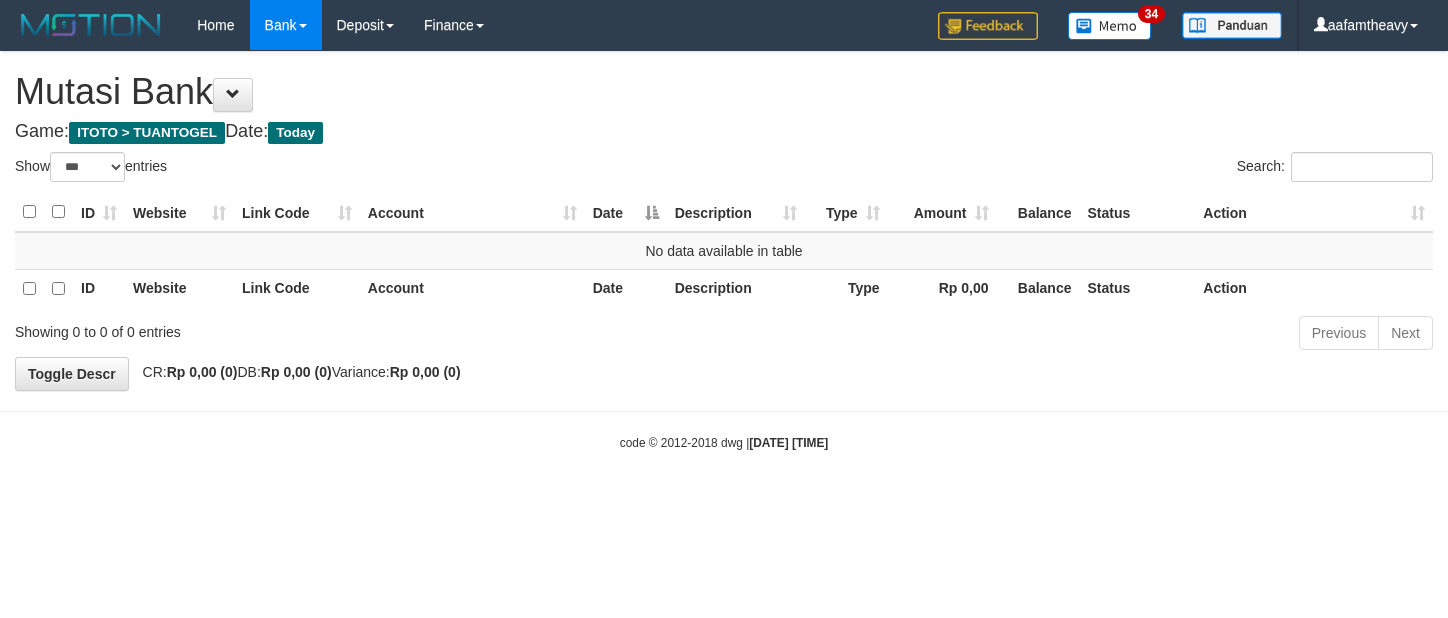select on "***" 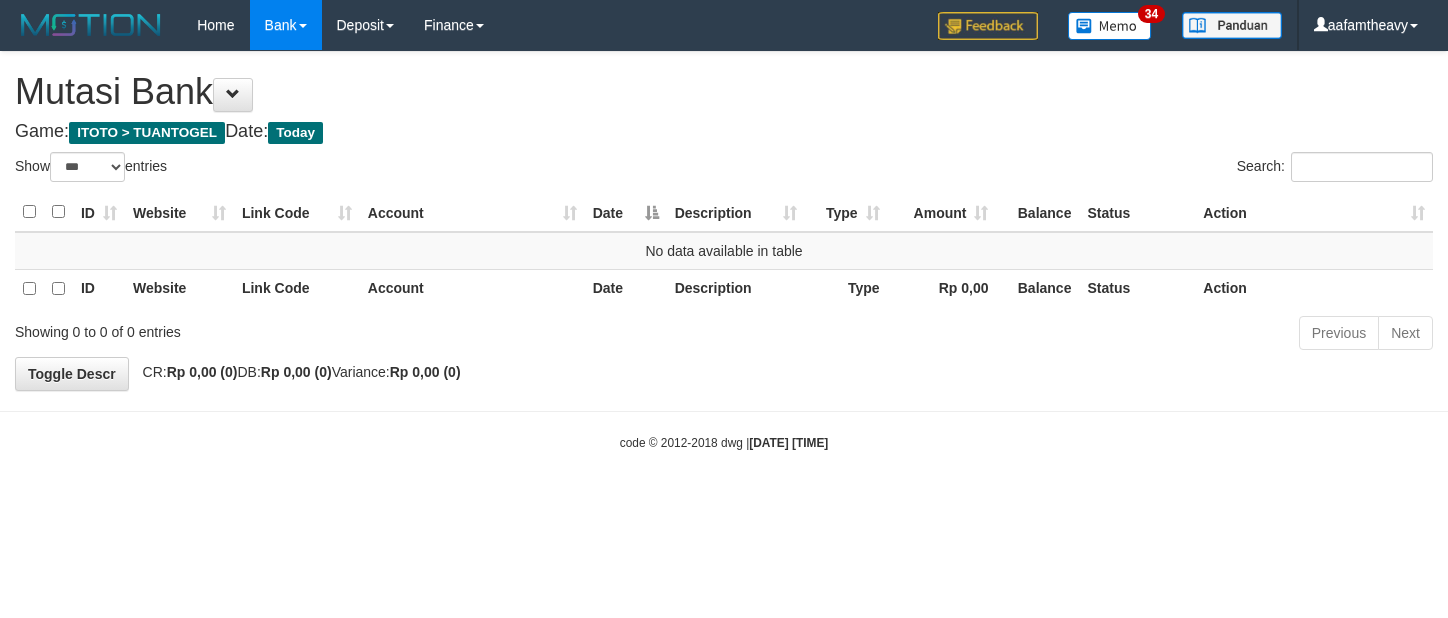 scroll, scrollTop: 0, scrollLeft: 0, axis: both 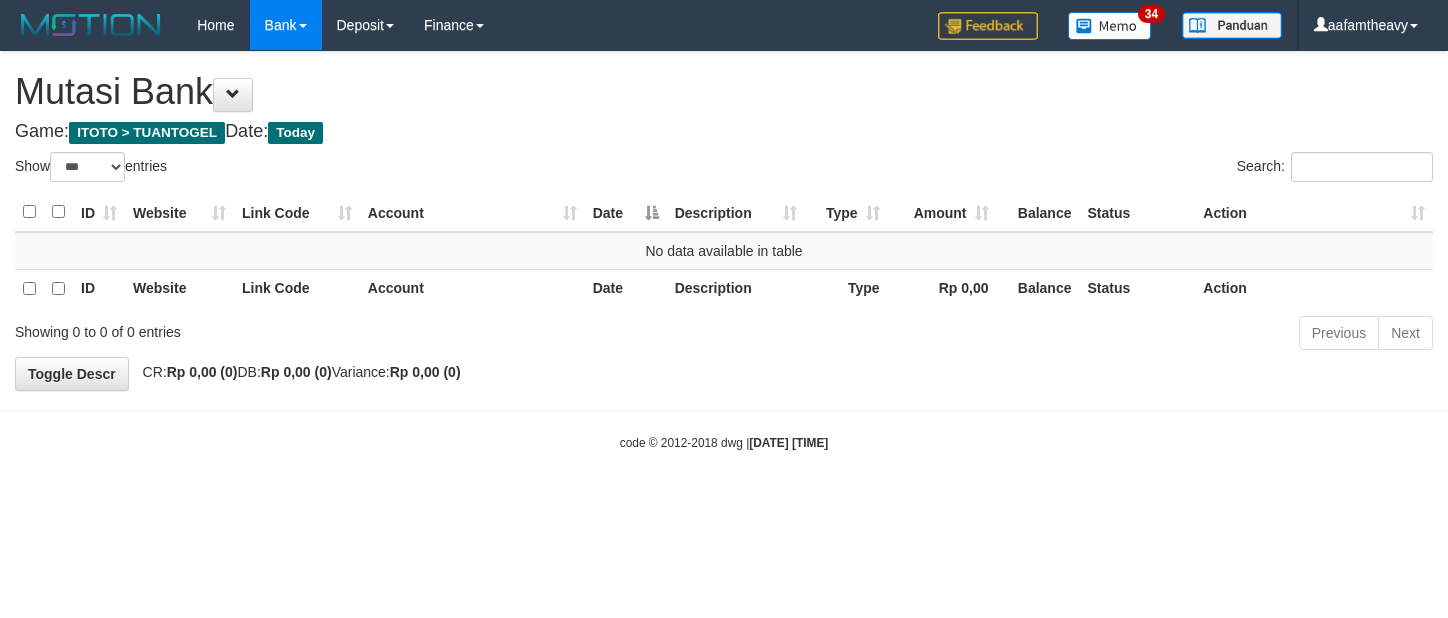 select on "***" 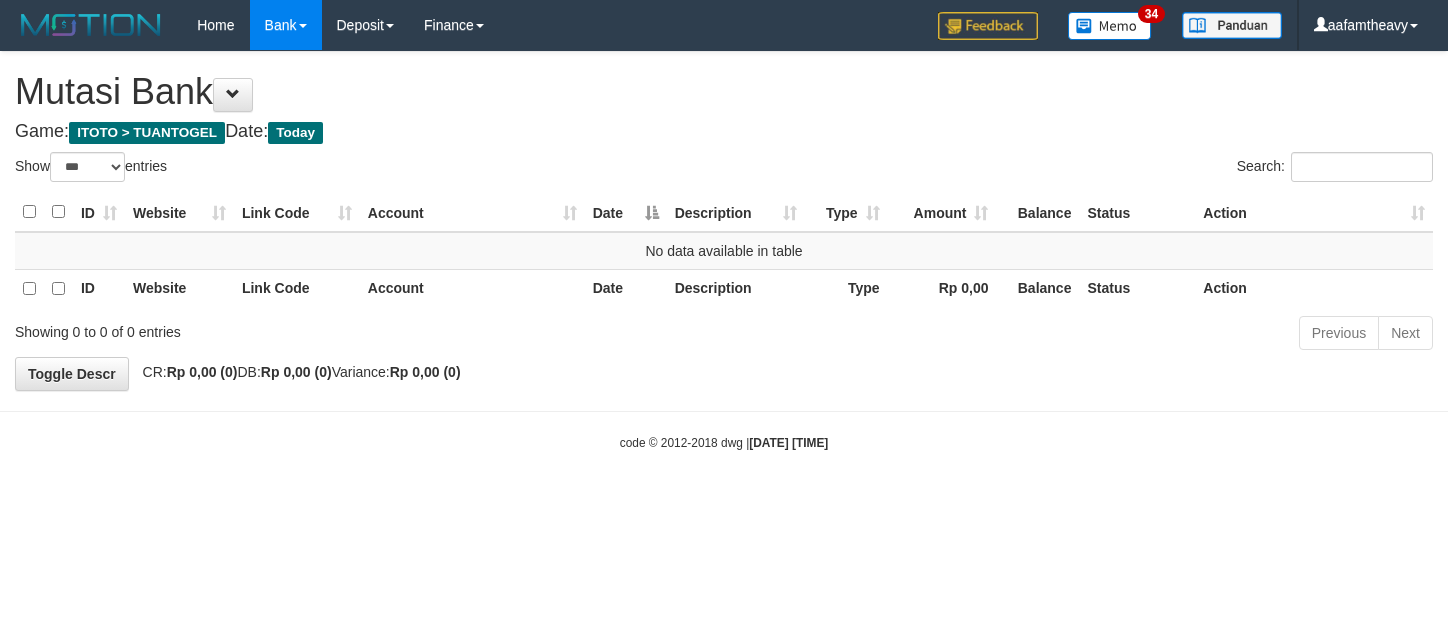 scroll, scrollTop: 0, scrollLeft: 0, axis: both 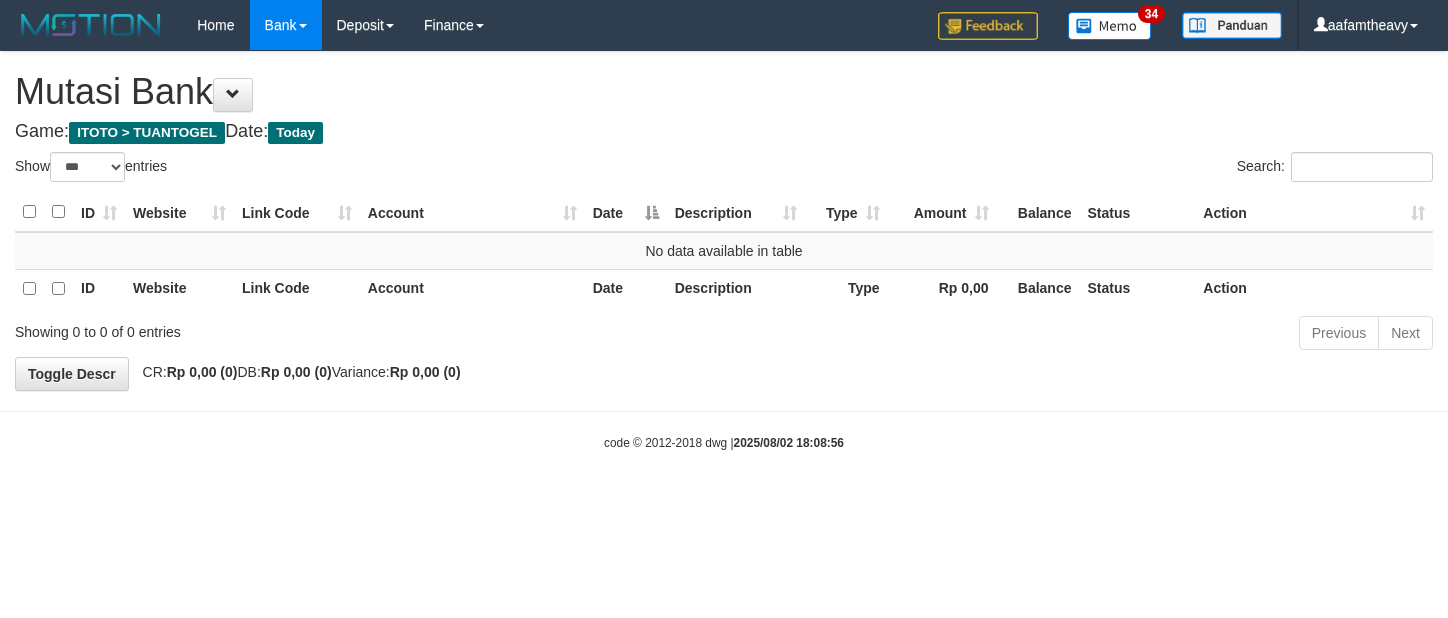 select on "***" 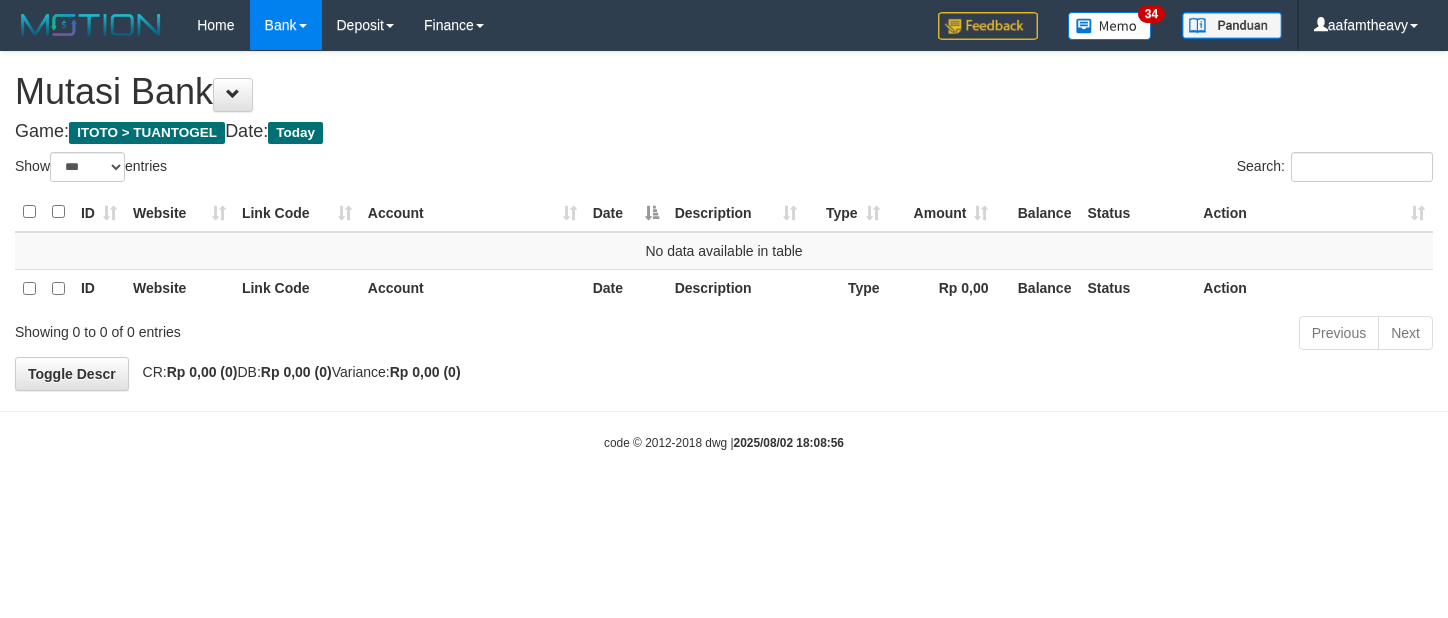 scroll, scrollTop: 0, scrollLeft: 0, axis: both 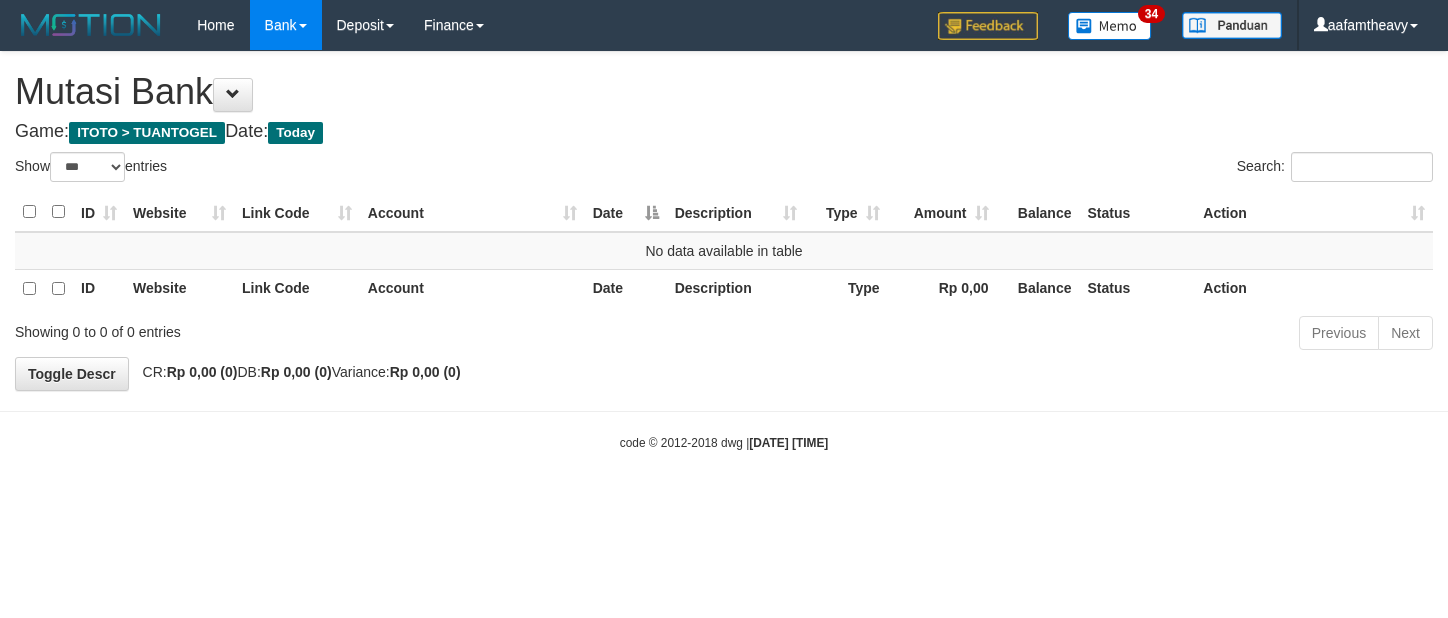 select on "***" 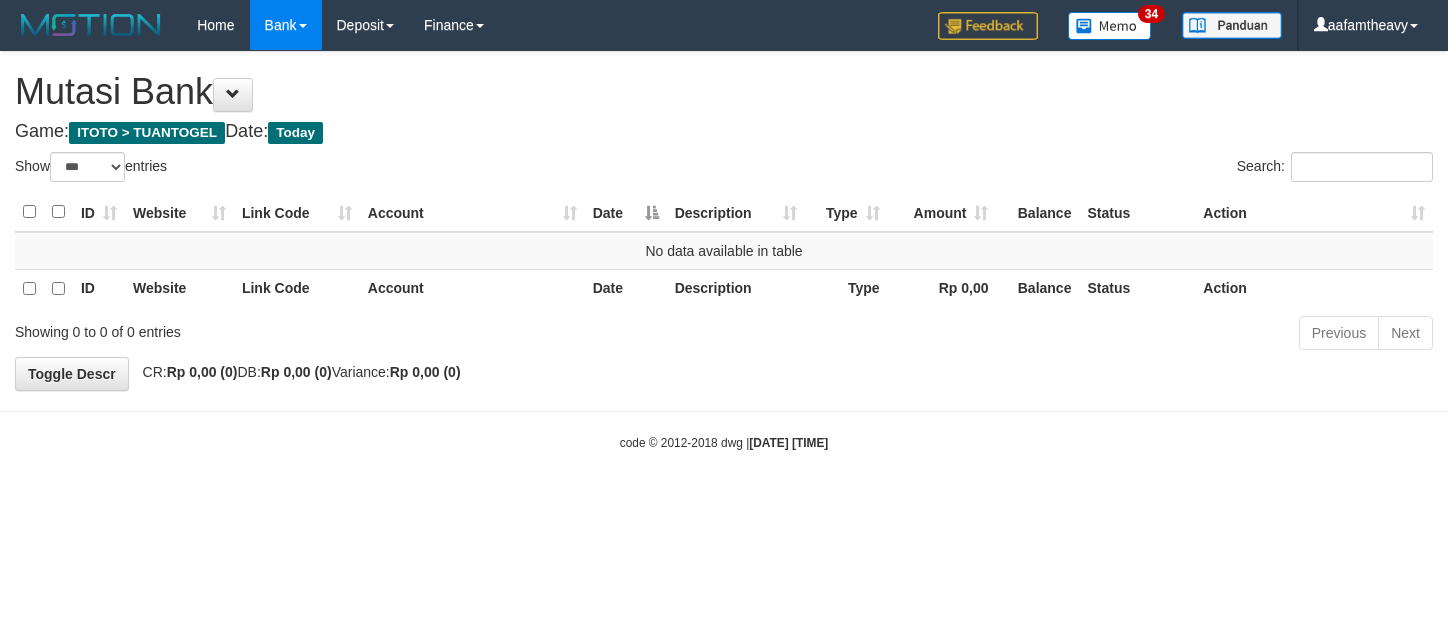 scroll, scrollTop: 0, scrollLeft: 0, axis: both 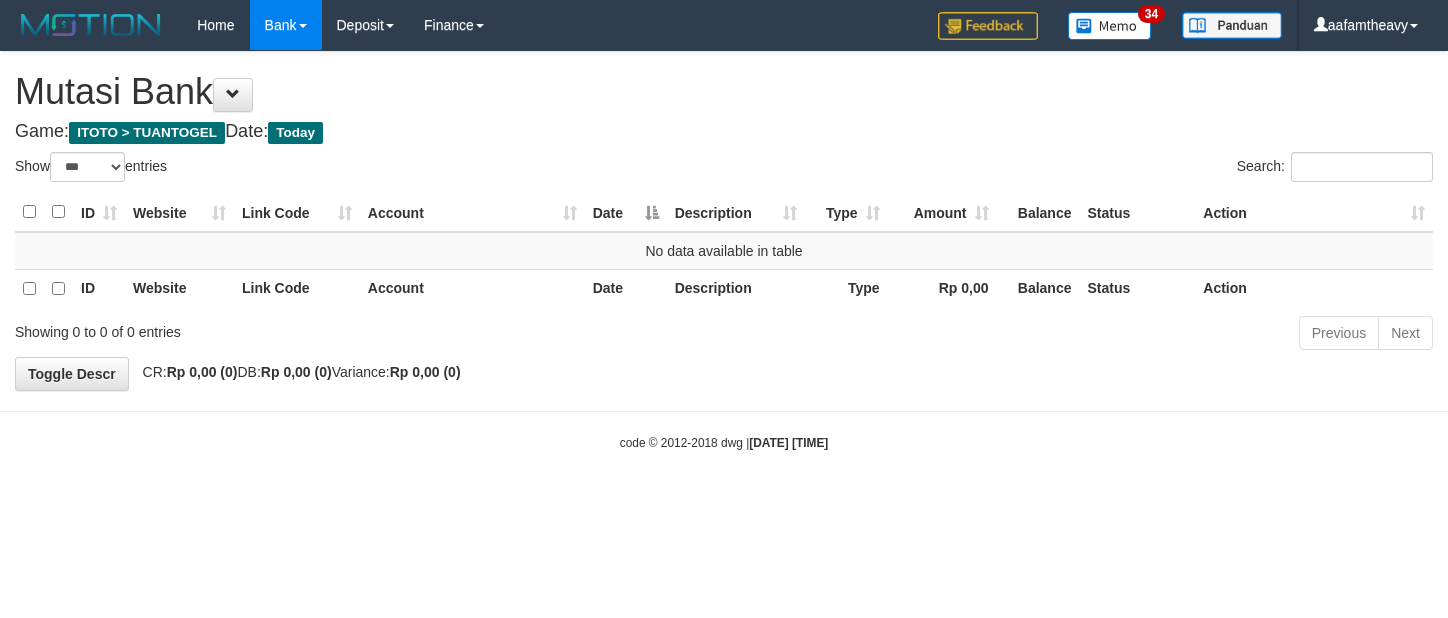 select on "***" 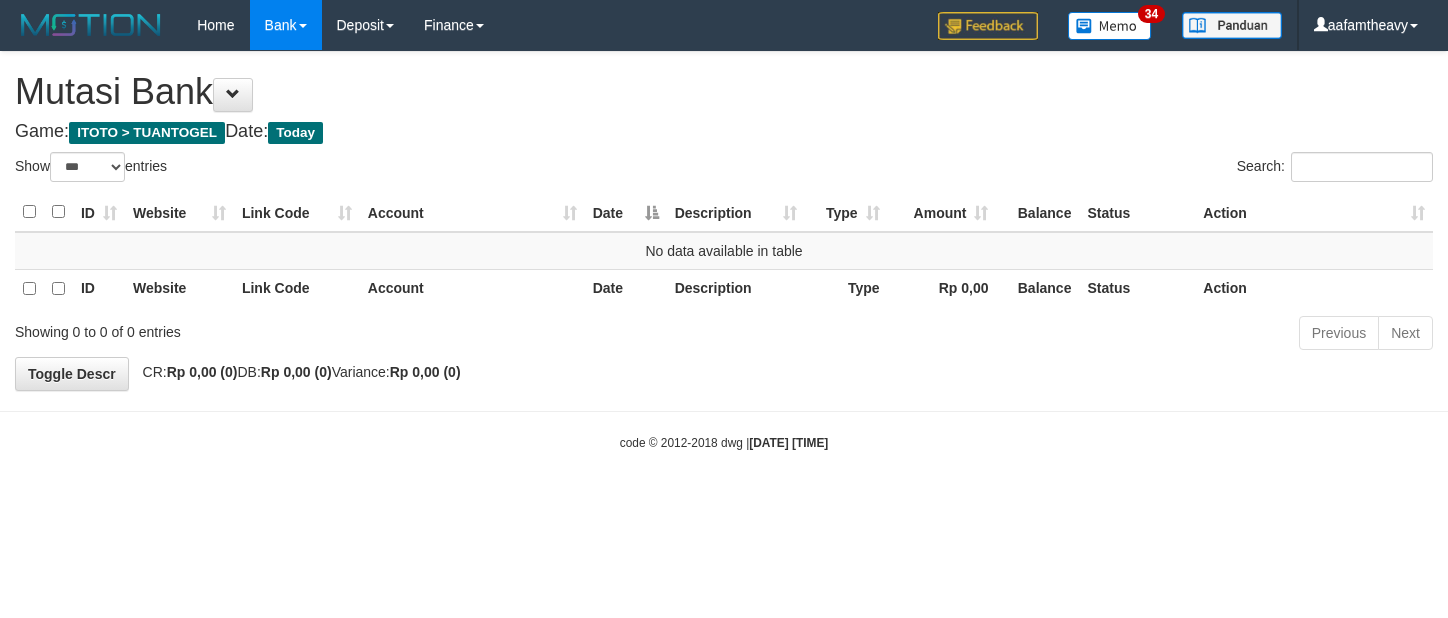 scroll, scrollTop: 0, scrollLeft: 0, axis: both 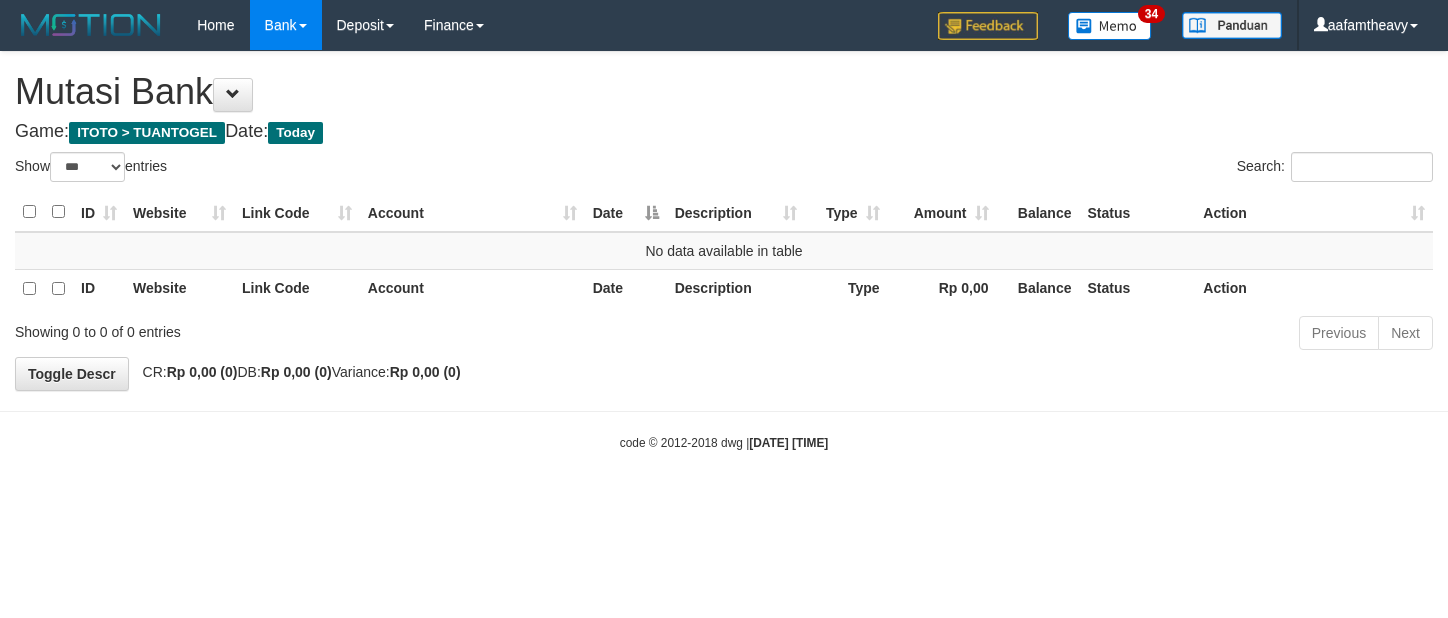 select on "***" 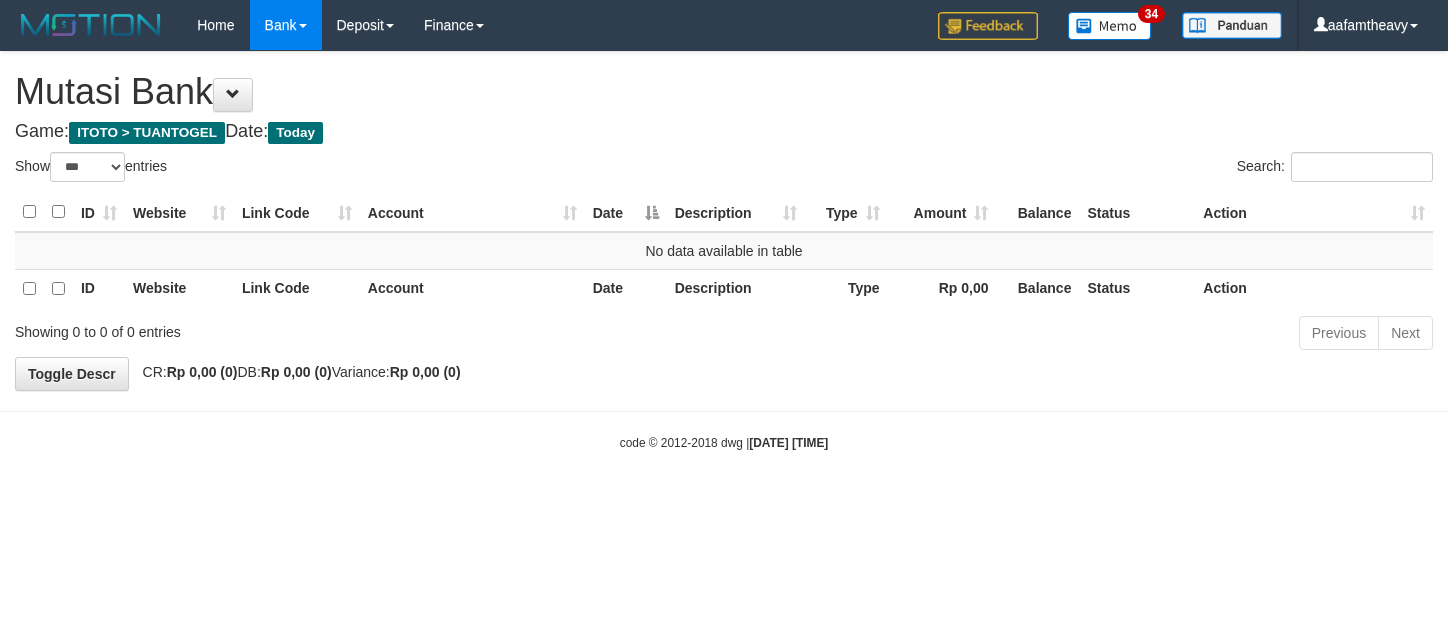 scroll, scrollTop: 0, scrollLeft: 0, axis: both 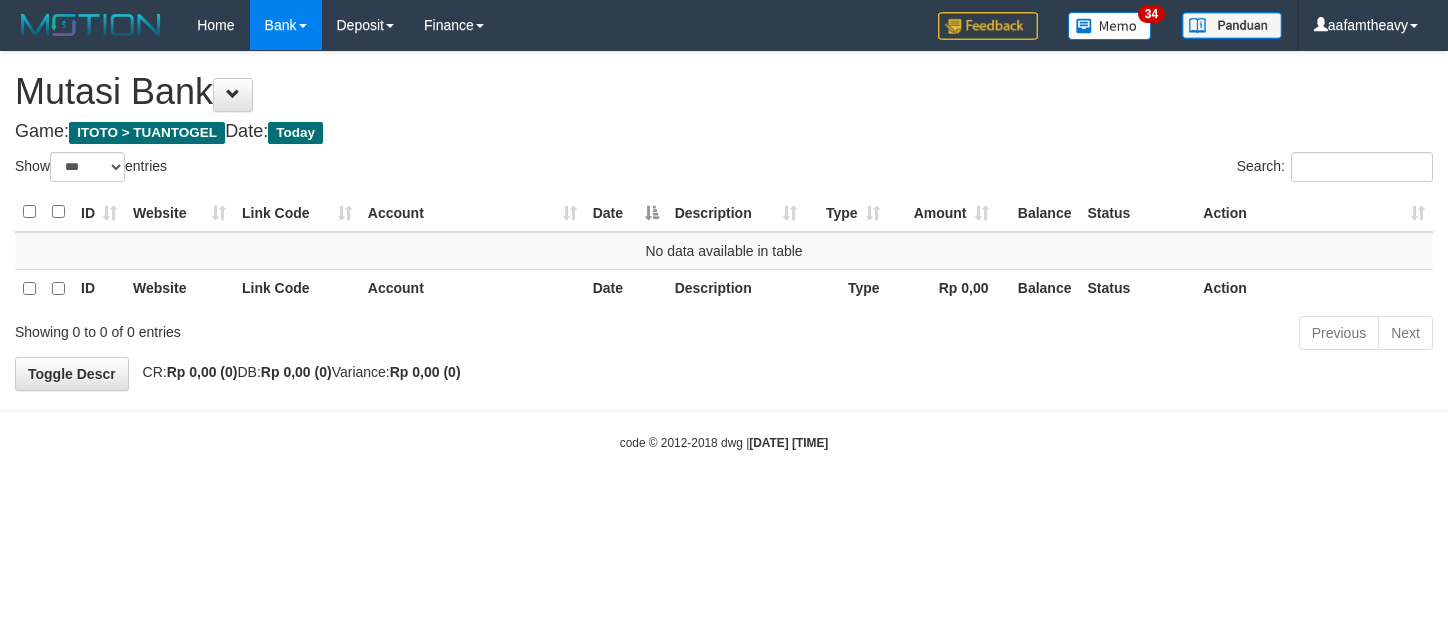 select on "***" 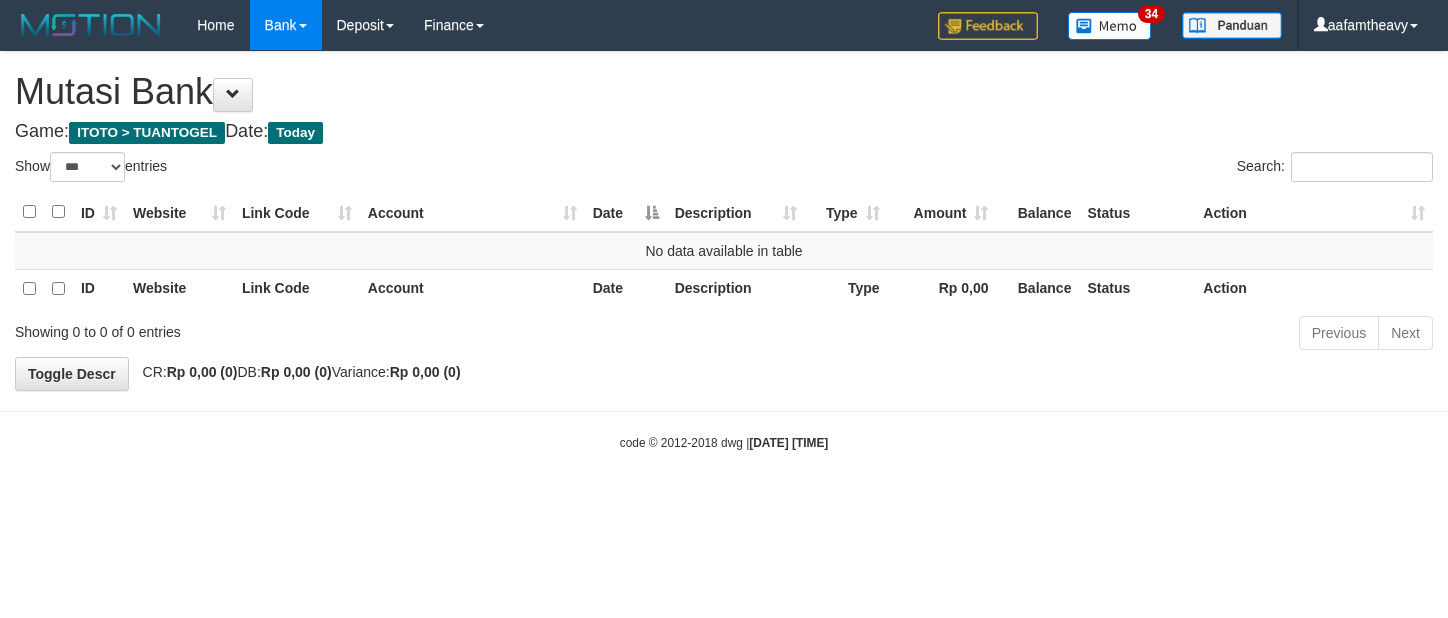 scroll, scrollTop: 0, scrollLeft: 0, axis: both 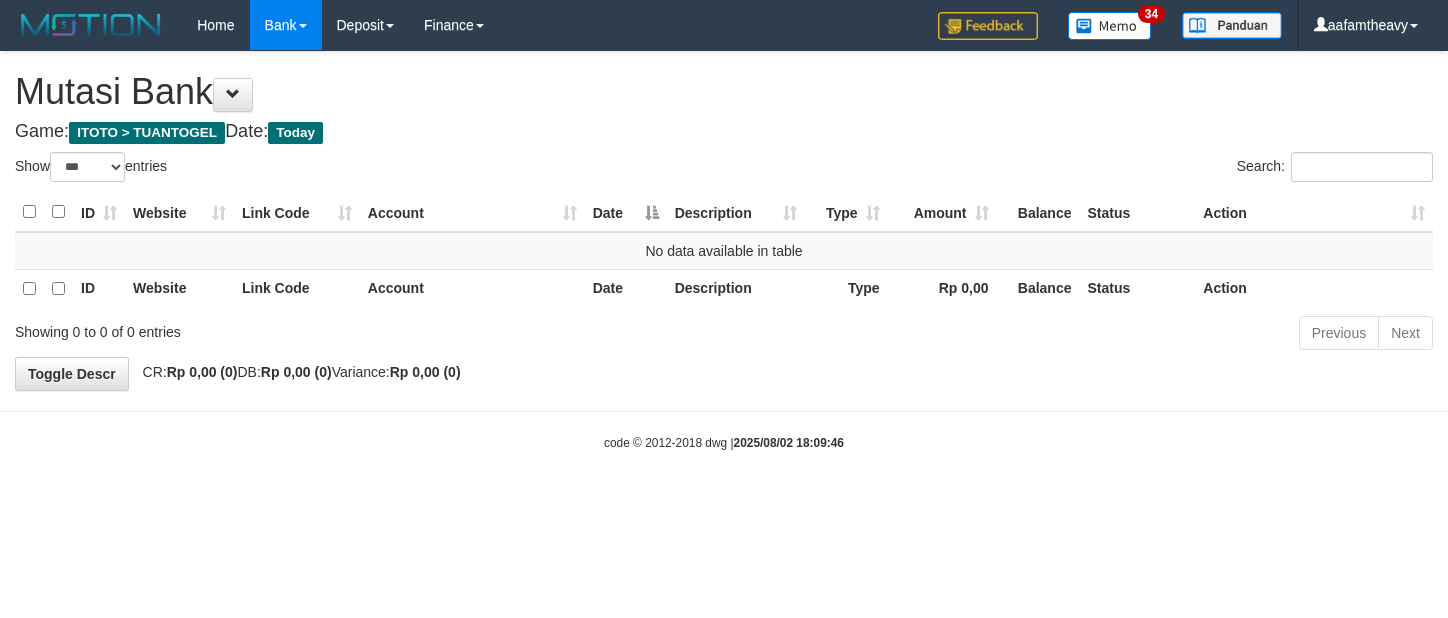 select on "***" 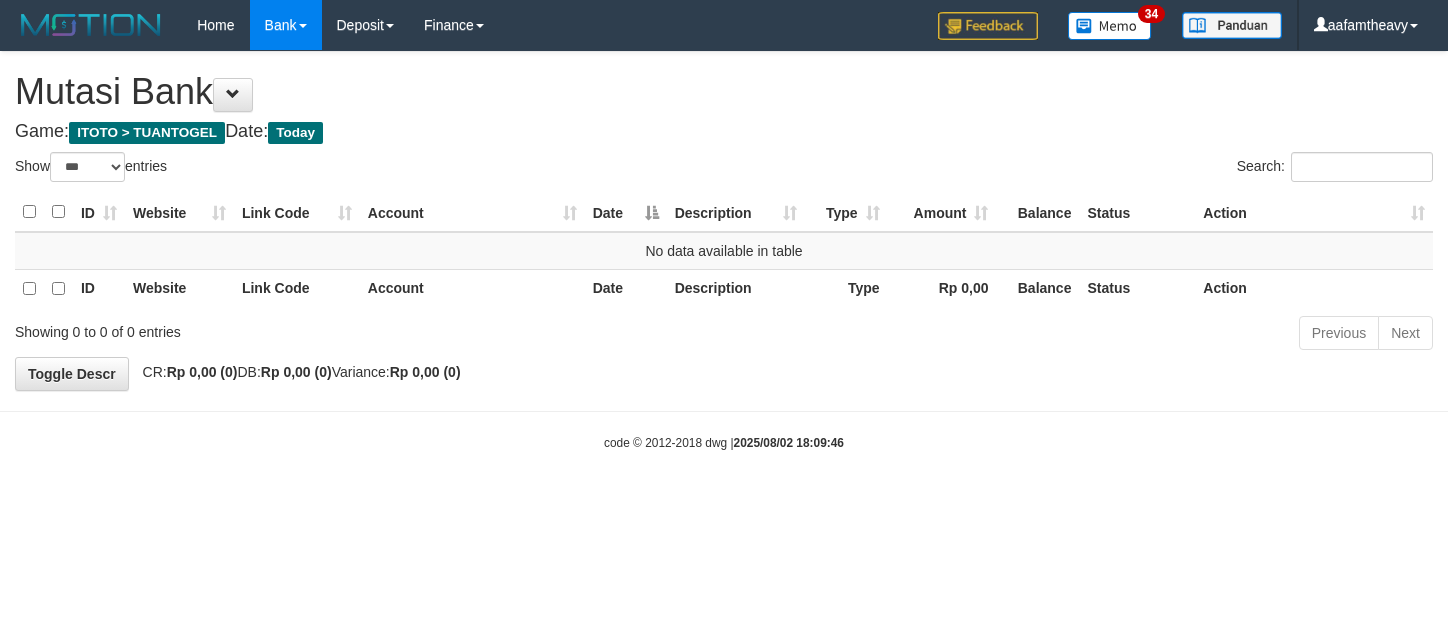 scroll, scrollTop: 0, scrollLeft: 0, axis: both 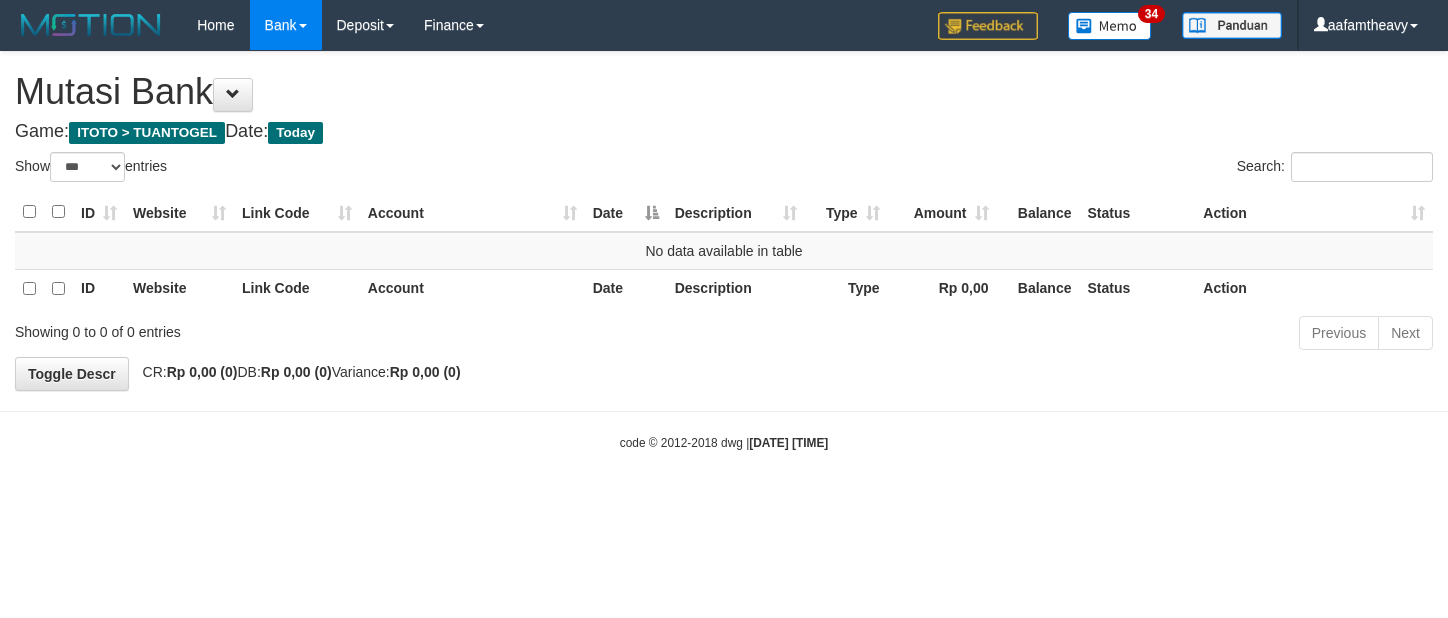 select on "***" 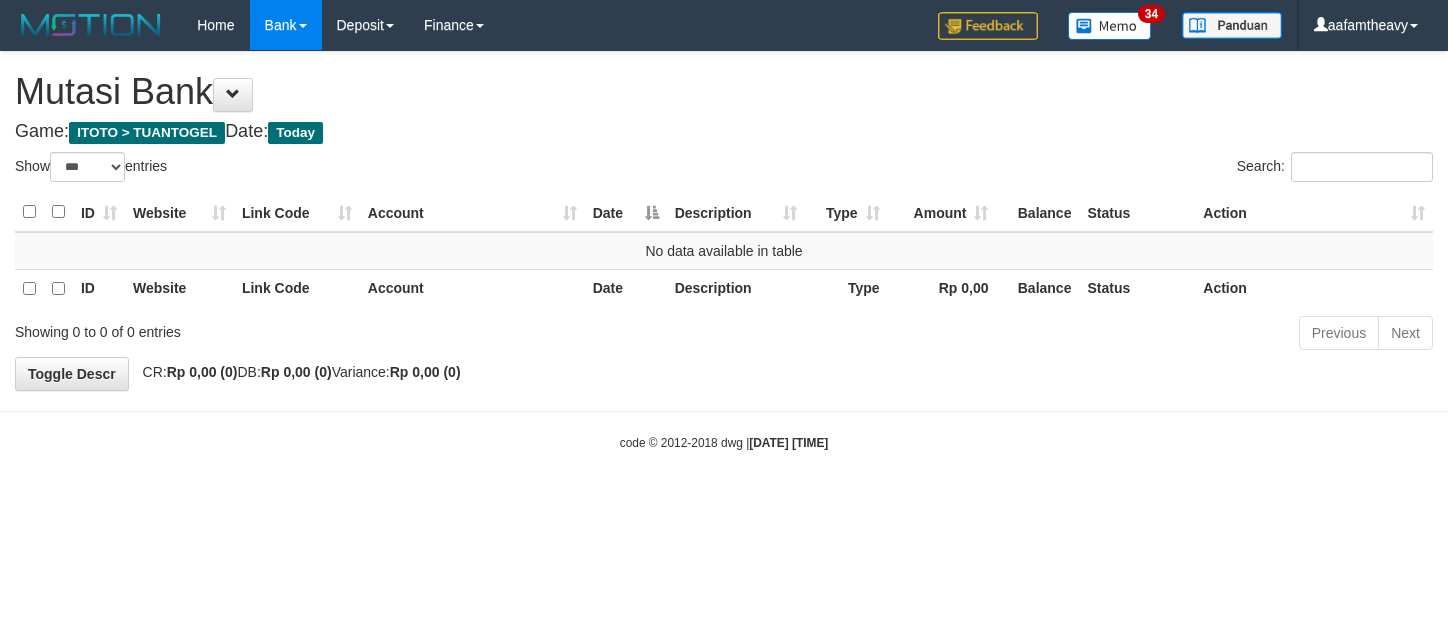 scroll, scrollTop: 0, scrollLeft: 0, axis: both 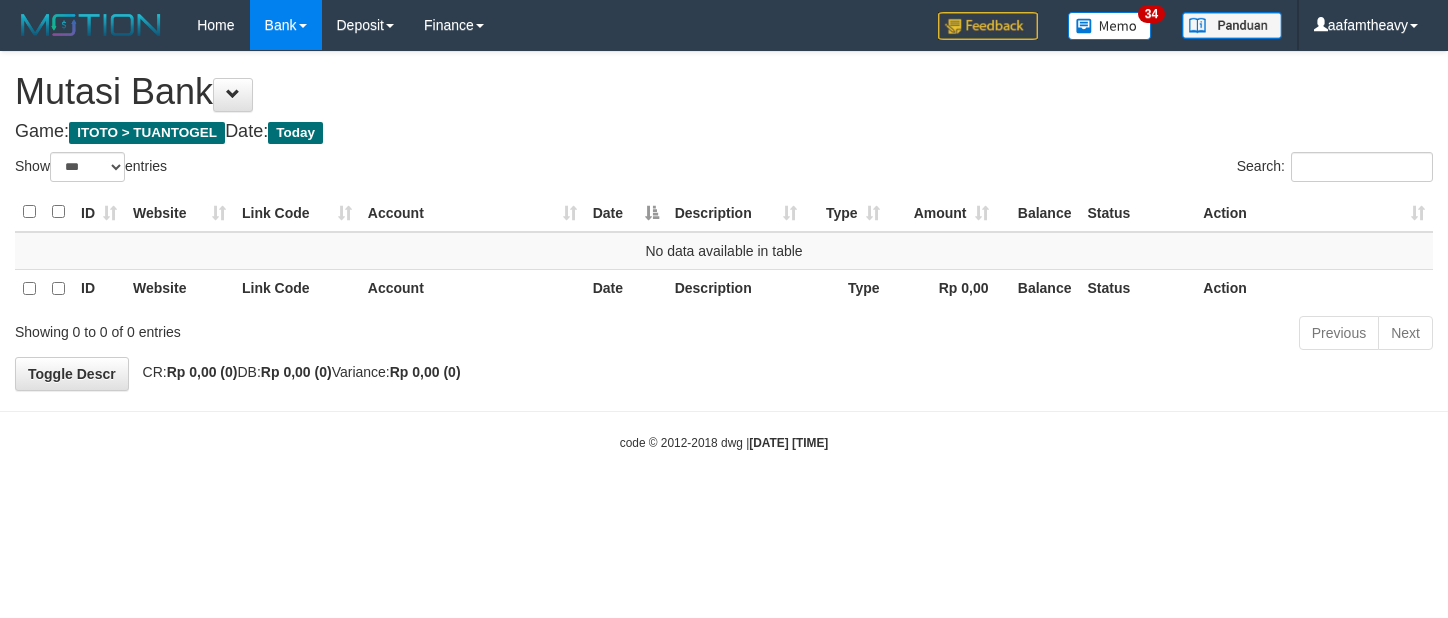 select on "***" 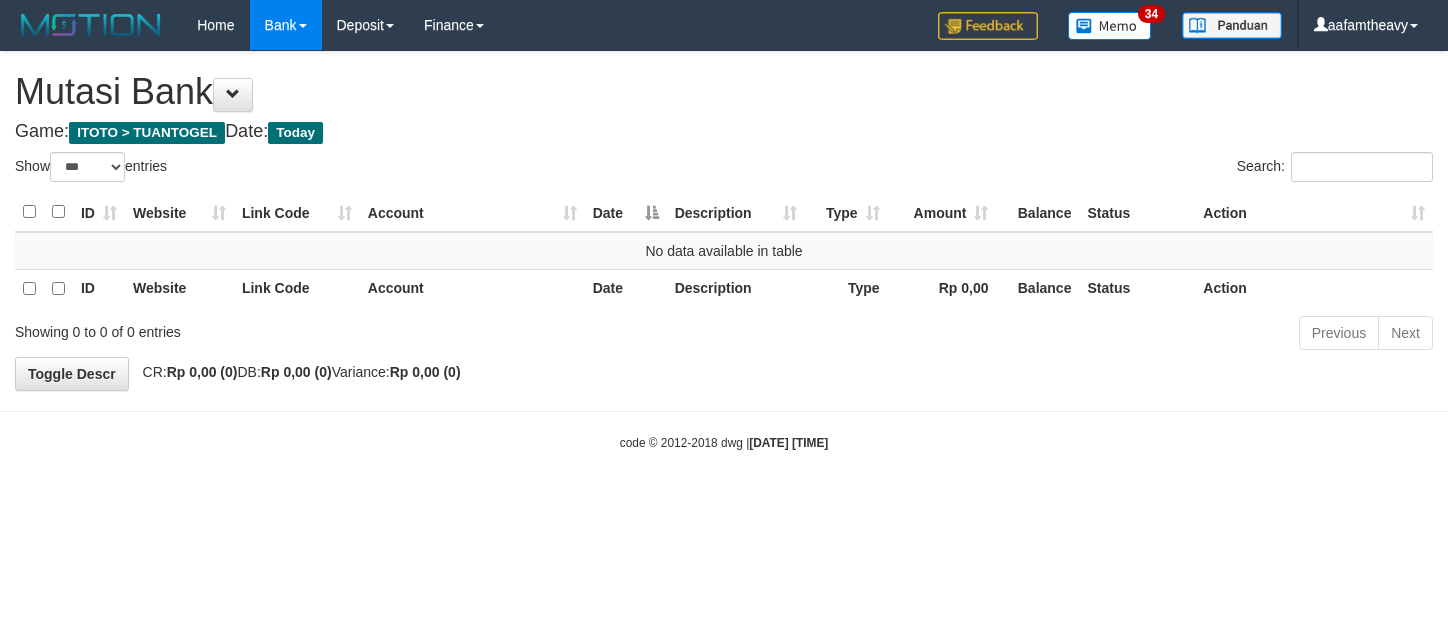 scroll, scrollTop: 0, scrollLeft: 0, axis: both 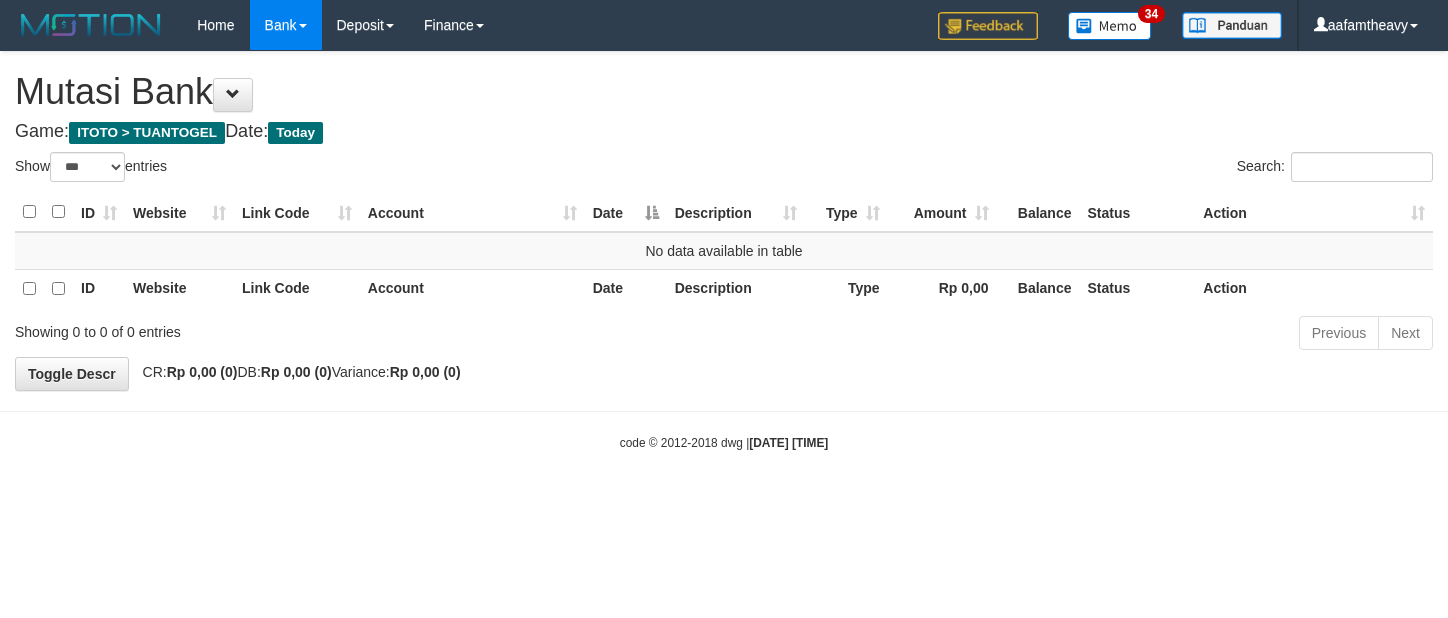 select on "***" 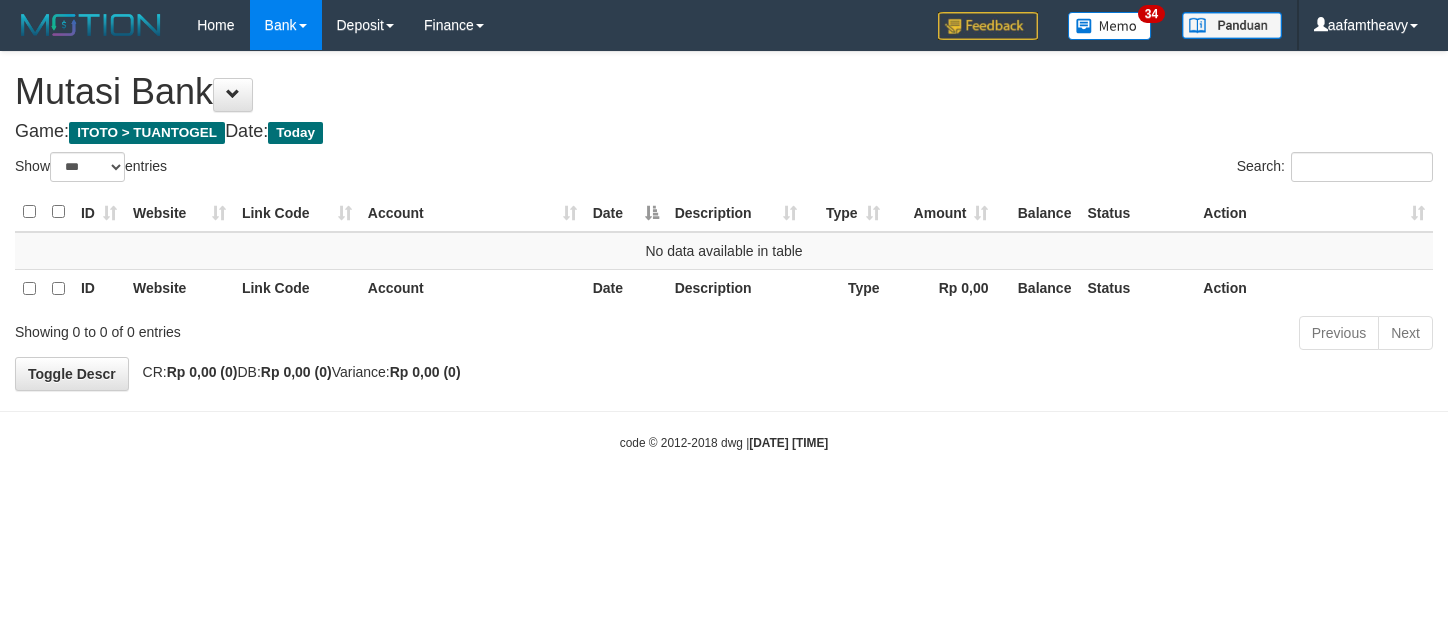 scroll, scrollTop: 0, scrollLeft: 0, axis: both 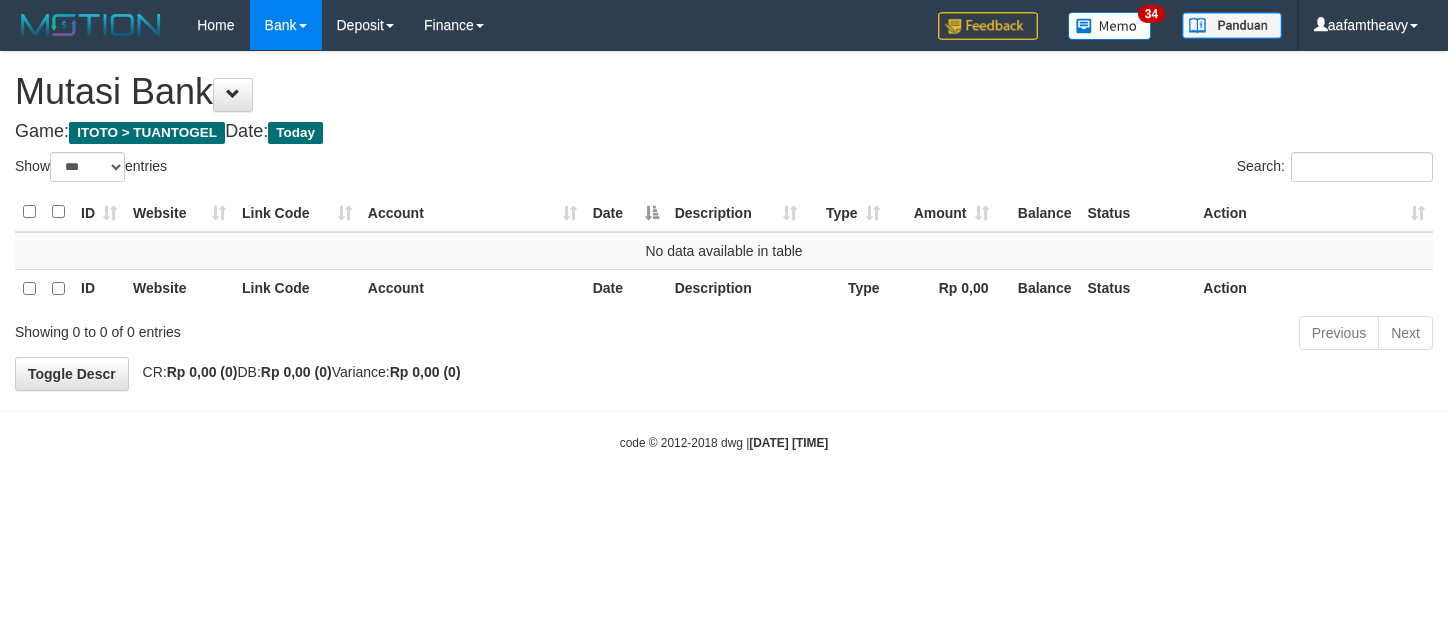 select on "***" 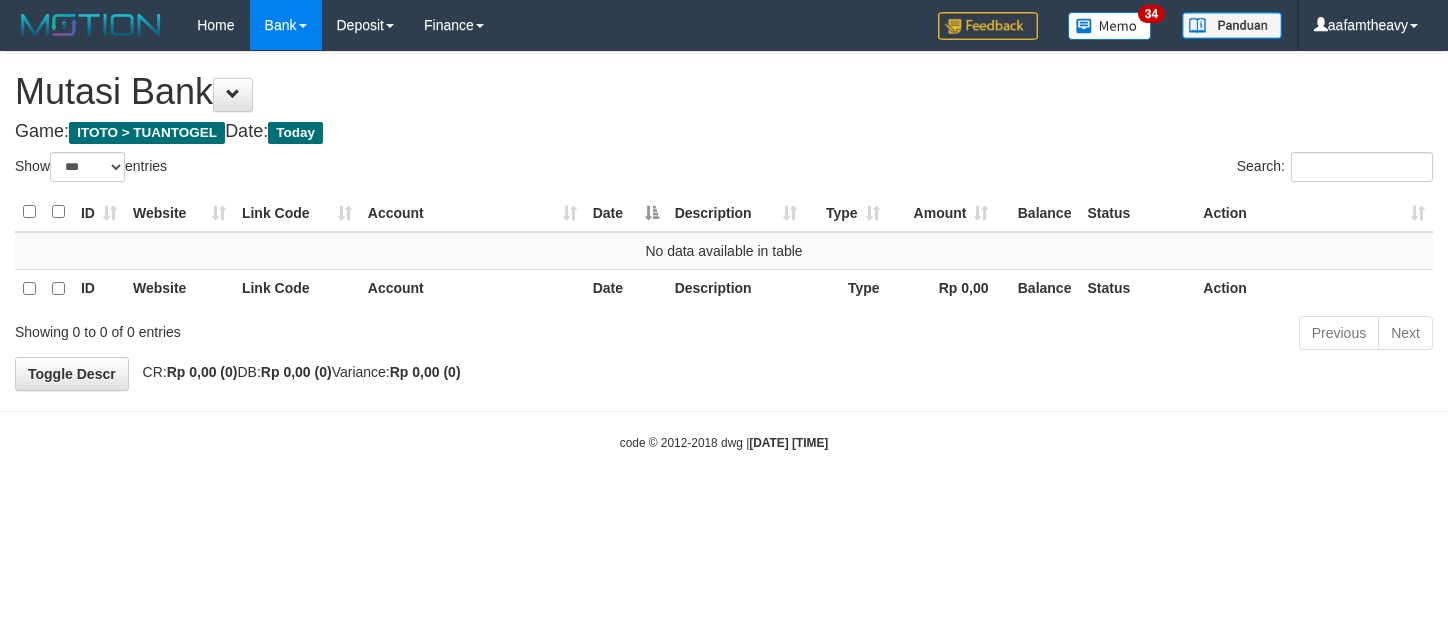 scroll, scrollTop: 0, scrollLeft: 0, axis: both 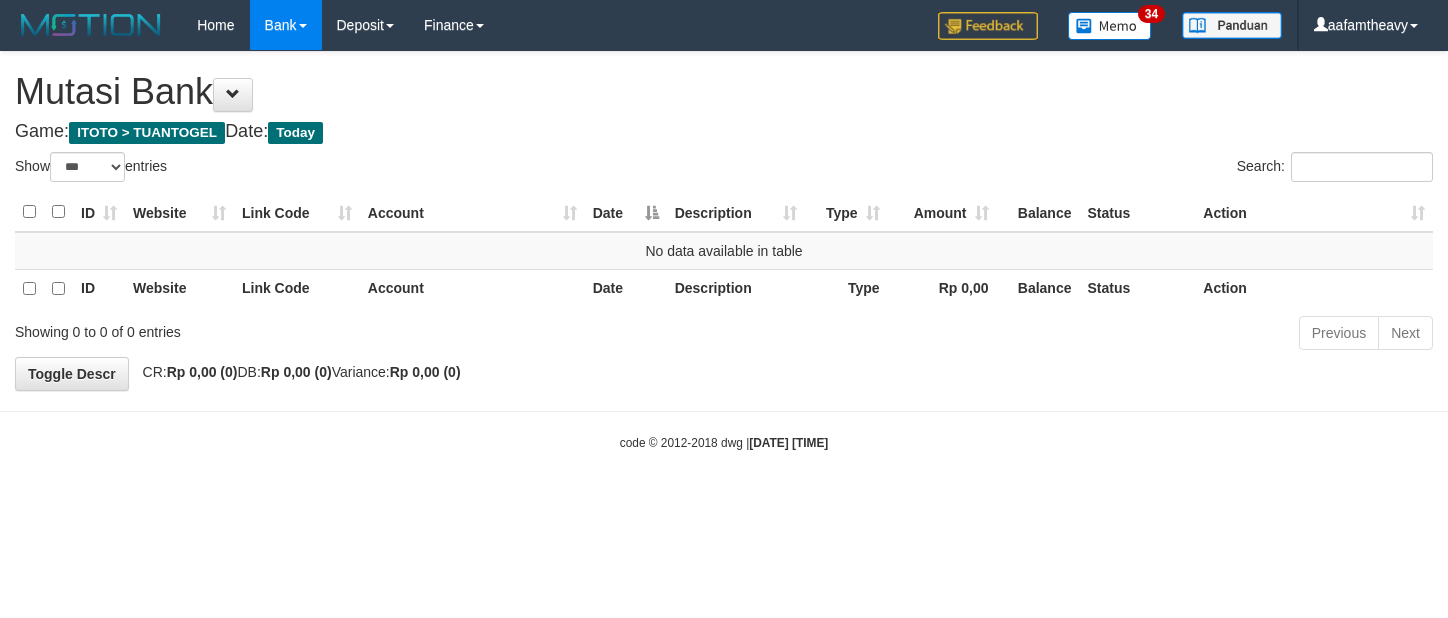 select on "***" 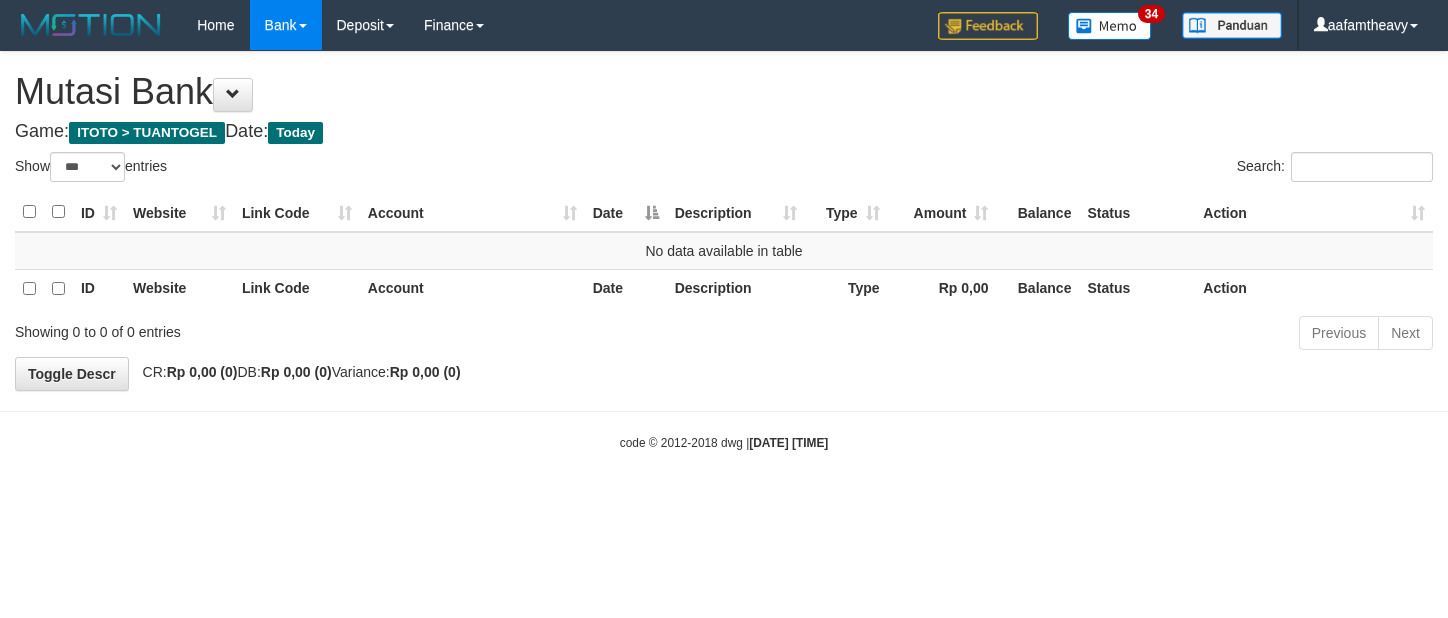 scroll, scrollTop: 0, scrollLeft: 0, axis: both 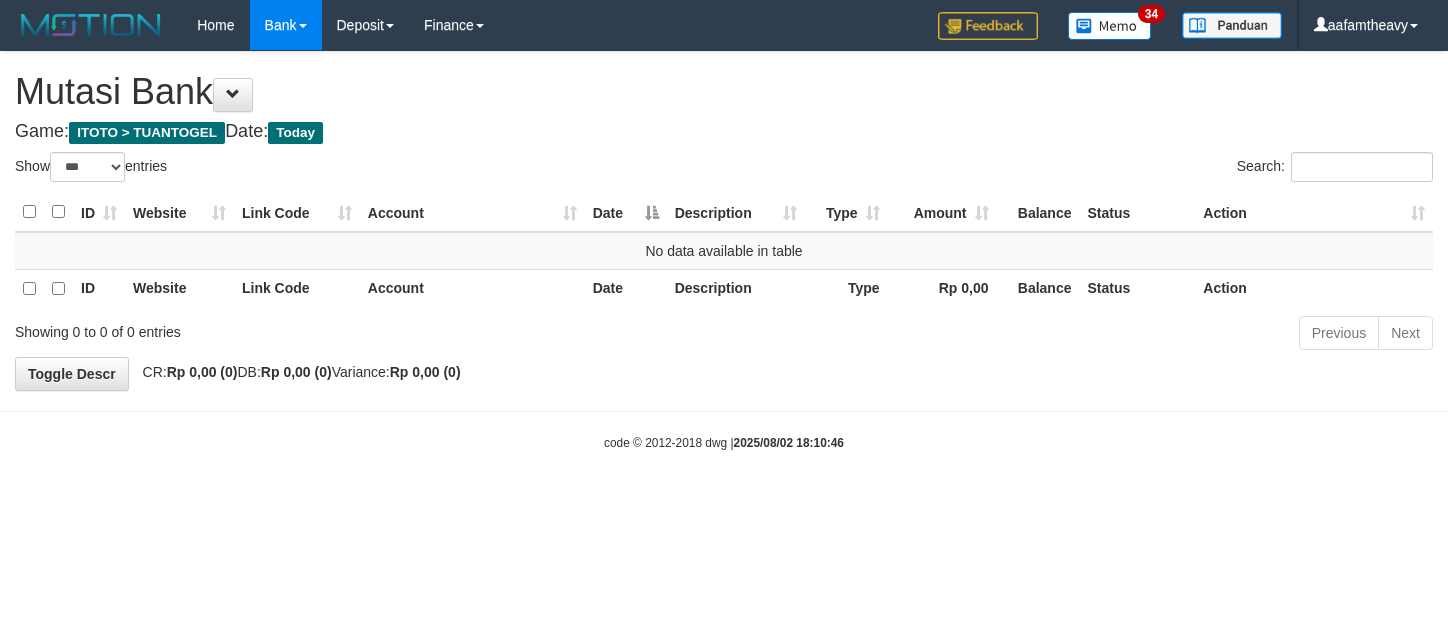 select on "***" 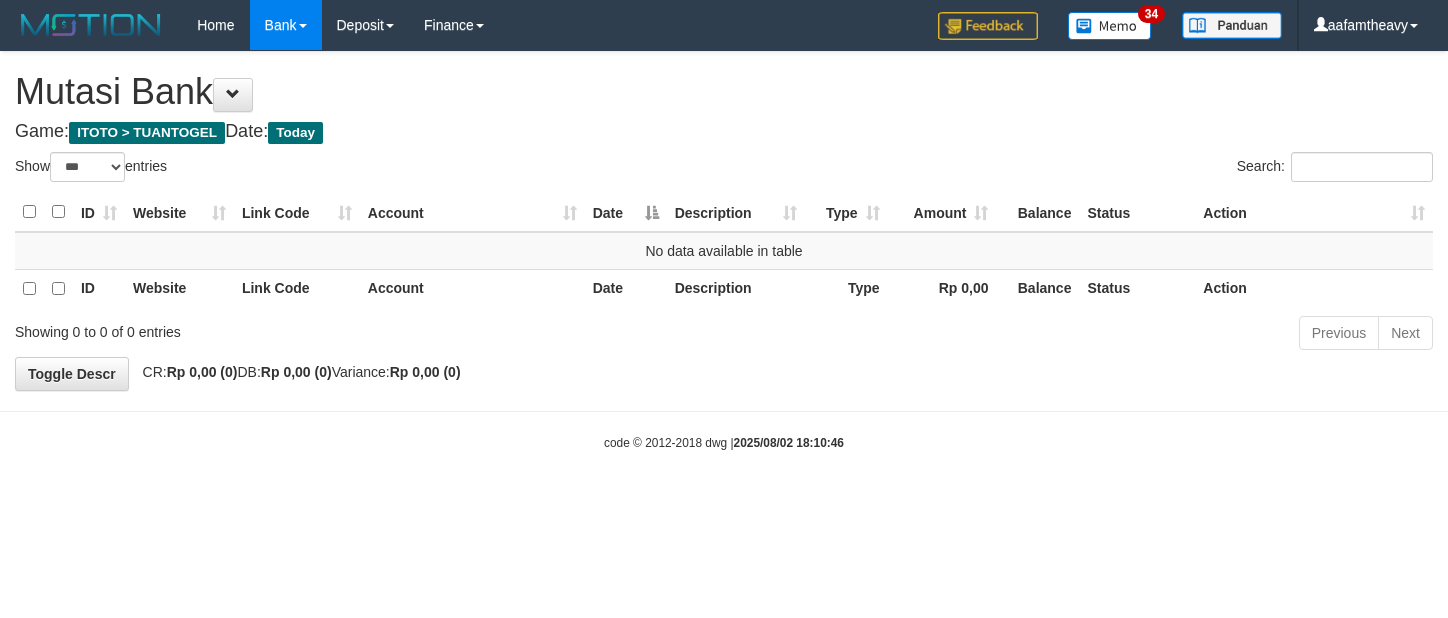 scroll, scrollTop: 0, scrollLeft: 0, axis: both 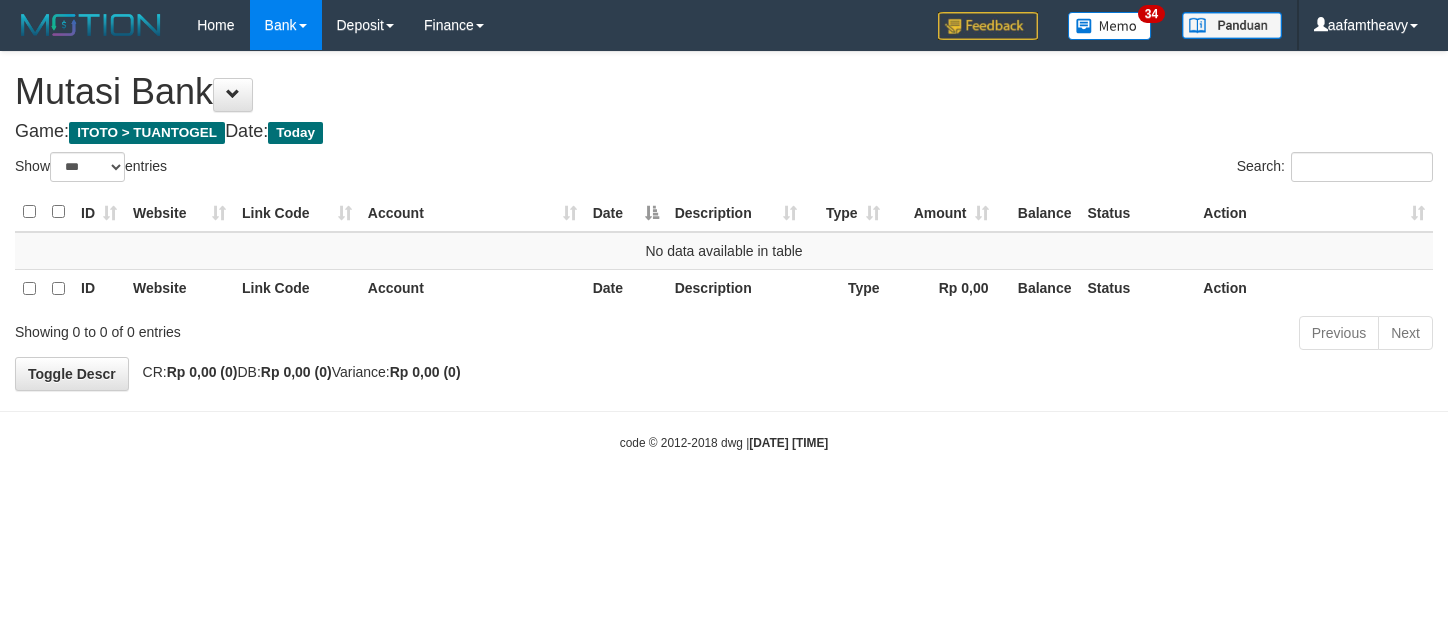 select on "***" 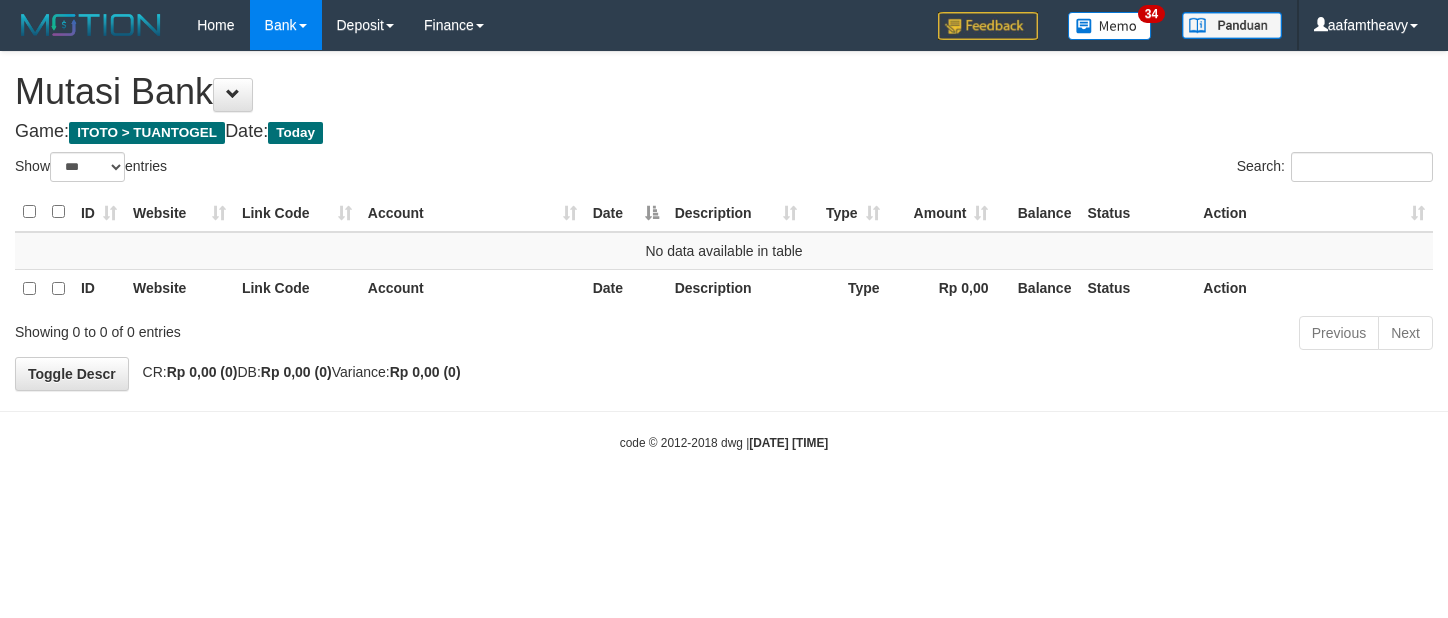 scroll, scrollTop: 0, scrollLeft: 0, axis: both 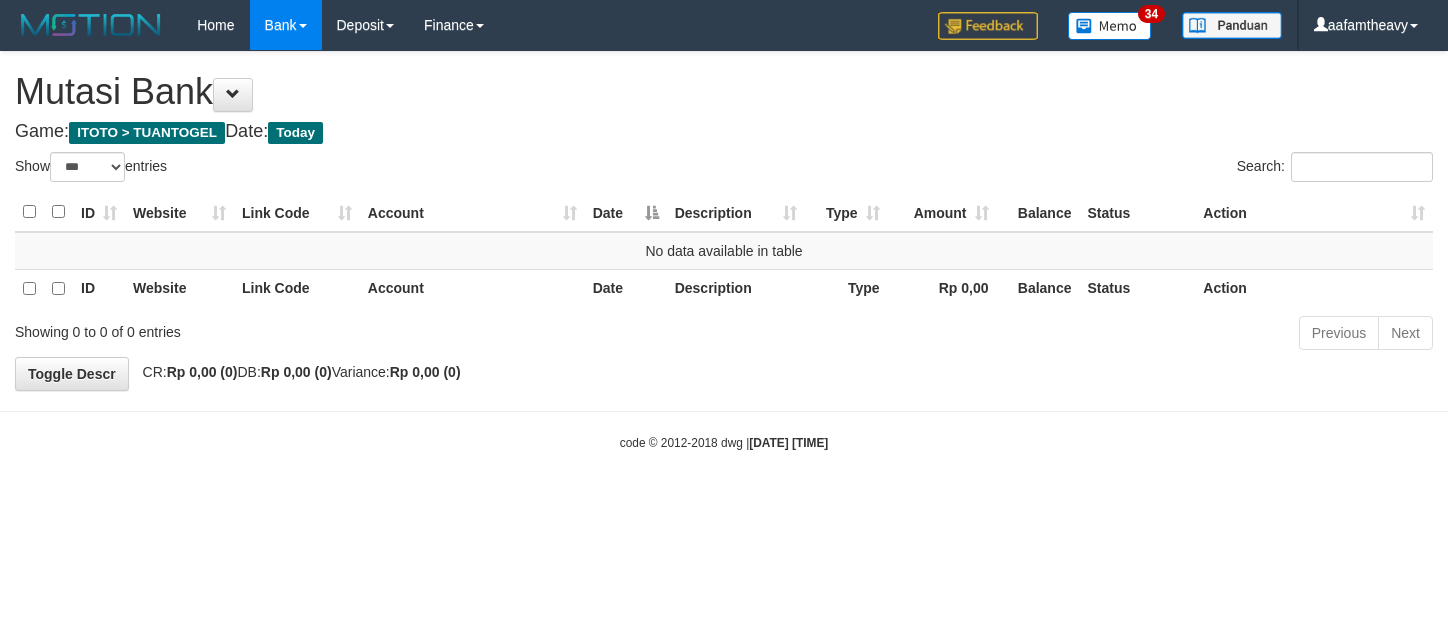 select on "***" 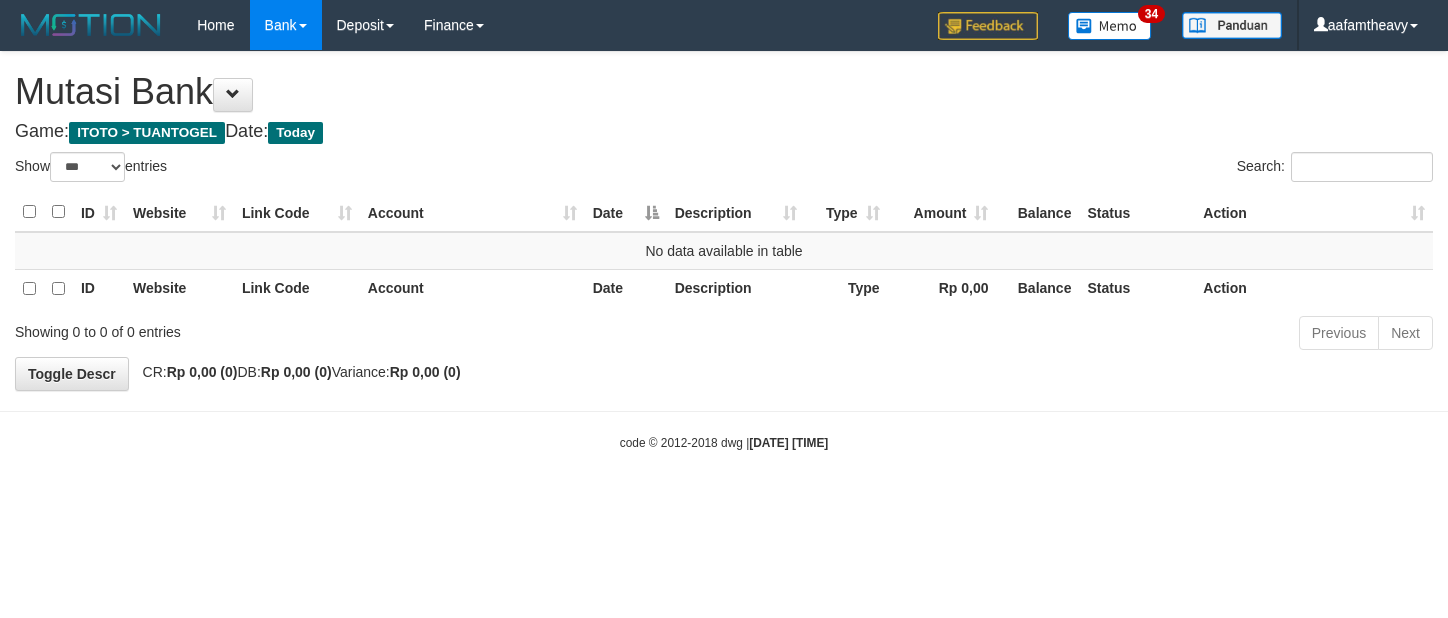 scroll, scrollTop: 0, scrollLeft: 0, axis: both 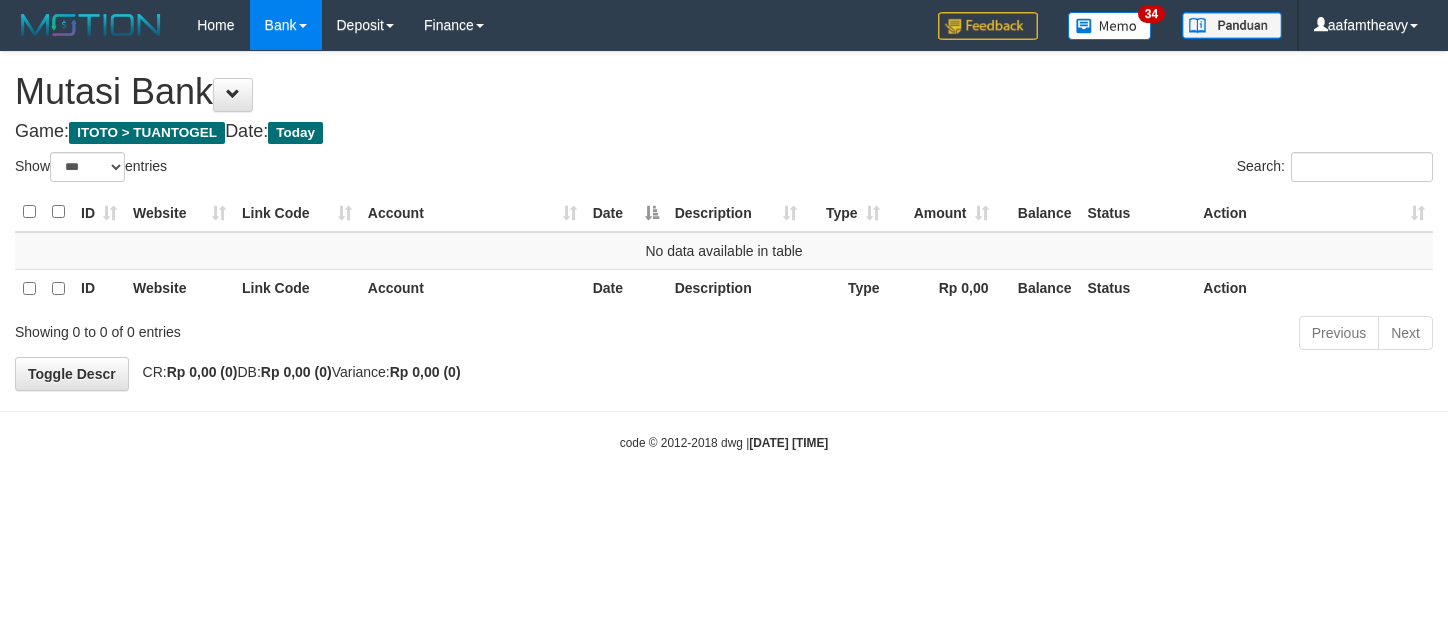 select on "***" 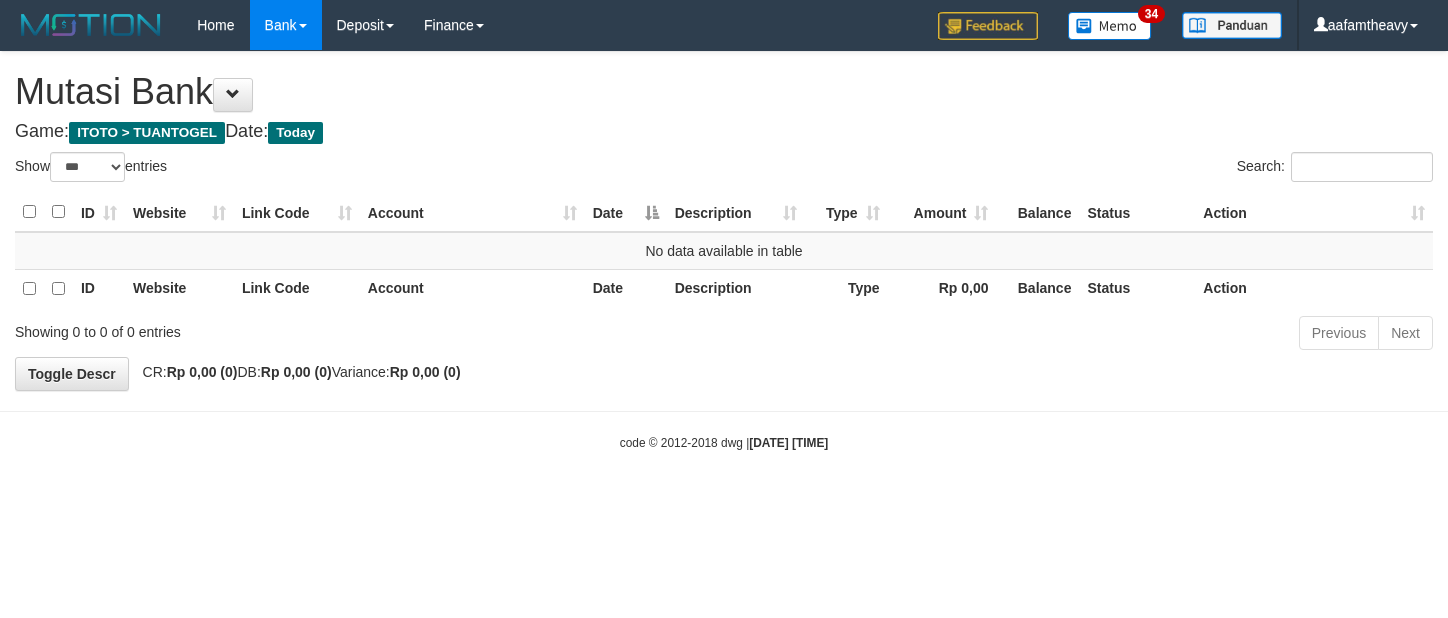 scroll, scrollTop: 0, scrollLeft: 0, axis: both 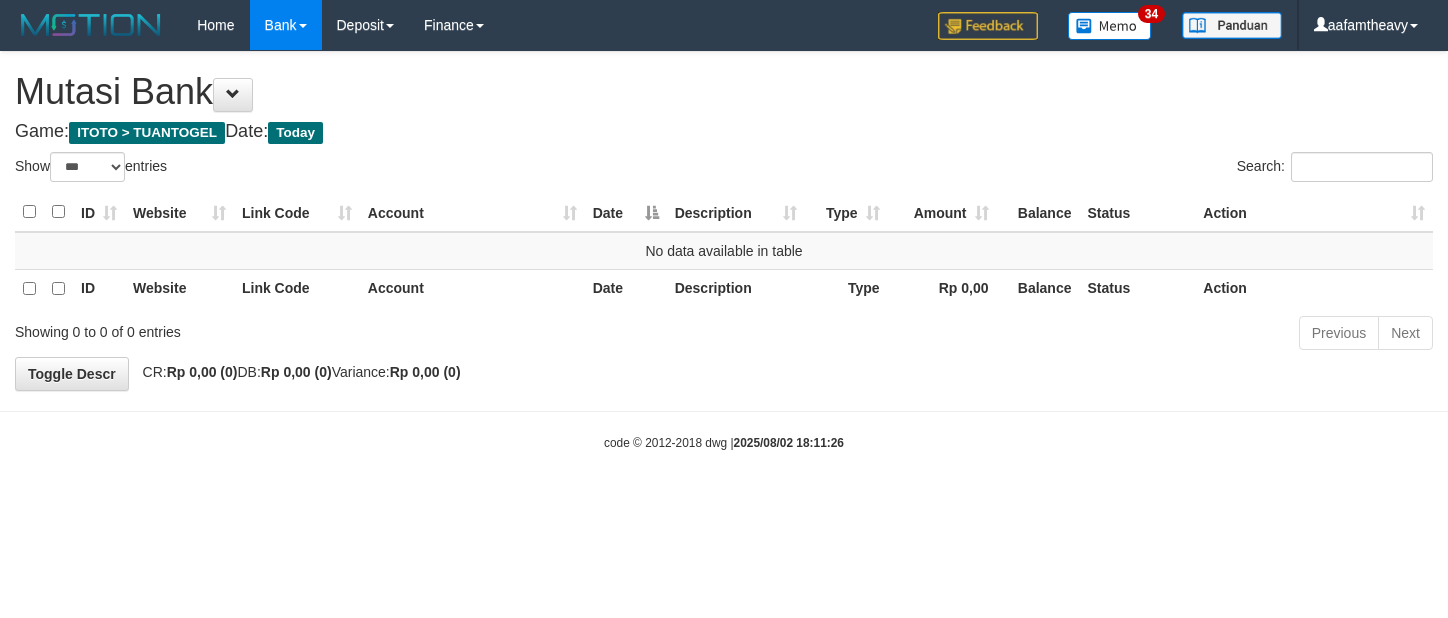select on "***" 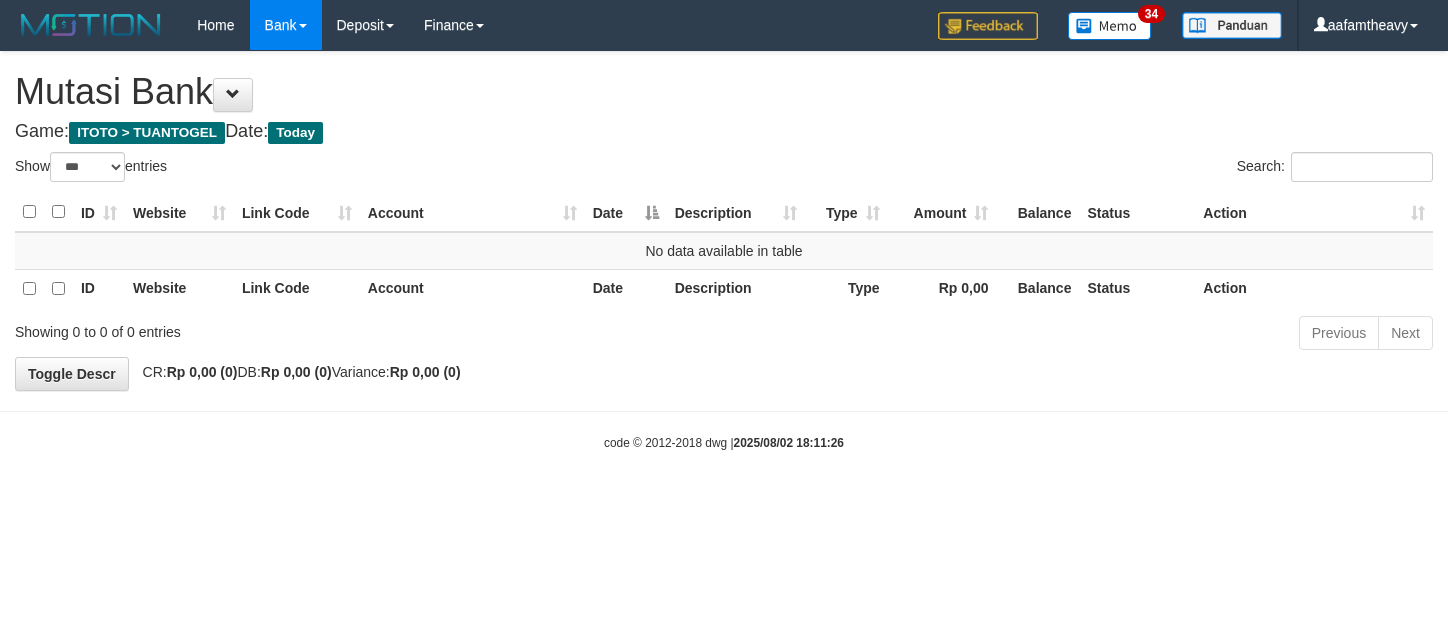 scroll, scrollTop: 0, scrollLeft: 0, axis: both 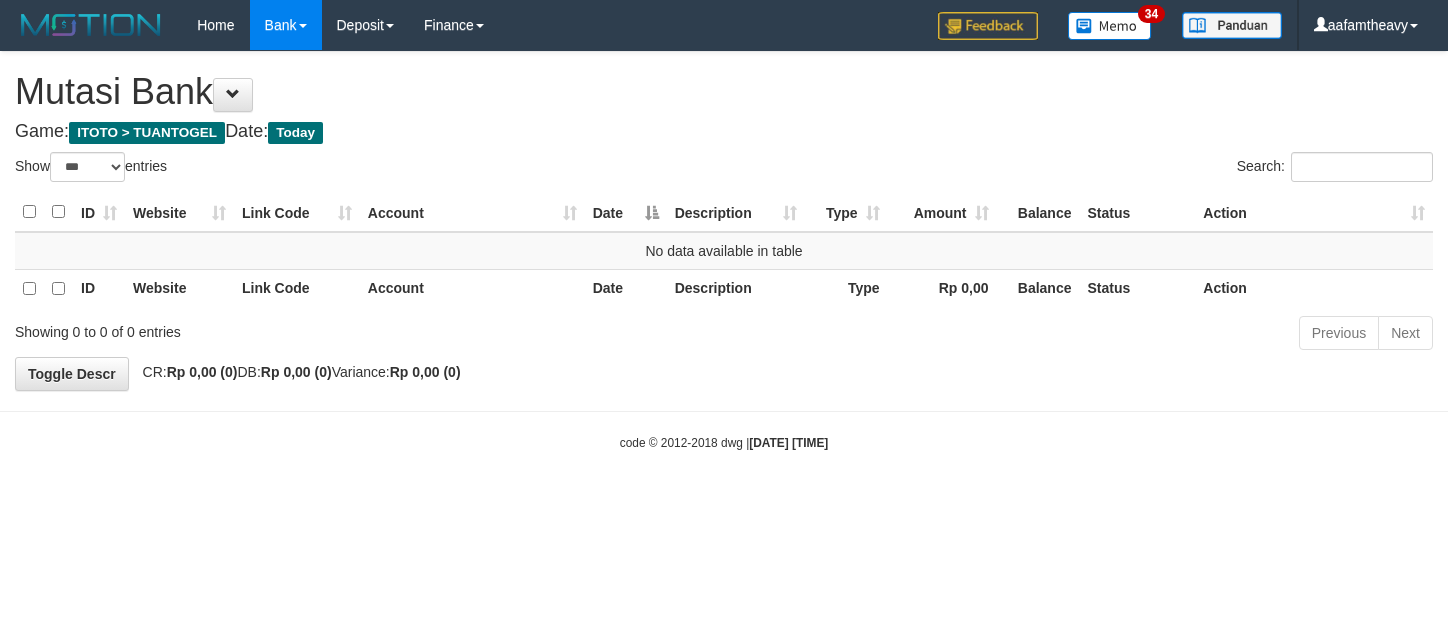 select on "***" 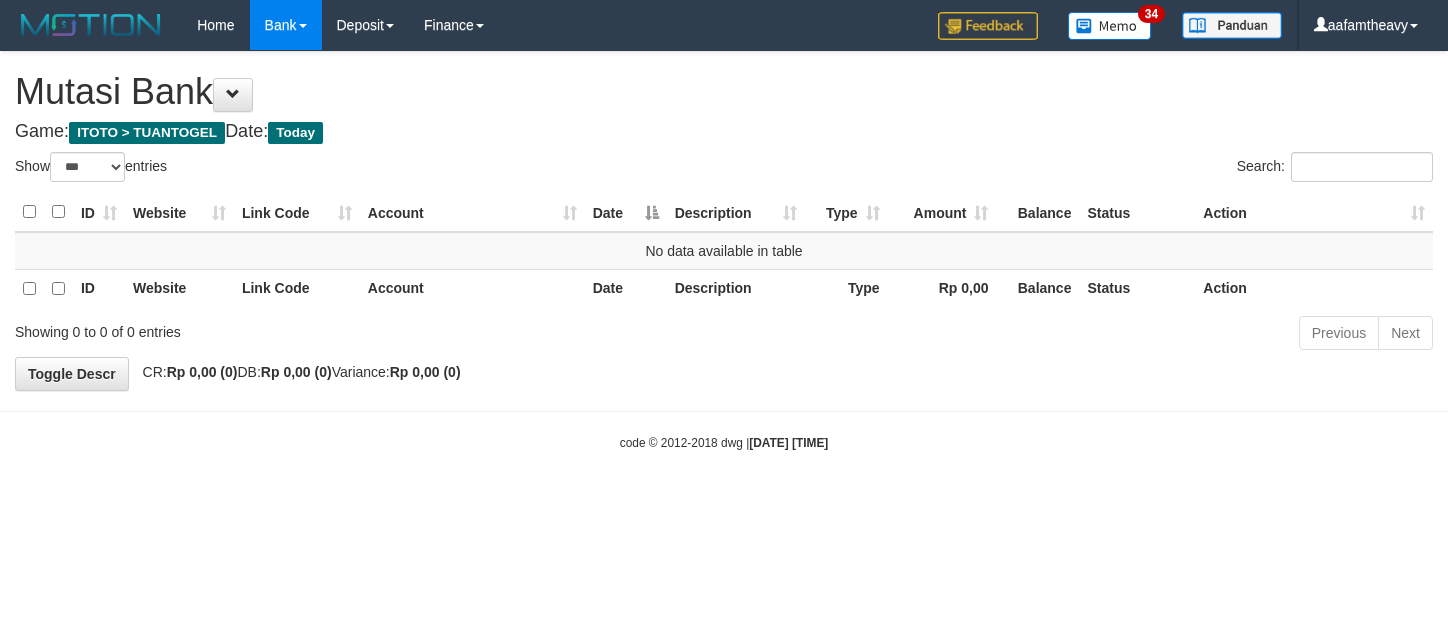 scroll, scrollTop: 0, scrollLeft: 0, axis: both 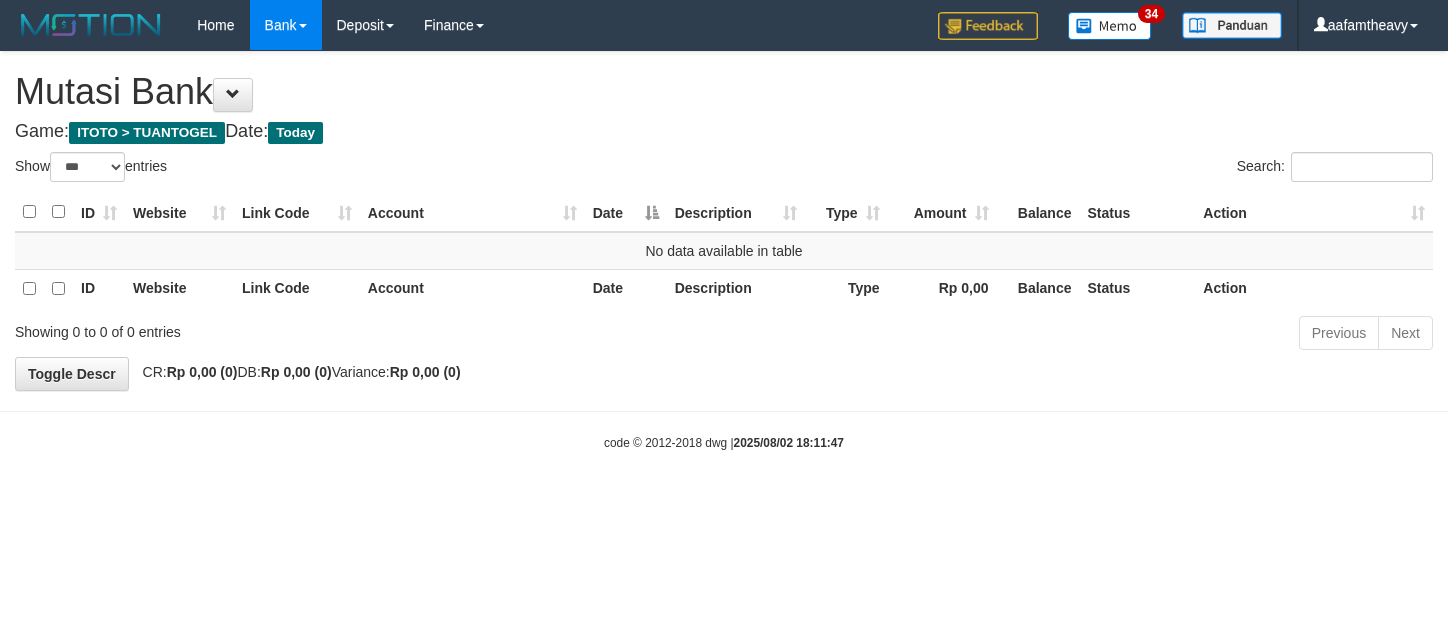 select on "***" 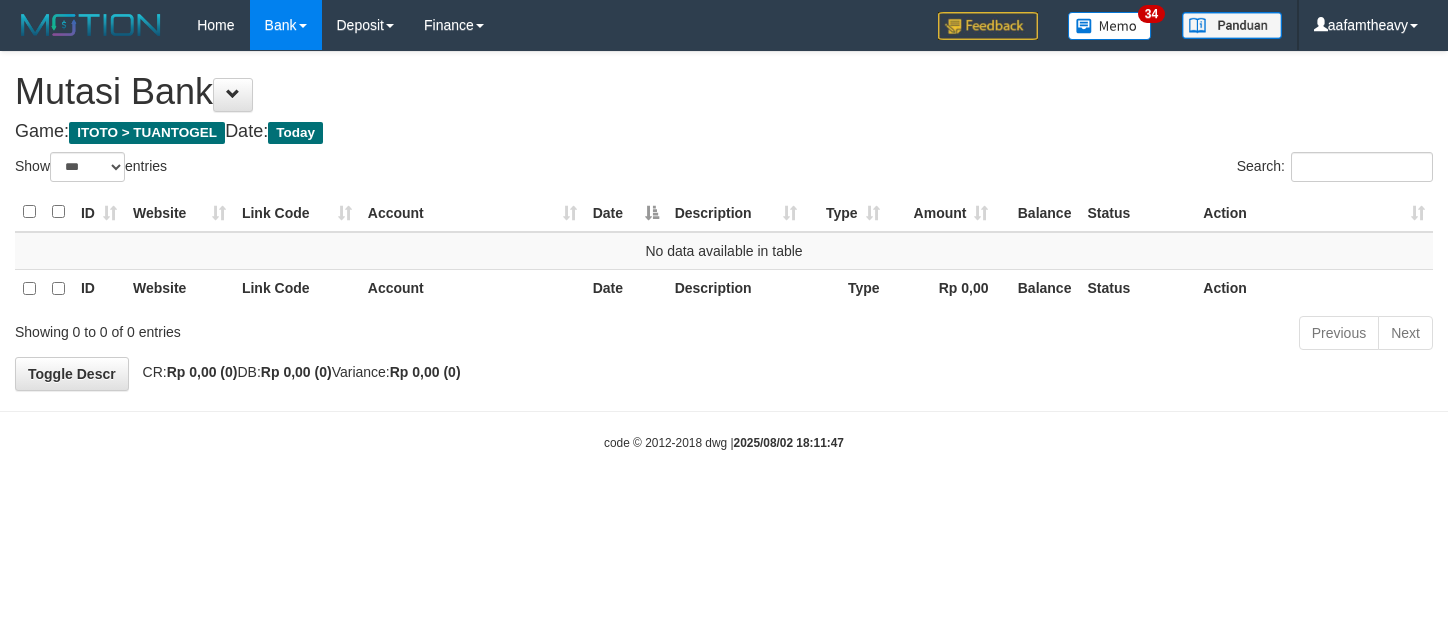 scroll, scrollTop: 0, scrollLeft: 0, axis: both 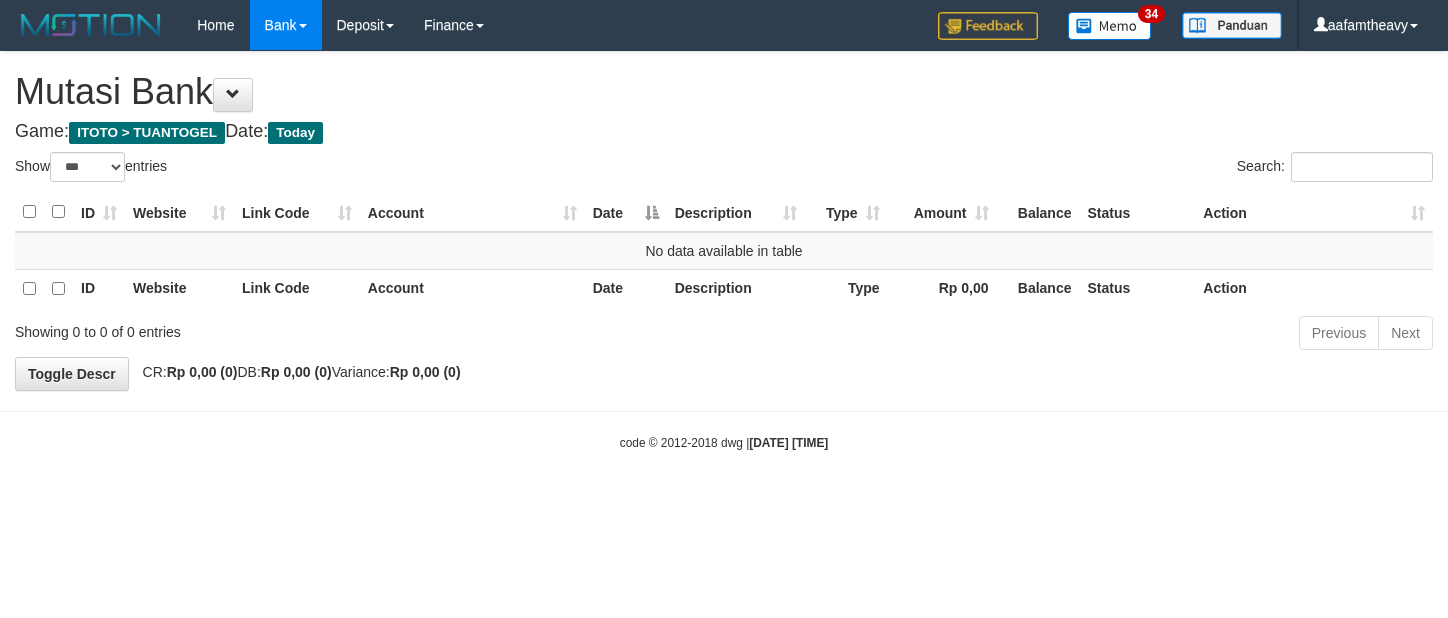 select on "***" 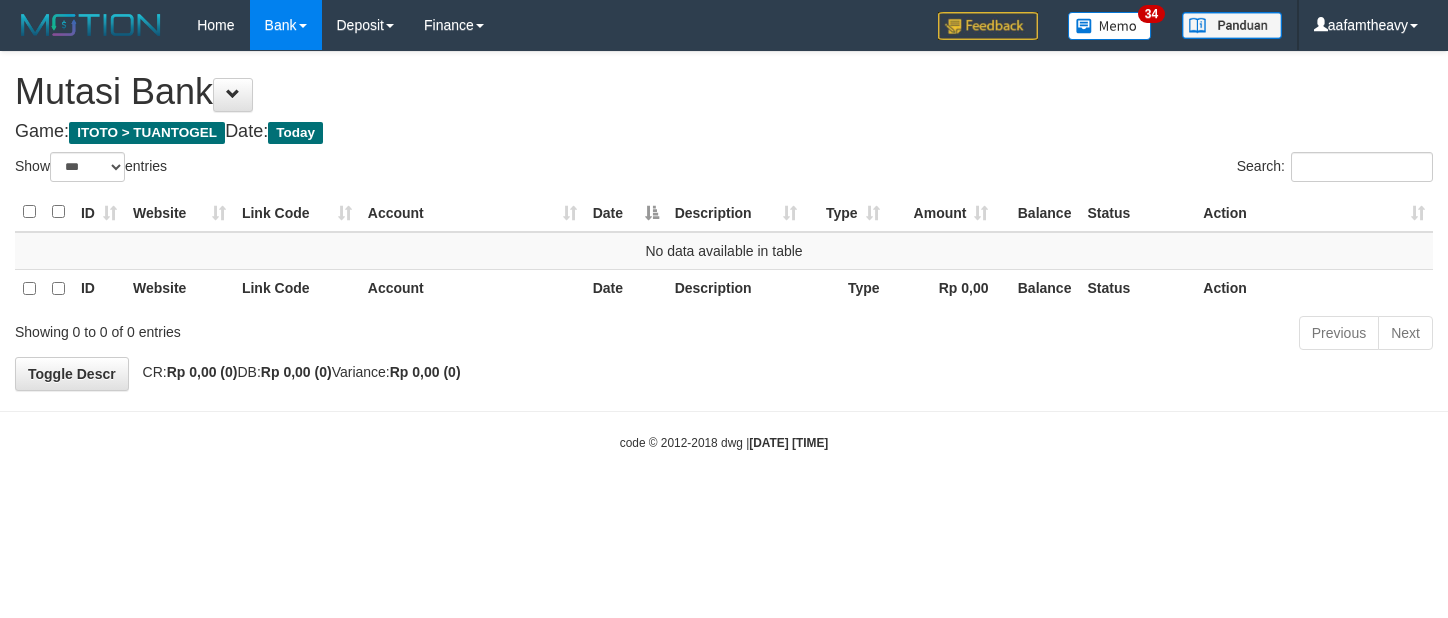 scroll, scrollTop: 0, scrollLeft: 0, axis: both 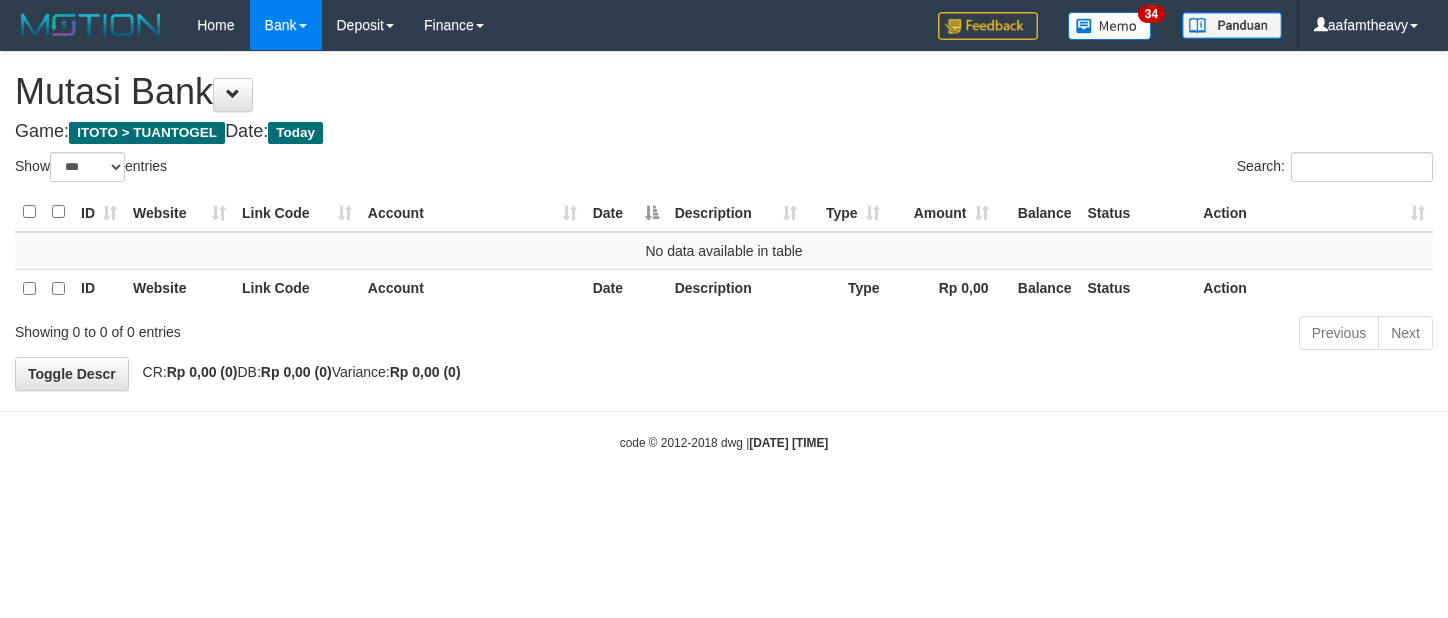 select on "***" 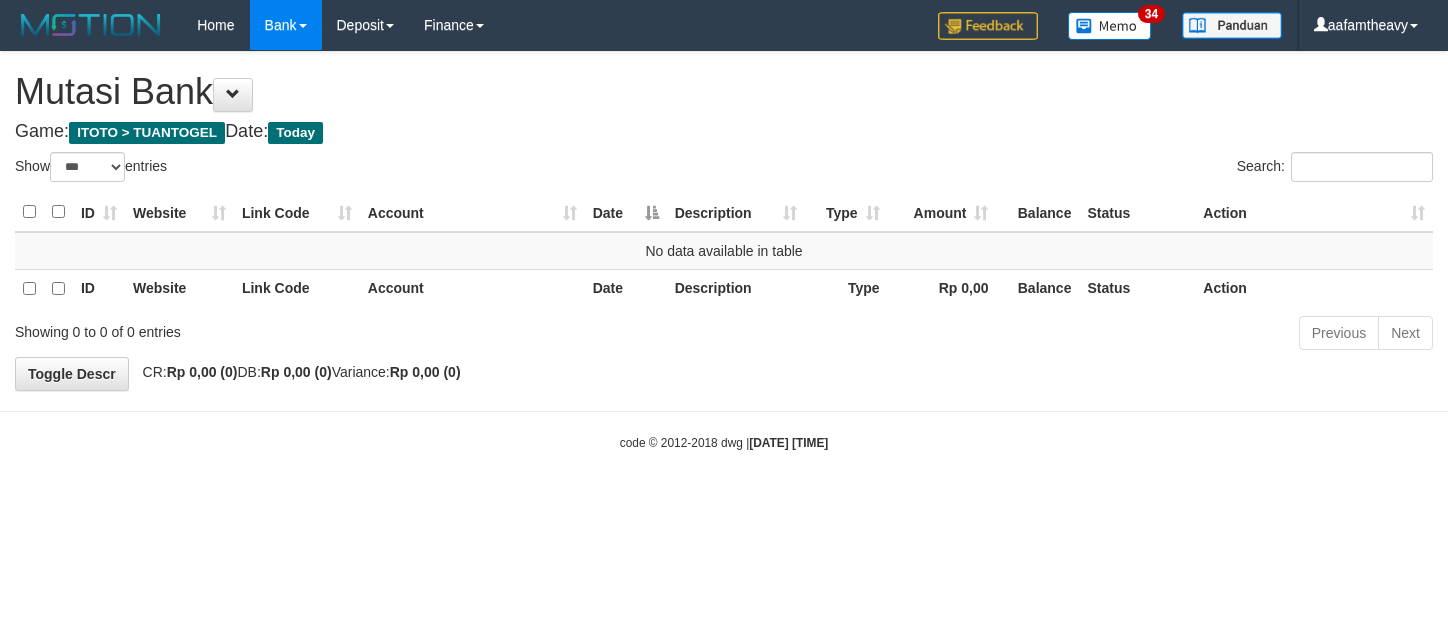 scroll, scrollTop: 0, scrollLeft: 0, axis: both 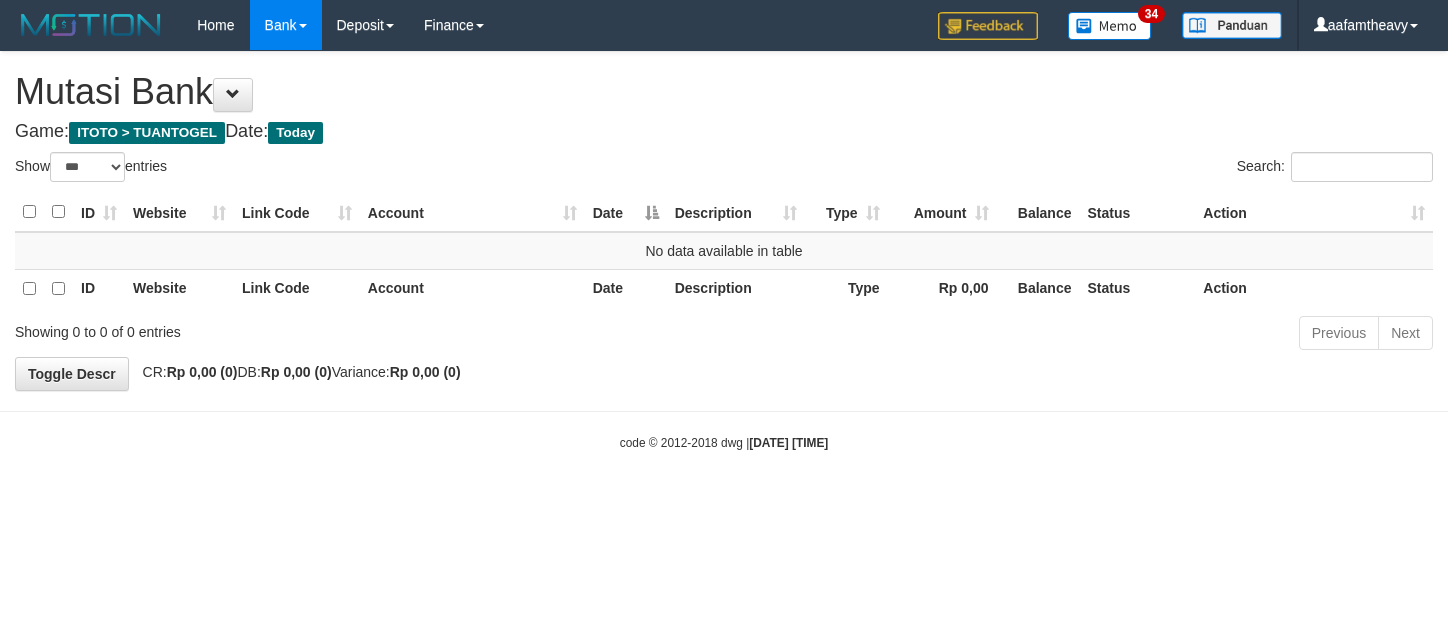 select on "***" 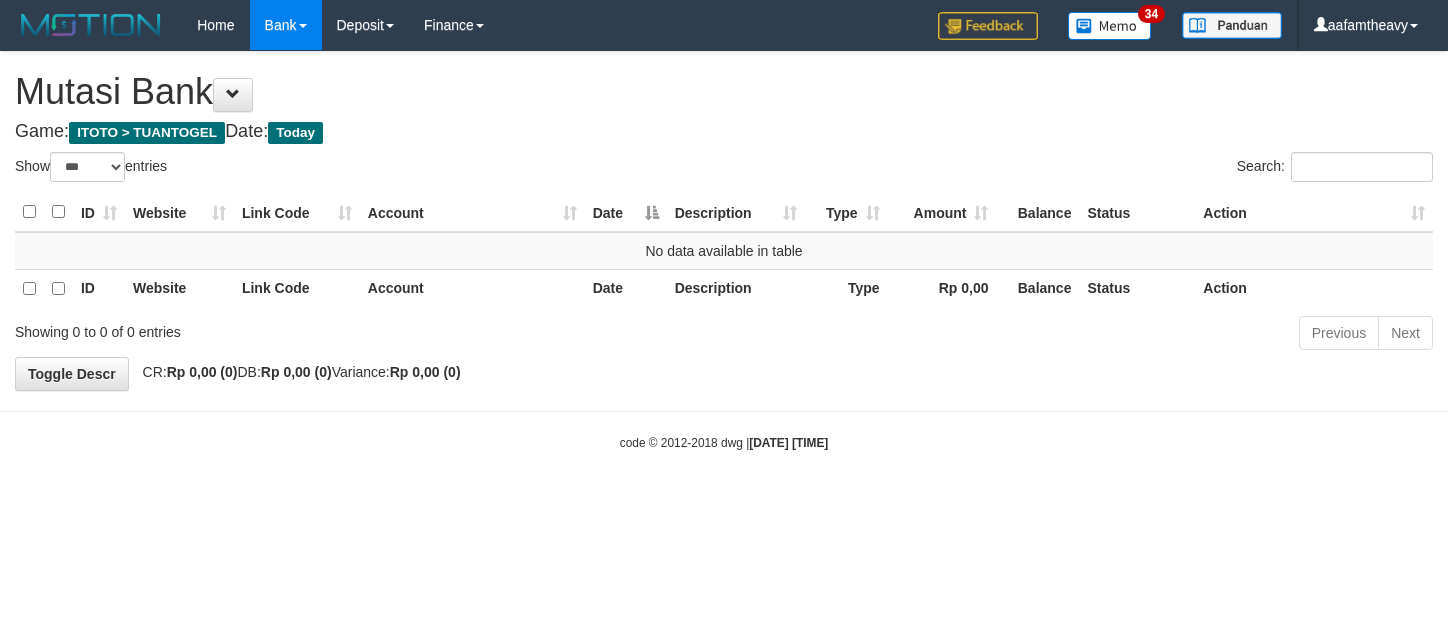 scroll, scrollTop: 0, scrollLeft: 0, axis: both 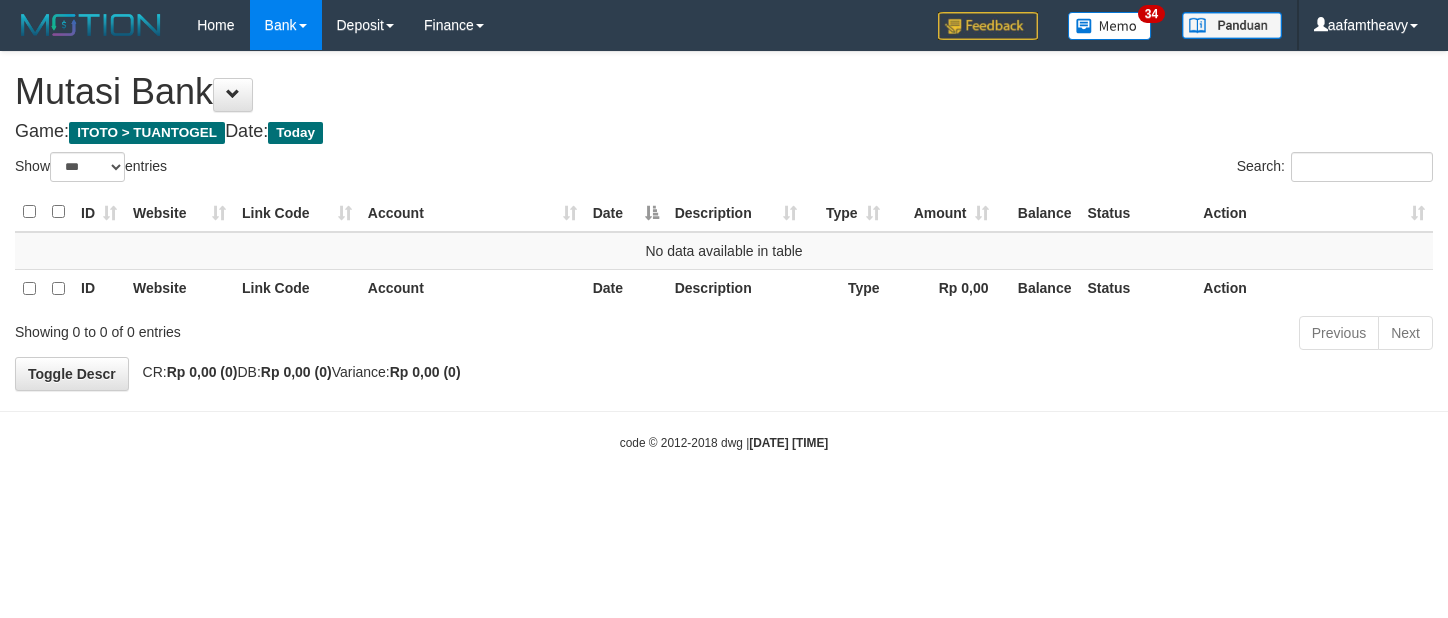 select on "***" 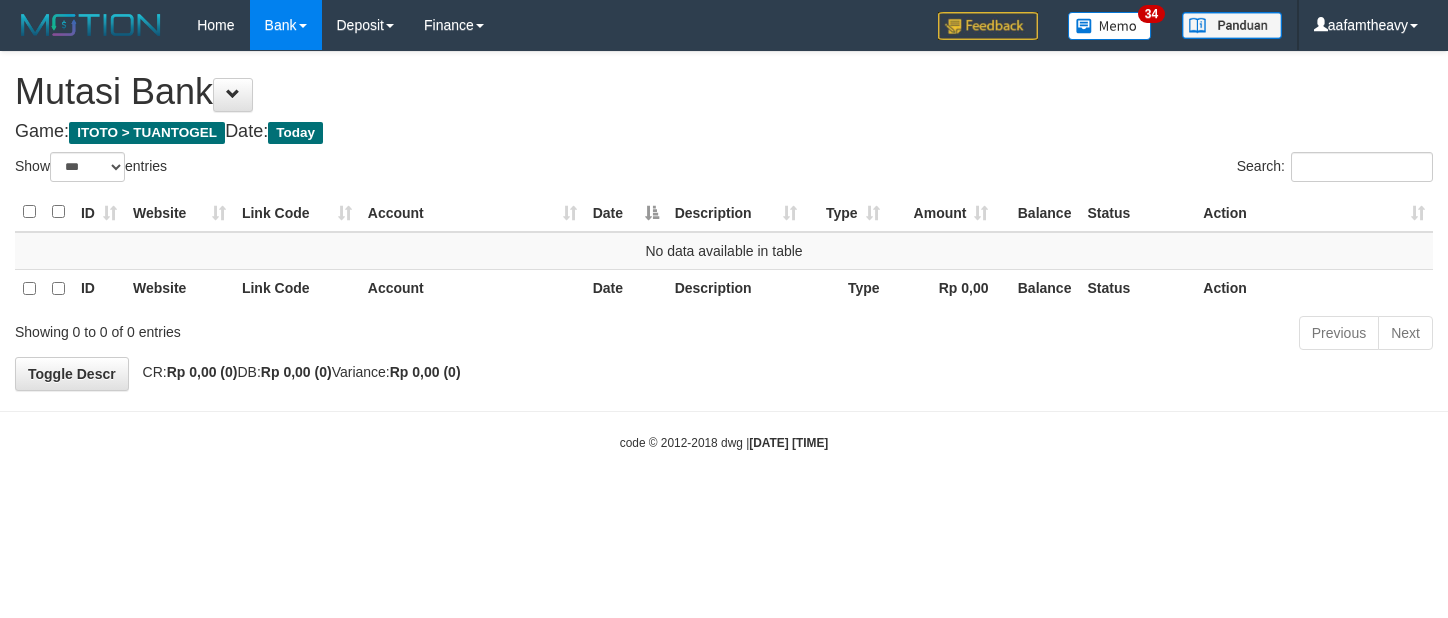 scroll, scrollTop: 0, scrollLeft: 0, axis: both 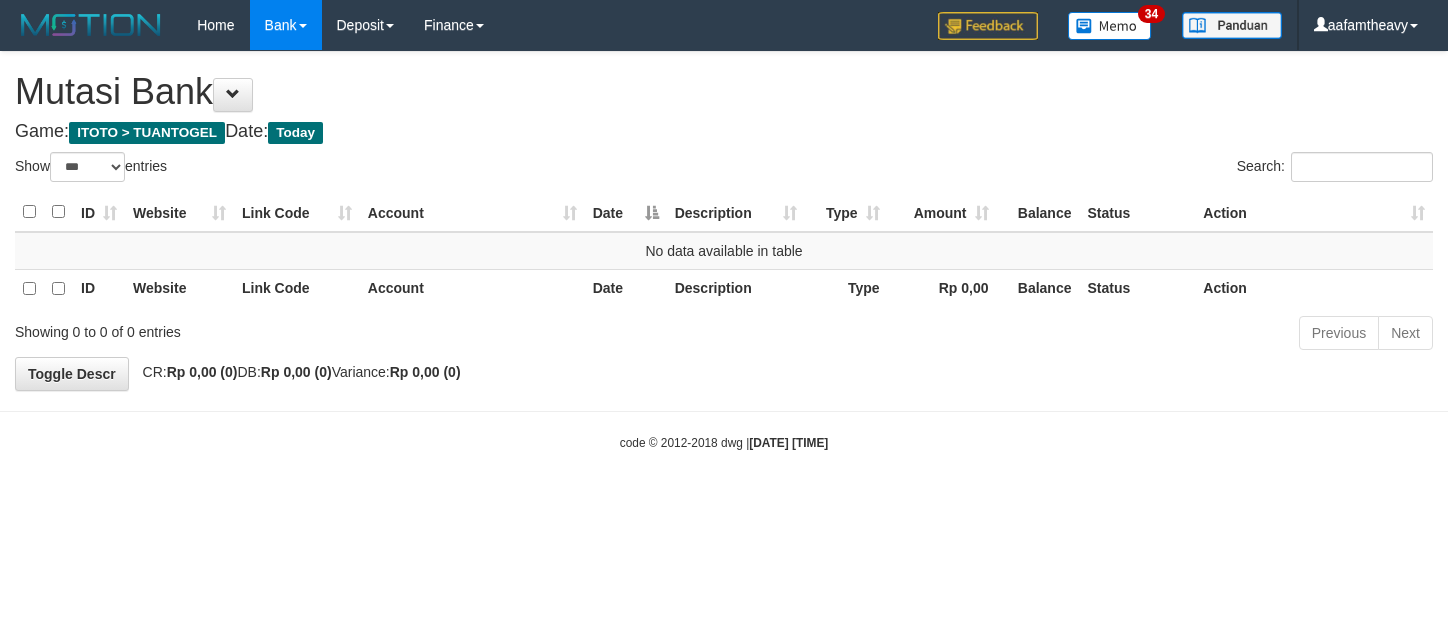 select on "***" 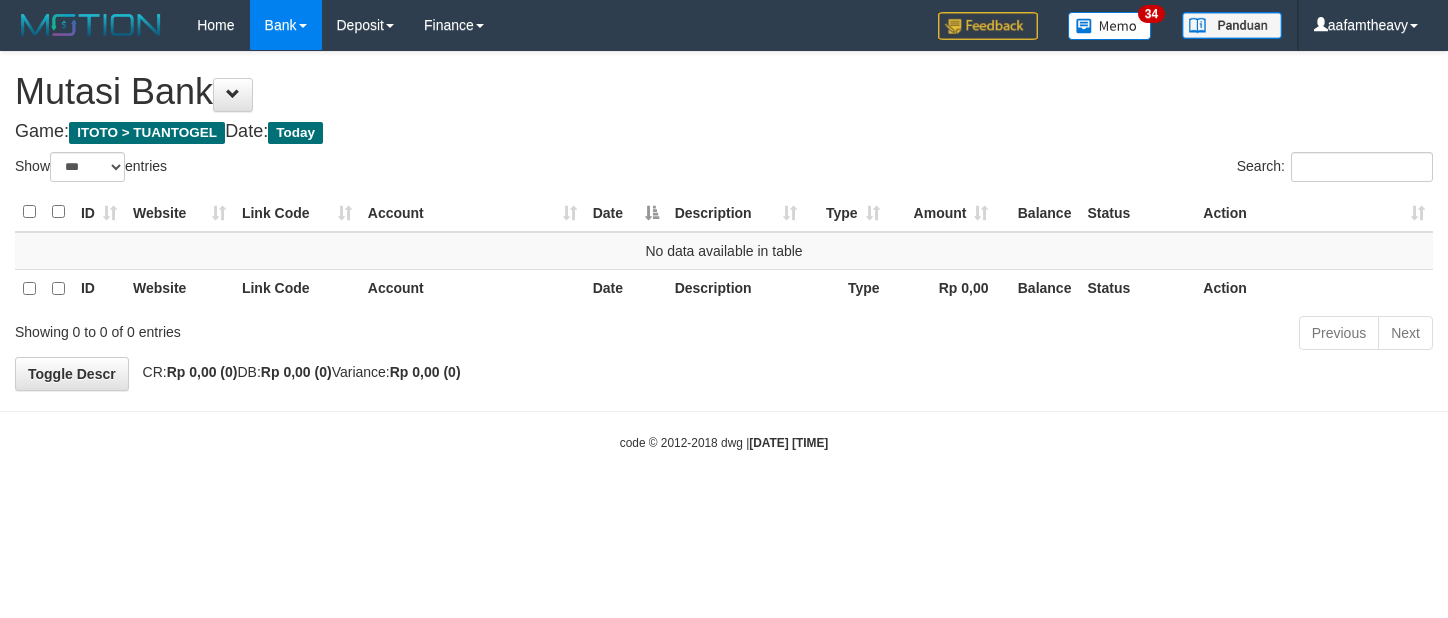 scroll, scrollTop: 0, scrollLeft: 0, axis: both 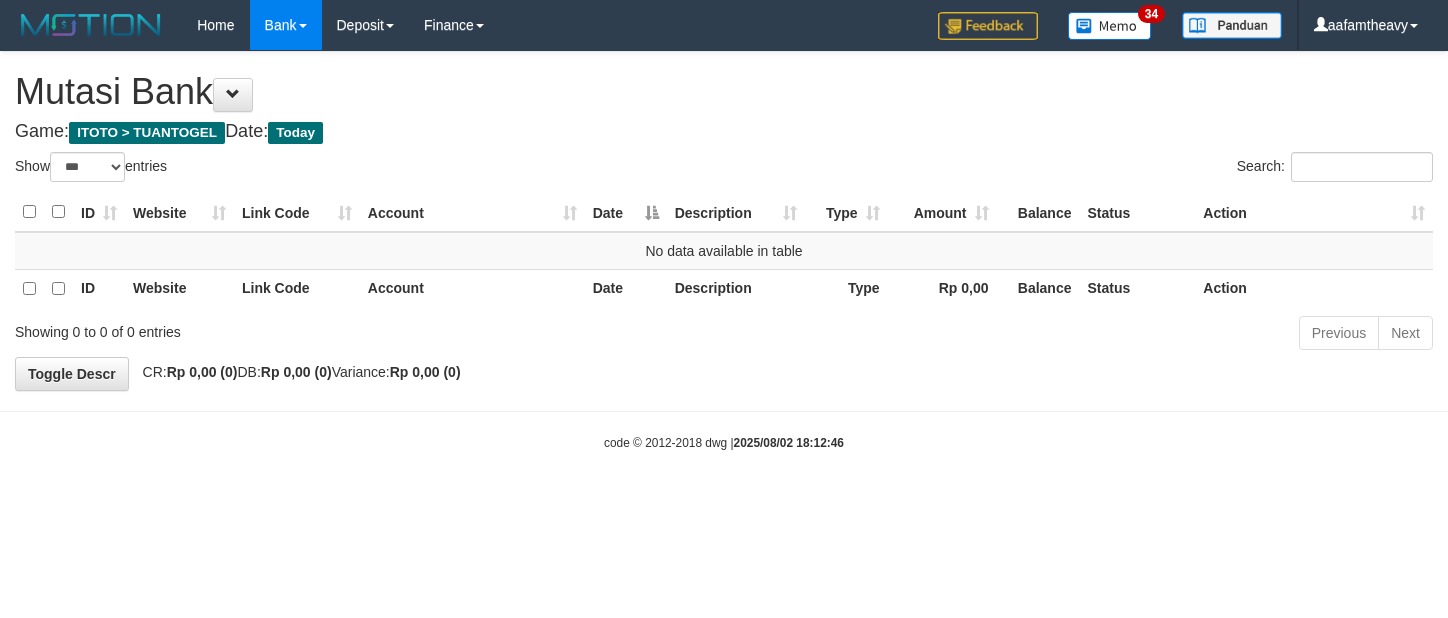 select on "***" 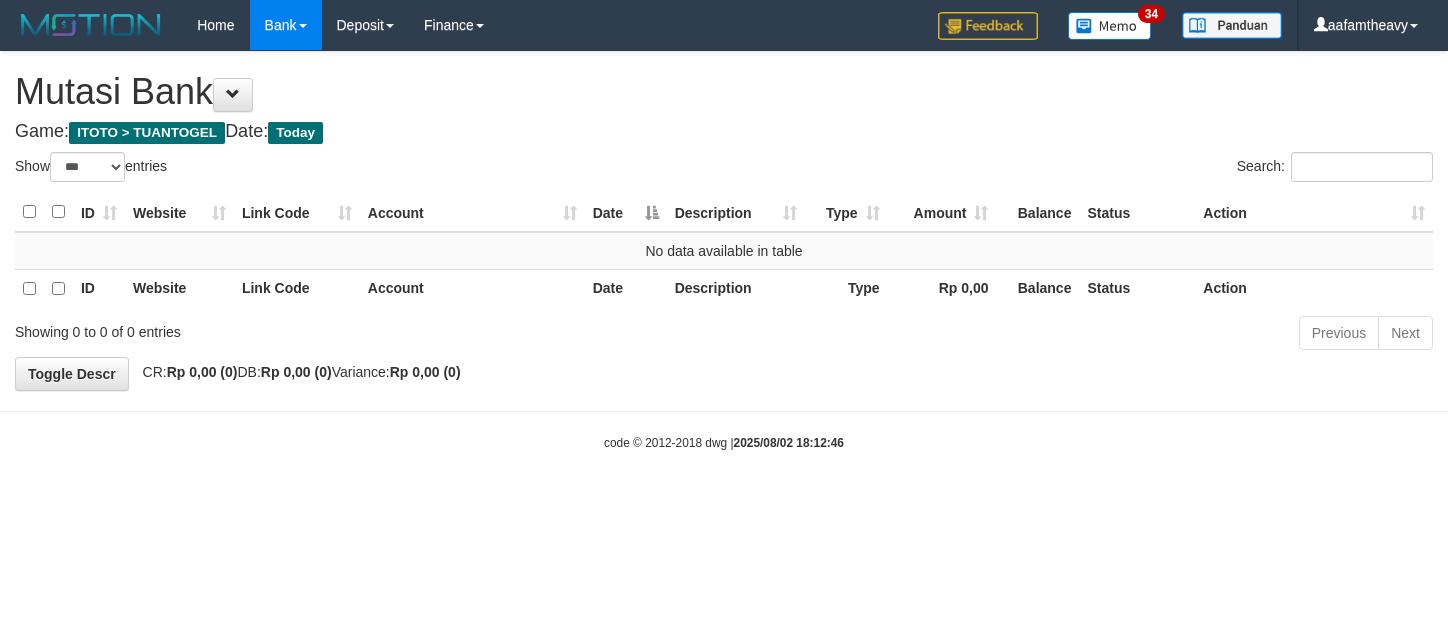 scroll, scrollTop: 0, scrollLeft: 0, axis: both 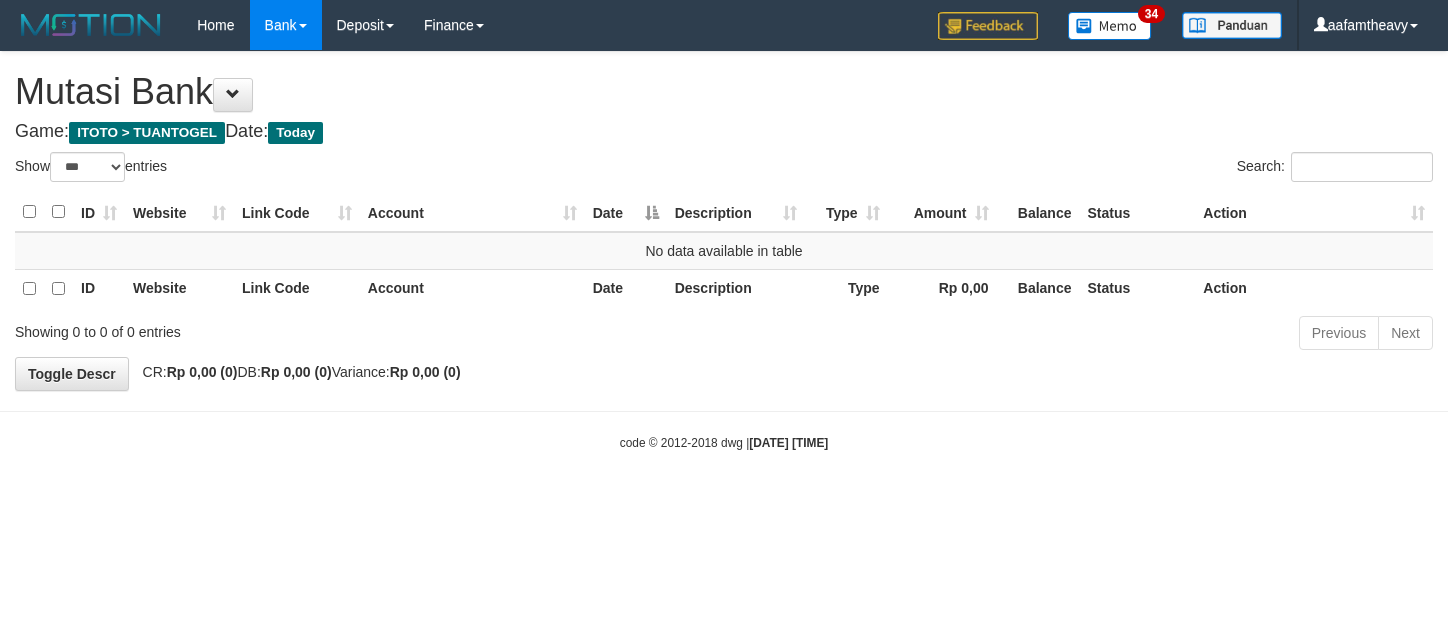 select on "***" 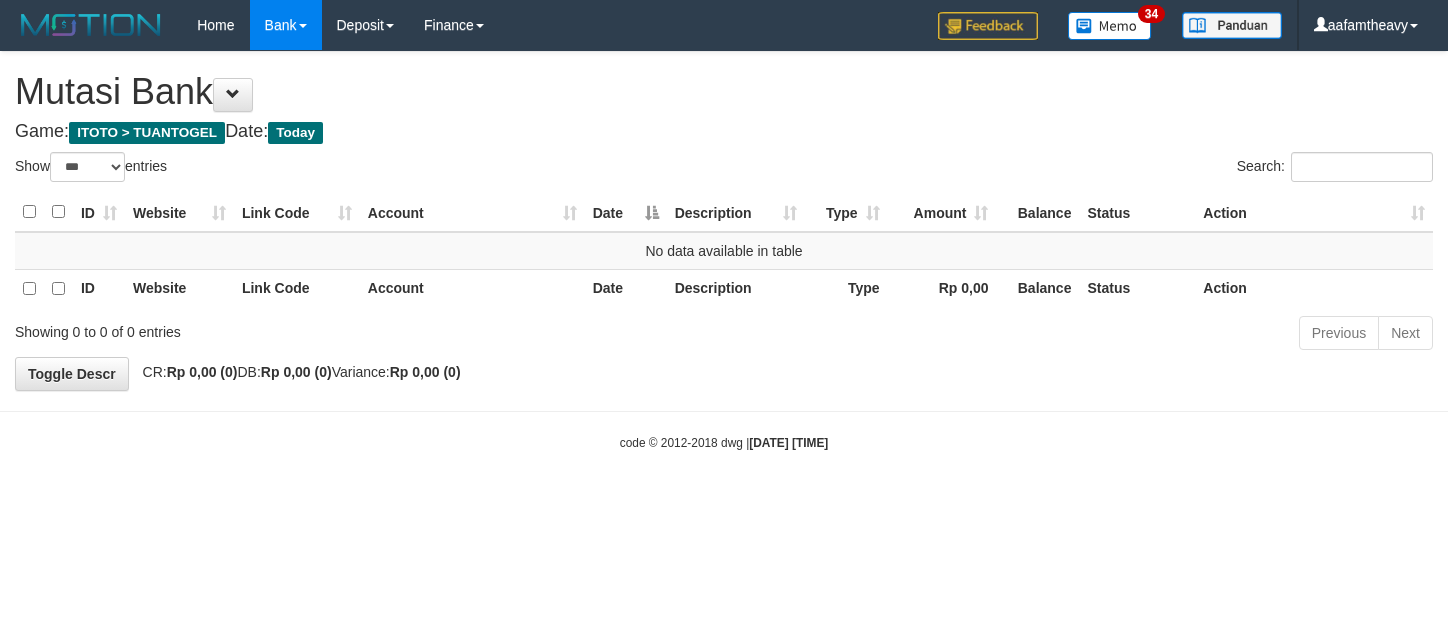 scroll, scrollTop: 0, scrollLeft: 0, axis: both 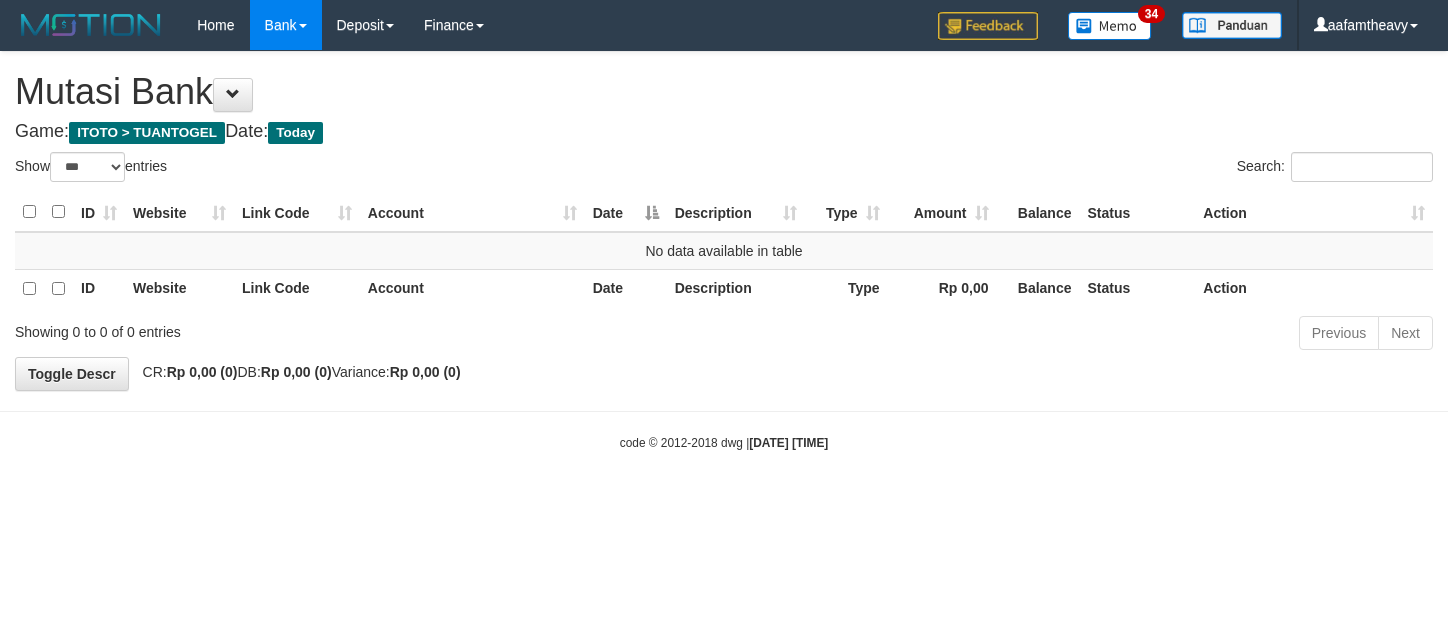 select on "***" 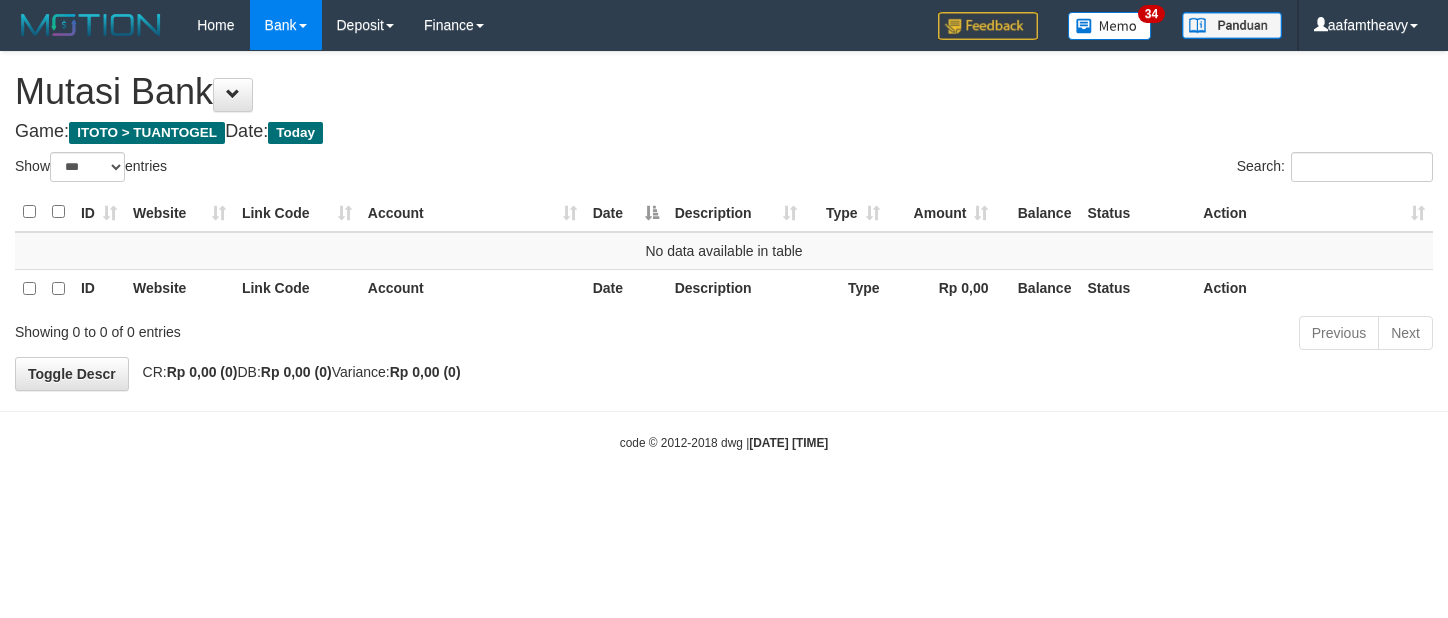 scroll, scrollTop: 0, scrollLeft: 0, axis: both 